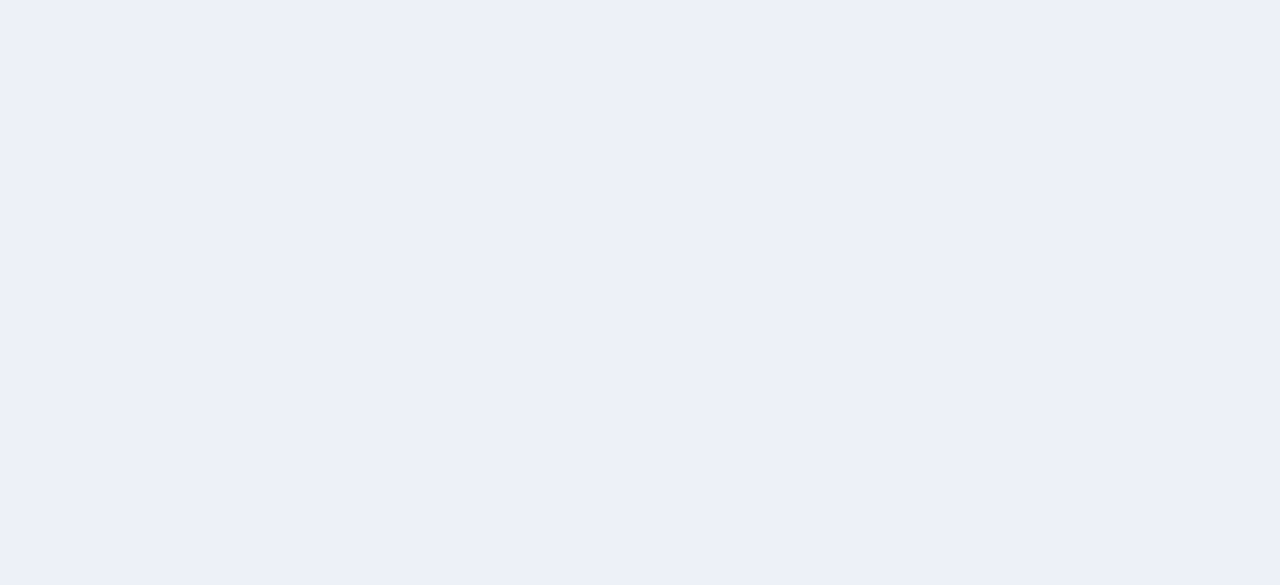 scroll, scrollTop: 0, scrollLeft: 0, axis: both 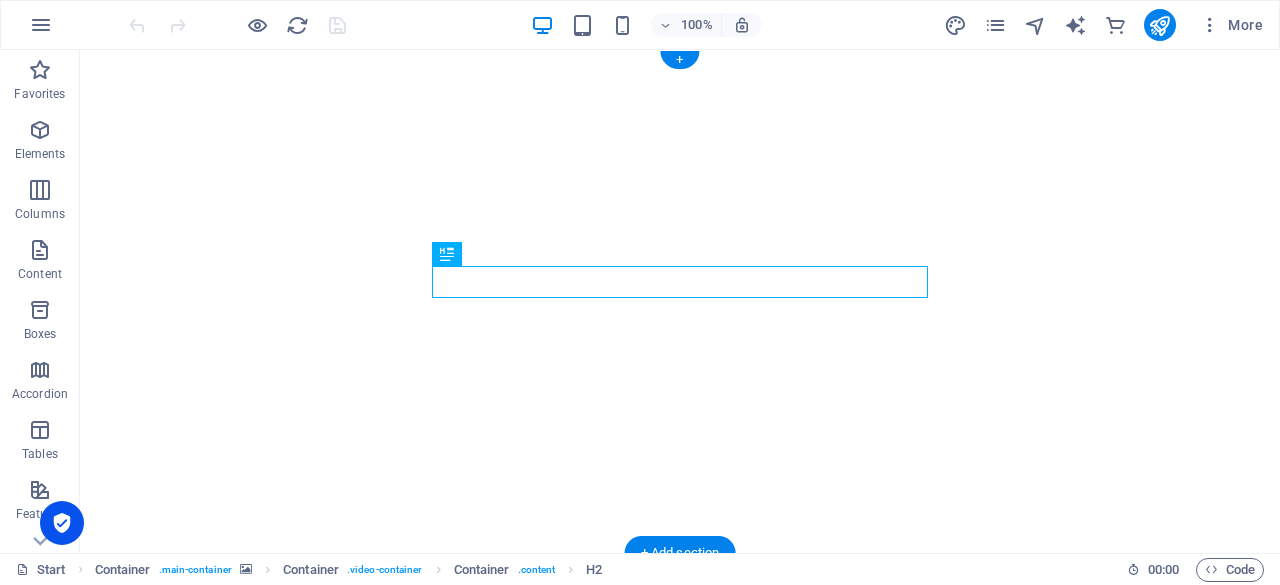 click at bounding box center (680, 301) 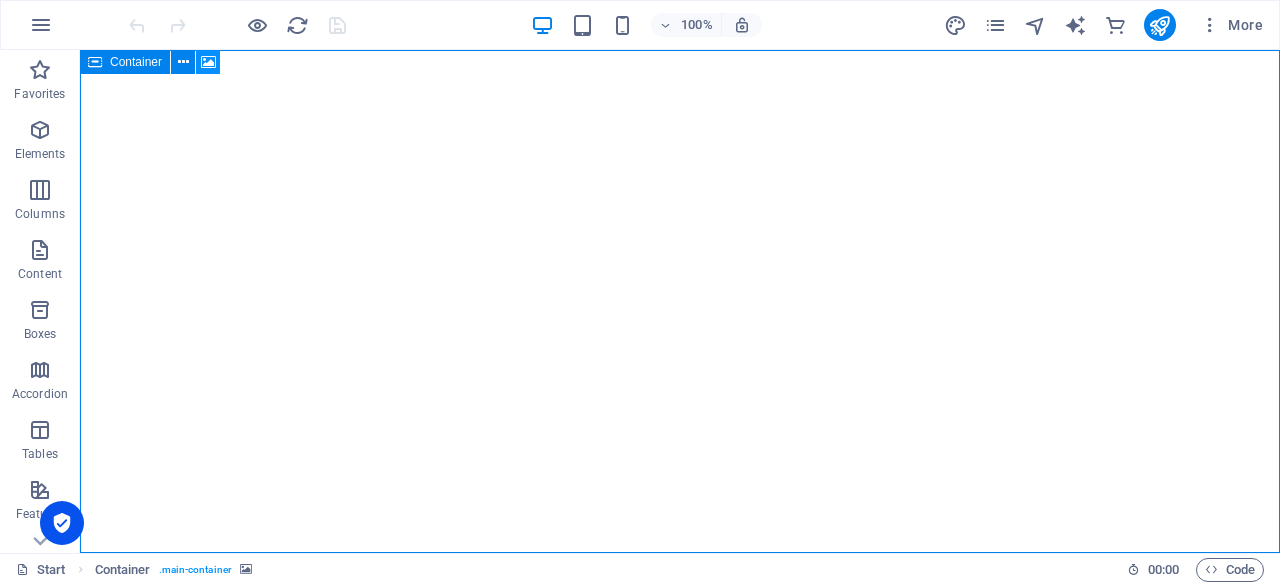 click at bounding box center [208, 62] 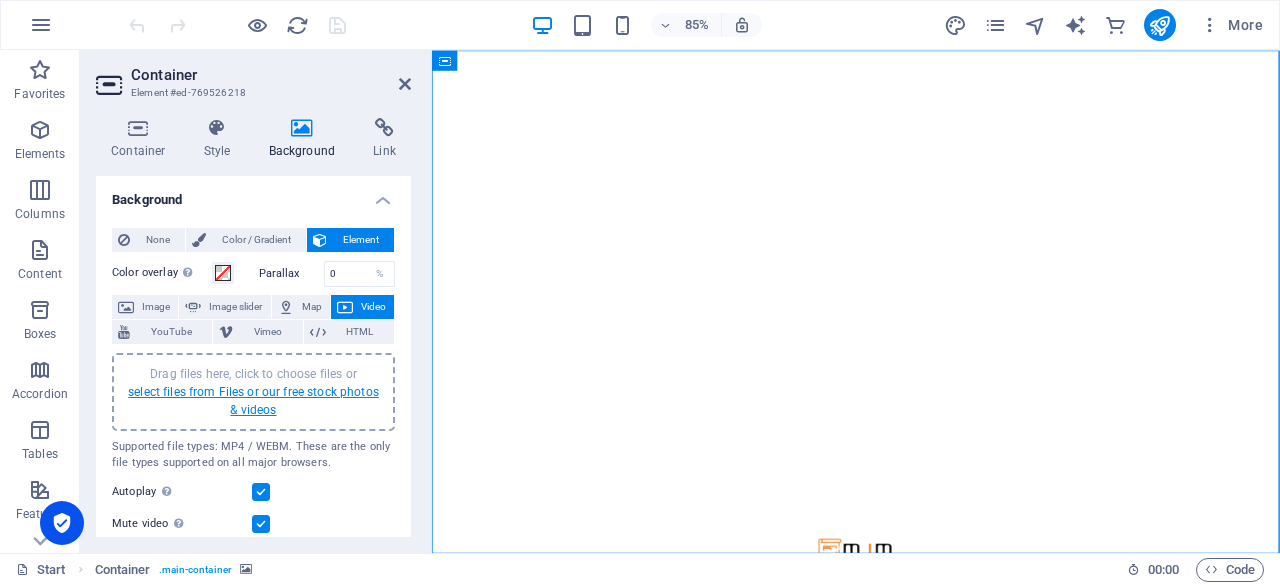 click on "select files from Files or our free stock photos & videos" at bounding box center (253, 401) 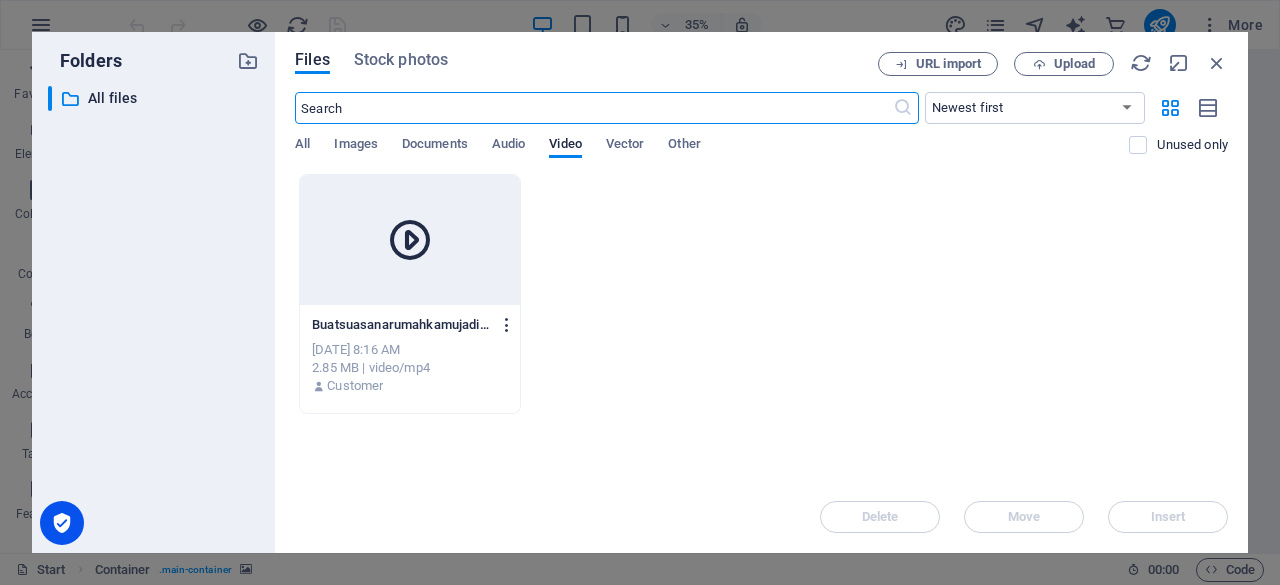 click at bounding box center [507, 325] 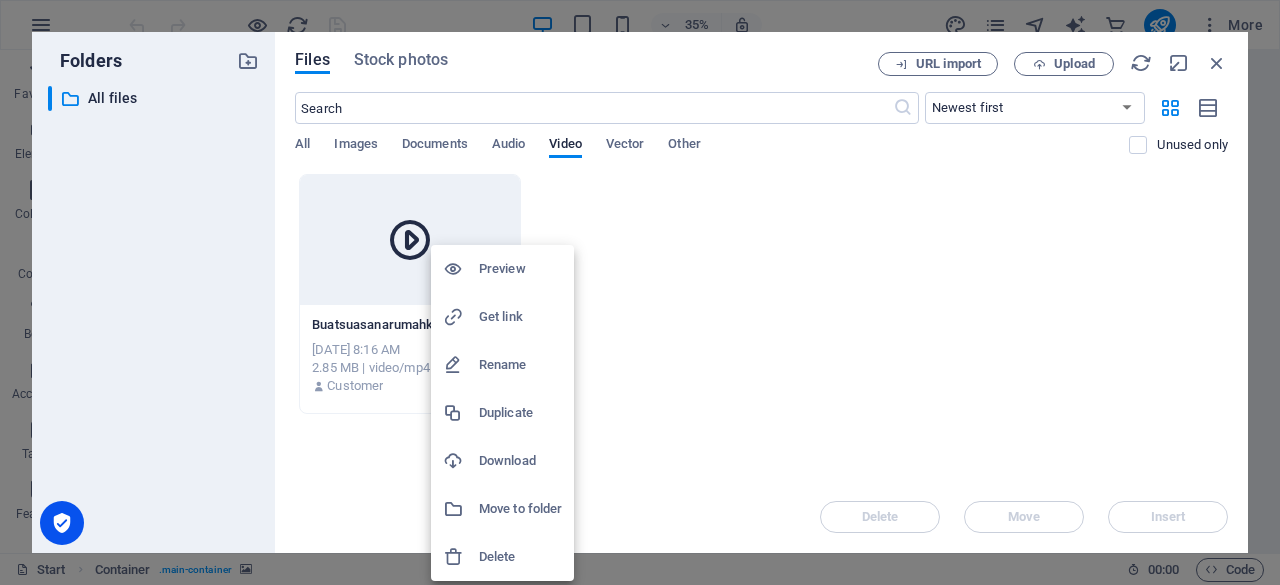 click on "Delete" at bounding box center (520, 557) 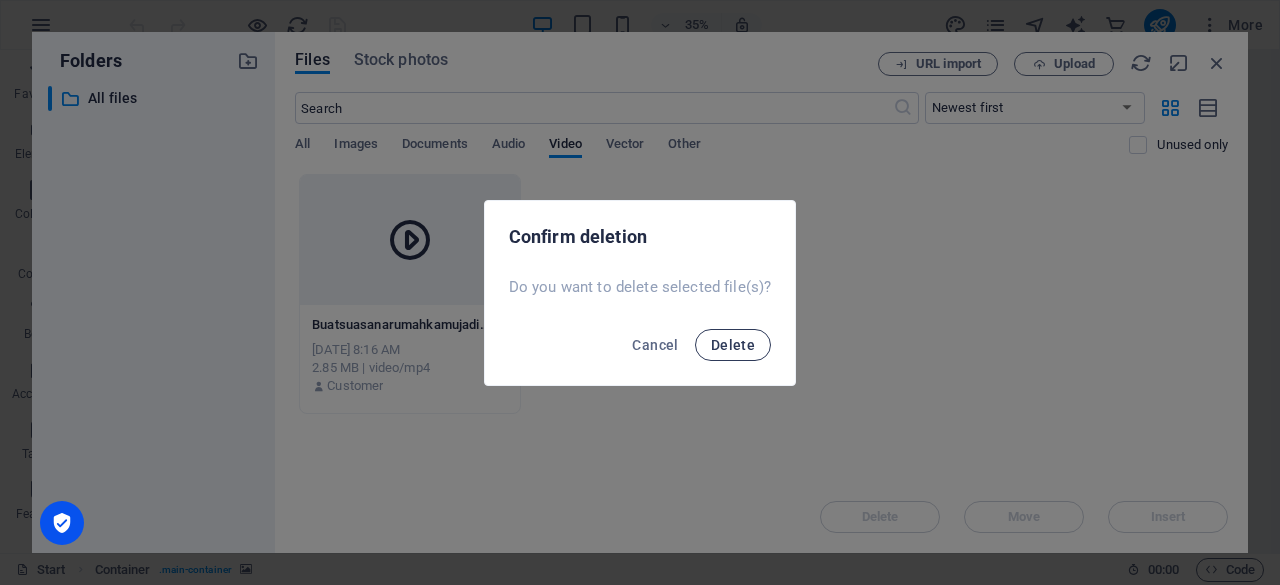 click on "Delete" at bounding box center (733, 345) 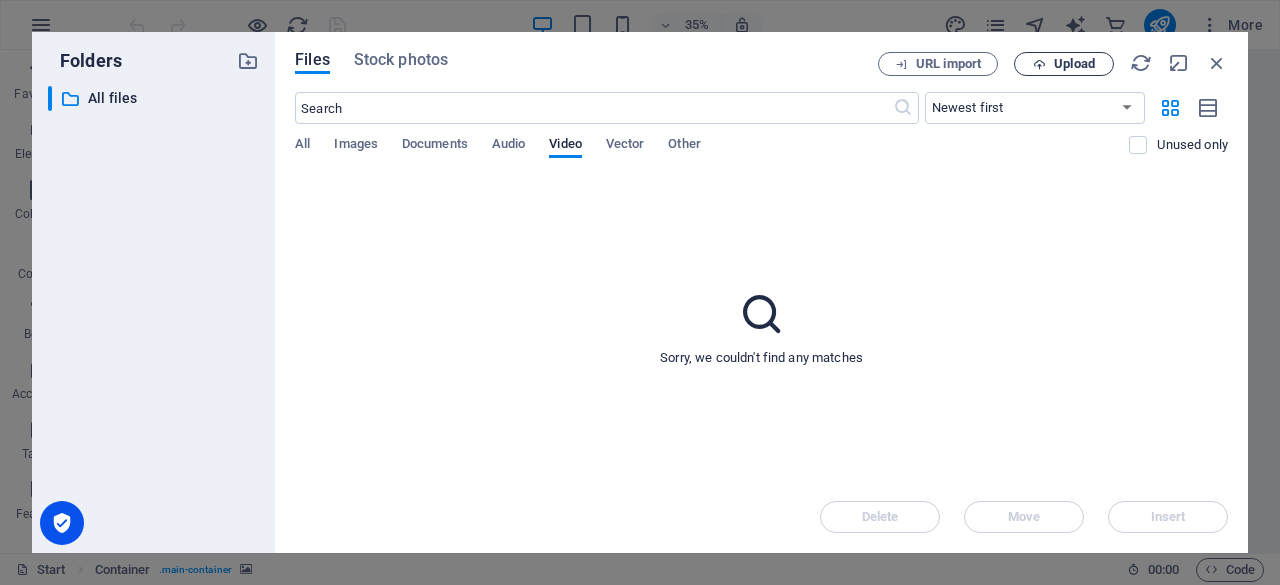 click on "Upload" at bounding box center (1074, 64) 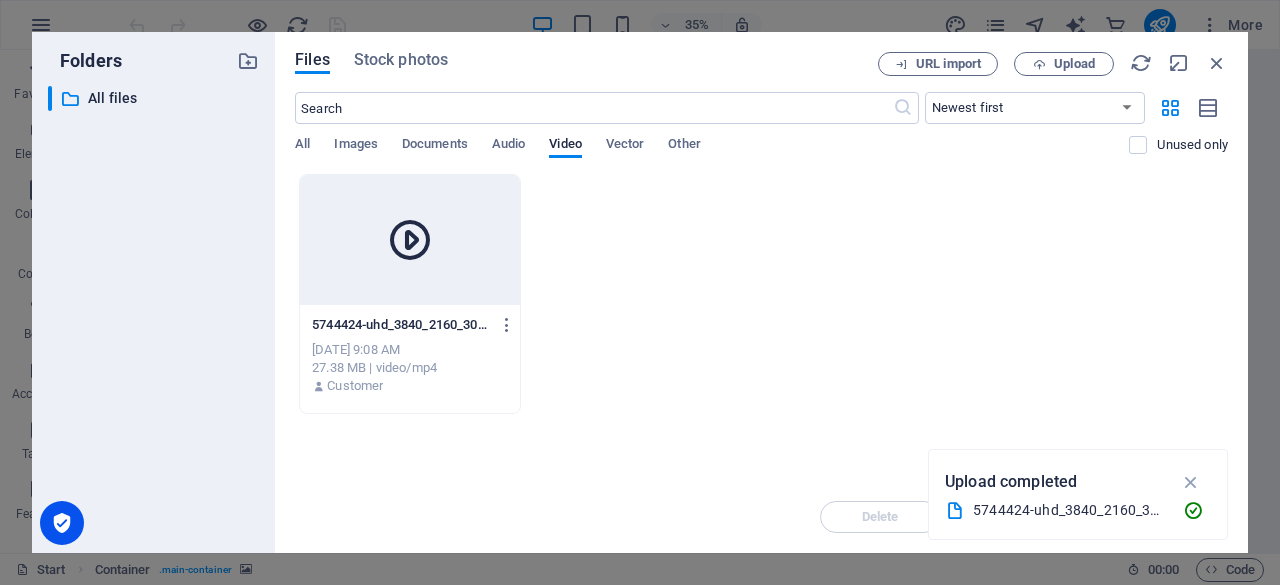 click at bounding box center (410, 240) 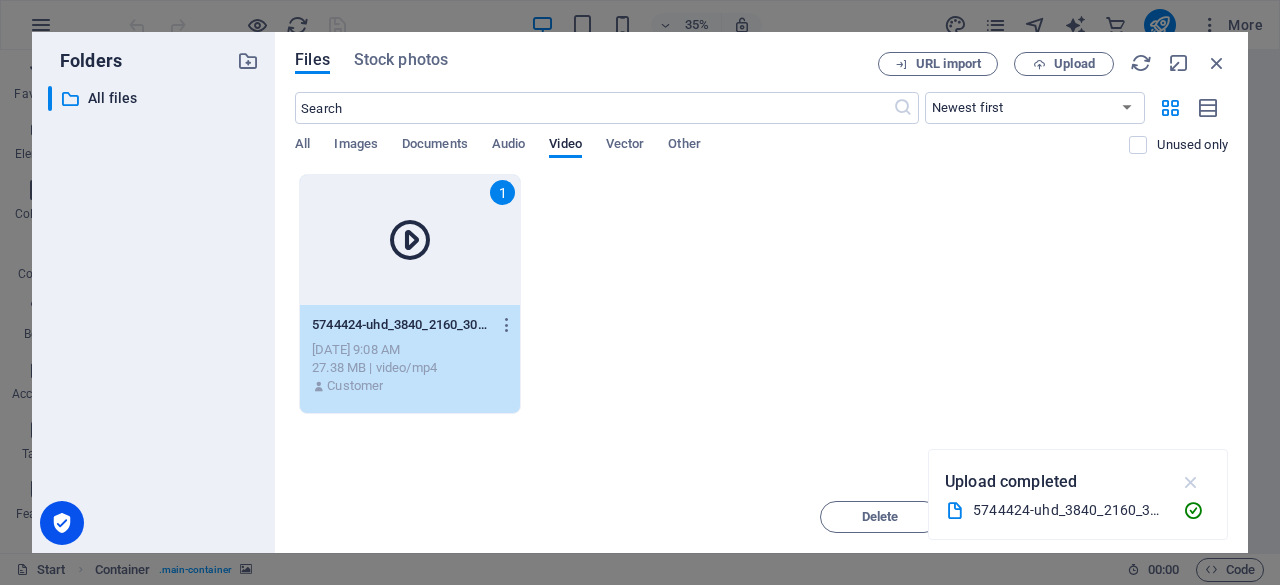 click at bounding box center (1191, 482) 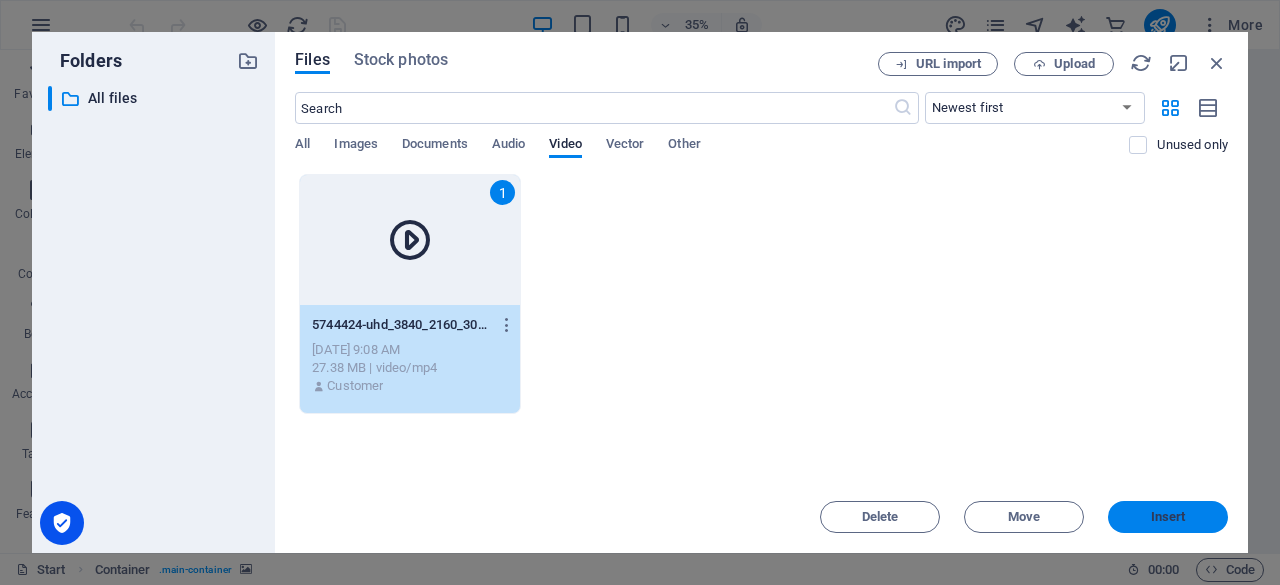 click on "Insert" at bounding box center [1168, 517] 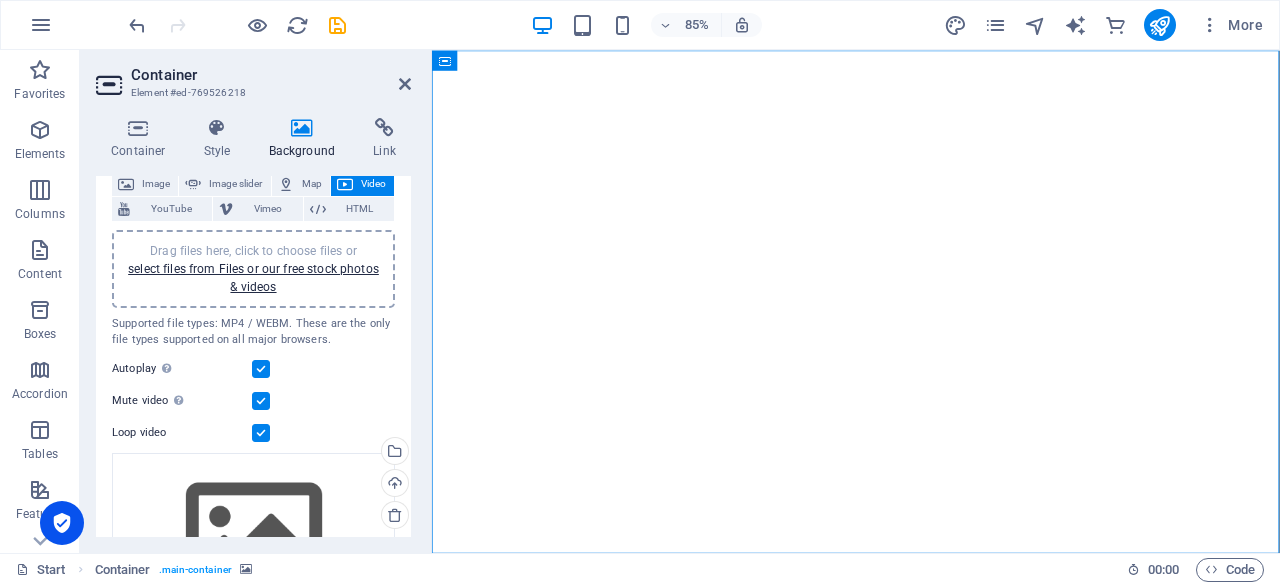 scroll, scrollTop: 200, scrollLeft: 0, axis: vertical 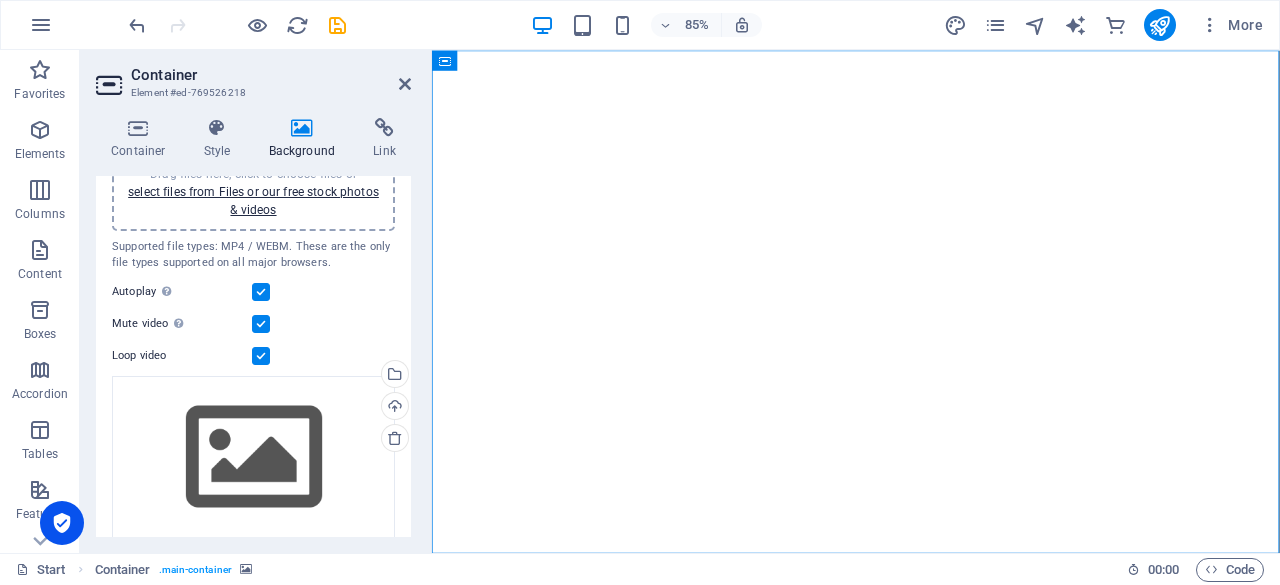 click at bounding box center [261, 356] 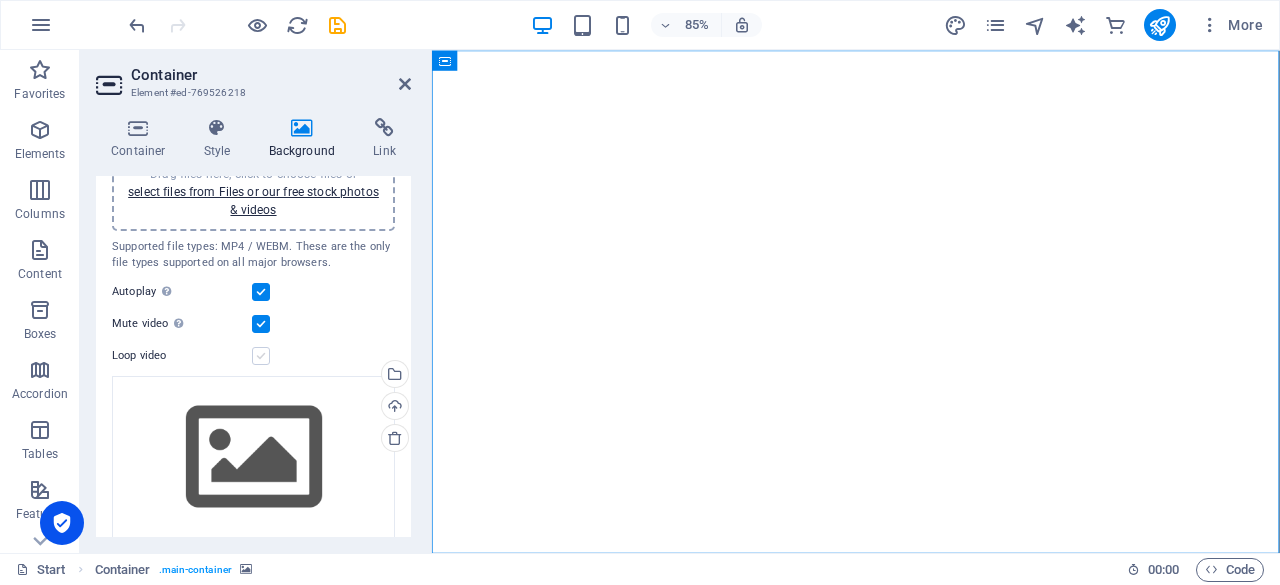 click at bounding box center [261, 356] 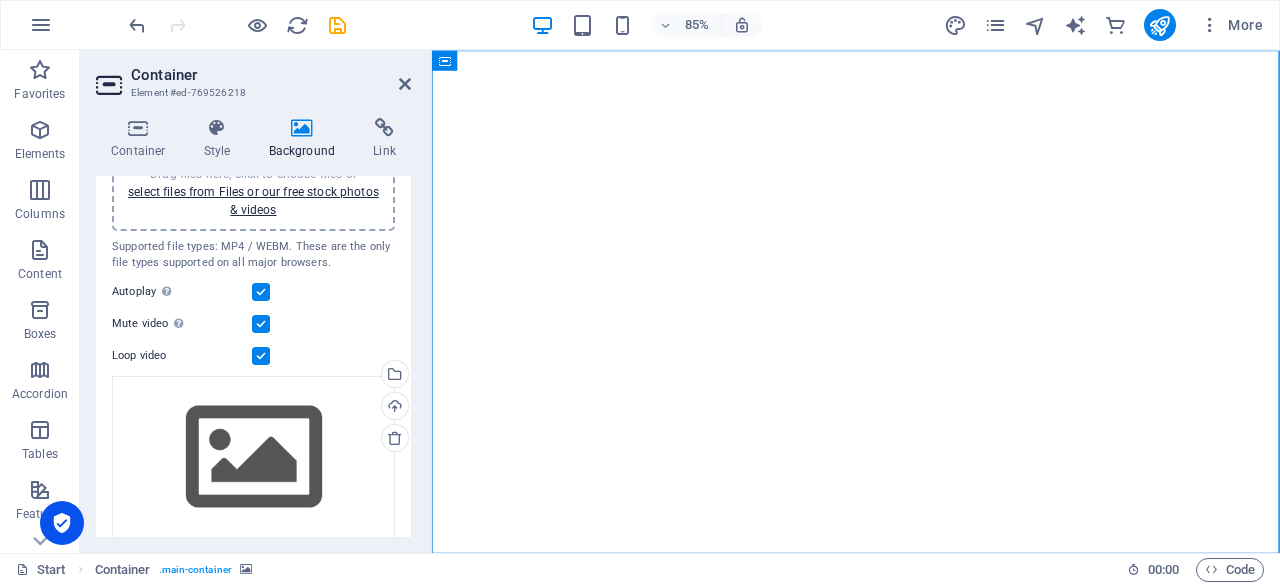click at bounding box center (261, 324) 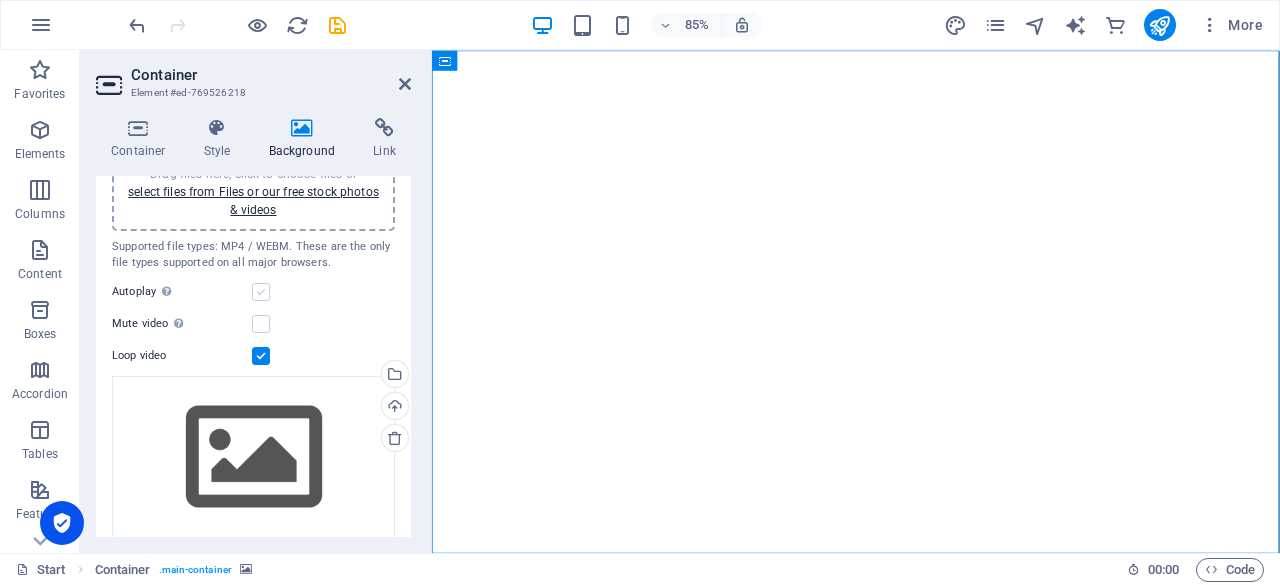 click at bounding box center (261, 292) 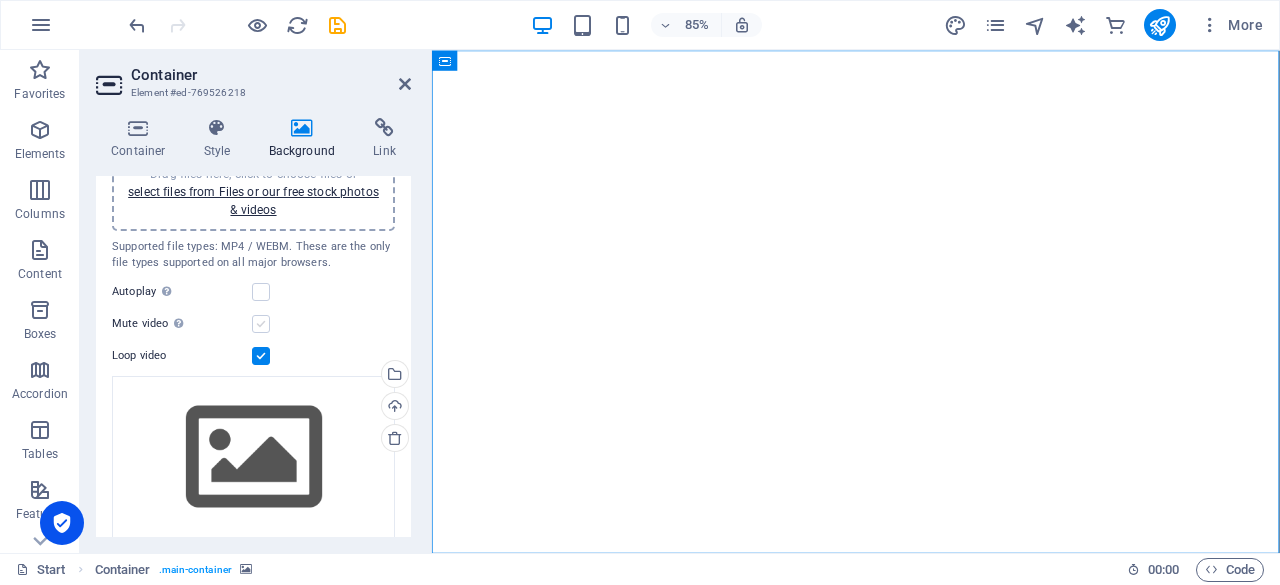 click at bounding box center (261, 324) 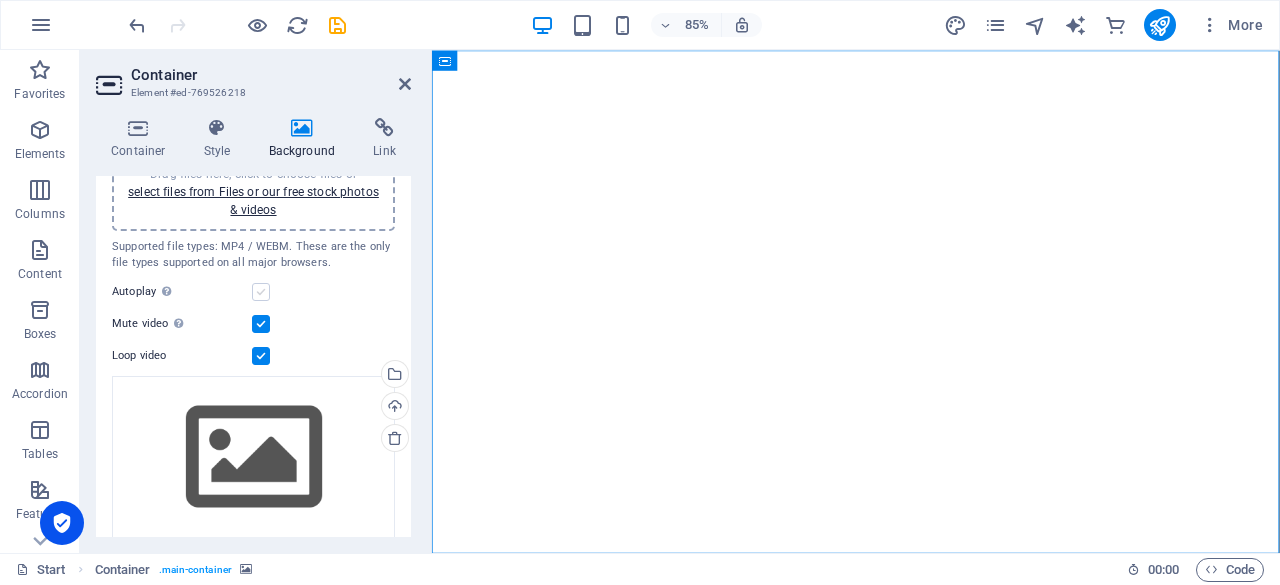click at bounding box center (261, 292) 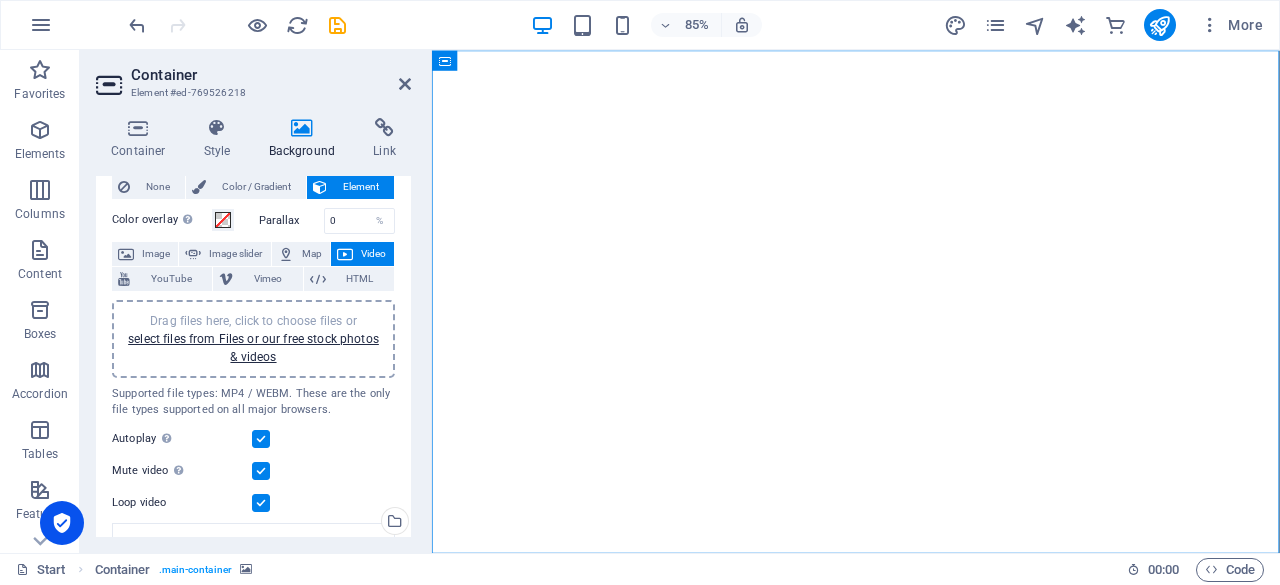 scroll, scrollTop: 0, scrollLeft: 0, axis: both 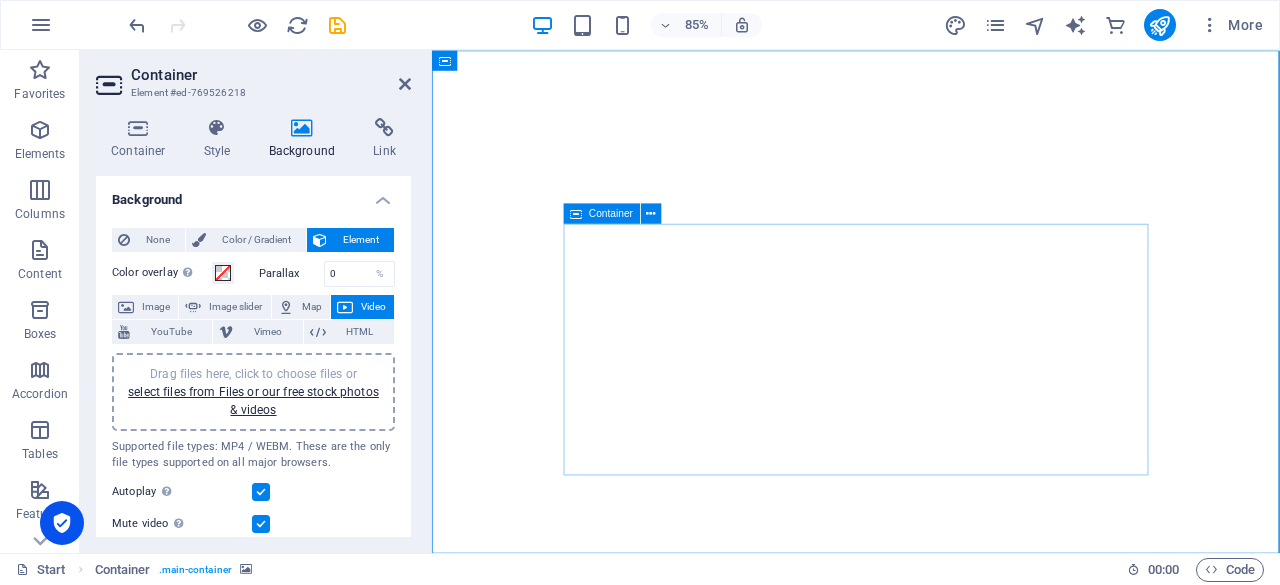 click on "MJM Interior Custom Design Interior Lorem ipsum dolor sit amet, consetetur sadipscing elitr, sed diam nonumy eirmod tempor invidunt ut labore et dolore magna aliquyam erat, sed diam voluptua." at bounding box center (931, 987) 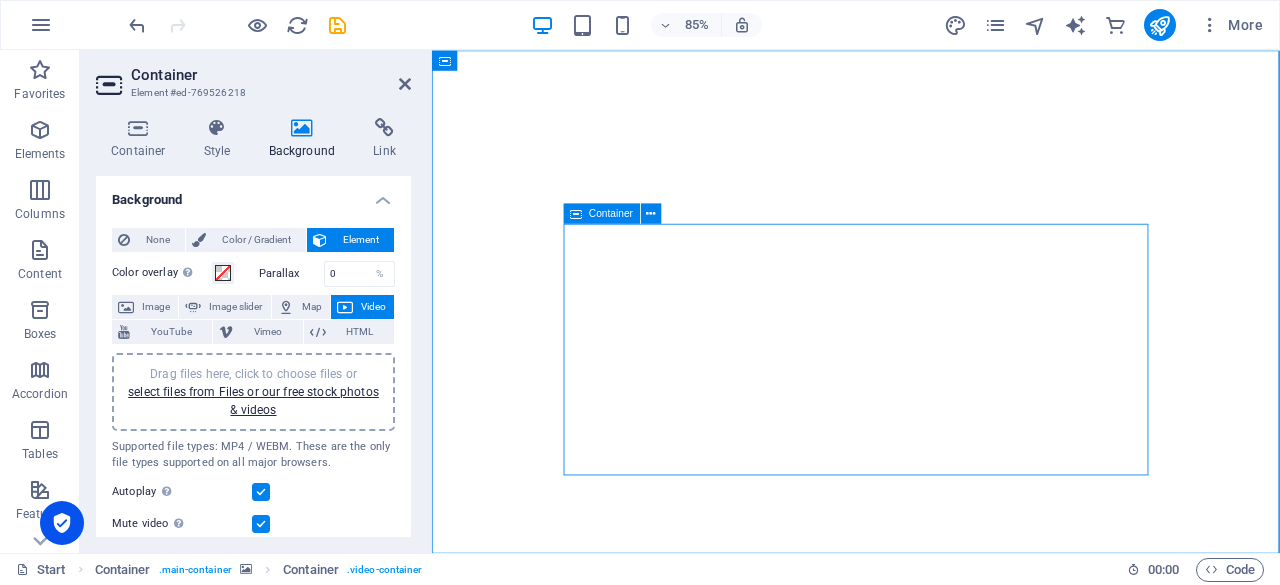 click on "MJM Interior Custom Design Interior Lorem ipsum dolor sit amet, consetetur sadipscing elitr, sed diam nonumy eirmod tempor invidunt ut labore et dolore magna aliquyam erat, sed diam voluptua." at bounding box center [931, 987] 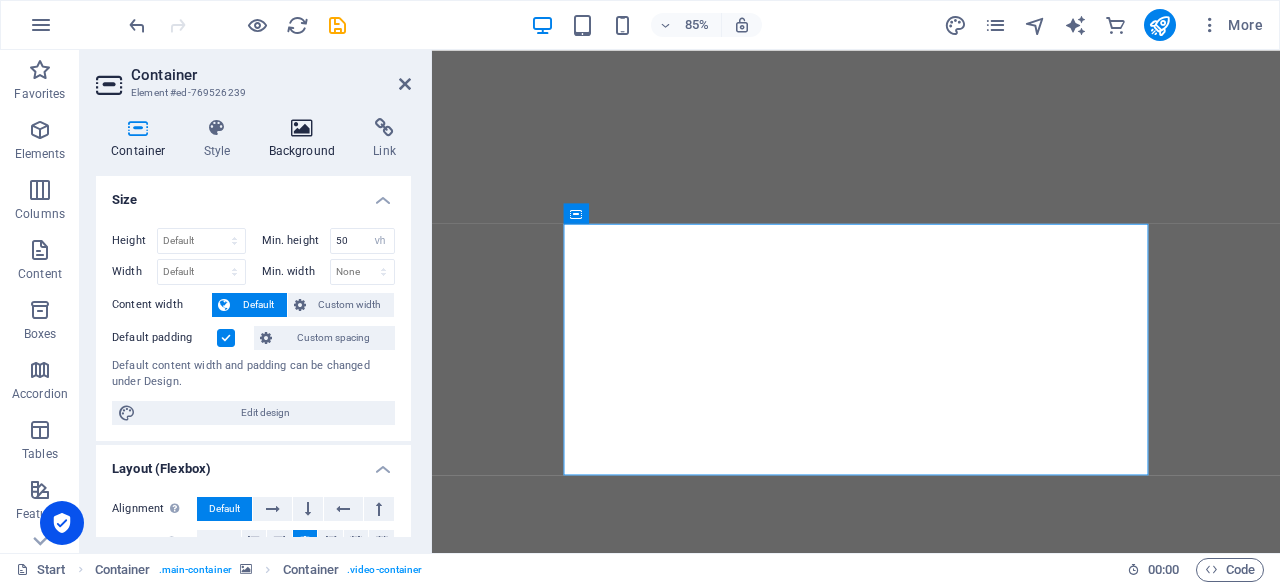click on "Background" at bounding box center (306, 139) 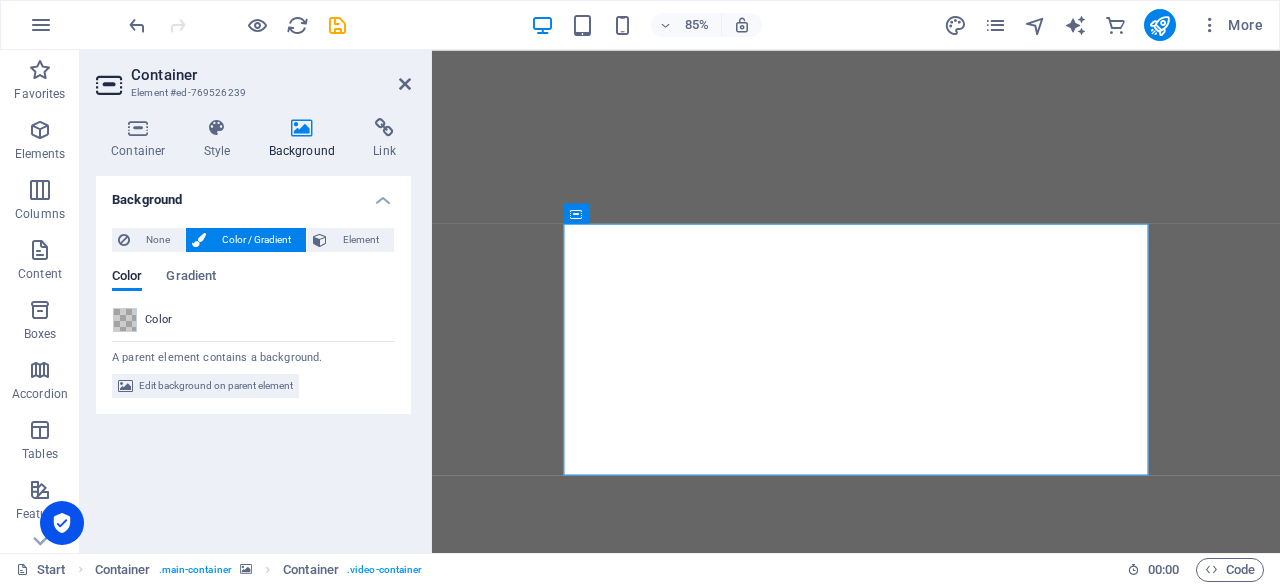 click on "Background" at bounding box center [306, 139] 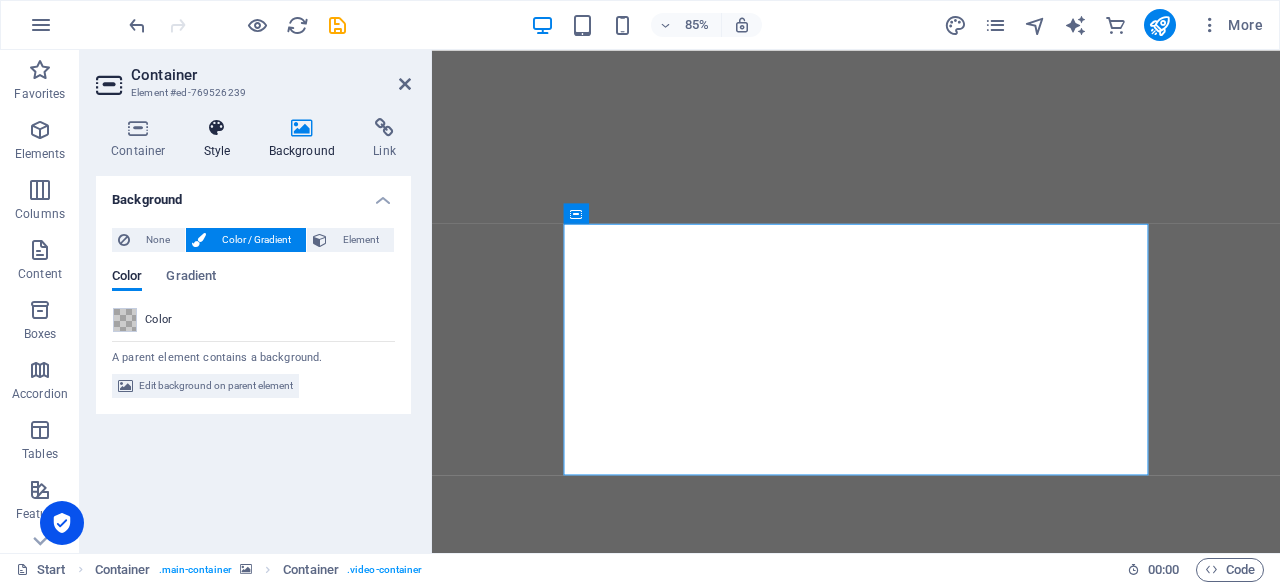 click on "Style" at bounding box center [221, 139] 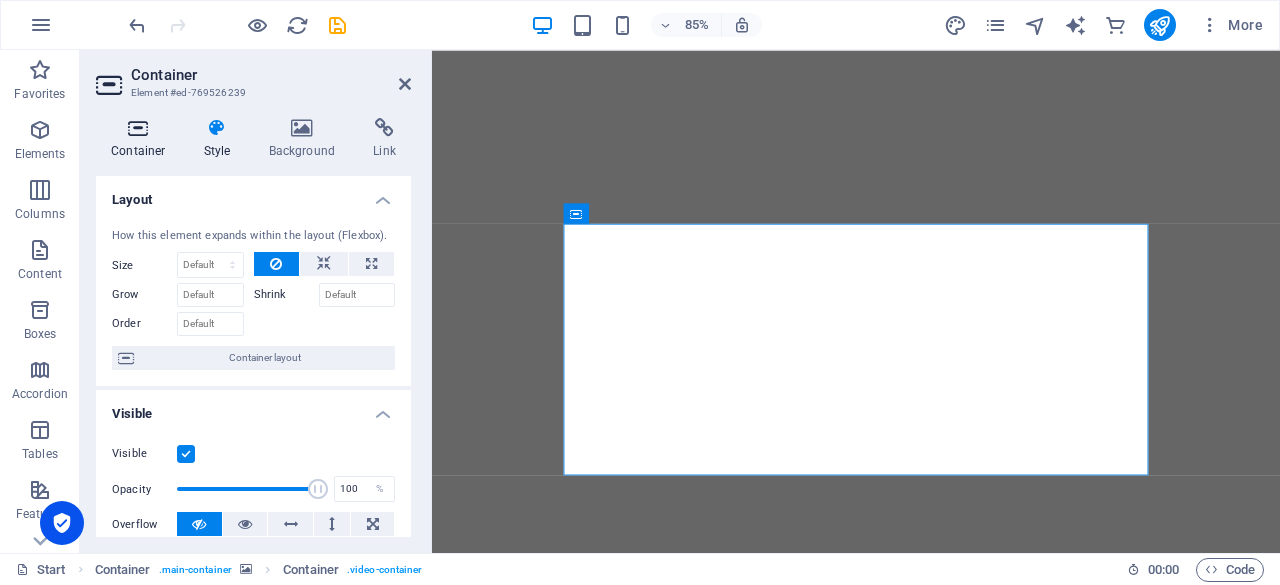 click on "Container" at bounding box center [142, 139] 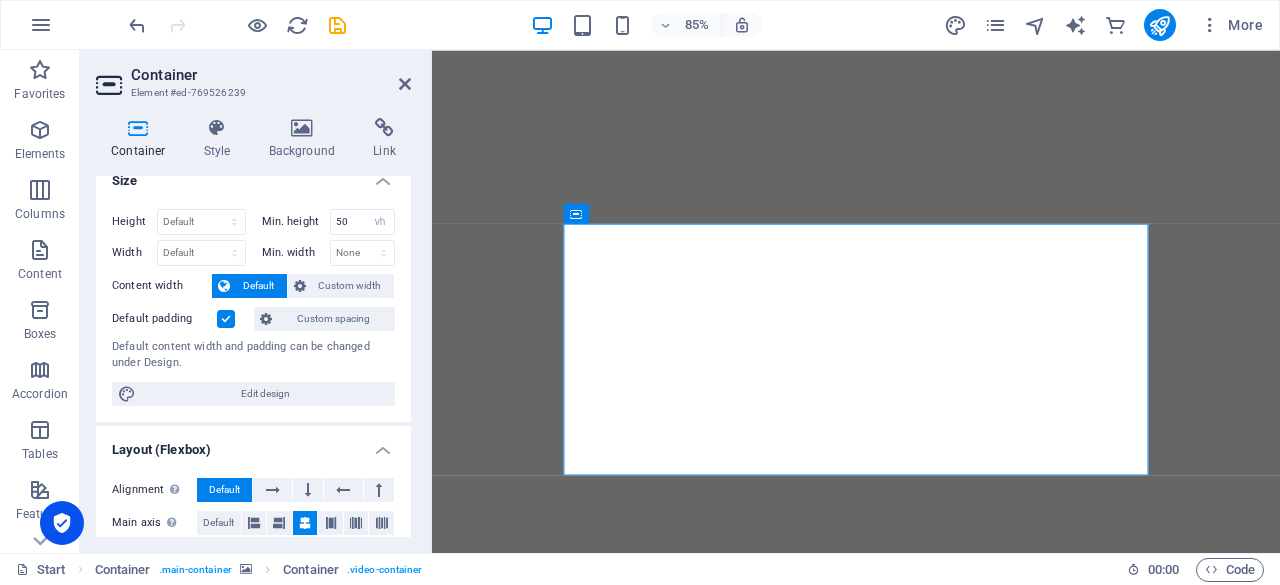 scroll, scrollTop: 0, scrollLeft: 0, axis: both 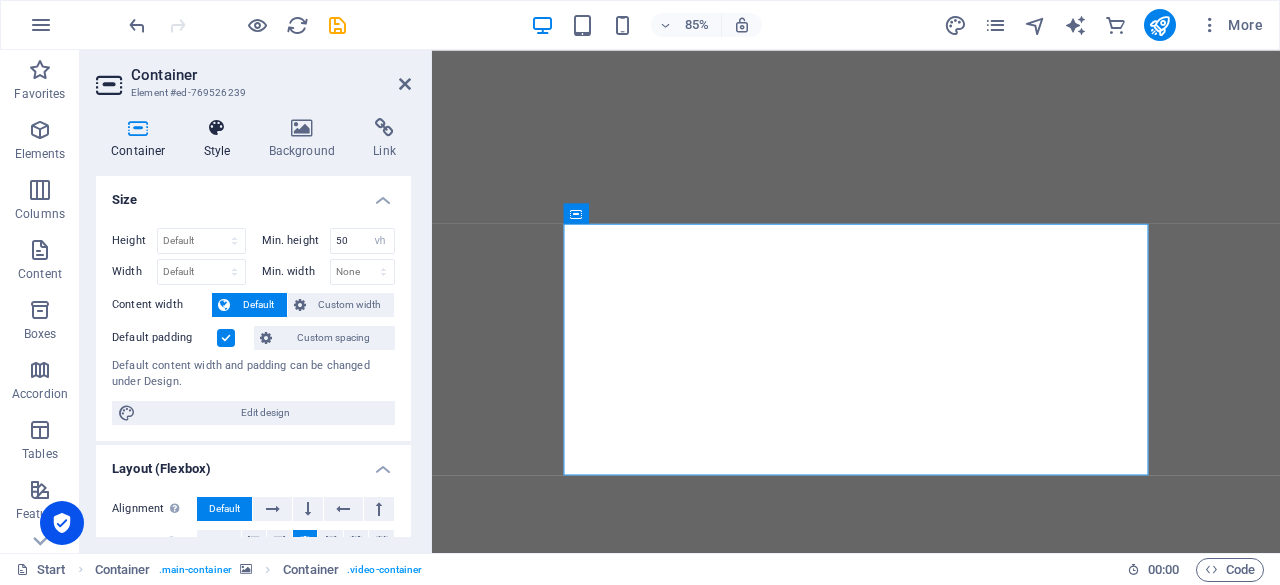 click on "Style" at bounding box center [221, 139] 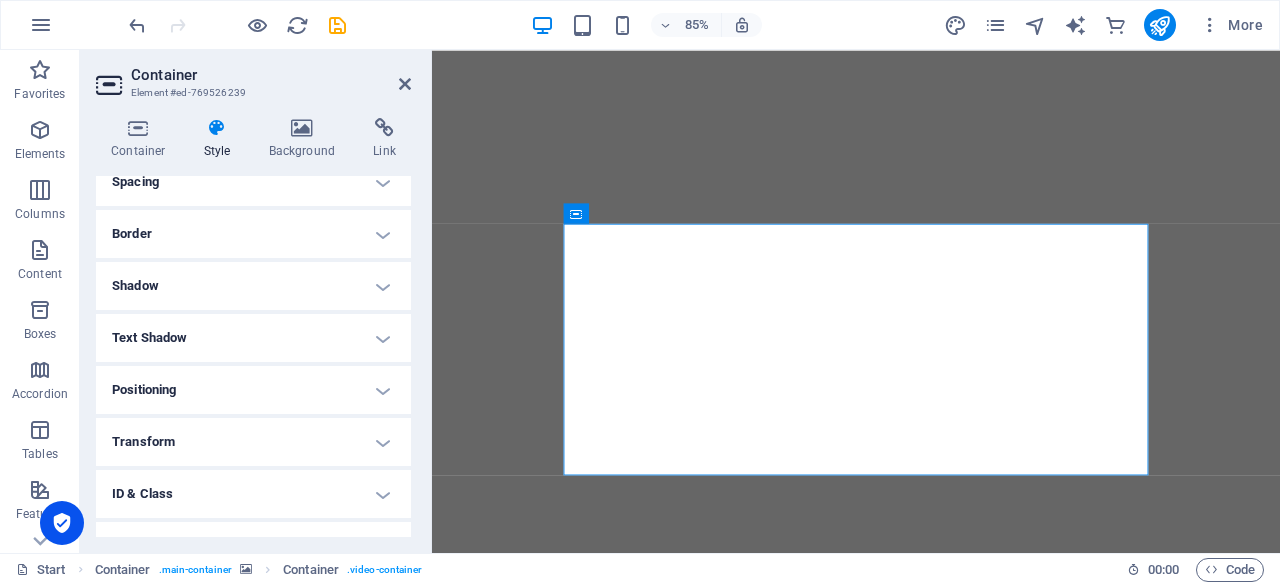 scroll, scrollTop: 400, scrollLeft: 0, axis: vertical 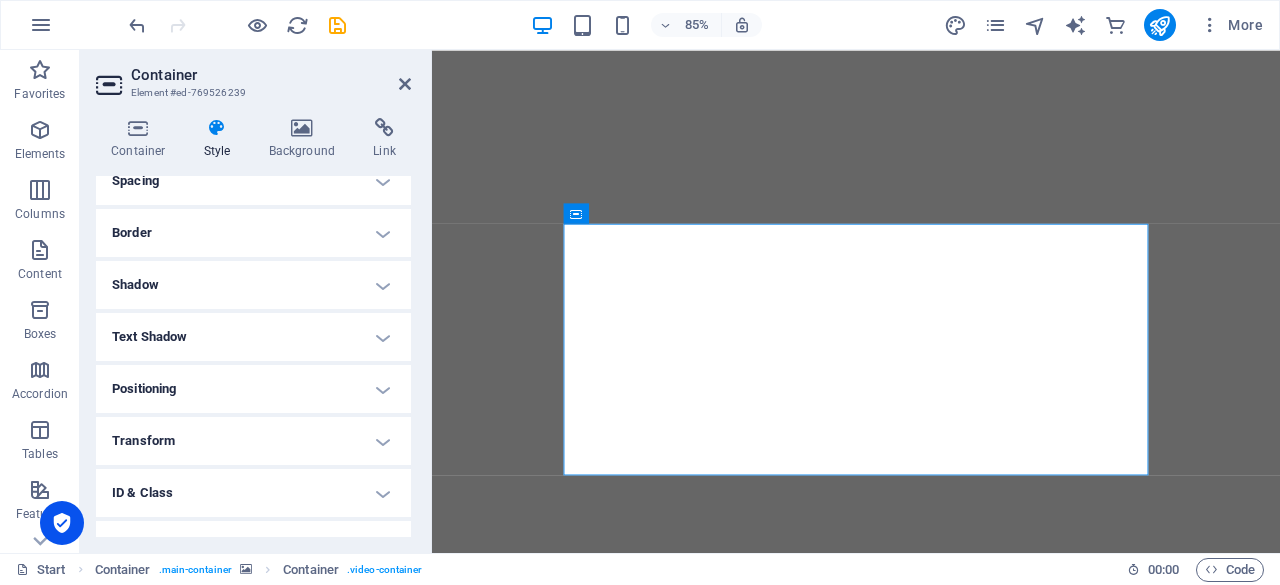 click on "Shadow" at bounding box center [253, 285] 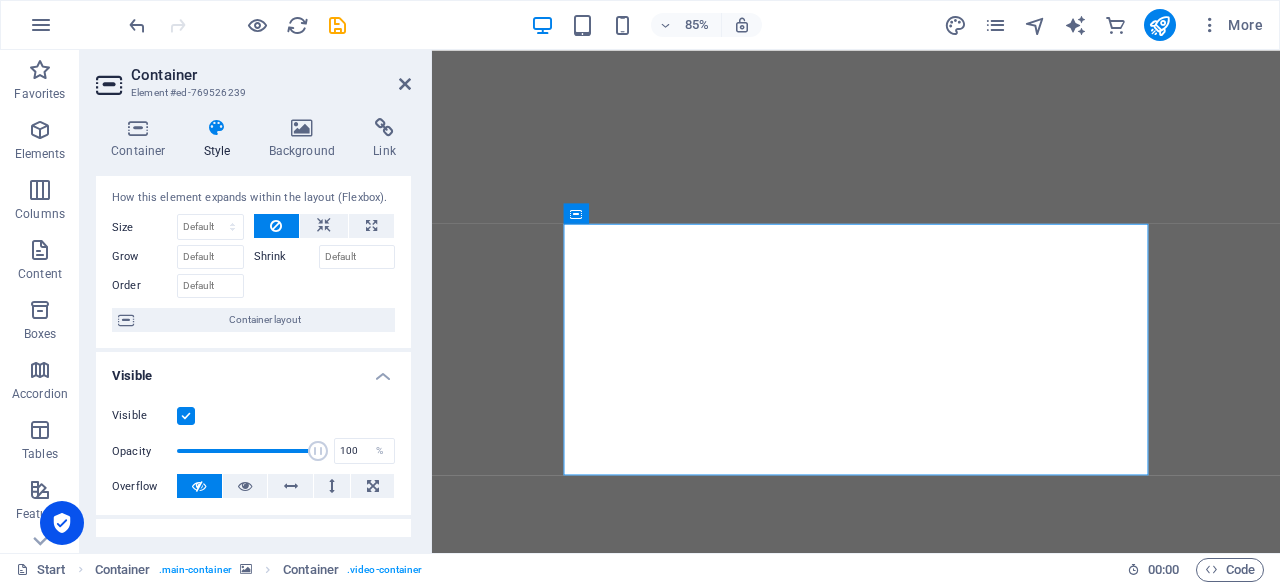 scroll, scrollTop: 0, scrollLeft: 0, axis: both 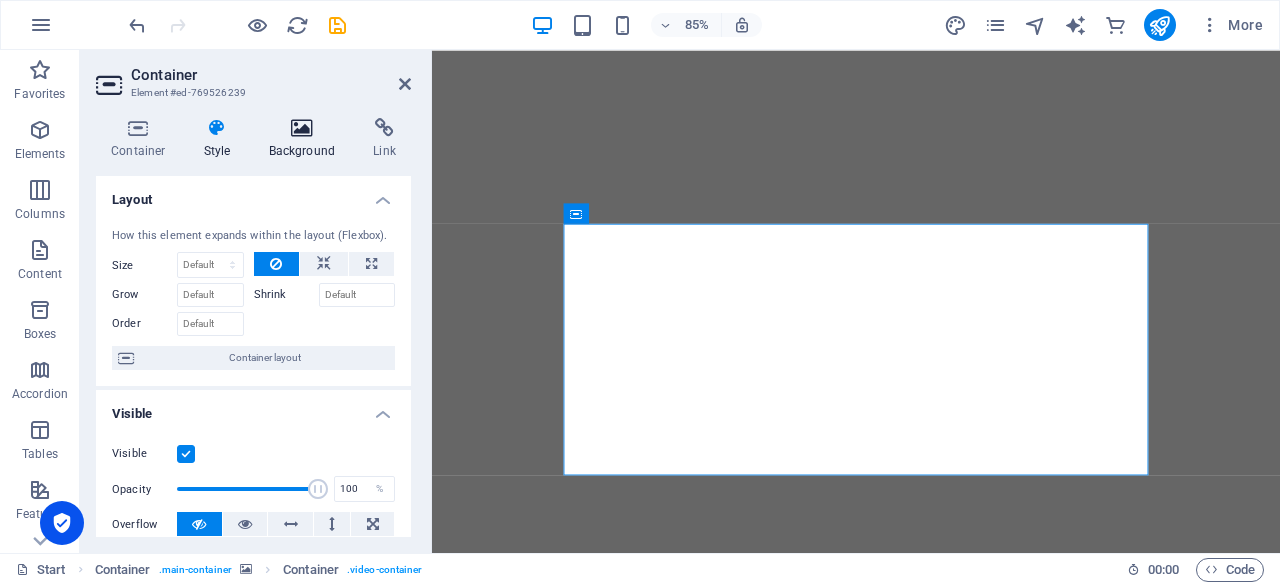 click on "Background" at bounding box center [306, 139] 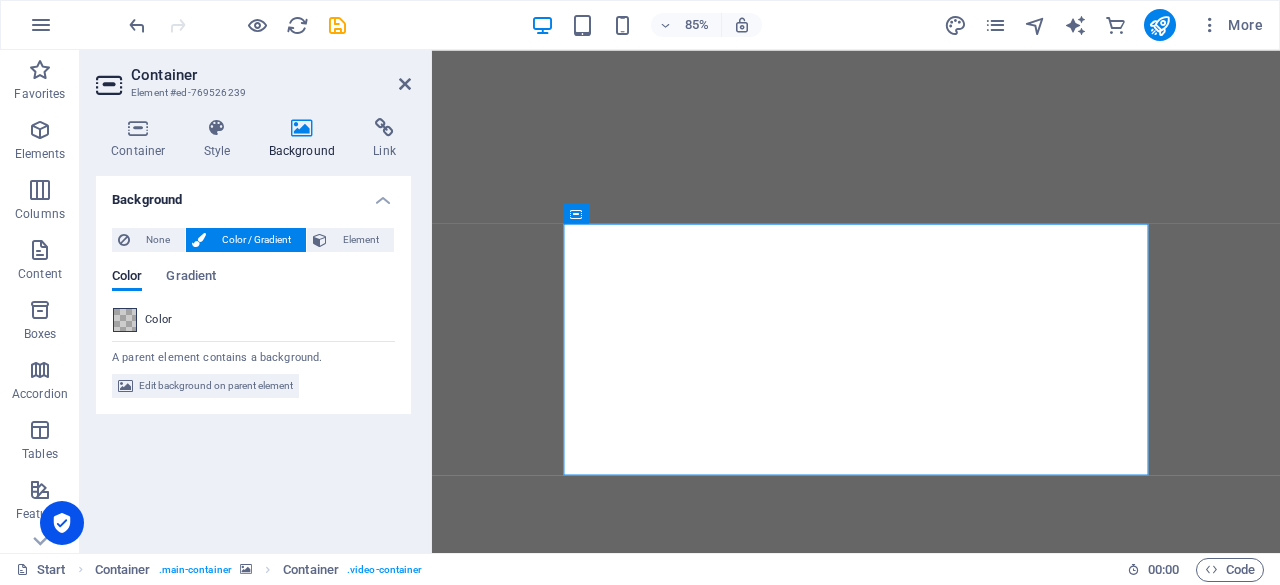 click at bounding box center (125, 320) 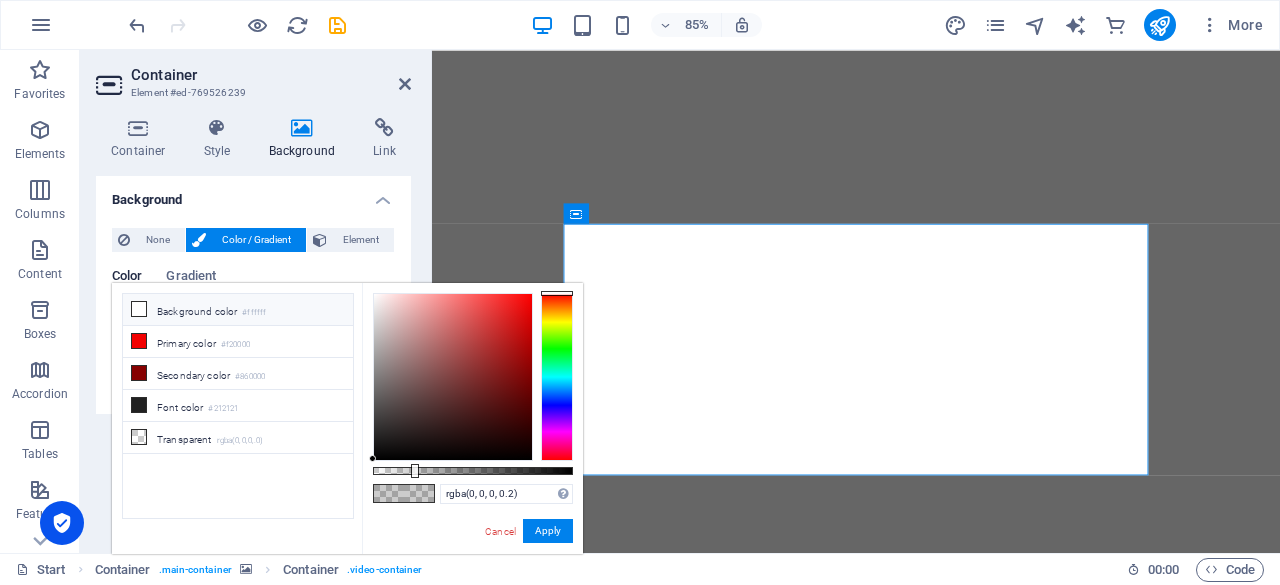 click at bounding box center [139, 309] 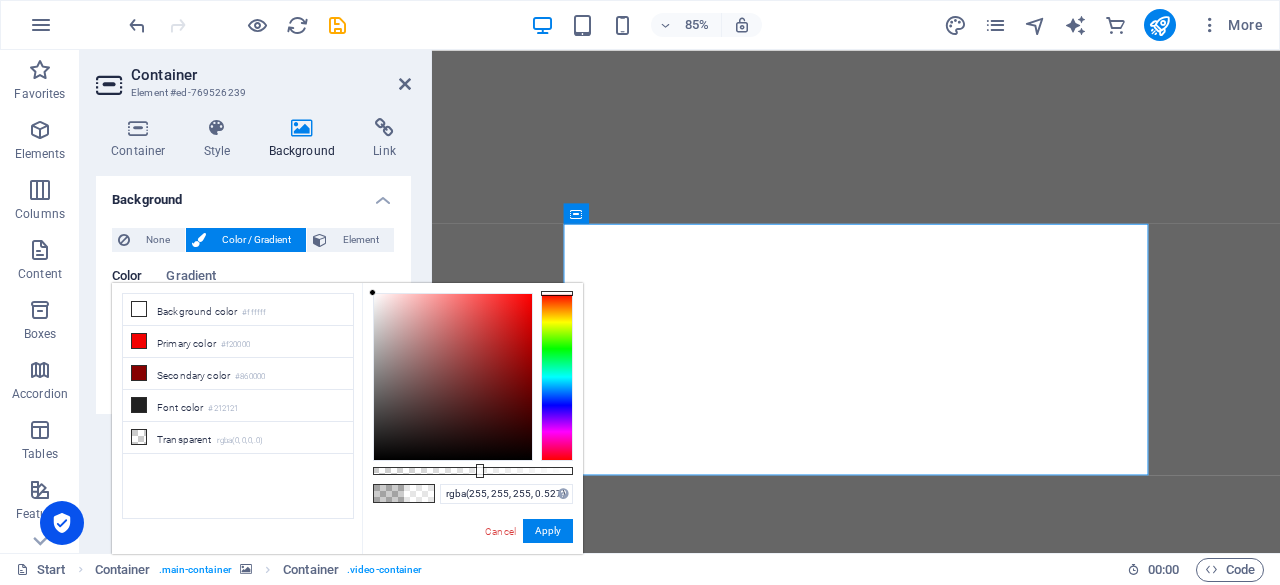 drag, startPoint x: 518, startPoint y: 471, endPoint x: 478, endPoint y: 477, distance: 40.4475 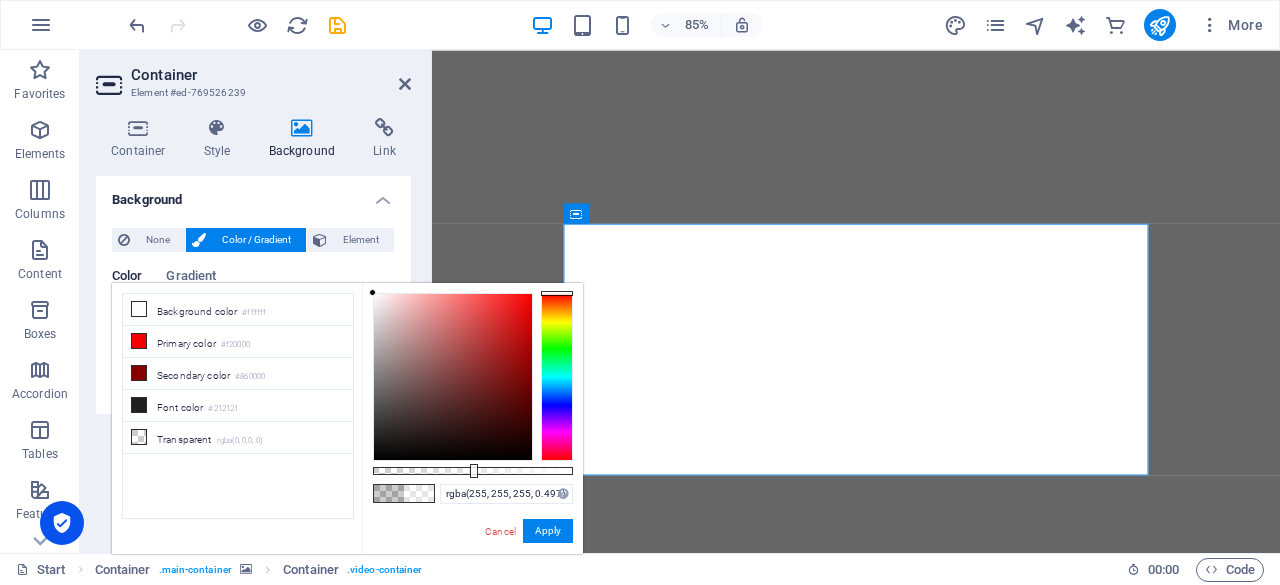 type on "rgba(255, 255, 255, 0.502)" 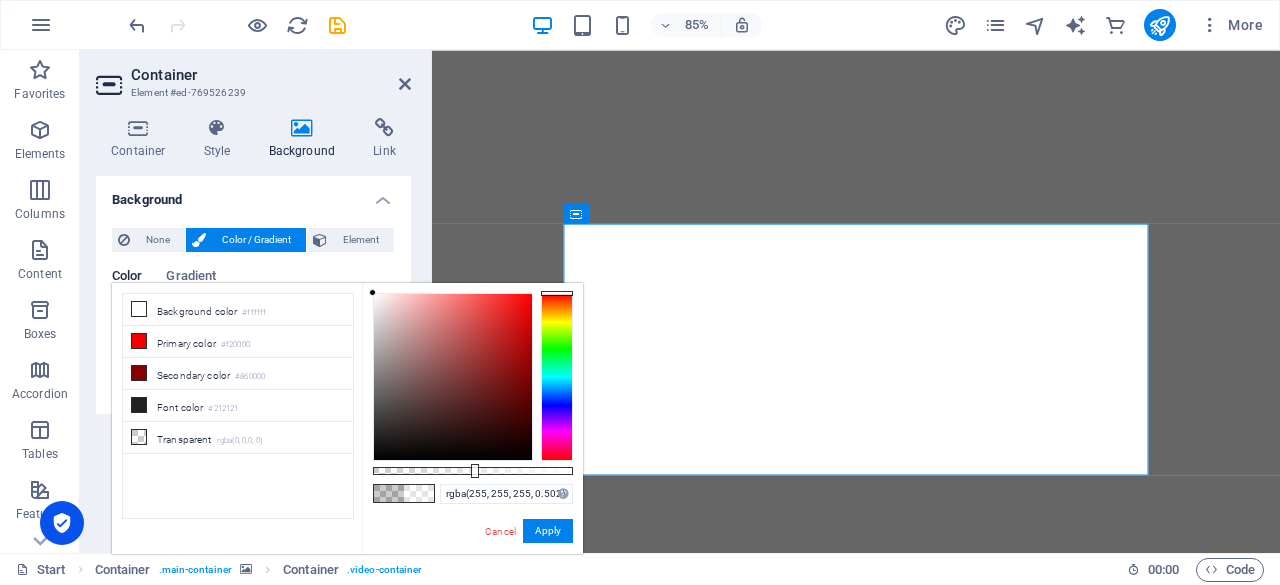 click at bounding box center (475, 471) 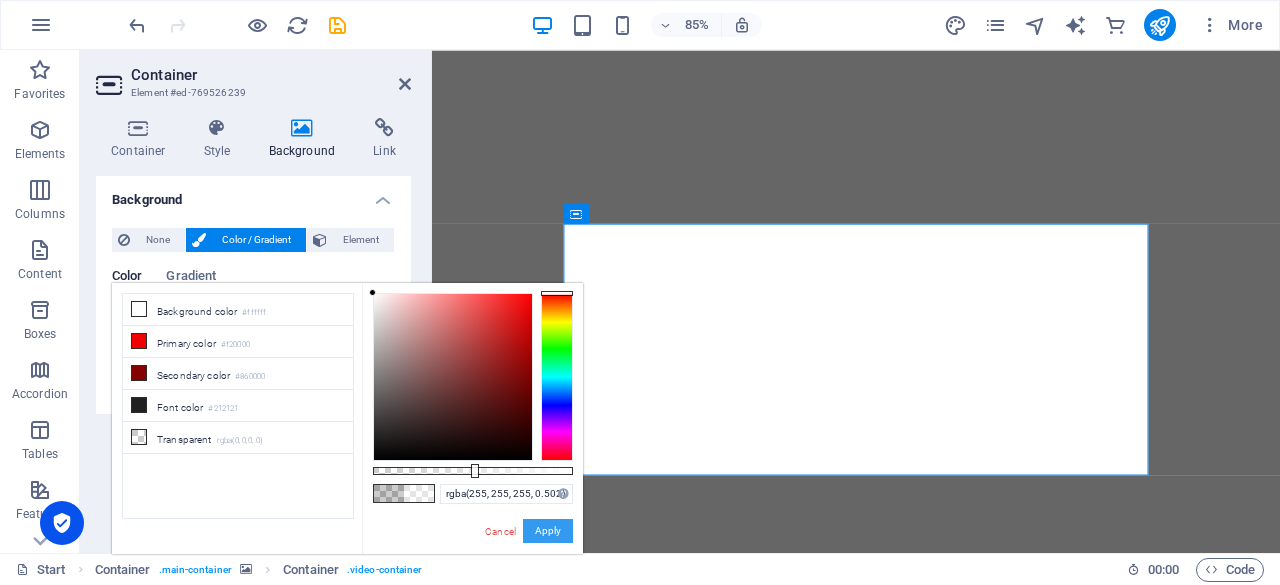 click on "Apply" at bounding box center (548, 531) 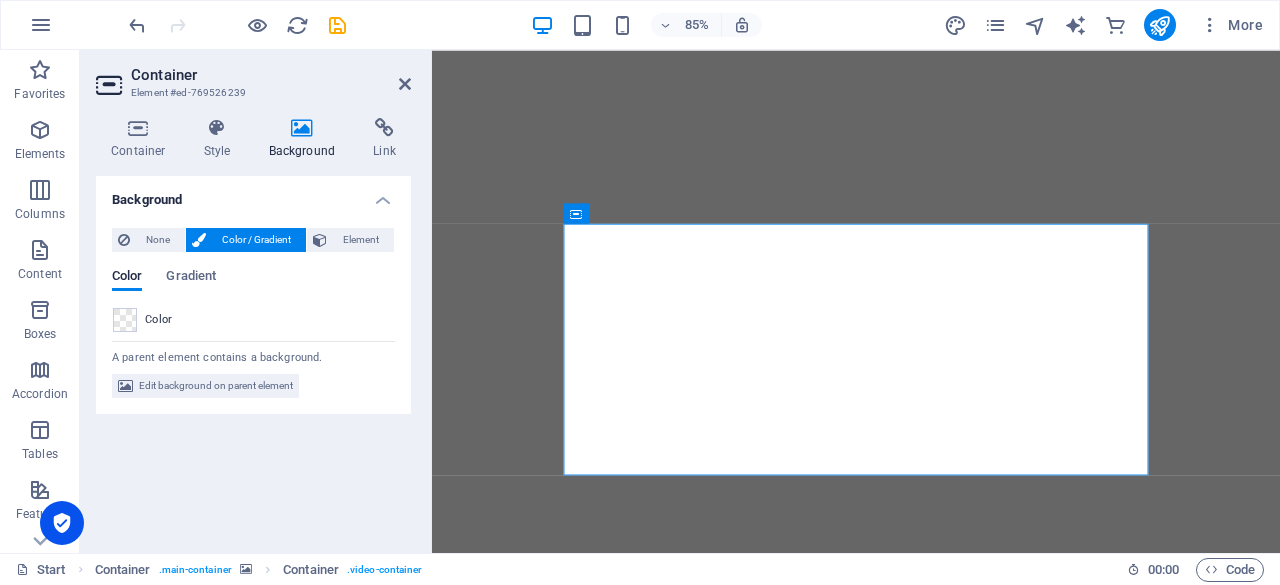 click at bounding box center [931, 346] 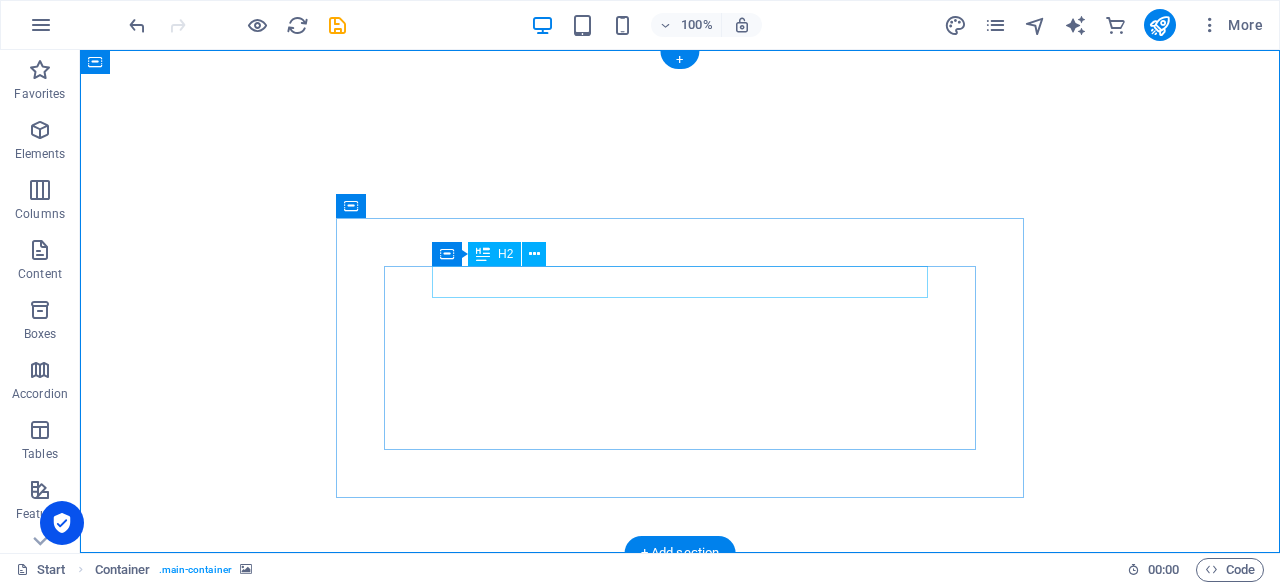 click on "MJM Interior" at bounding box center (680, 872) 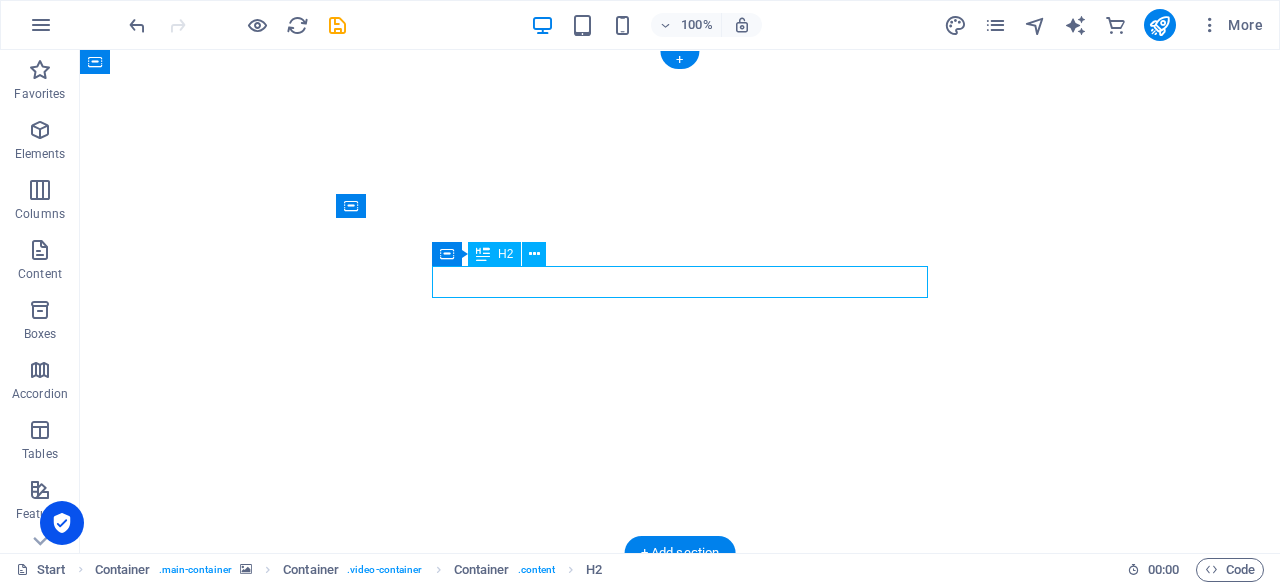 click on "MJM Interior" at bounding box center [680, 872] 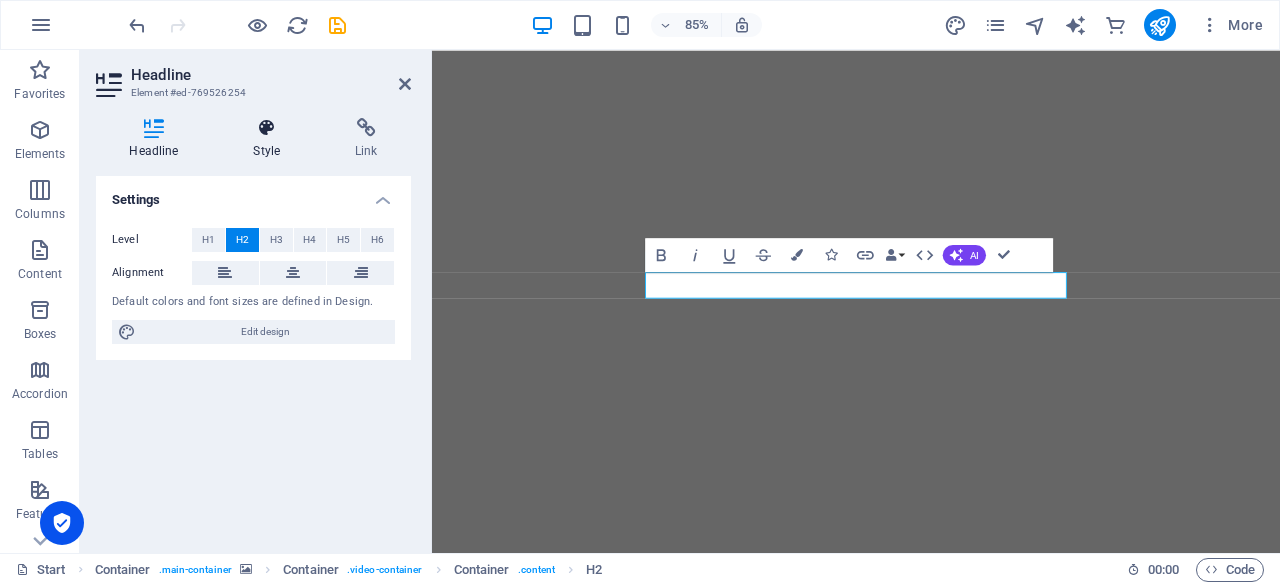 click on "Style" at bounding box center [271, 139] 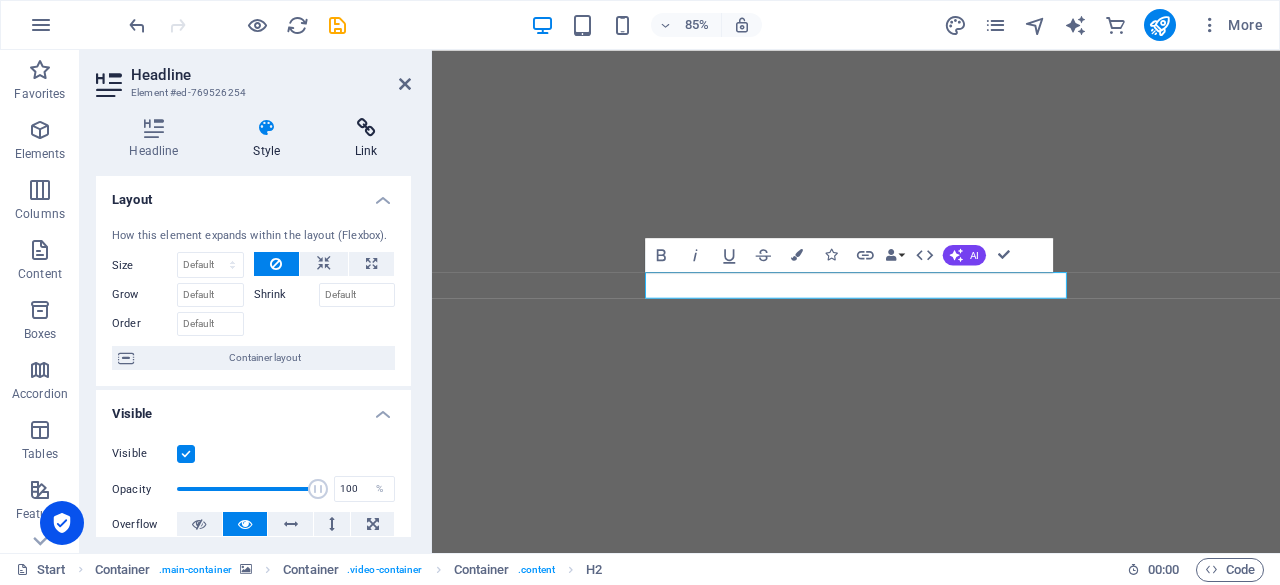 click on "Link" at bounding box center (366, 139) 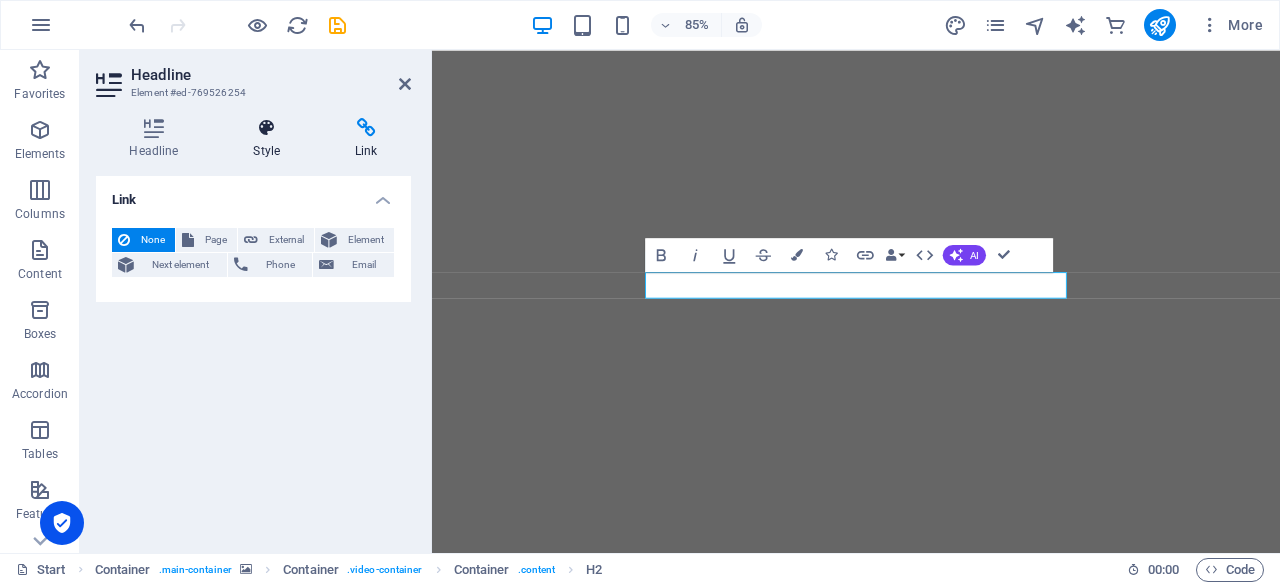 click on "Style" at bounding box center [271, 139] 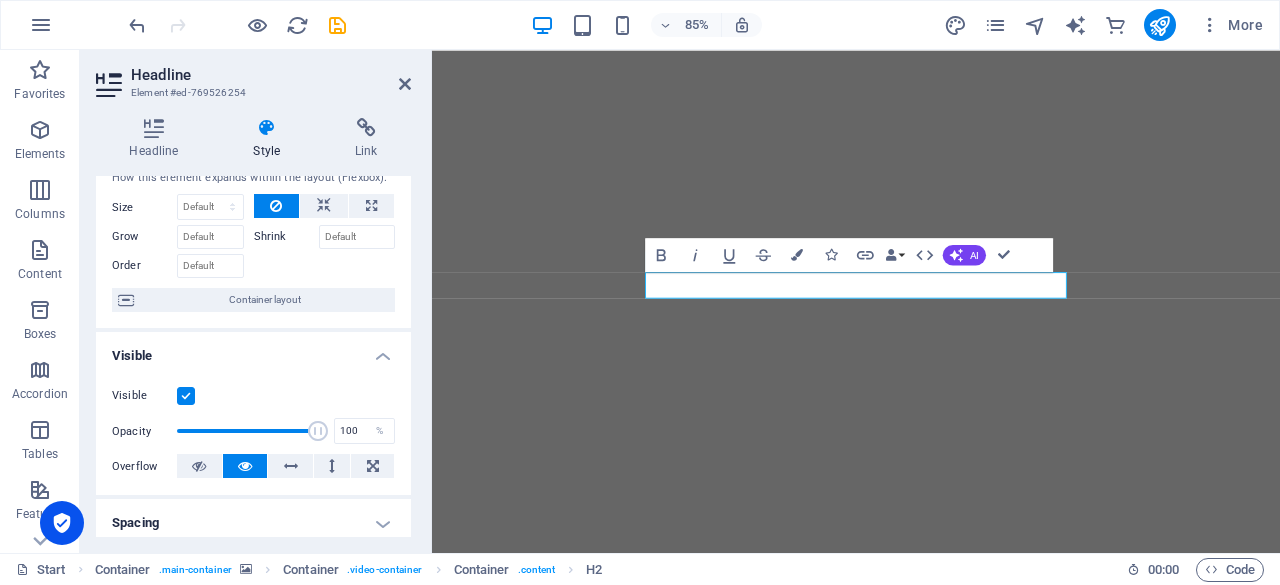 scroll, scrollTop: 0, scrollLeft: 0, axis: both 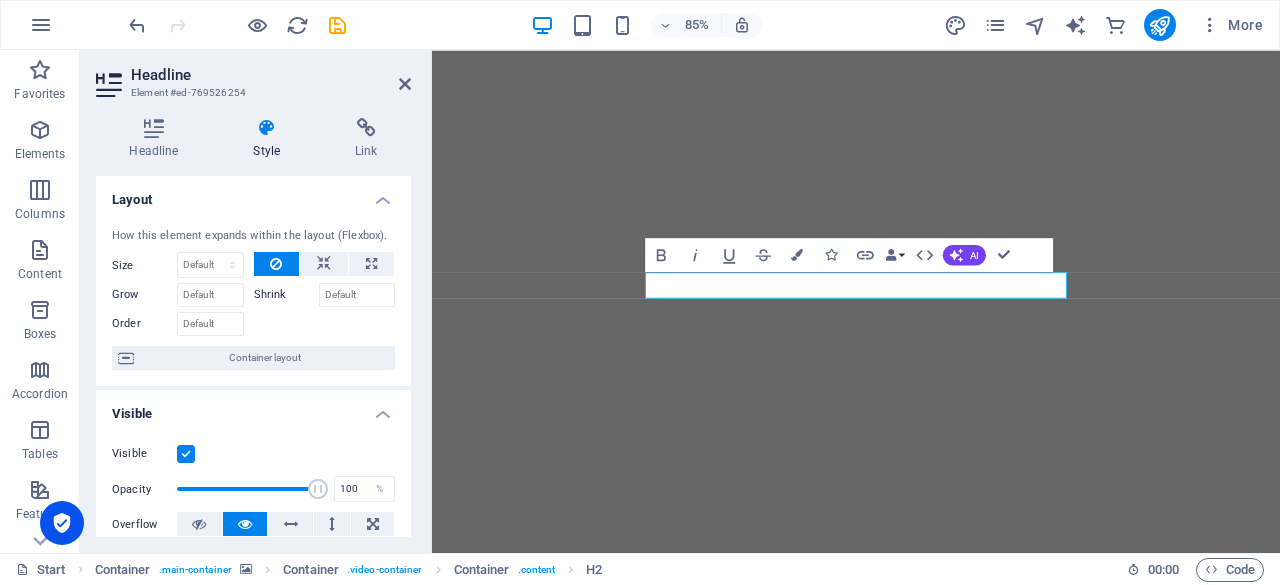 click at bounding box center (931, 346) 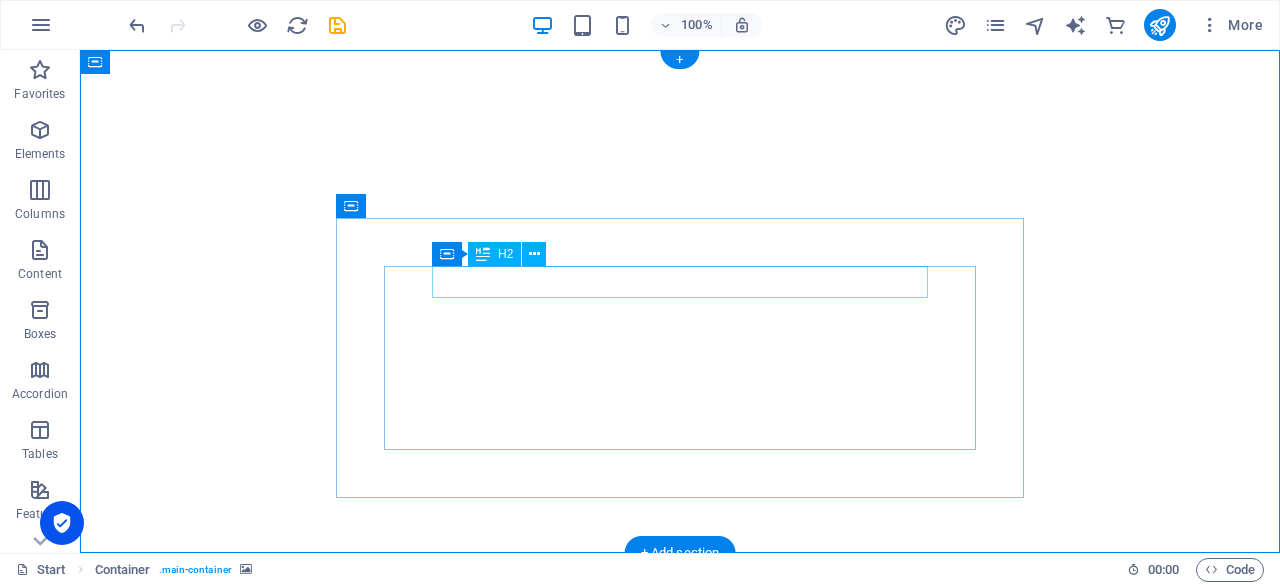 click on "MJM Interior" at bounding box center [680, 872] 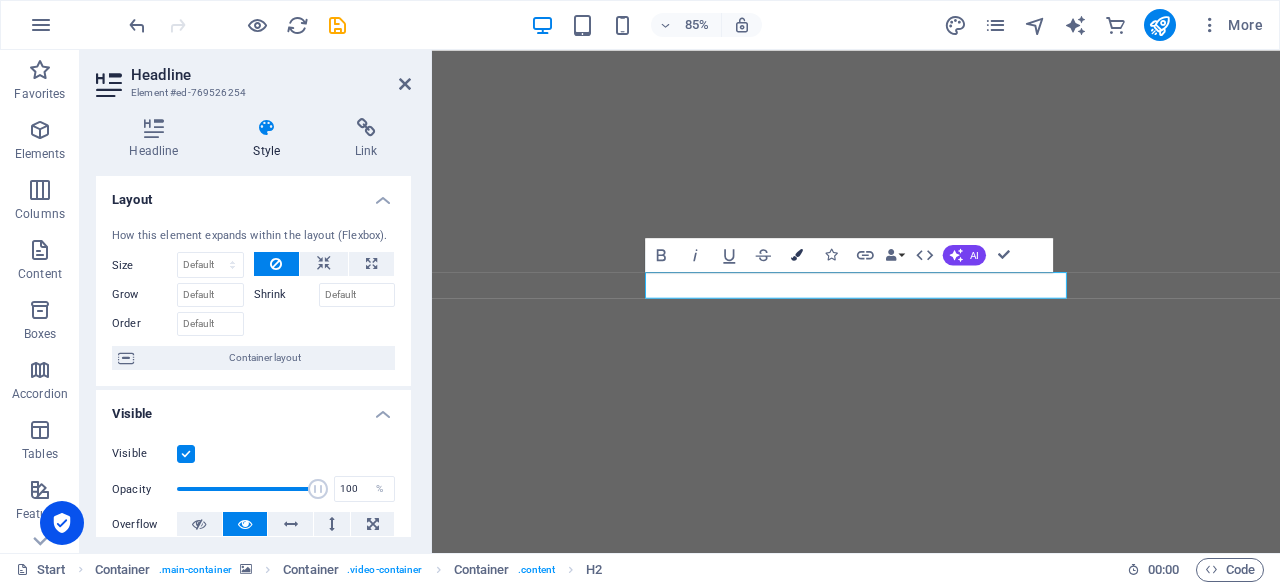 click on "Colors" at bounding box center (797, 254) 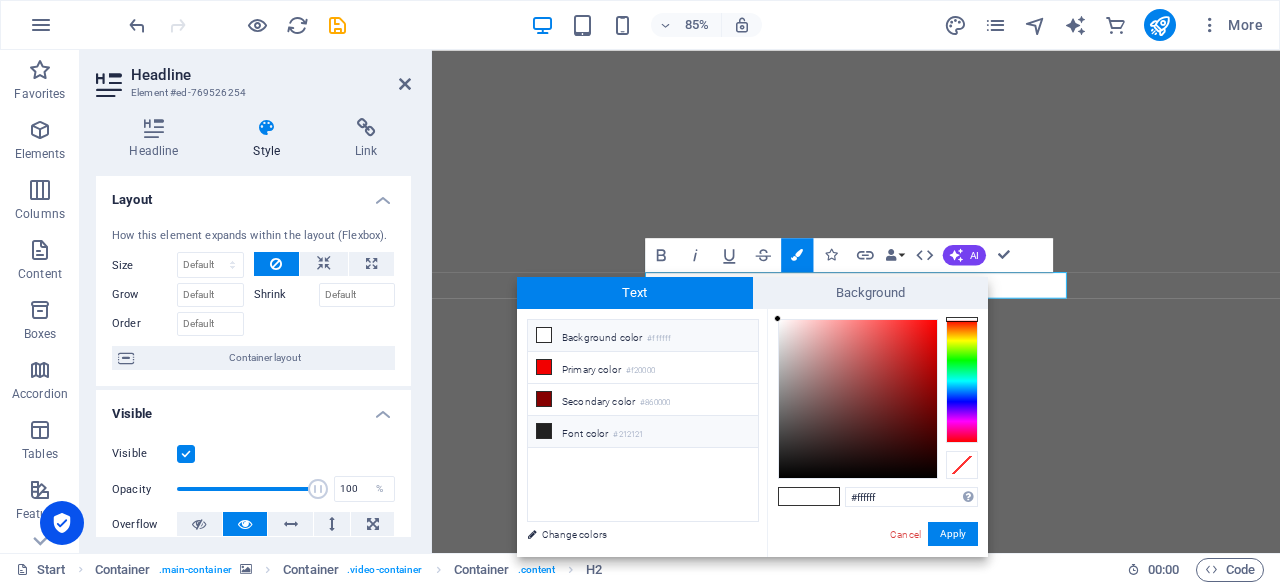 click on "#212121" at bounding box center [628, 435] 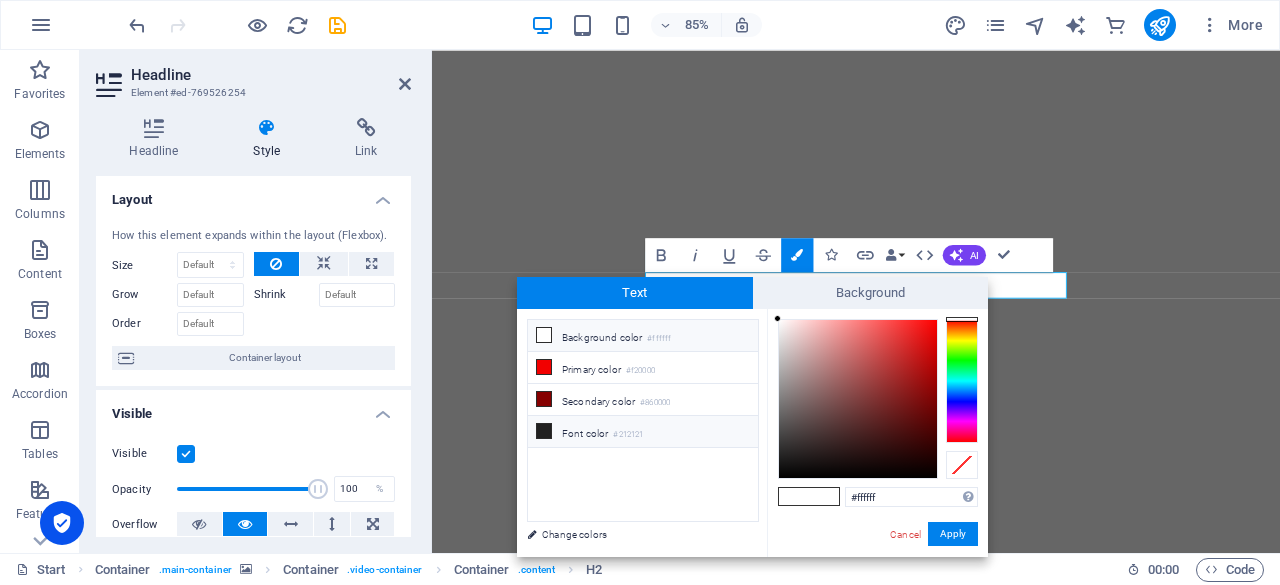 type on "#212121" 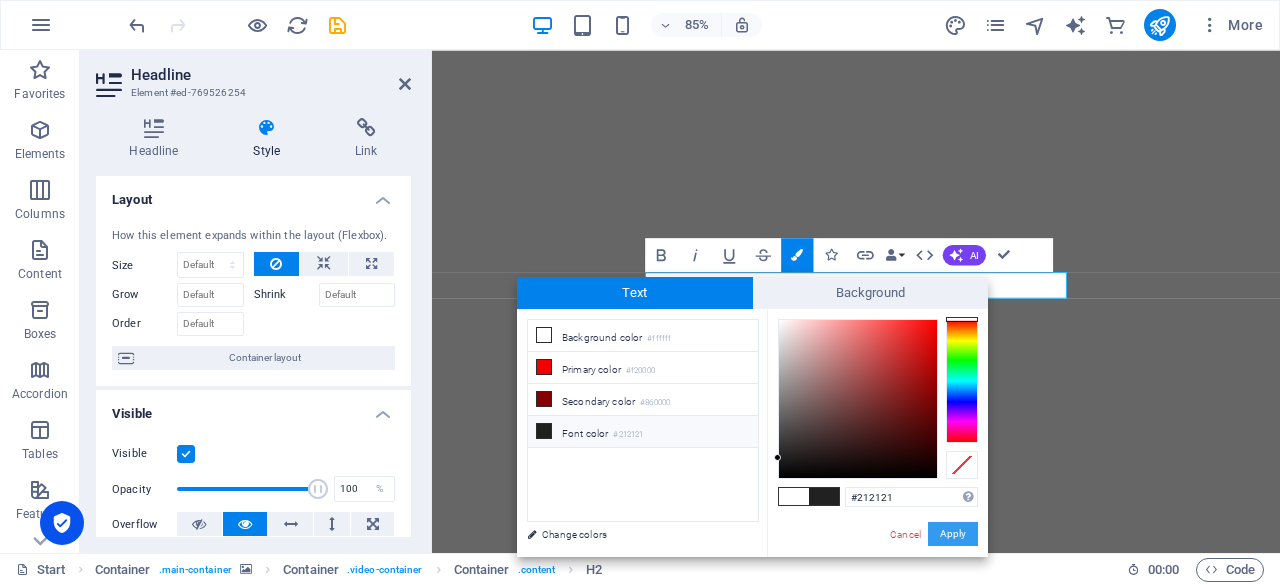 click on "Apply" at bounding box center (953, 534) 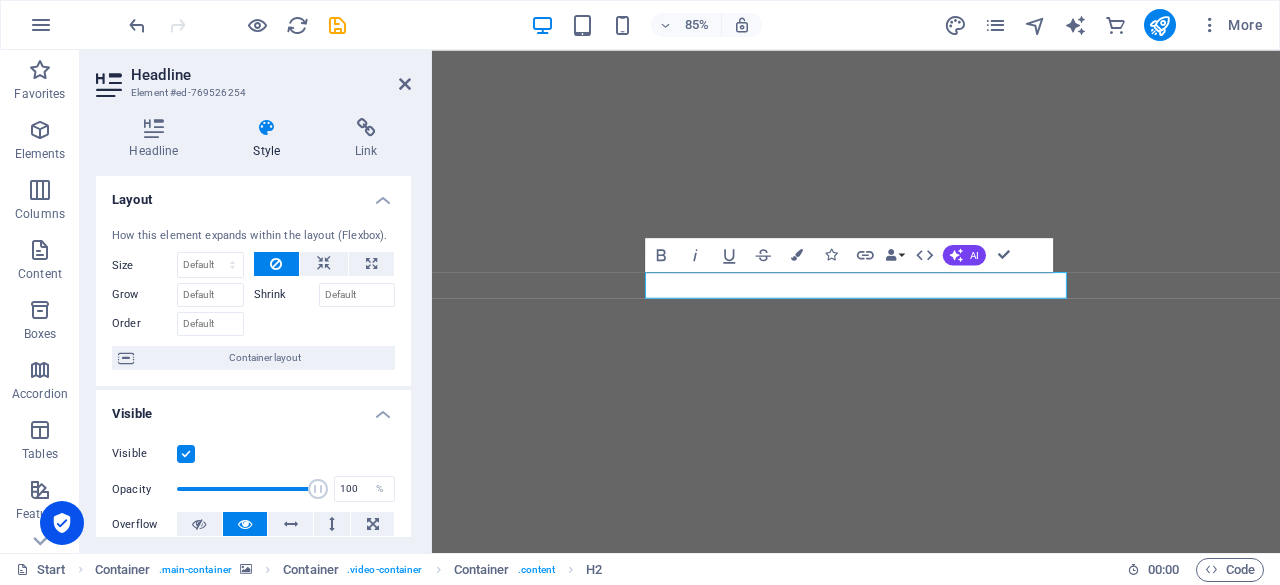 click at bounding box center [931, 346] 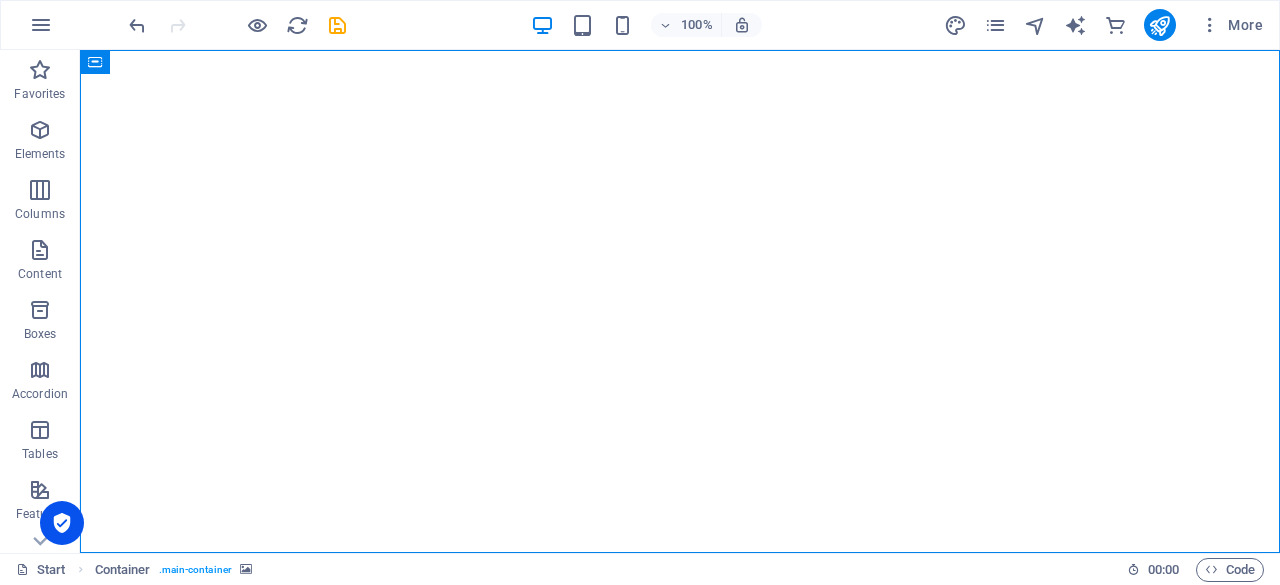 click at bounding box center [680, 301] 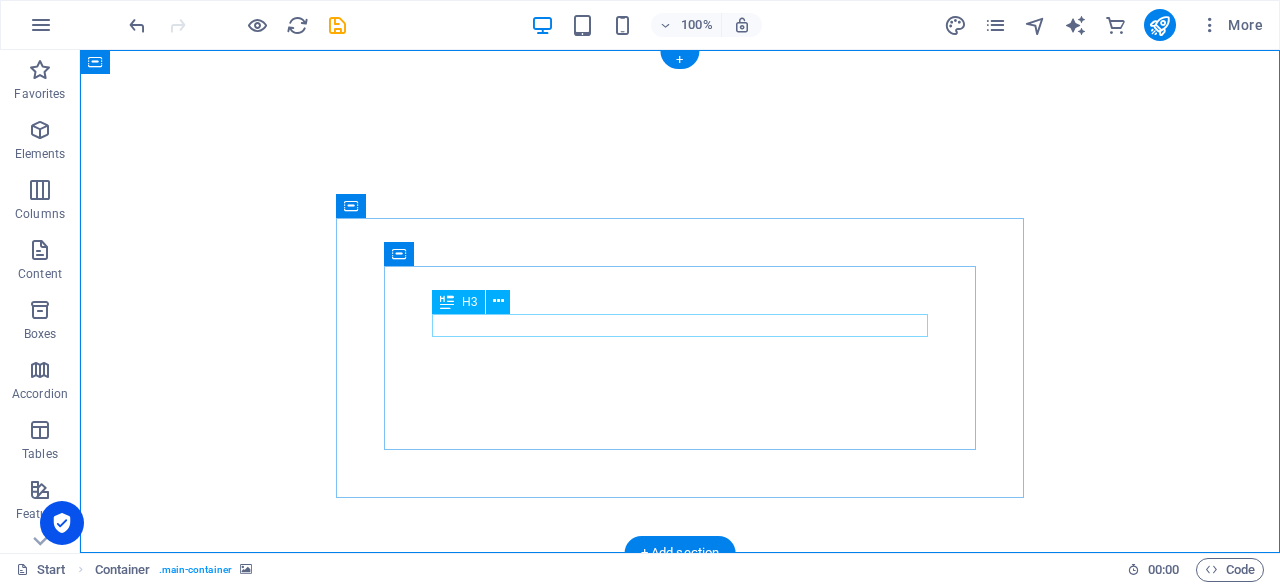 click on "Custom Design Interior" at bounding box center (680, 826) 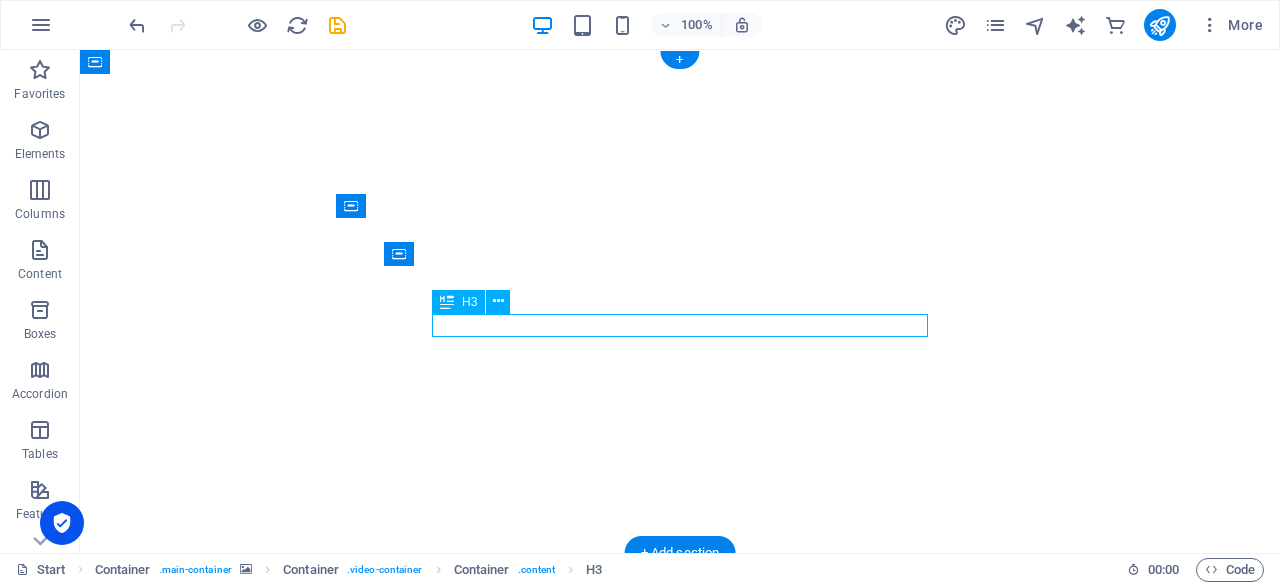 click on "Custom Design Interior" at bounding box center [680, 826] 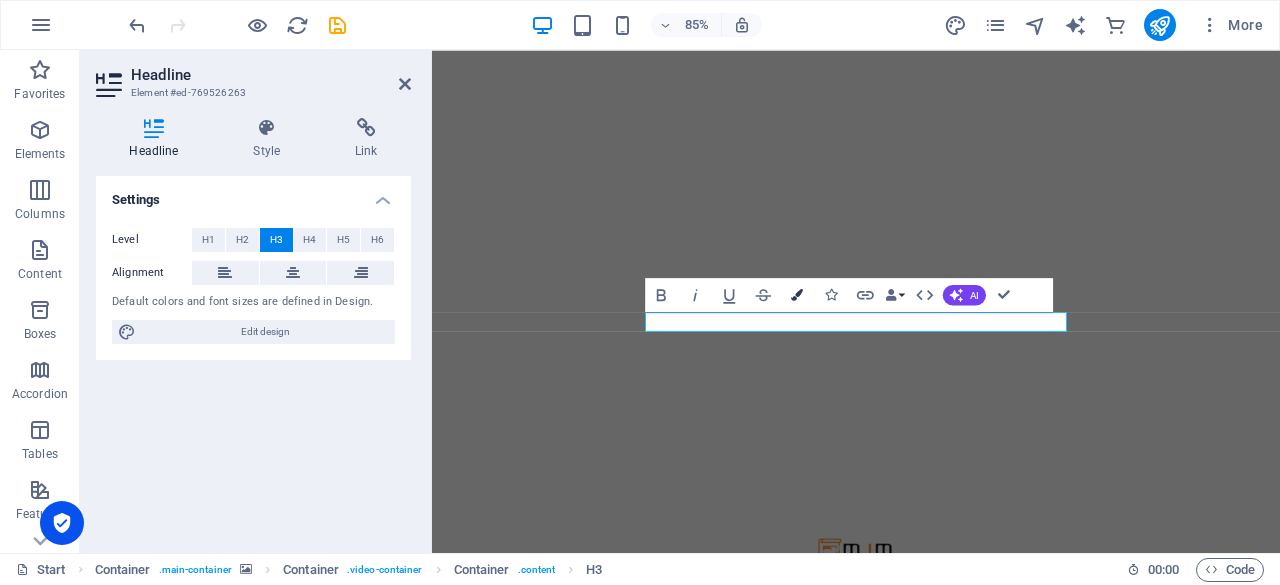 click on "Colors" at bounding box center [797, 295] 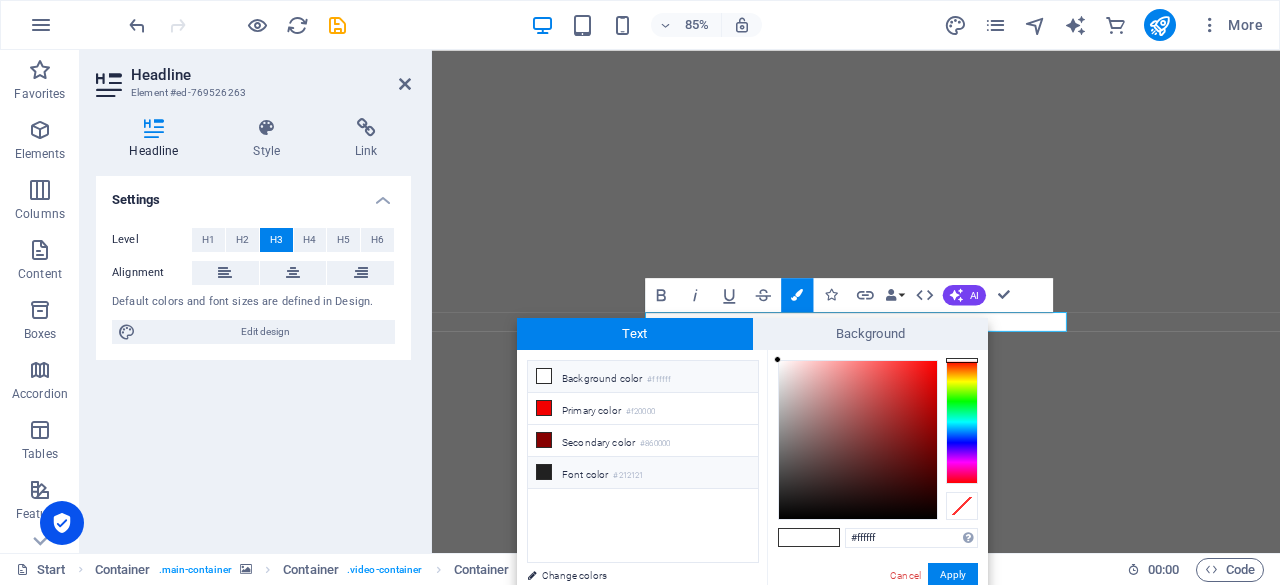 click on "Font color
#212121" at bounding box center [643, 473] 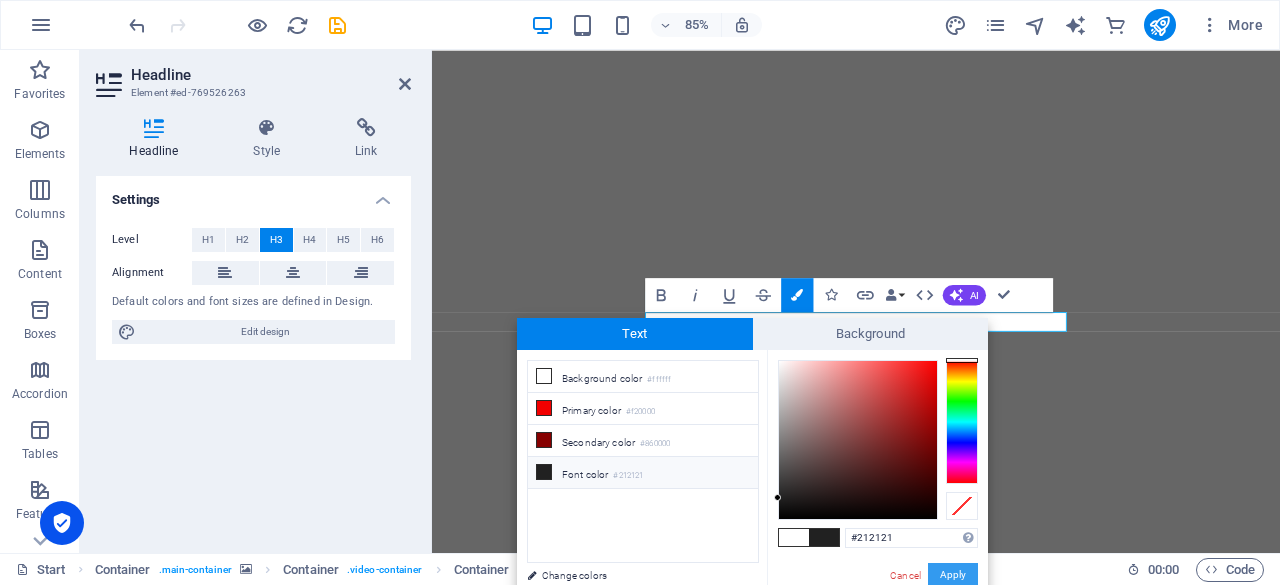 click on "Apply" at bounding box center [953, 575] 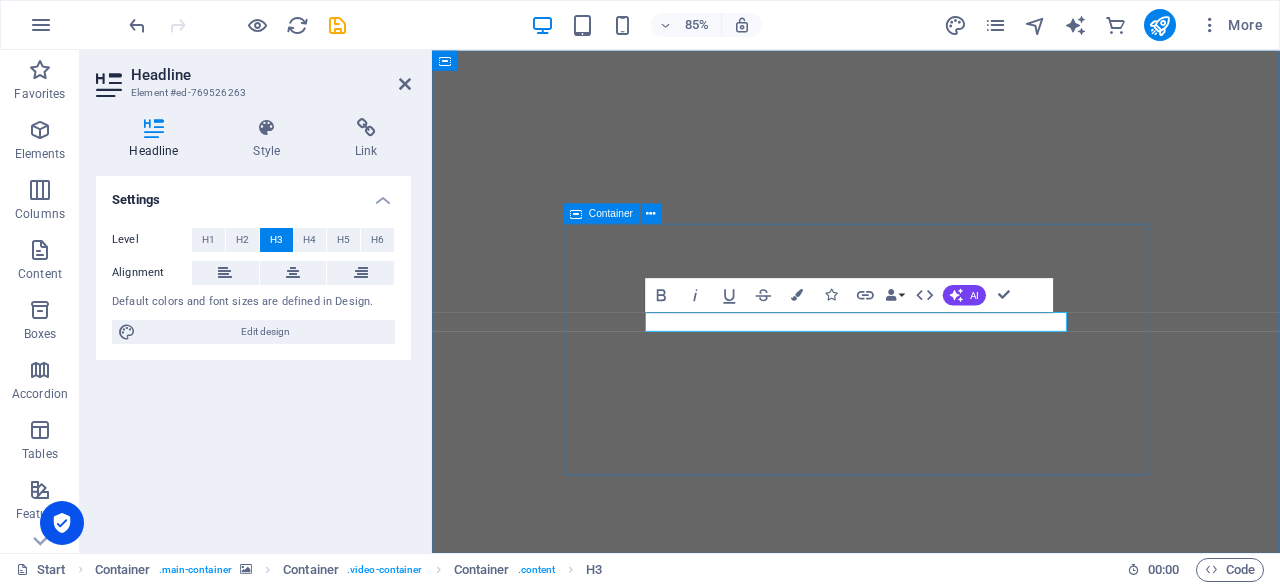 click on "MJM Interior Custom Design Interior Lorem ipsum dolor sit amet, consetetur sadipscing elitr, sed diam nonumy eirmod tempor invidunt ut labore et dolore magna aliquyam erat, sed diam voluptua." at bounding box center [931, 987] 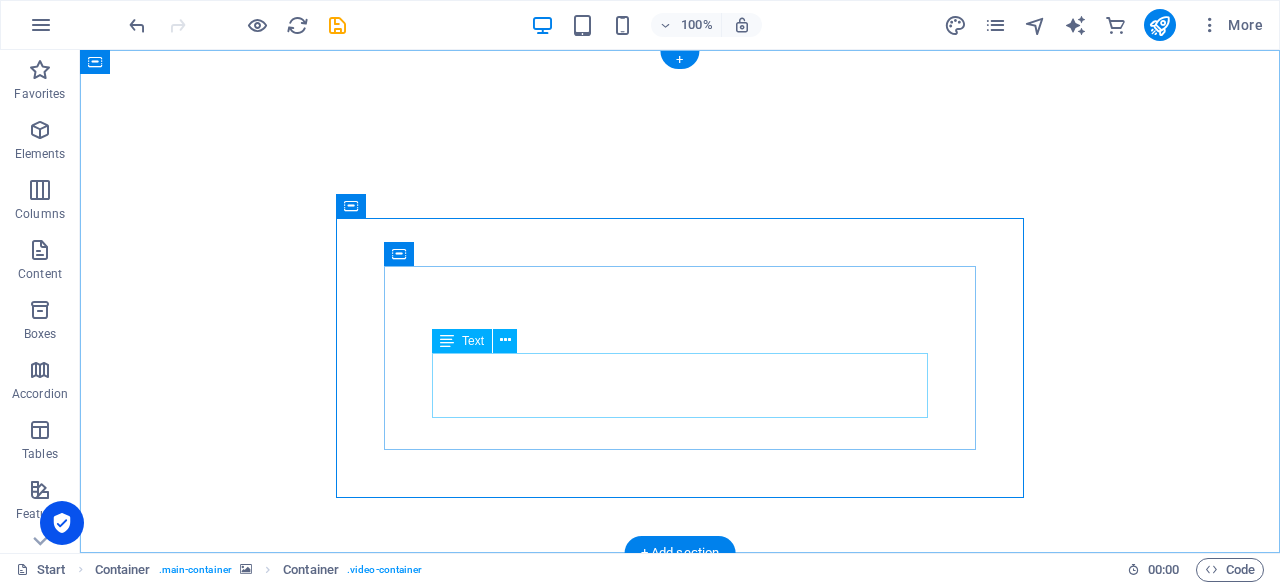 click on "Lorem ipsum dolor sit amet, consetetur sadipscing elitr, sed diam nonumy eirmod tempor invidunt ut labore et dolore magna aliquyam erat, sed diam voluptua." at bounding box center (680, 886) 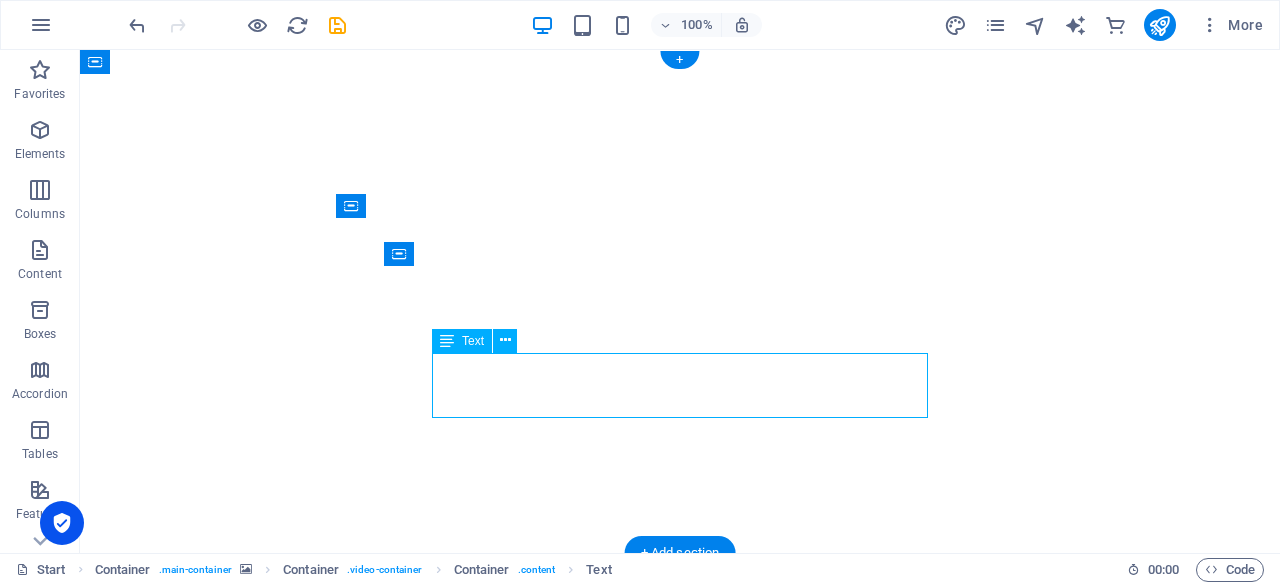 click on "Lorem ipsum dolor sit amet, consetetur sadipscing elitr, sed diam nonumy eirmod tempor invidunt ut labore et dolore magna aliquyam erat, sed diam voluptua." at bounding box center (680, 886) 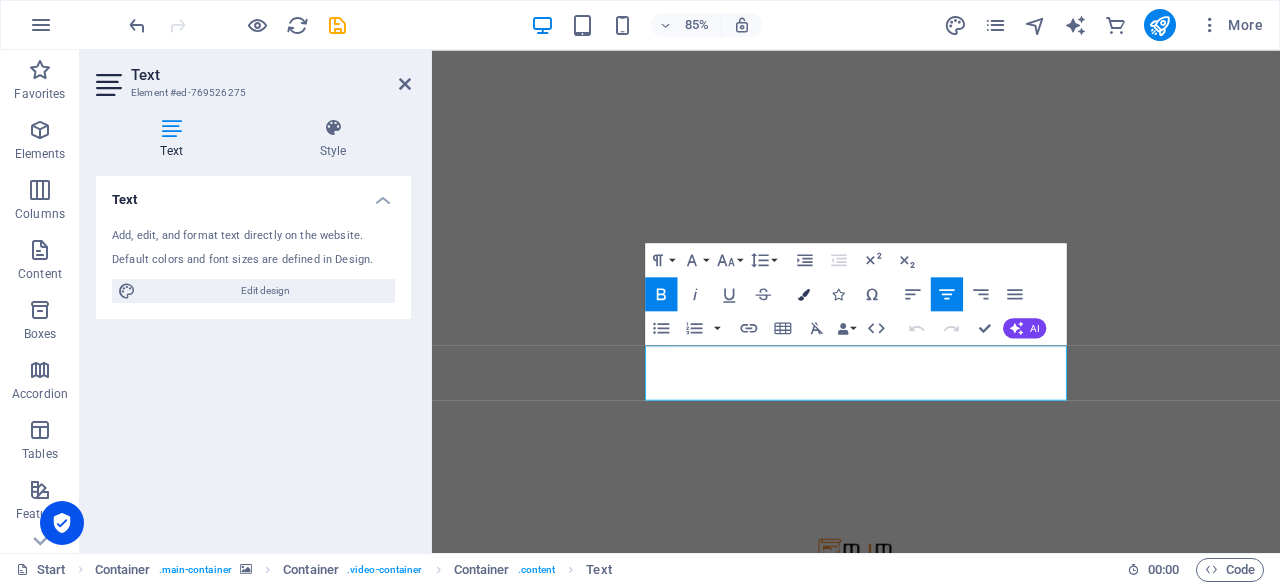 click at bounding box center [804, 294] 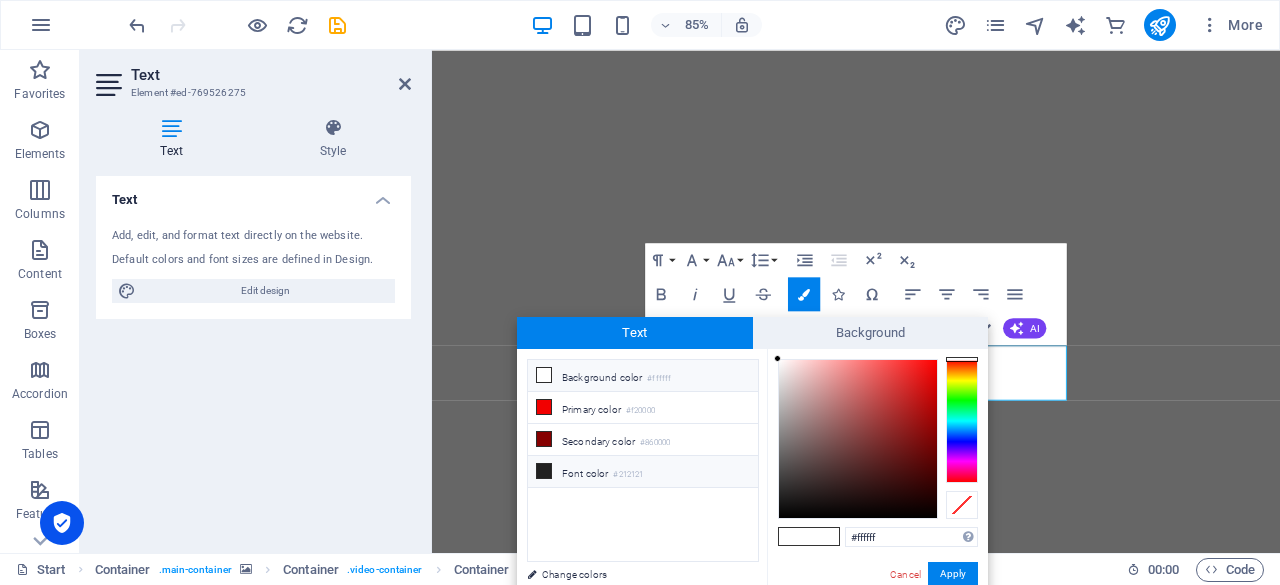click on "#212121" at bounding box center [628, 475] 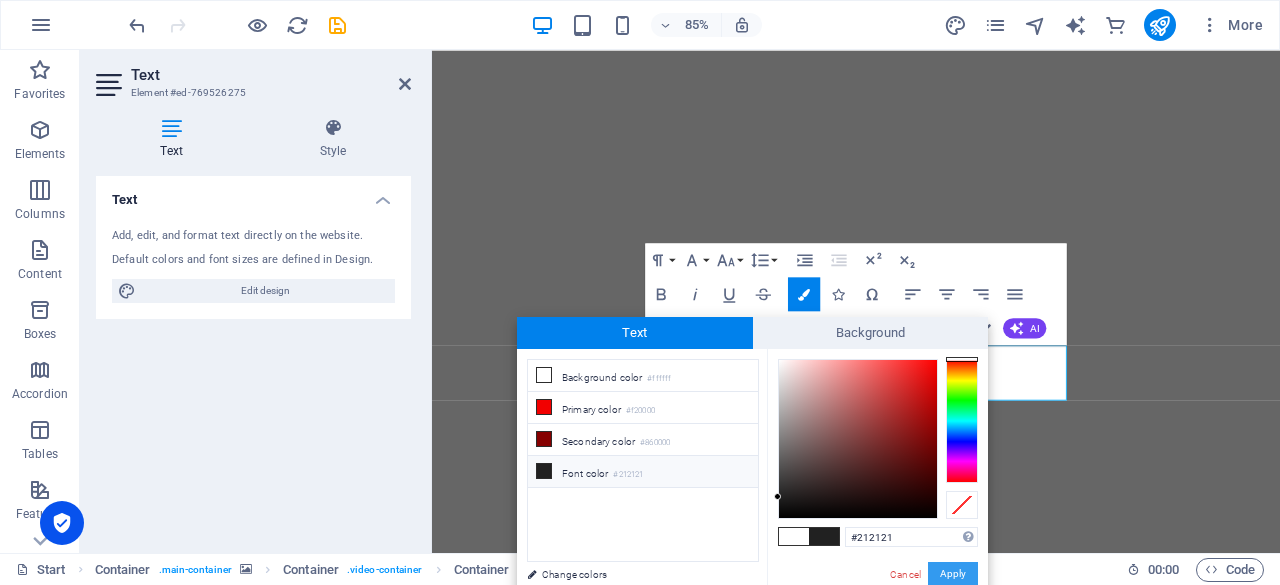 click on "Apply" at bounding box center (953, 574) 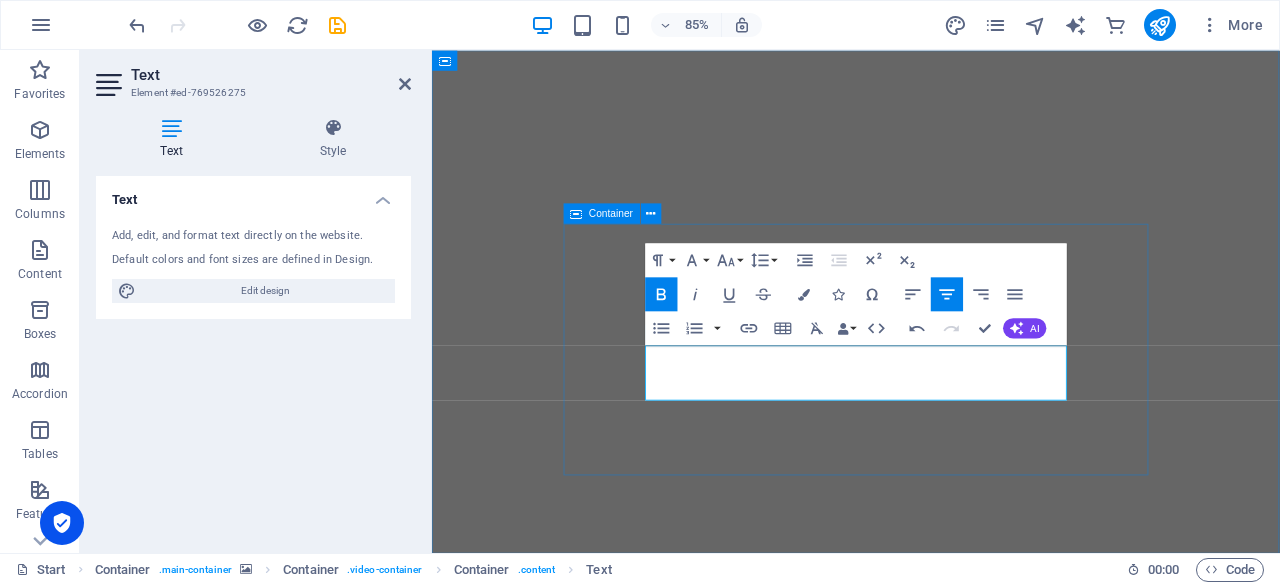 click on "MJM Interior Custom Design Interior ​ ​ Lorem ipsum dolor sit amet, consetetur sadipscing elitr, sed diam nonumy eirmod tempor invidunt ut labore et dolore magna aliquyam erat, sed diam voluptua." at bounding box center [931, 987] 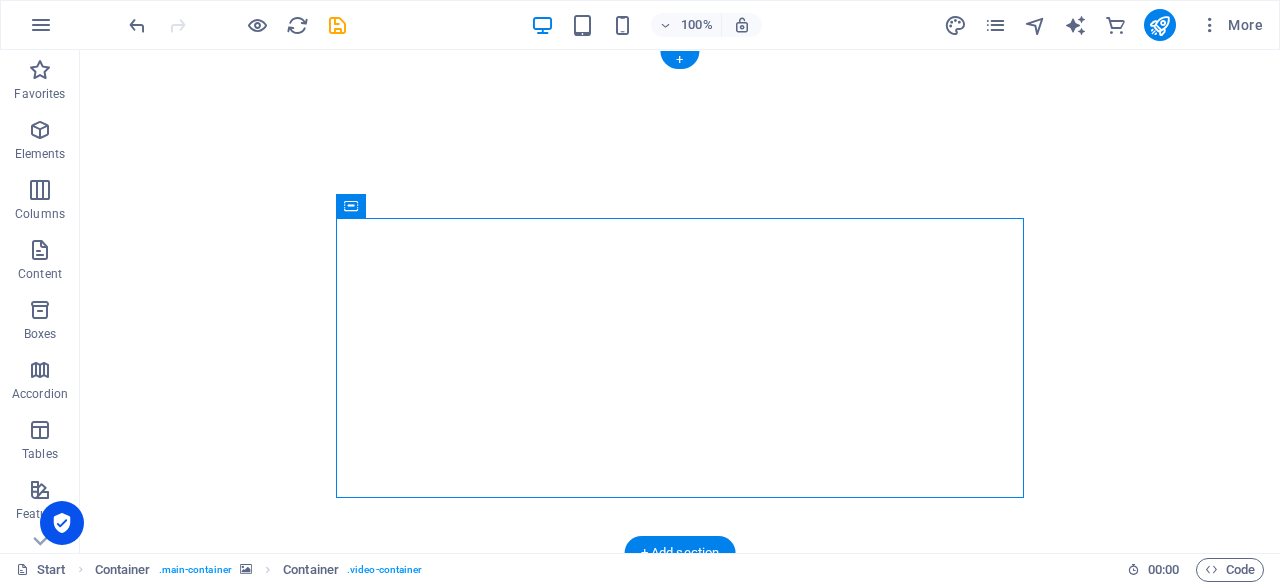 click at bounding box center [680, 346] 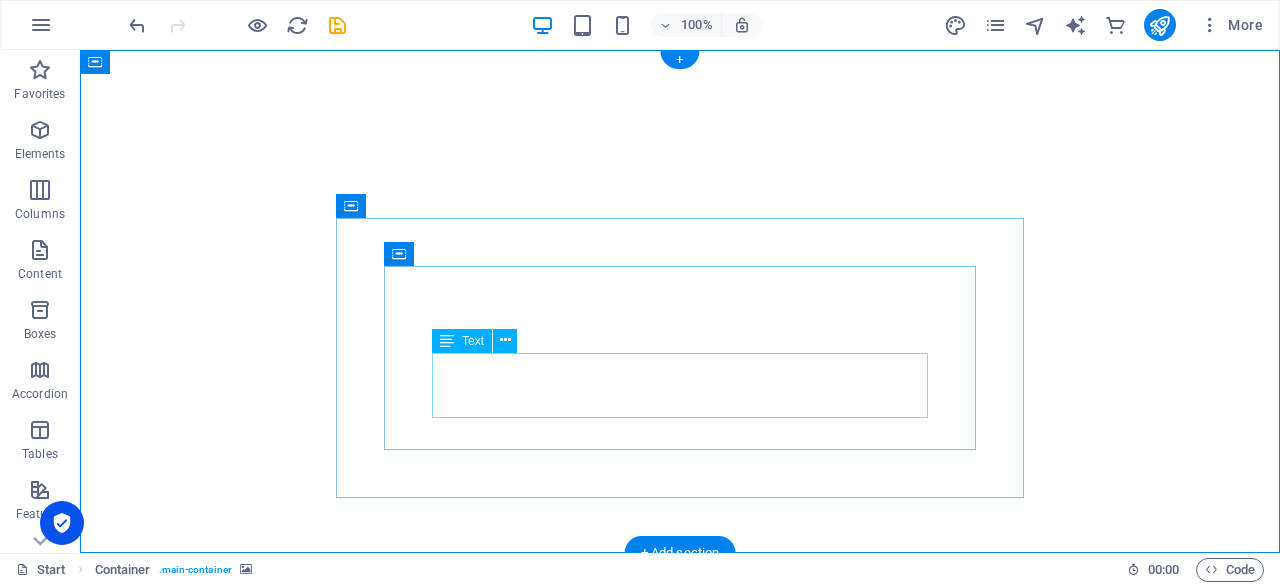 click on "Lorem ipsum dolor sit amet, consetetur sadipscing elitr, sed diam nonumy eirmod tempor invidunt ut labore et dolore magna aliquyam erat, sed diam voluptua." at bounding box center (680, 975) 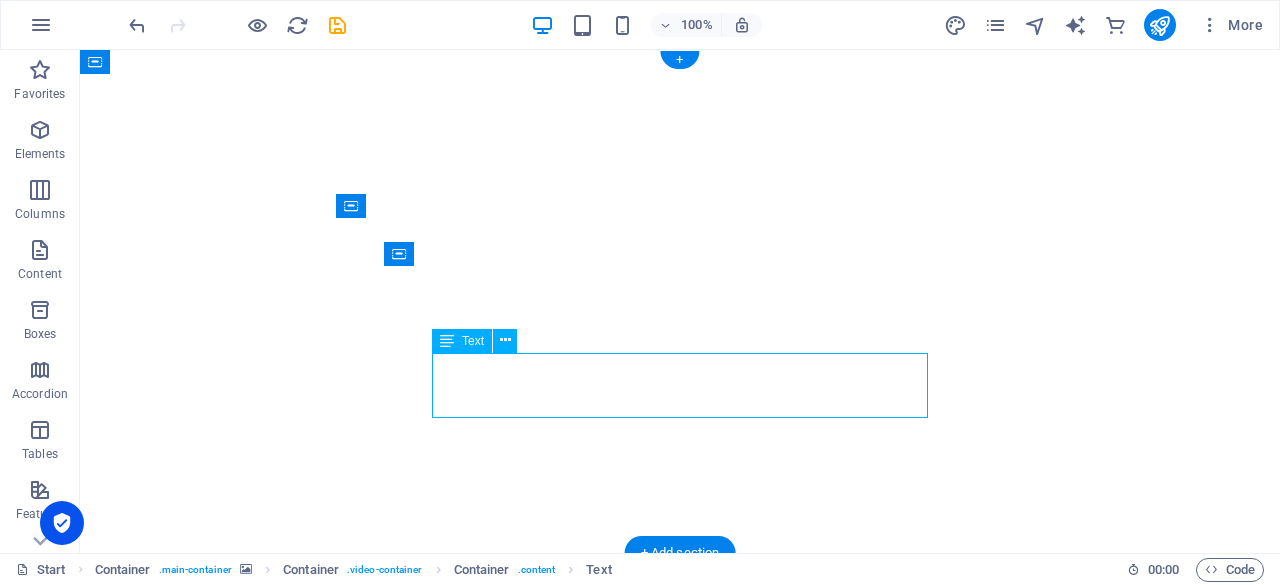 click on "Lorem ipsum dolor sit amet, consetetur sadipscing elitr, sed diam nonumy eirmod tempor invidunt ut labore et dolore magna aliquyam erat, sed diam voluptua." at bounding box center (680, 975) 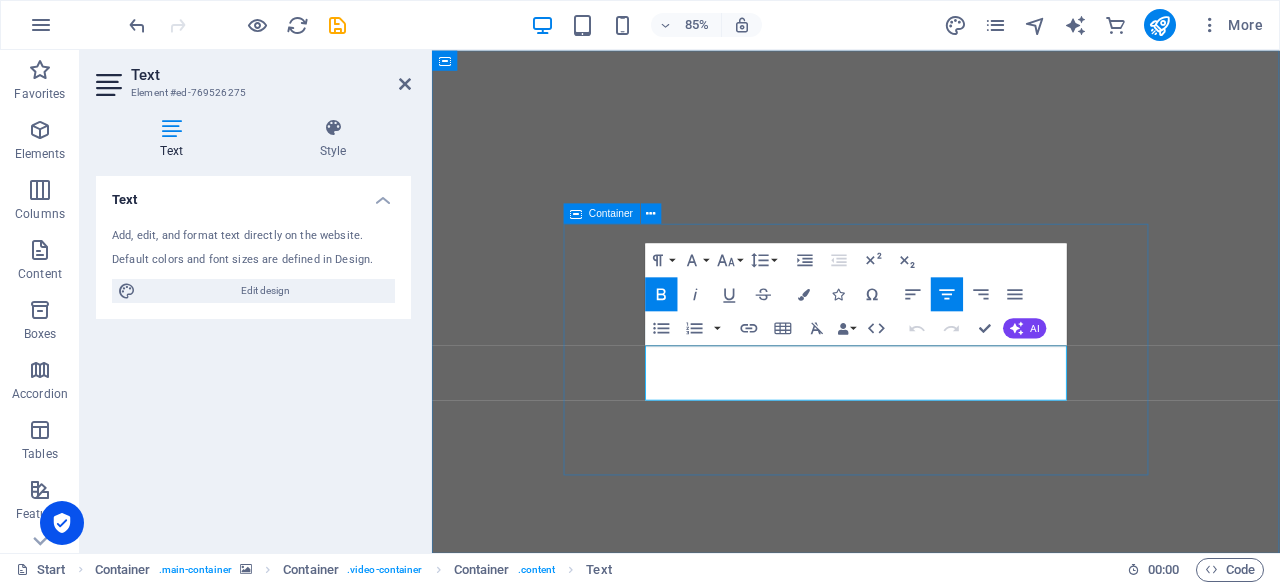 click on "MJM Interior Custom Design Interior Lorem ipsum dolor sit amet, consetetur sadipscing elitr, sed diam nonumy eirmod tempor invidunt ut labore et dolore magna aliquyam erat, sed diam voluptua." at bounding box center [931, 987] 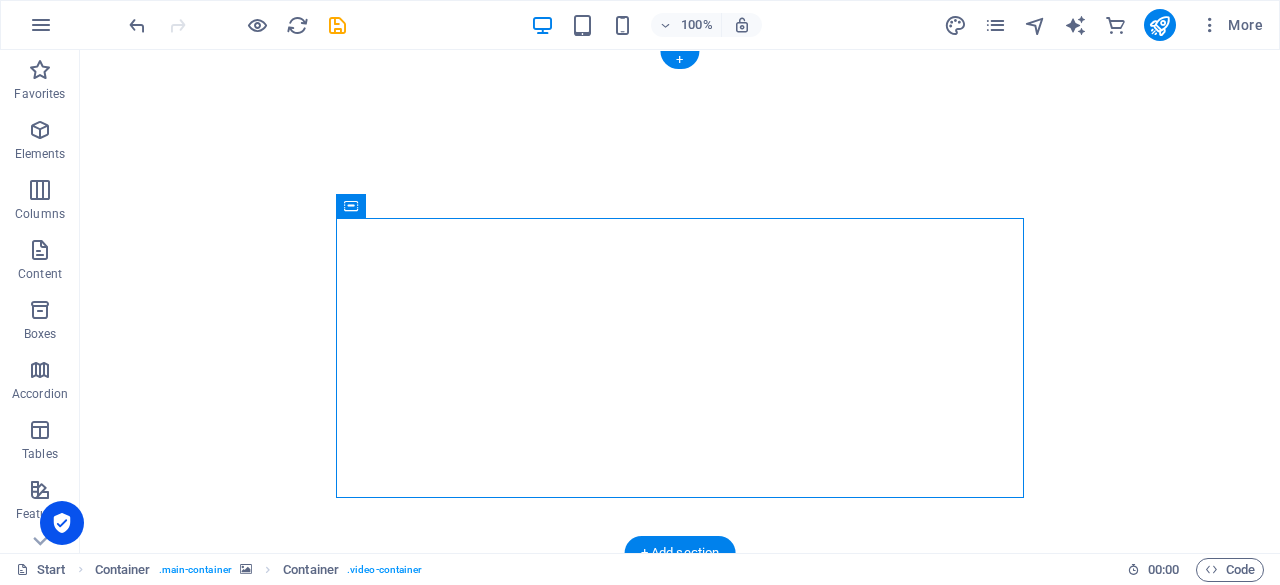 click at bounding box center (680, 346) 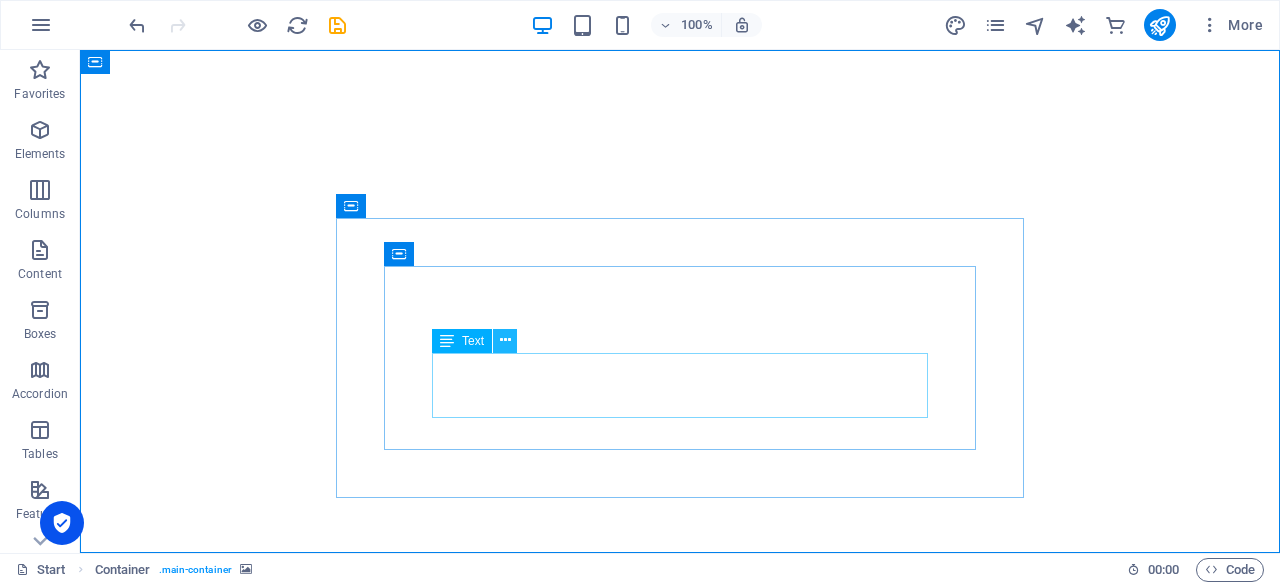 click at bounding box center [505, 340] 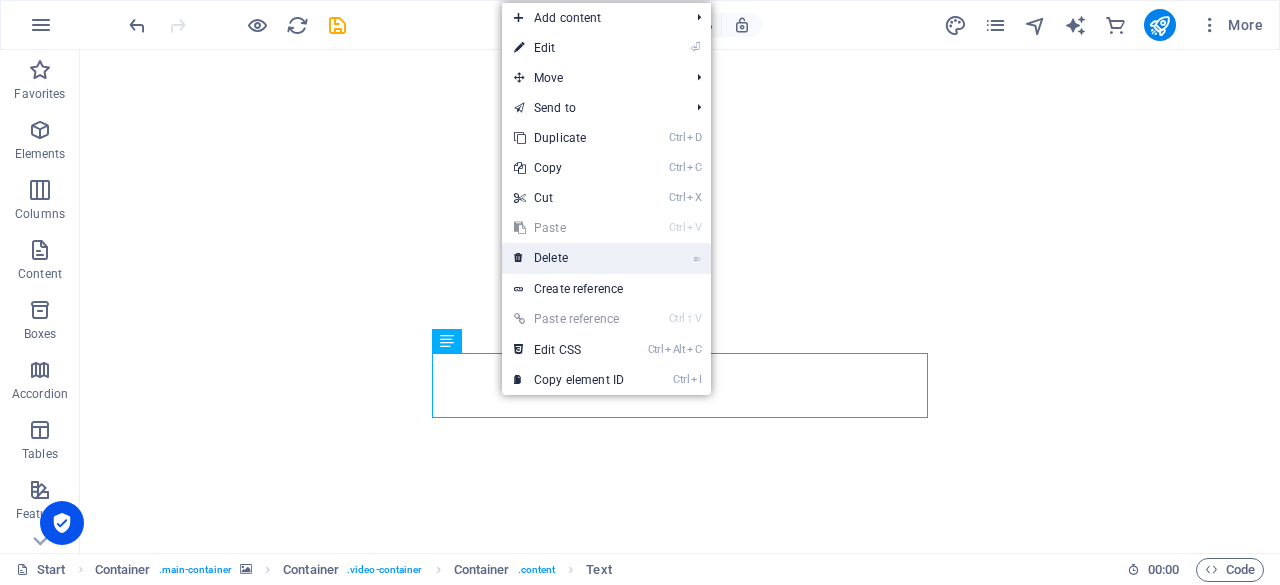 click on "⌦  Delete" at bounding box center (569, 258) 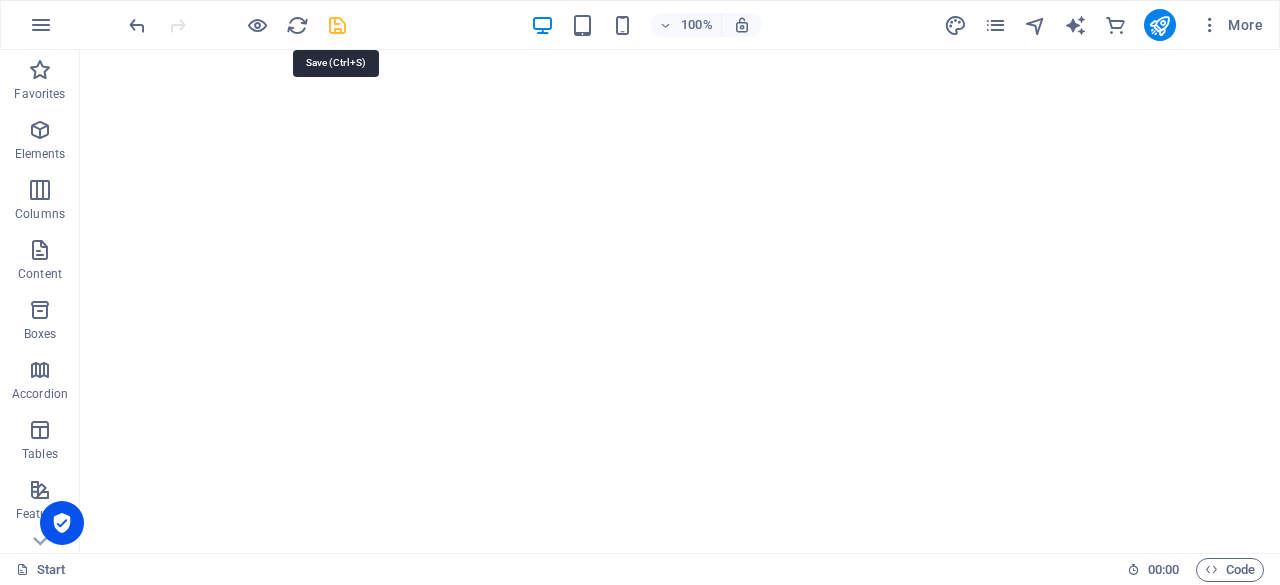 click at bounding box center (337, 25) 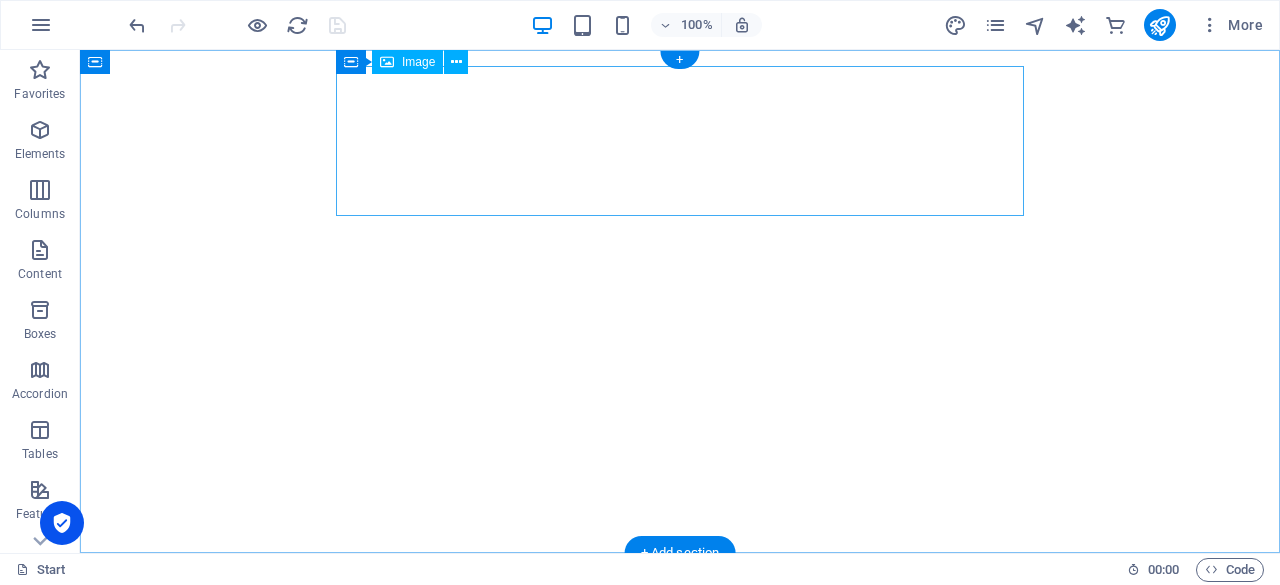 click at bounding box center [680, 644] 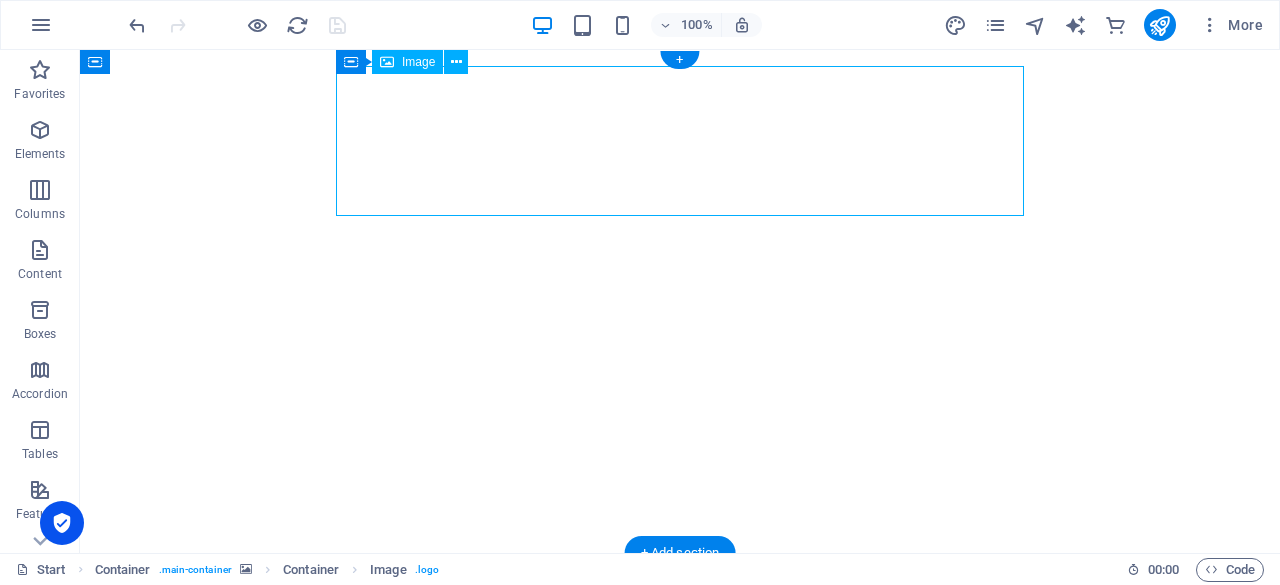 click at bounding box center (680, 644) 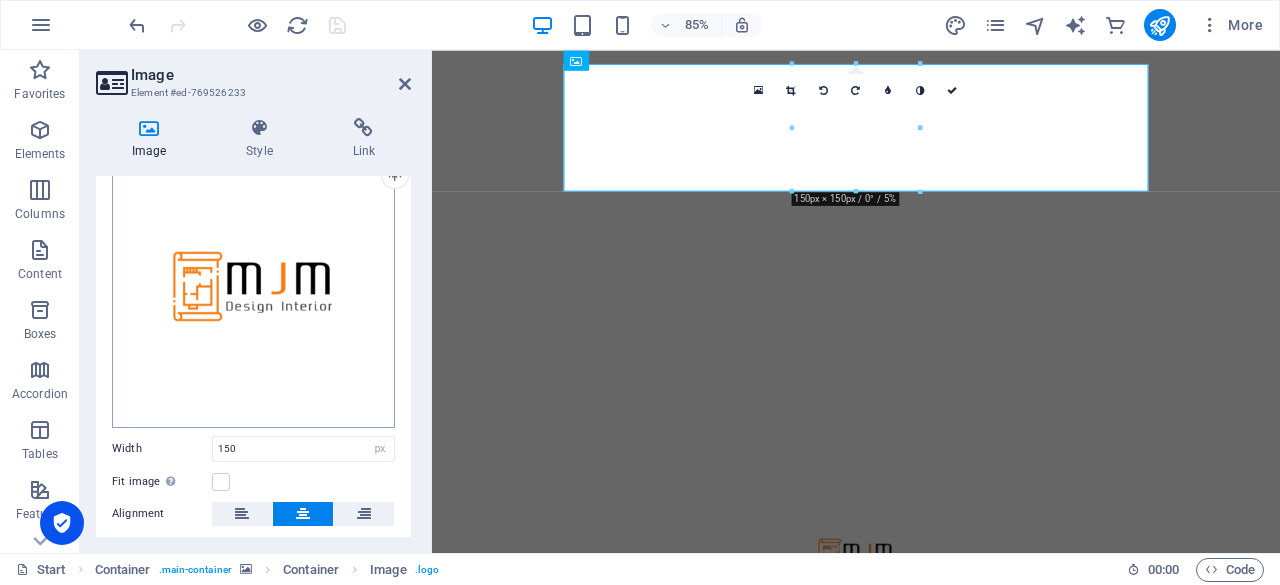 scroll, scrollTop: 200, scrollLeft: 0, axis: vertical 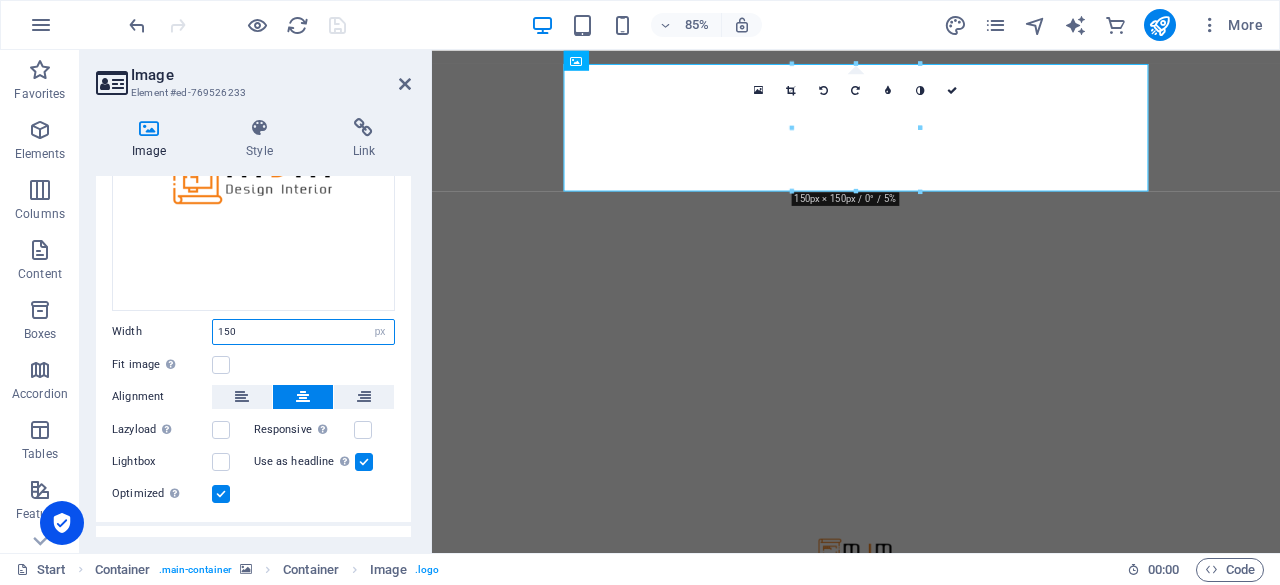 drag, startPoint x: 238, startPoint y: 327, endPoint x: 189, endPoint y: 327, distance: 49 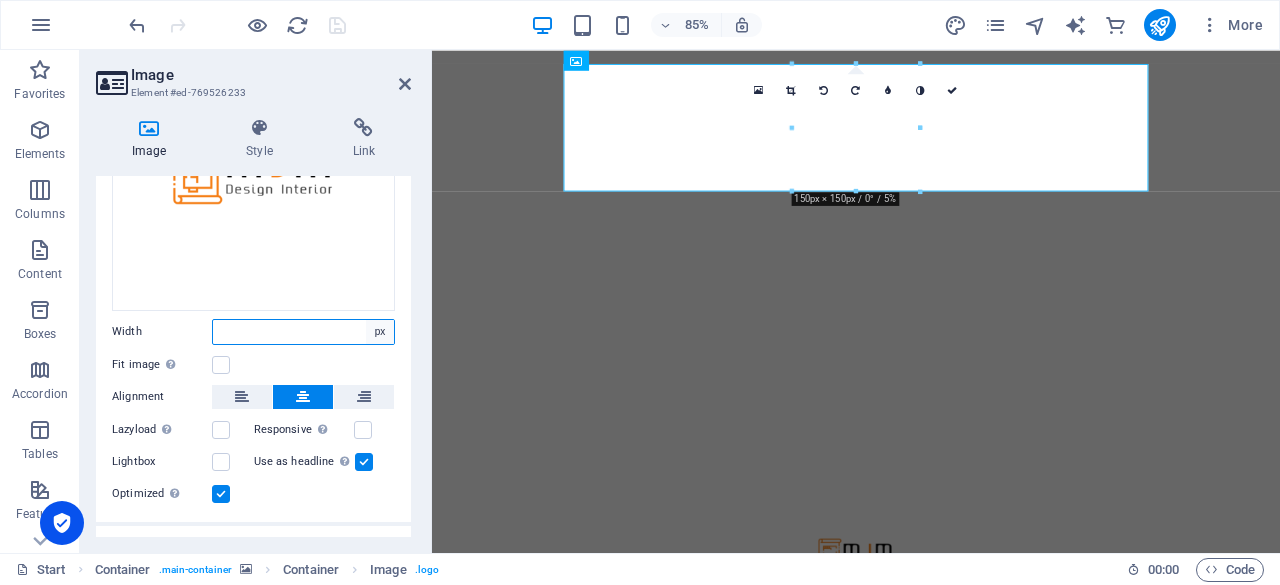 type 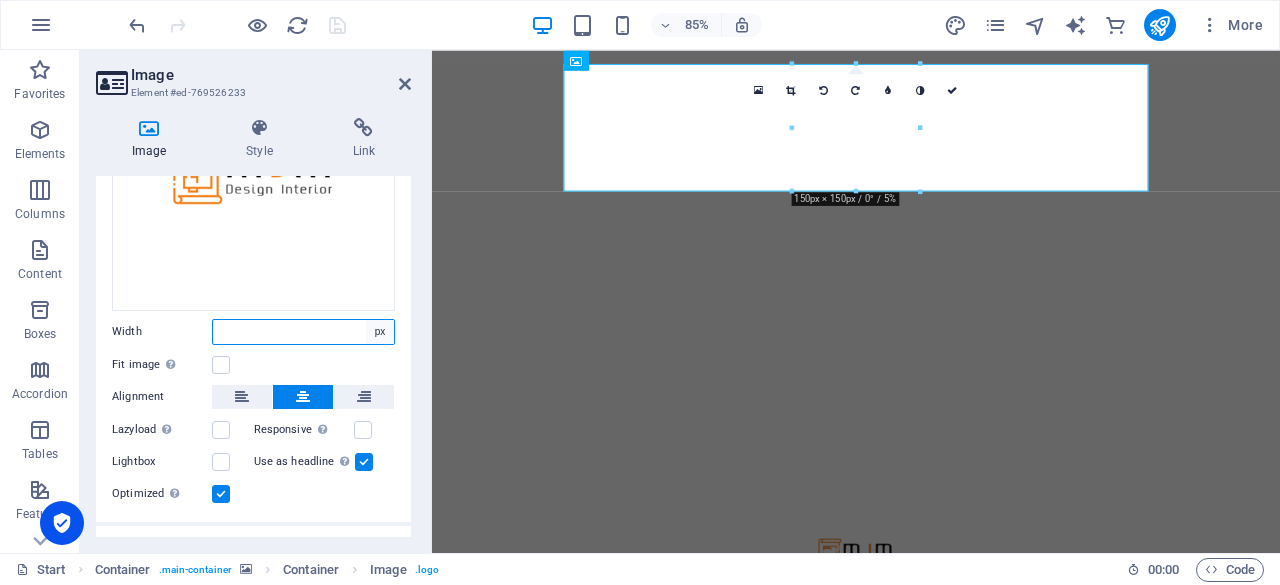 click on "Default auto px rem % em vh vw" at bounding box center [380, 332] 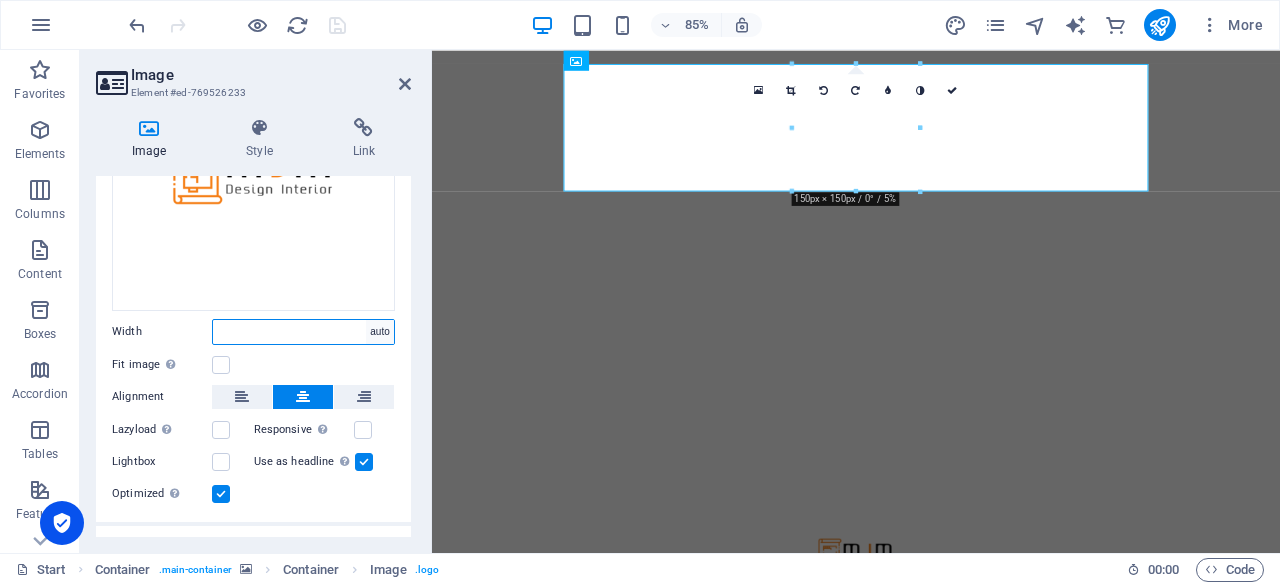 click on "Default auto px rem % em vh vw" at bounding box center [380, 332] 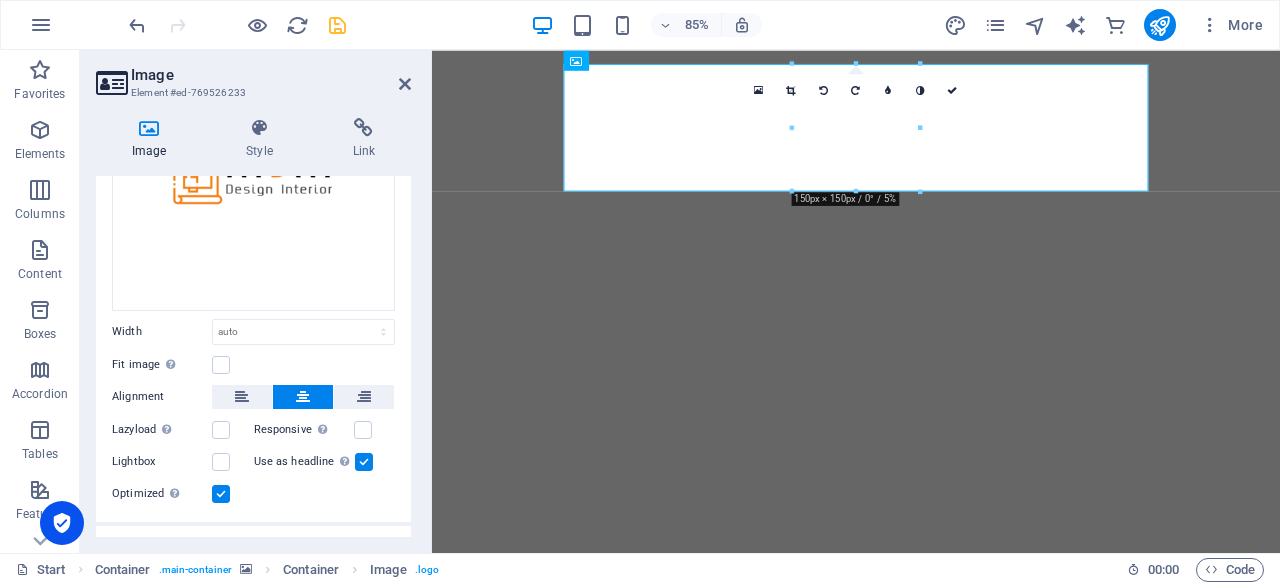 click on "Fit image Automatically fit image to a fixed width and height" at bounding box center (253, 365) 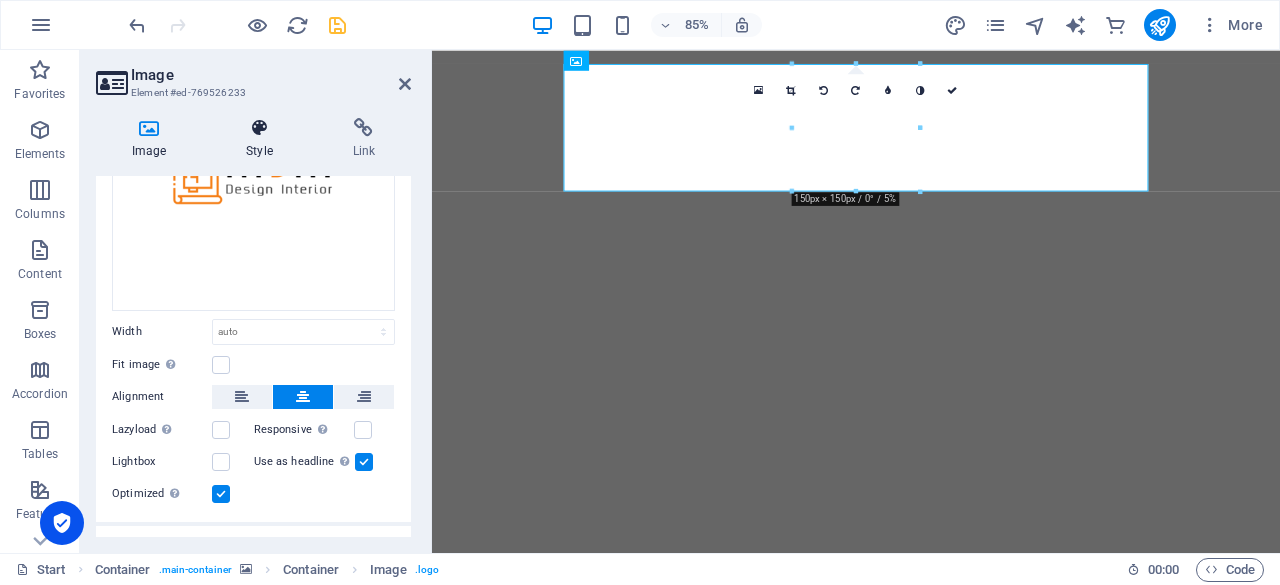 click at bounding box center (259, 128) 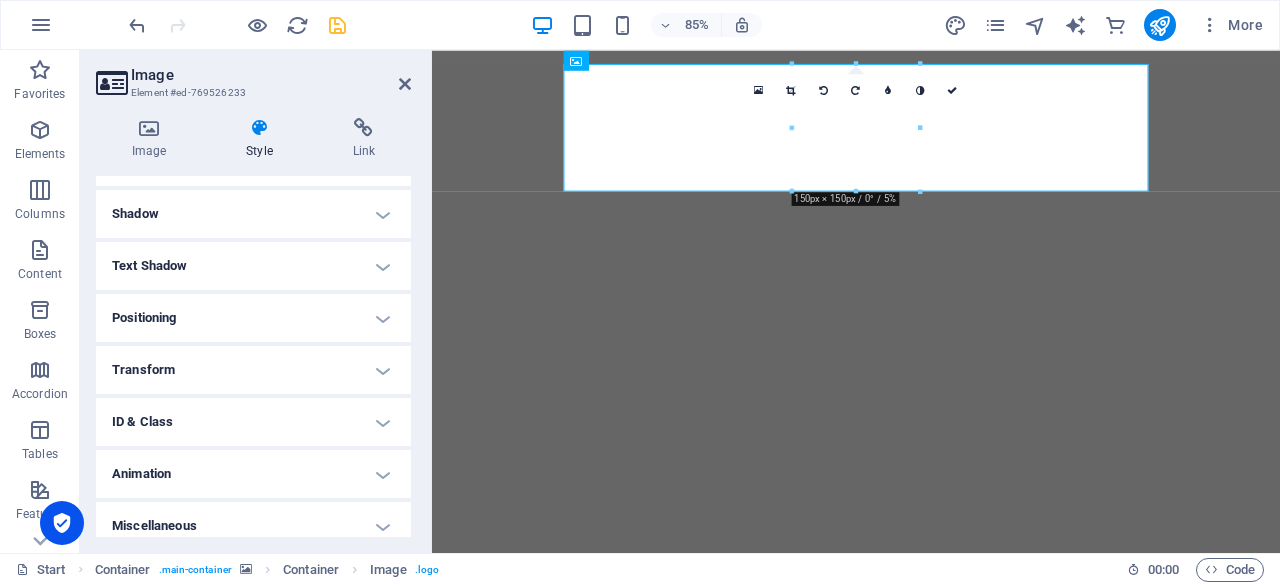 scroll, scrollTop: 482, scrollLeft: 0, axis: vertical 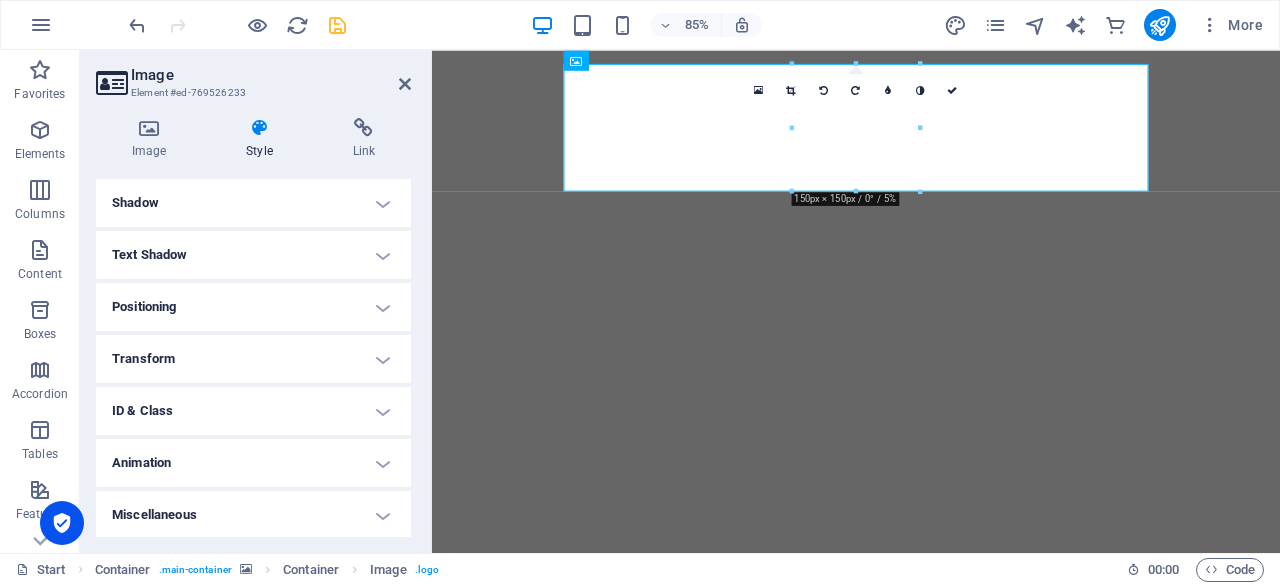click on "Shadow" at bounding box center (253, 203) 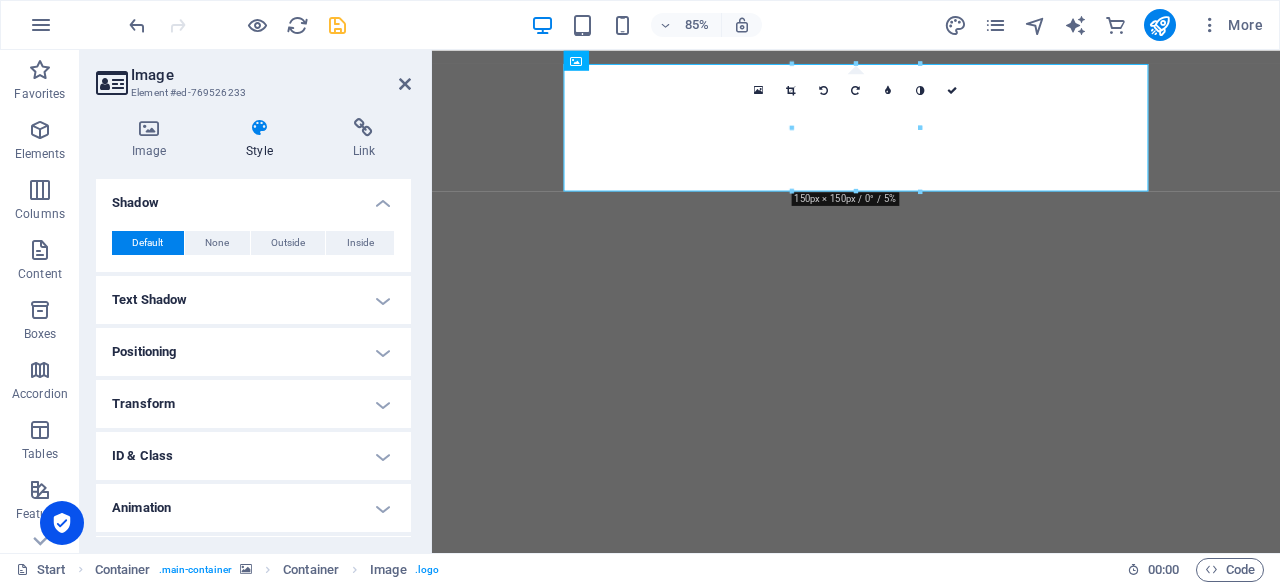 click on "Shadow" at bounding box center (253, 197) 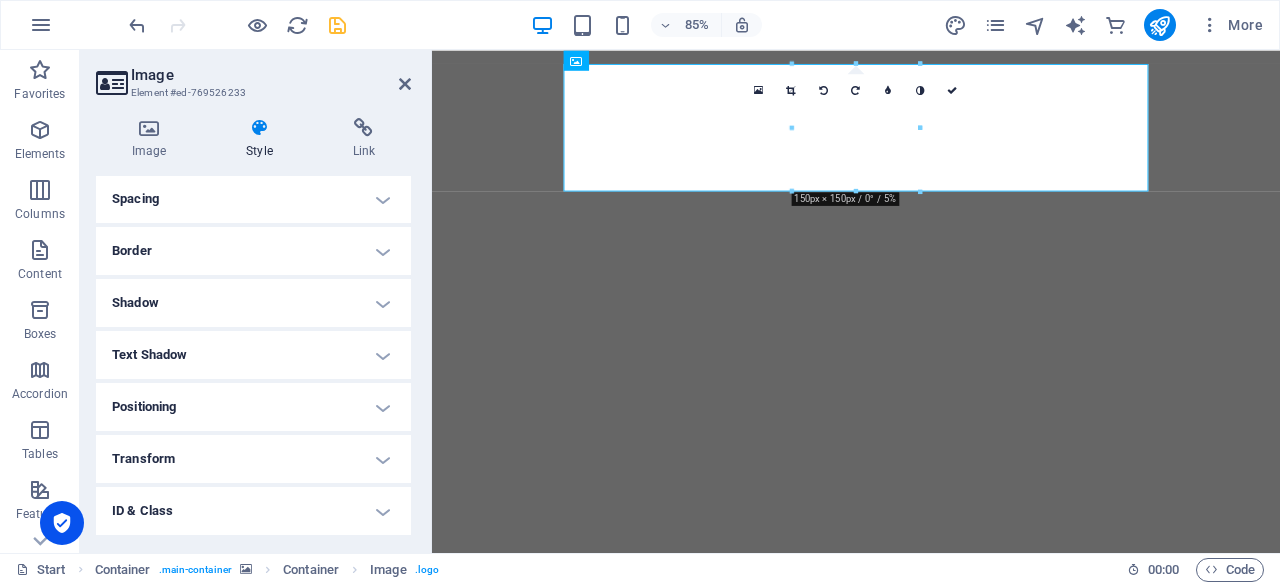 scroll, scrollTop: 482, scrollLeft: 0, axis: vertical 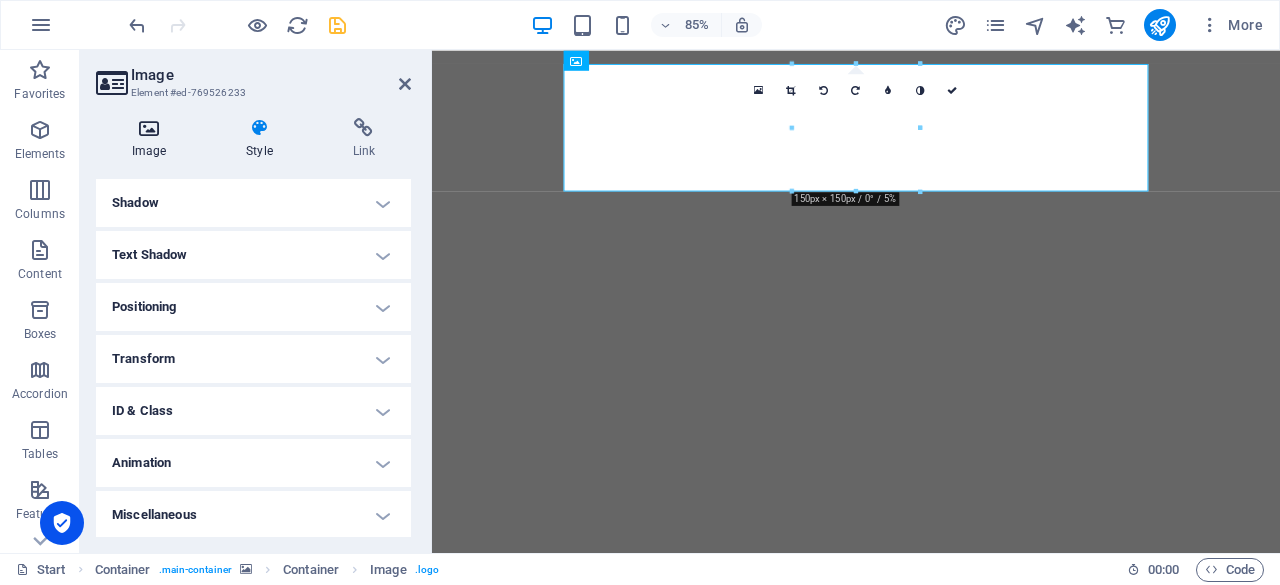 click on "Image" at bounding box center [153, 139] 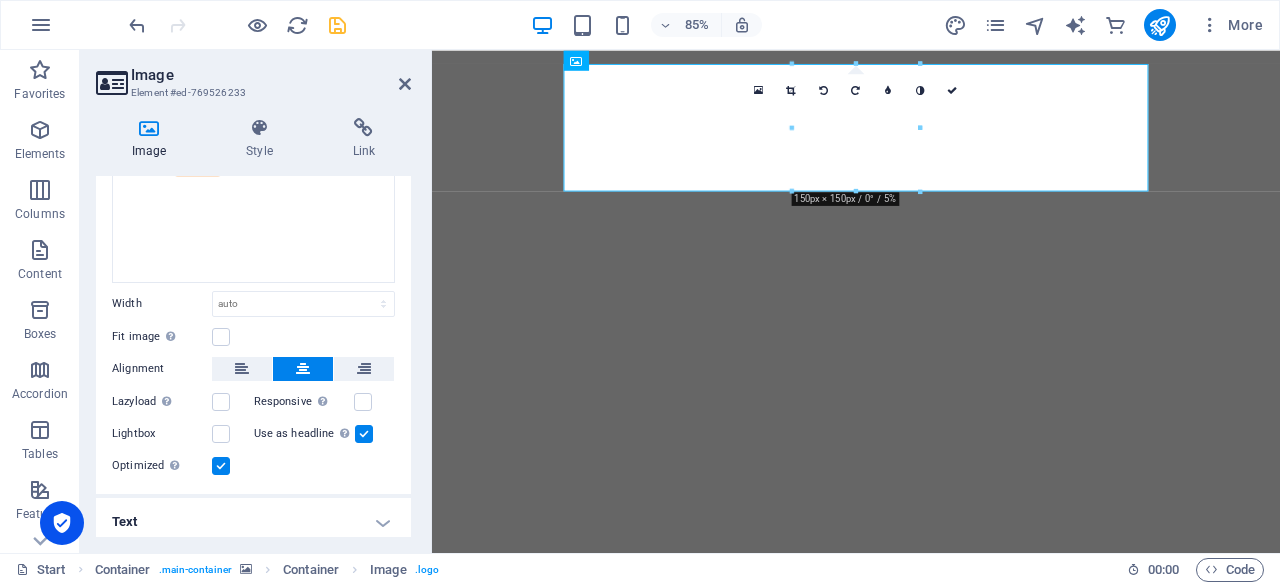 scroll, scrollTop: 232, scrollLeft: 0, axis: vertical 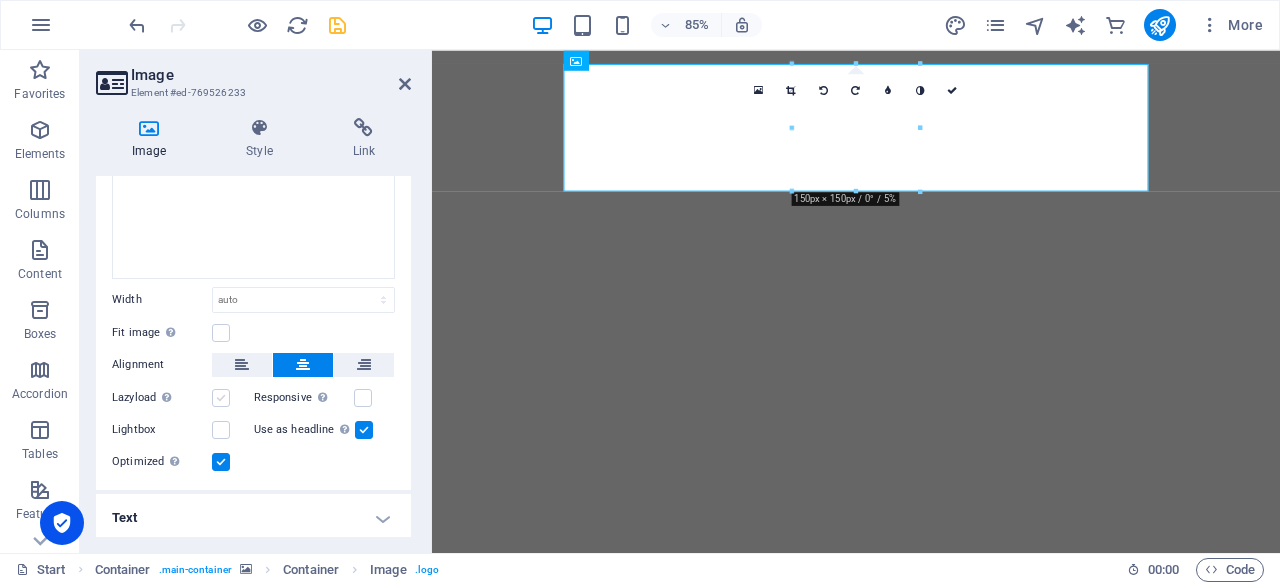 click at bounding box center [221, 398] 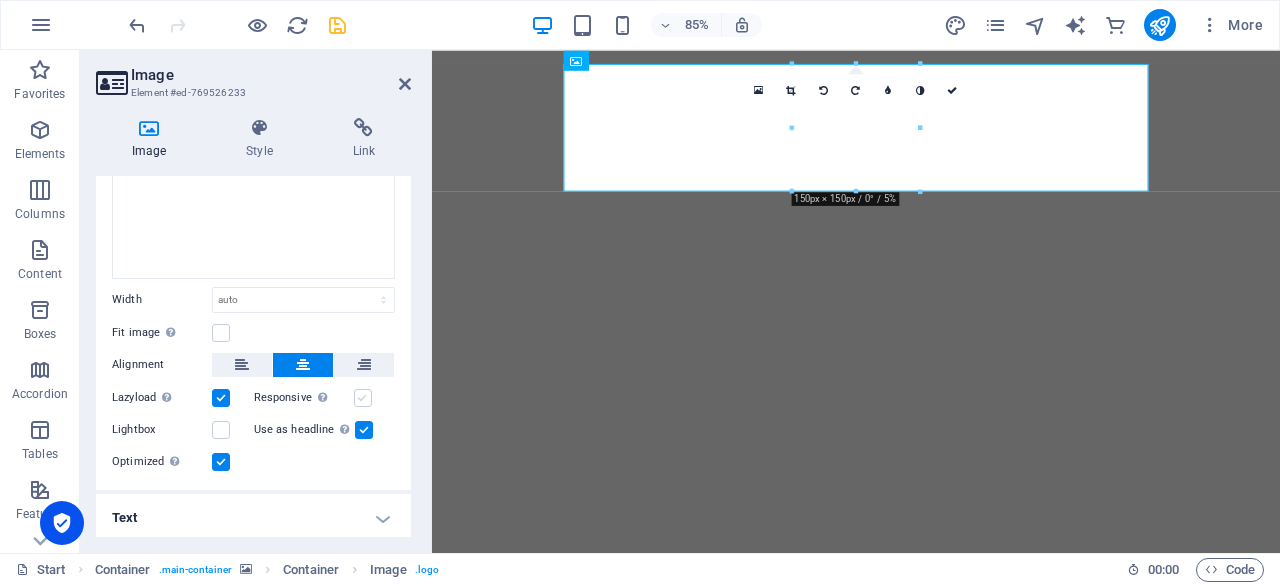 click at bounding box center (363, 398) 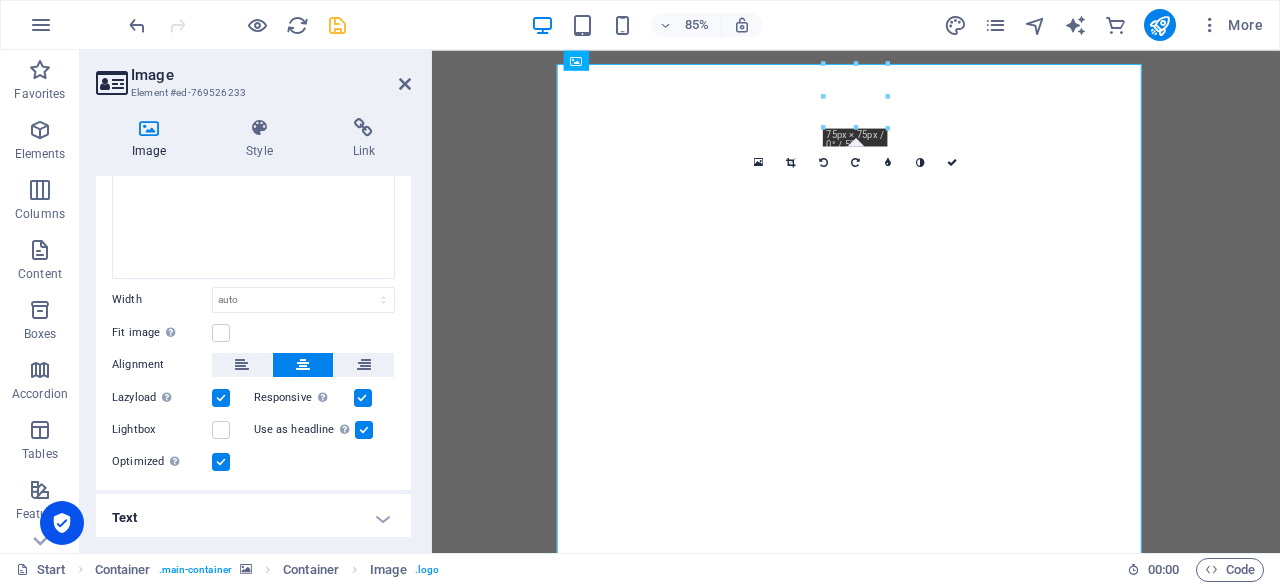 click at bounding box center [221, 398] 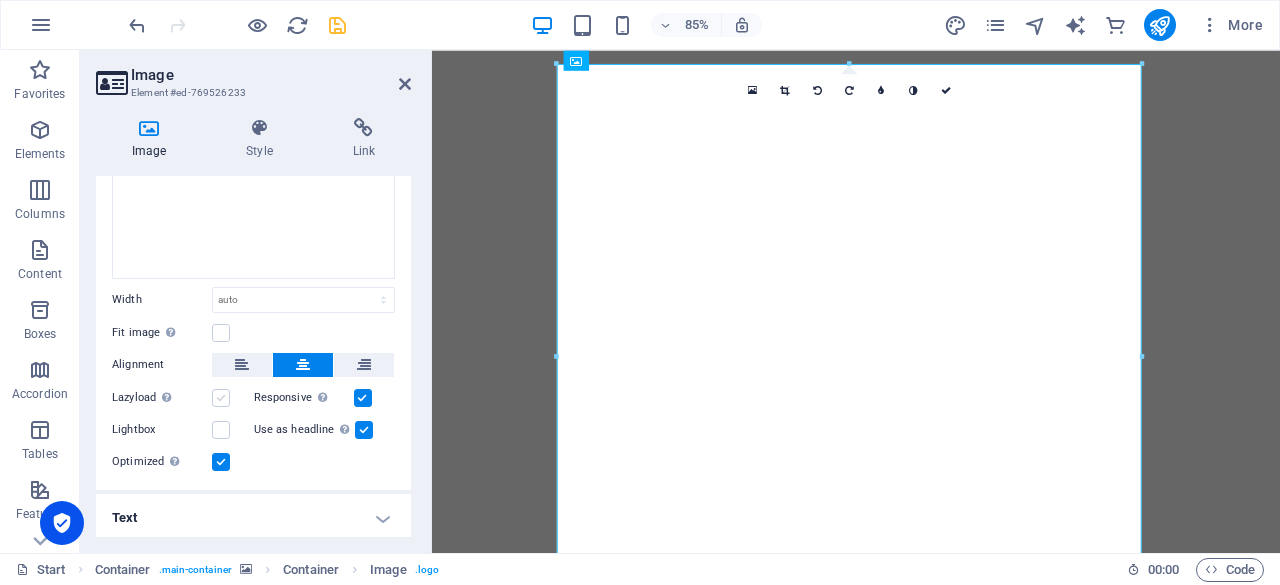 click at bounding box center [221, 398] 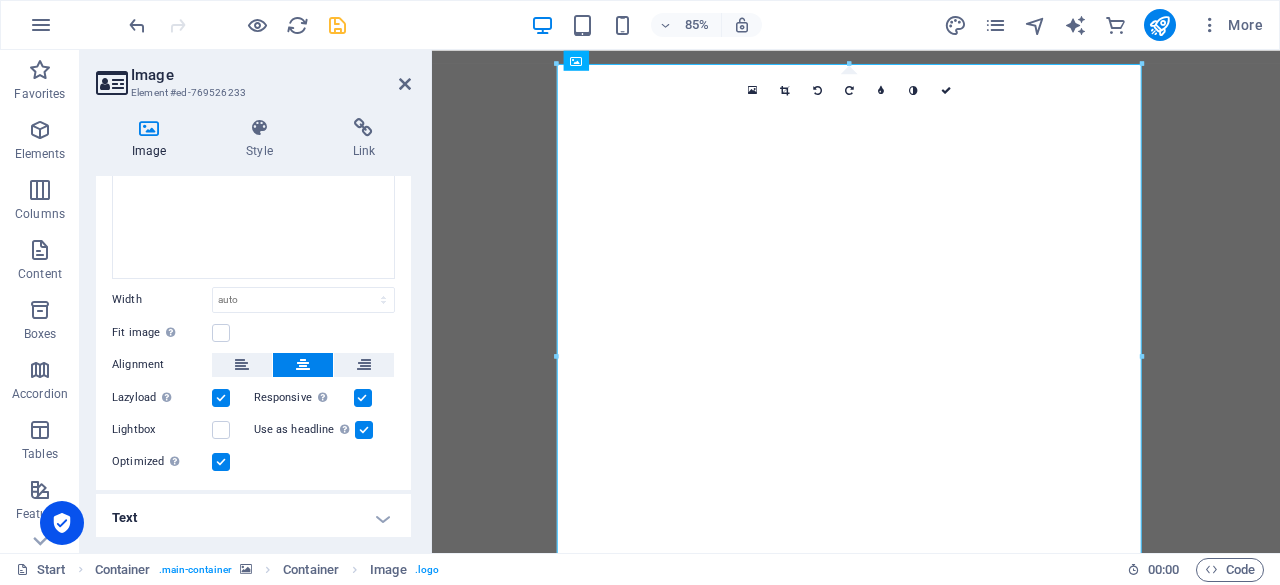 click at bounding box center (363, 398) 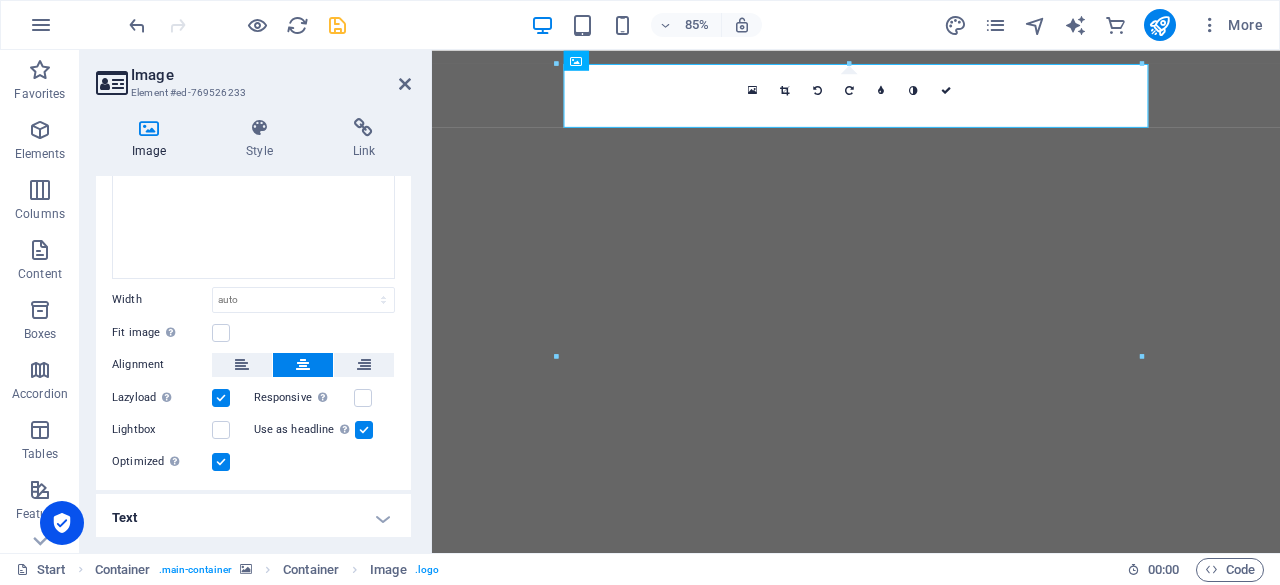 click at bounding box center (221, 398) 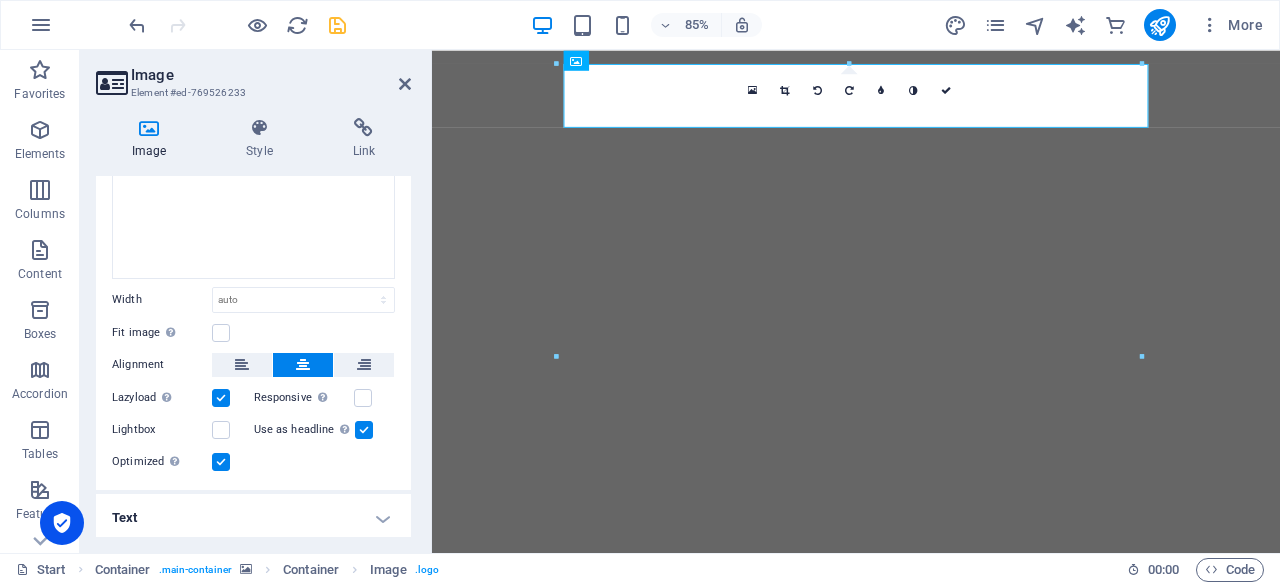 click on "Lazyload Loading images after the page loads improves page speed." at bounding box center (0, 0) 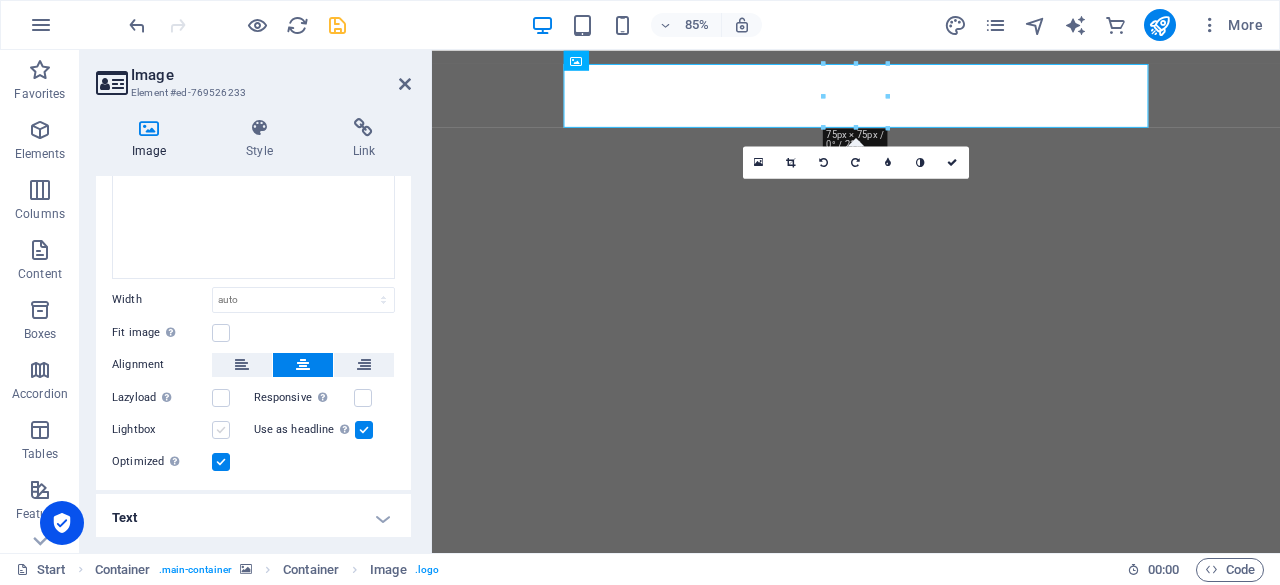 click at bounding box center [221, 430] 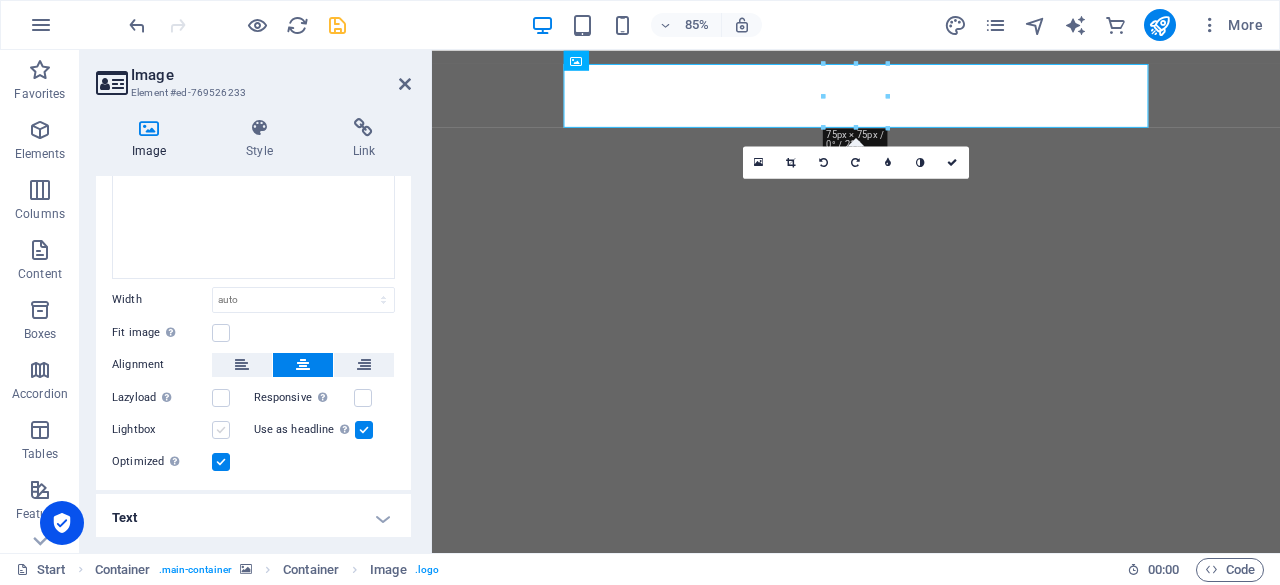 click on "Lightbox" at bounding box center (0, 0) 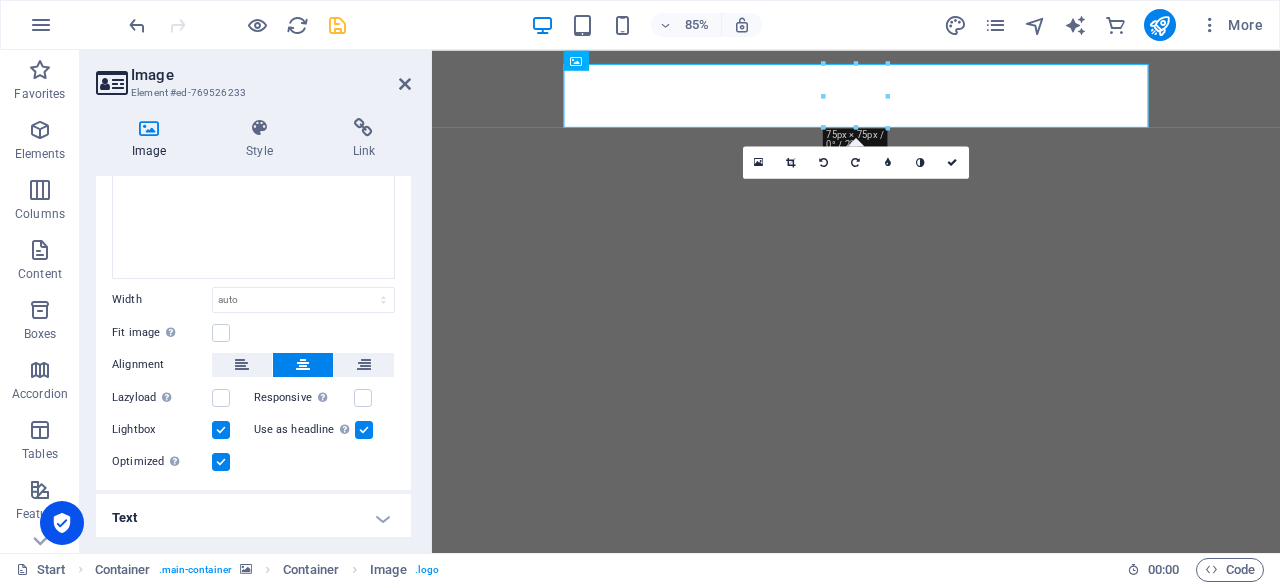 click at bounding box center (221, 430) 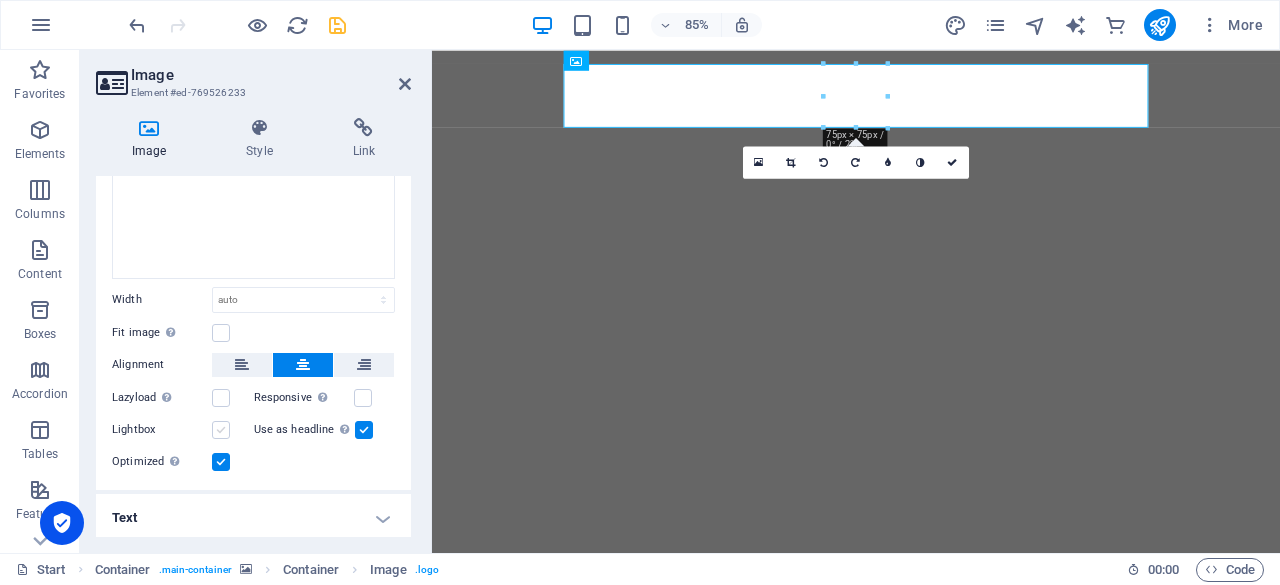 click at bounding box center [221, 430] 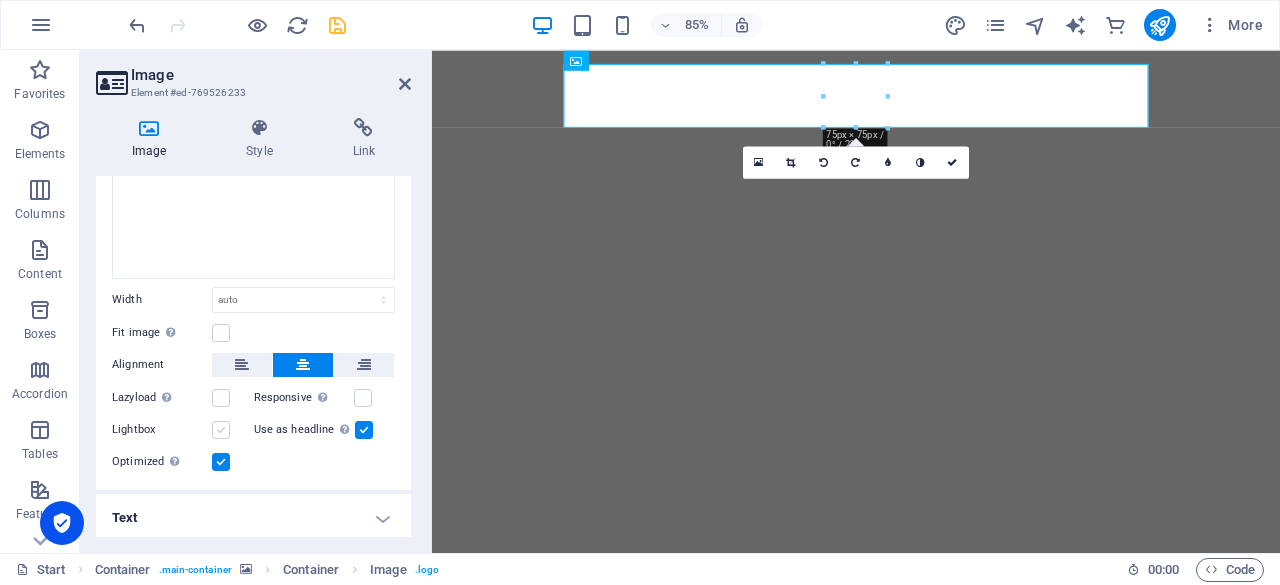 click on "Lightbox" at bounding box center [0, 0] 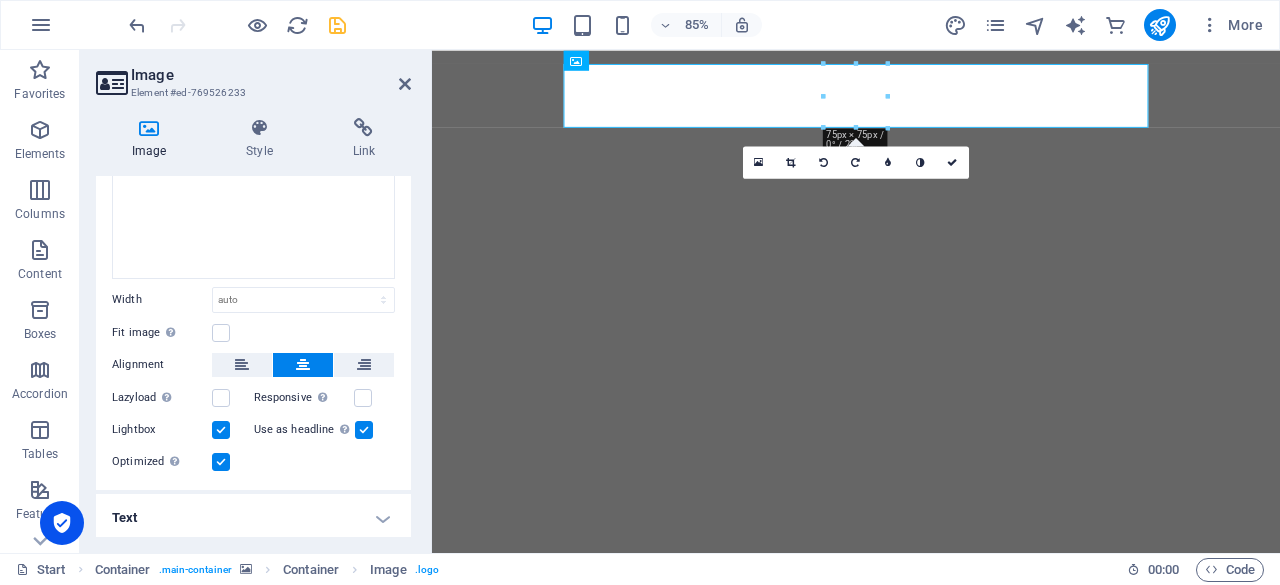 click at bounding box center [221, 430] 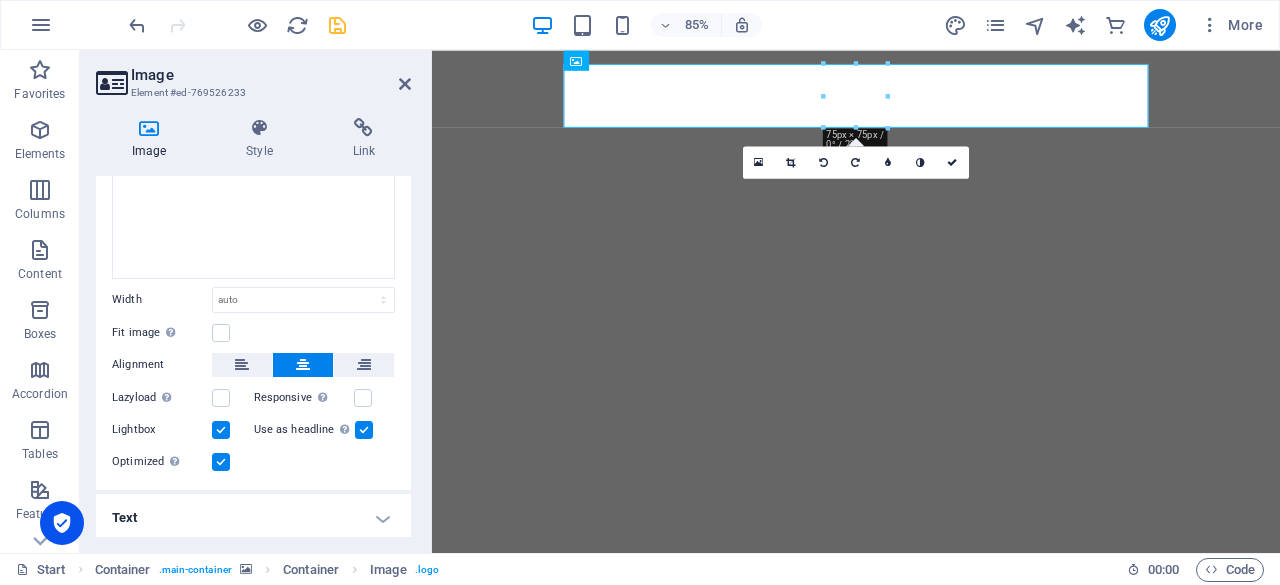 click on "Lightbox" at bounding box center (0, 0) 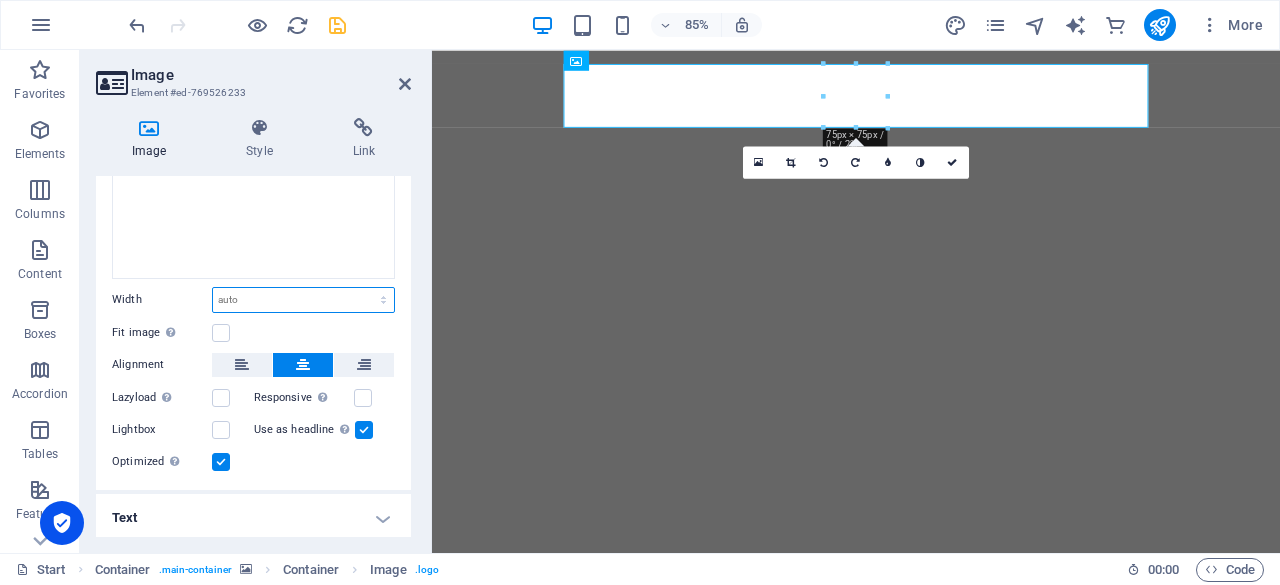 click on "Default auto px rem % em vh vw" at bounding box center [303, 300] 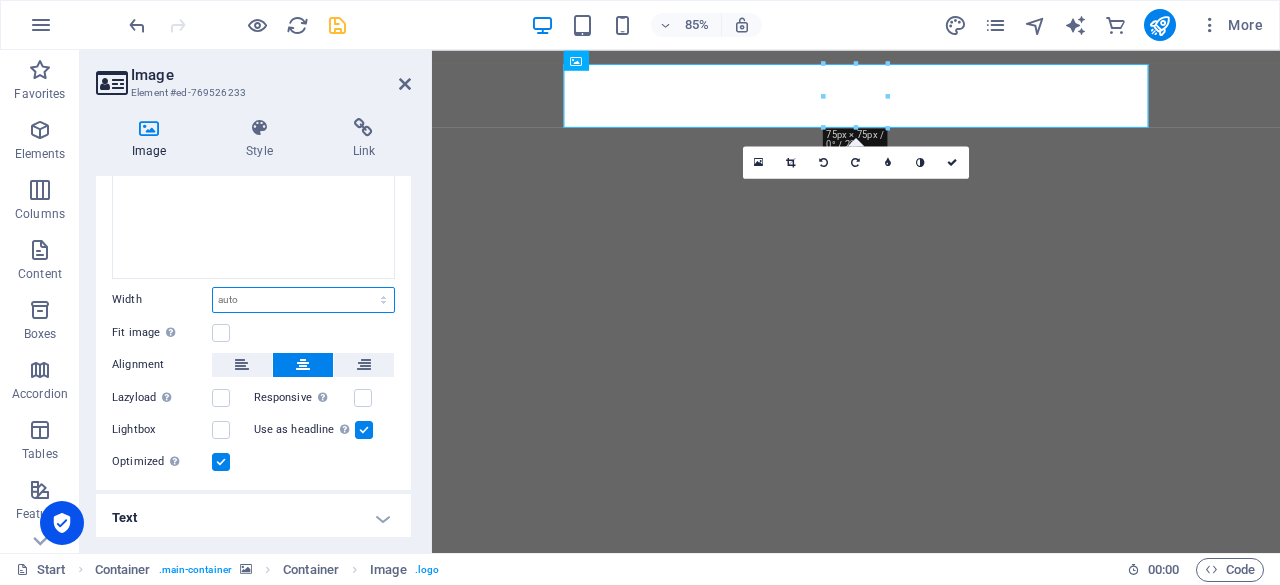 select on "px" 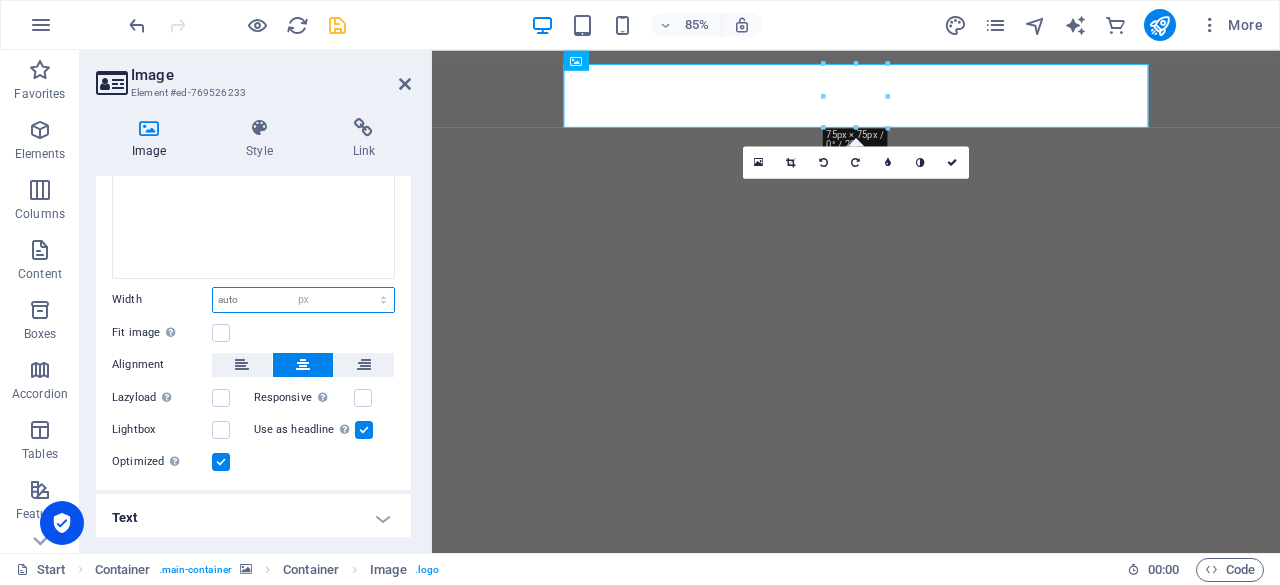 click on "Default auto px rem % em vh vw" at bounding box center [303, 300] 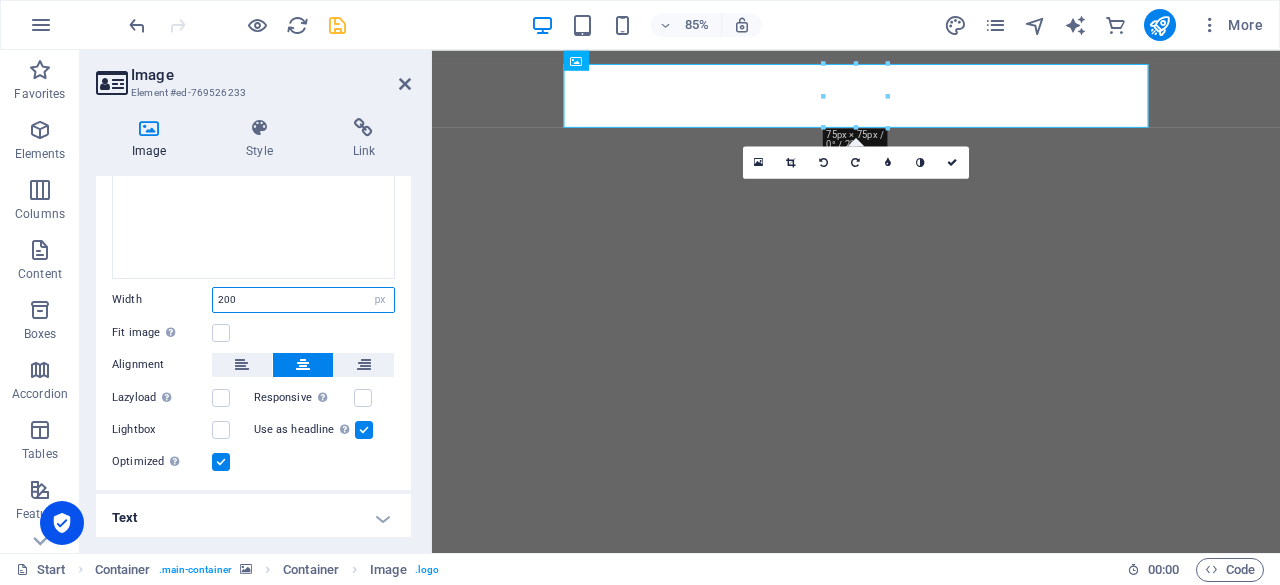 type on "200" 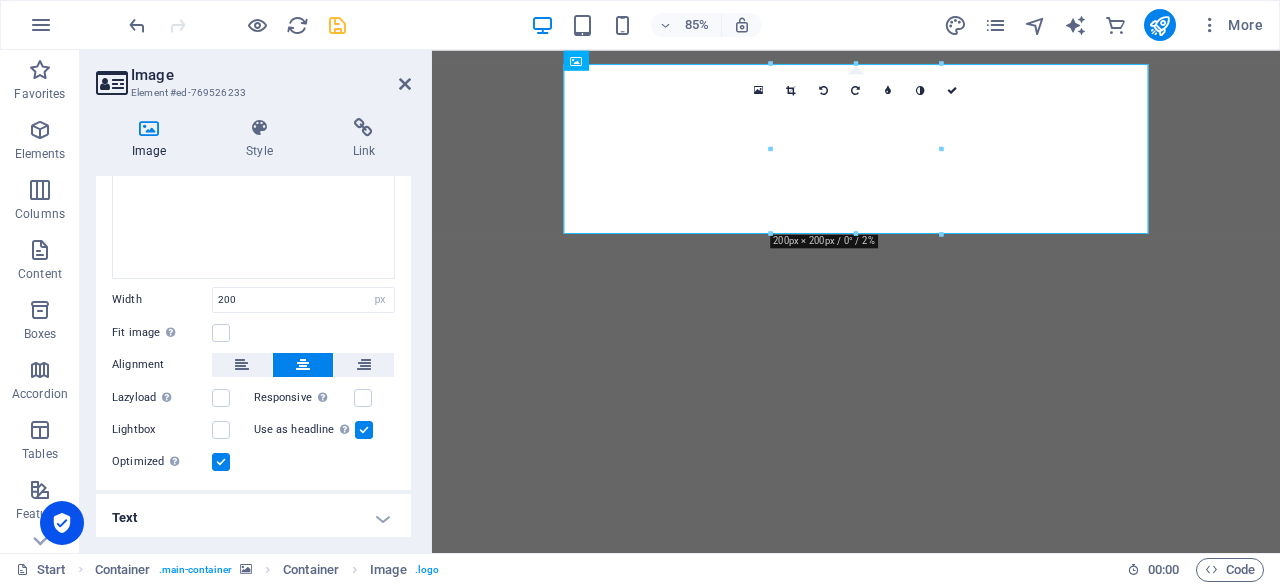 click on "Drag files here, click to choose files or select files from Files or our free stock photos & videos Select files from the file manager, stock photos, or upload file(s) Upload Width 200 Default auto px rem % em vh vw Fit image Automatically fit image to a fixed width and height Height Default auto px Alignment Lazyload Loading images after the page loads improves page speed. Responsive Automatically load retina image and smartphone optimized sizes. Lightbox Use as headline The image will be wrapped in an H1 headline tag. Useful for giving alternative text the weight of an H1 headline, e.g. for the logo. Leave unchecked if uncertain. Optimized Images are compressed to improve page speed. Position Direction Custom X offset 50 px rem % vh vw Y offset 50 px rem % vh vw" at bounding box center (253, 235) 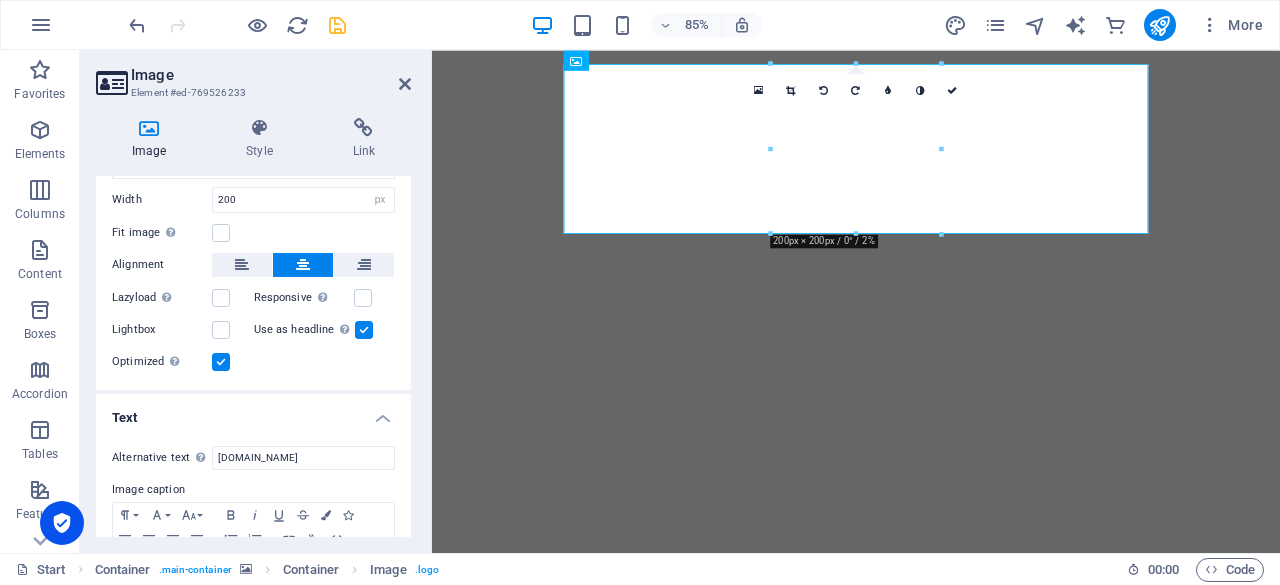 scroll, scrollTop: 419, scrollLeft: 0, axis: vertical 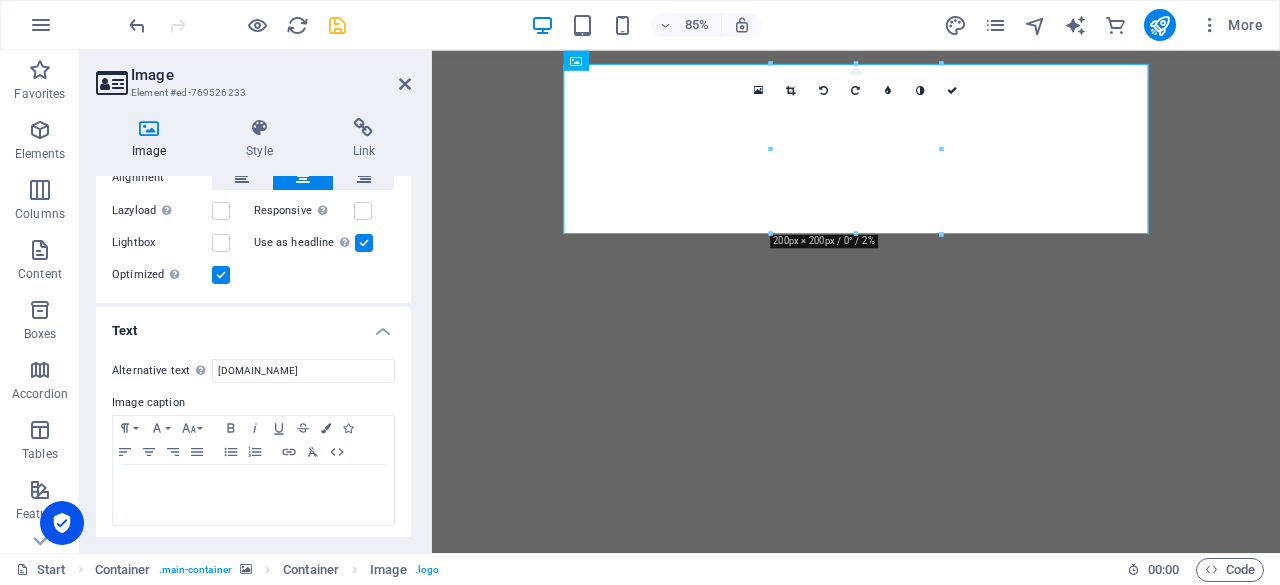 click on "Alternative text The alternative text is used by devices that cannot display images (e.g. image search engines) and should be added to every image to improve website accessibility. go.mjminterior.site Image caption Paragraph Format Normal Heading 1 Heading 2 Heading 3 Heading 4 Heading 5 Heading 6 Code Font Family Arial Georgia Impact Tahoma Times New Roman Verdana Lato Open Sans Font Size 8 9 10 11 12 14 18 24 30 36 48 60 72 96 Bold Italic Underline Strikethrough Colors Icons Align Left Align Center Align Right Align Justify Unordered List Ordered List Insert Link Clear Formatting HTML" at bounding box center [253, 443] 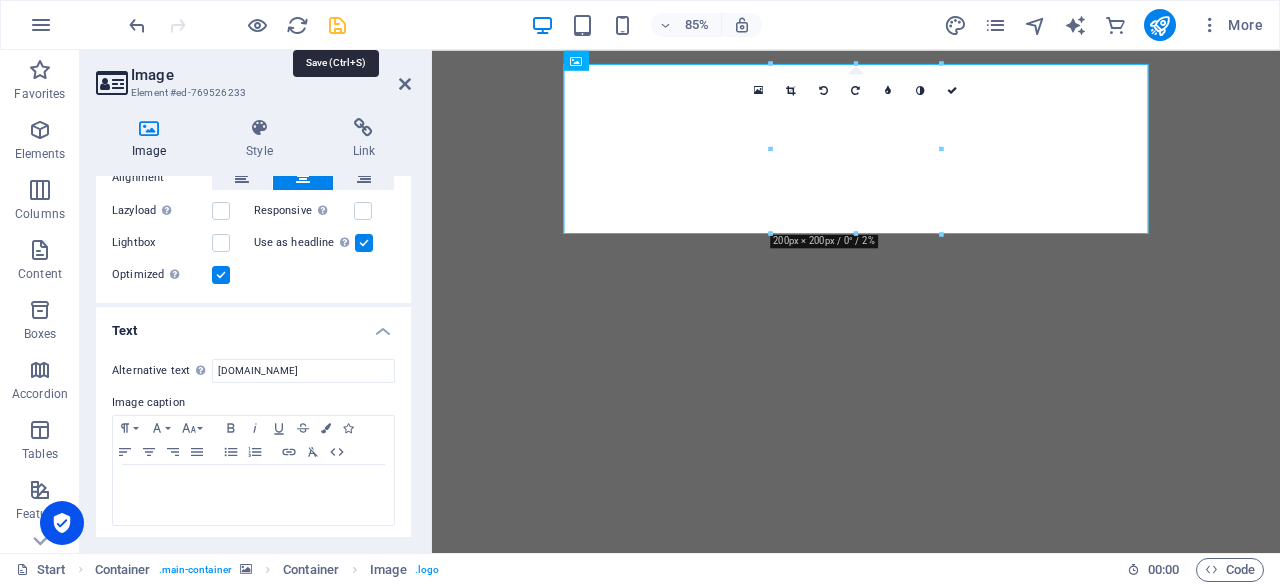 click at bounding box center [337, 25] 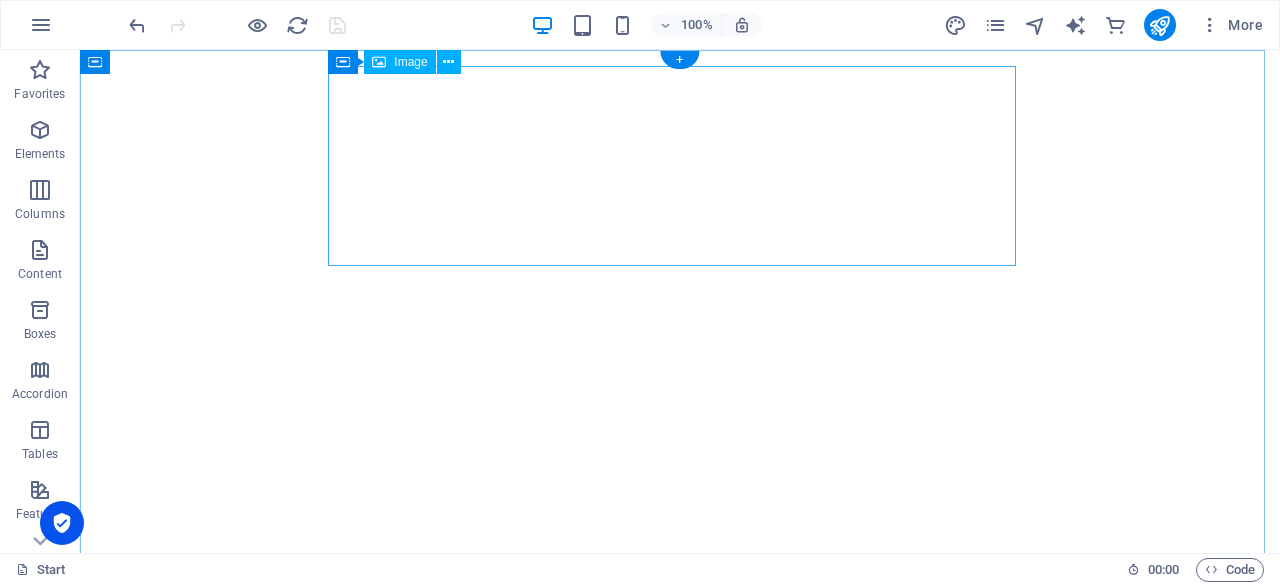 click at bounding box center (680, 687) 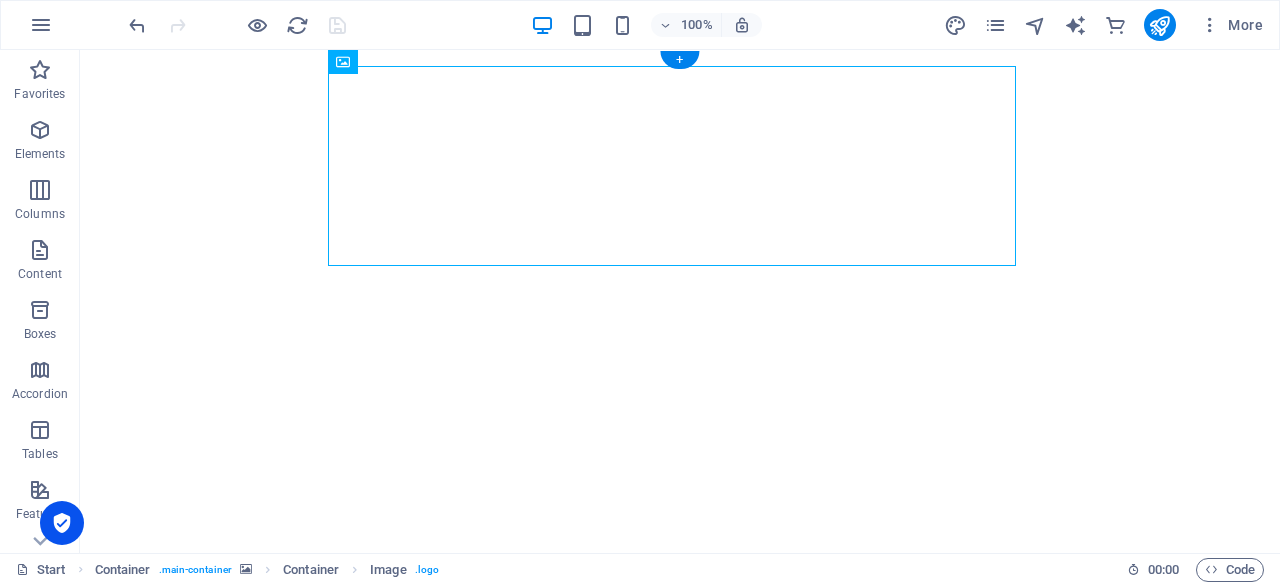 click at bounding box center (680, 310) 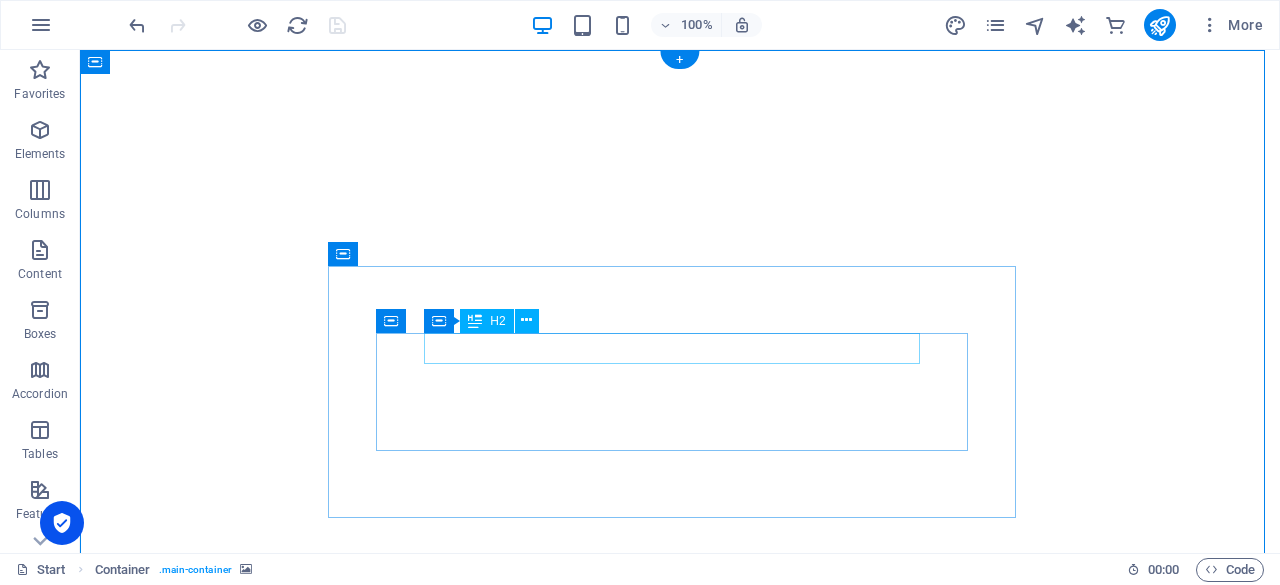 scroll, scrollTop: 0, scrollLeft: 0, axis: both 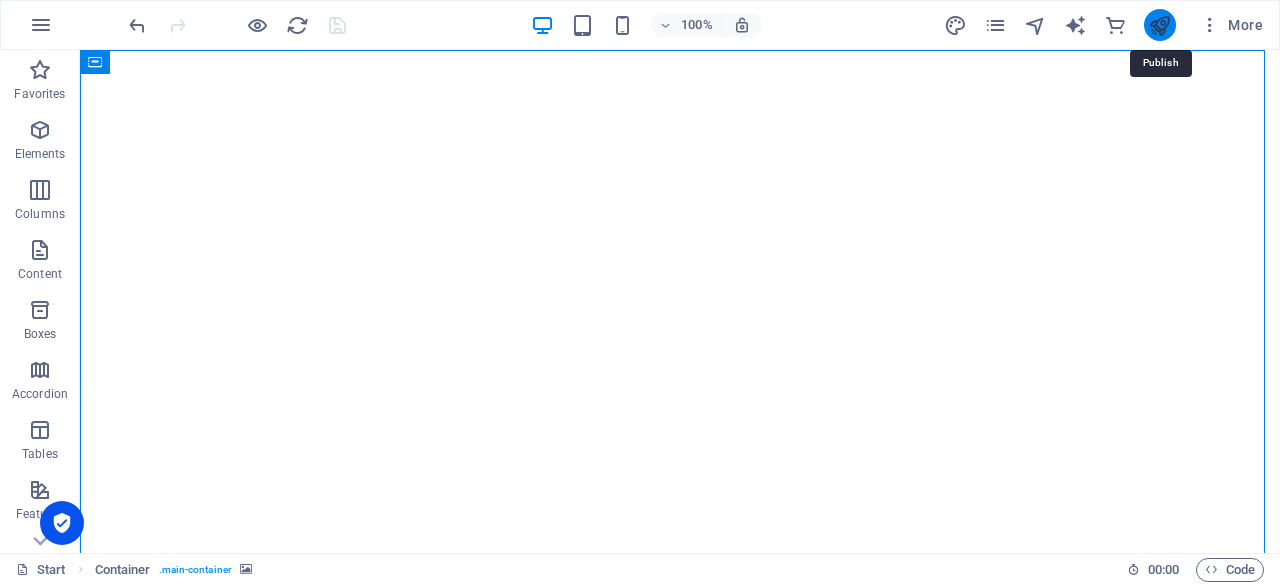 click at bounding box center [1159, 25] 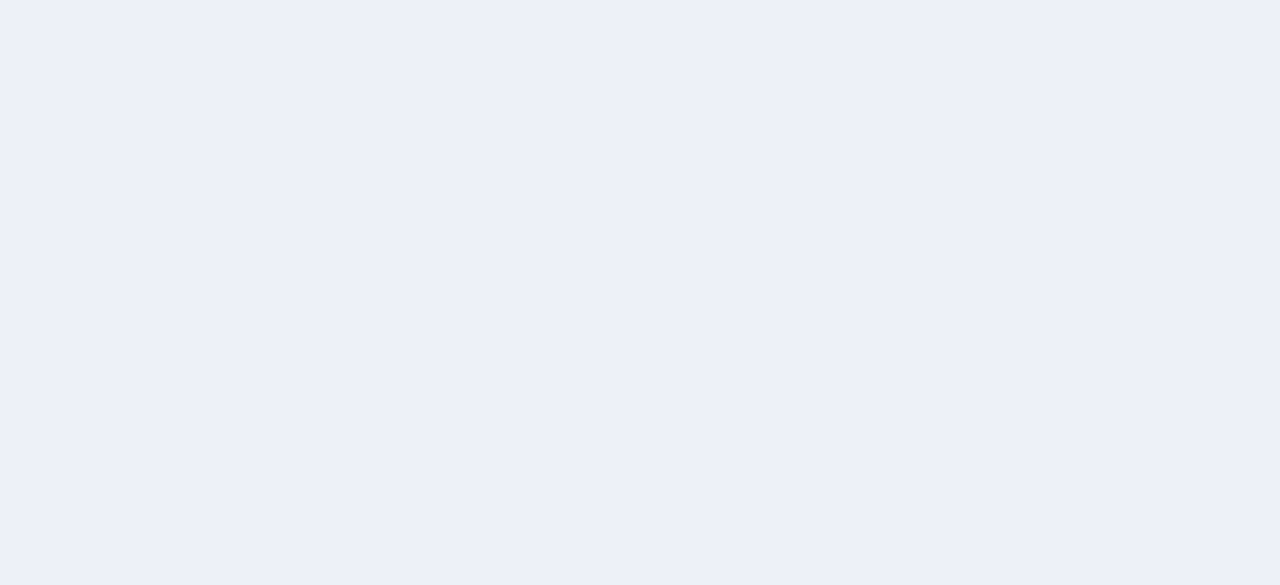 scroll, scrollTop: 0, scrollLeft: 0, axis: both 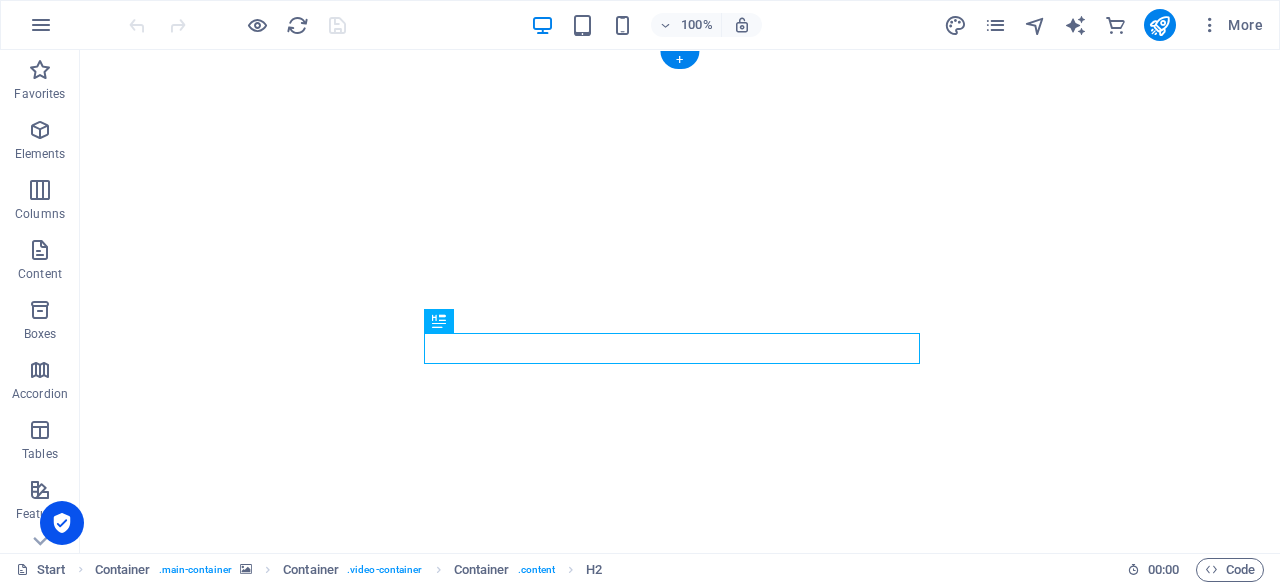 click at bounding box center [680, 310] 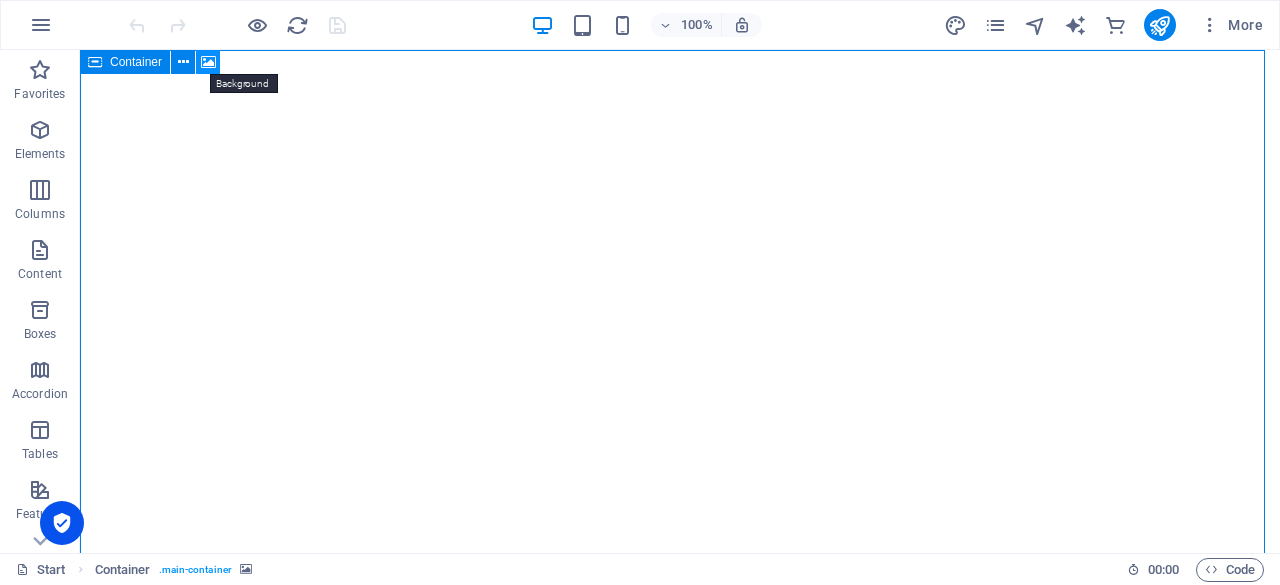 click at bounding box center [208, 62] 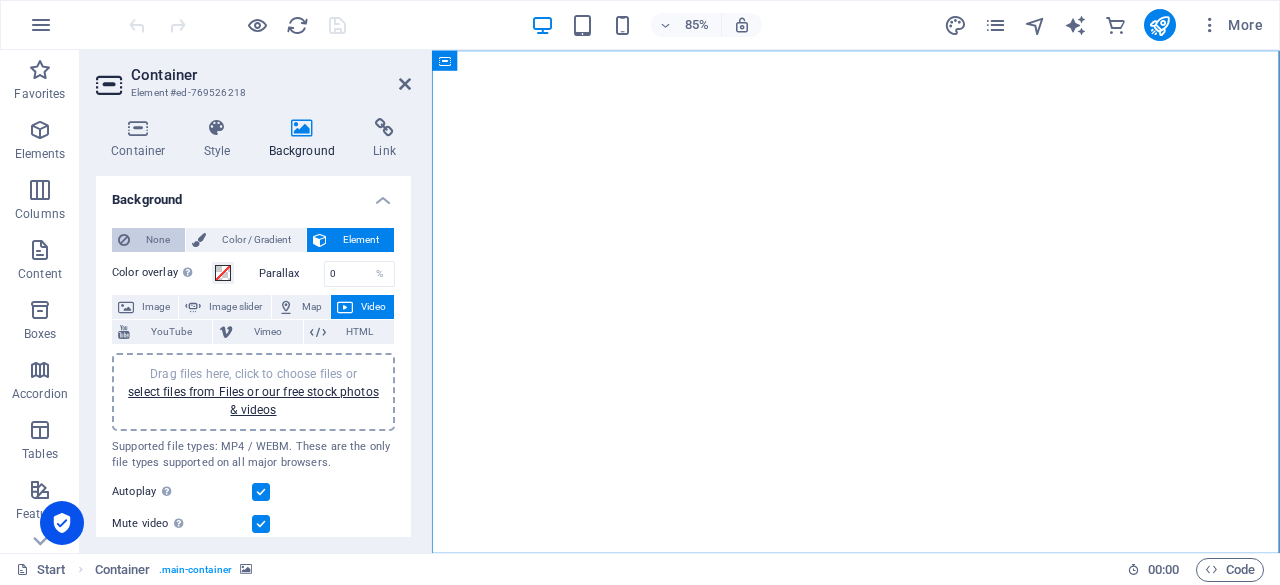 click on "None" at bounding box center [157, 240] 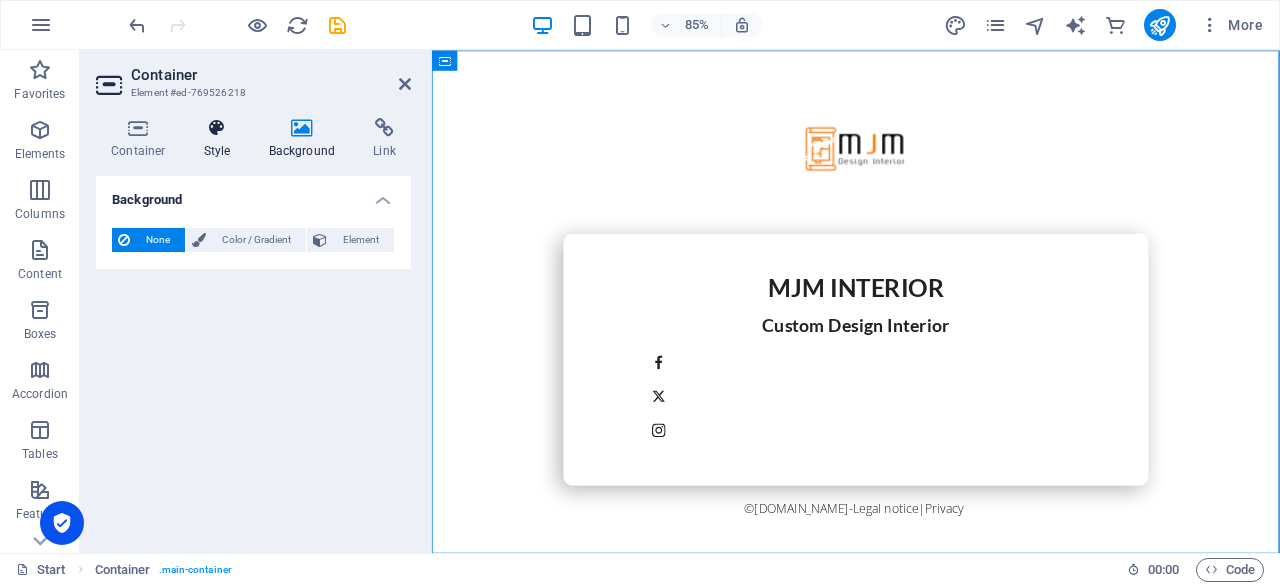 click on "Style" at bounding box center [221, 139] 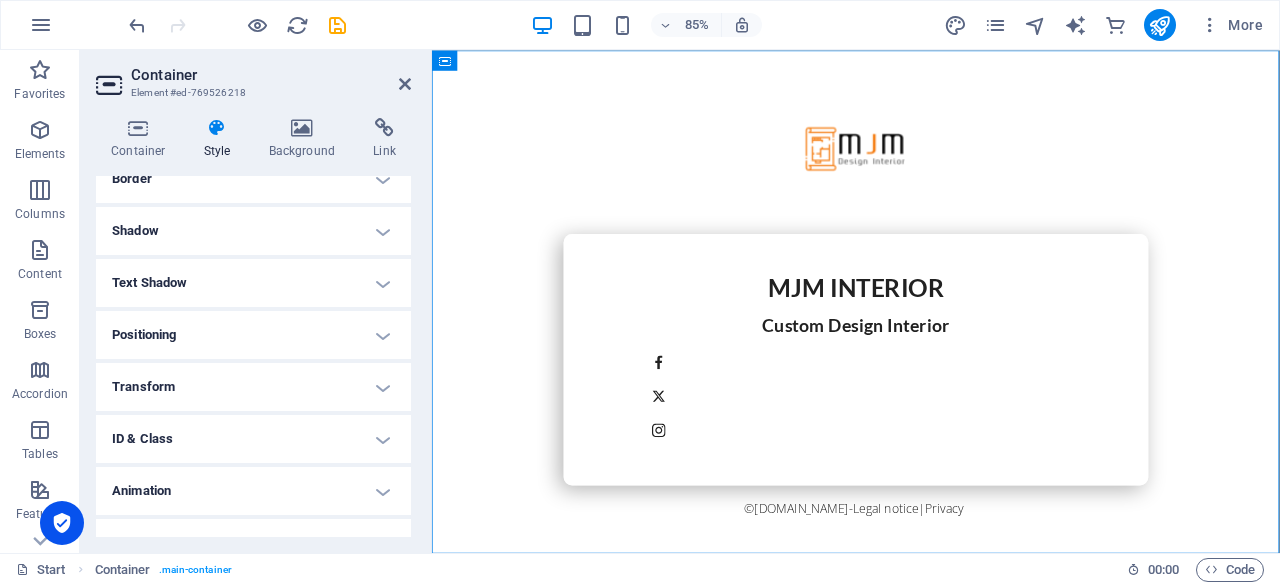 scroll, scrollTop: 273, scrollLeft: 0, axis: vertical 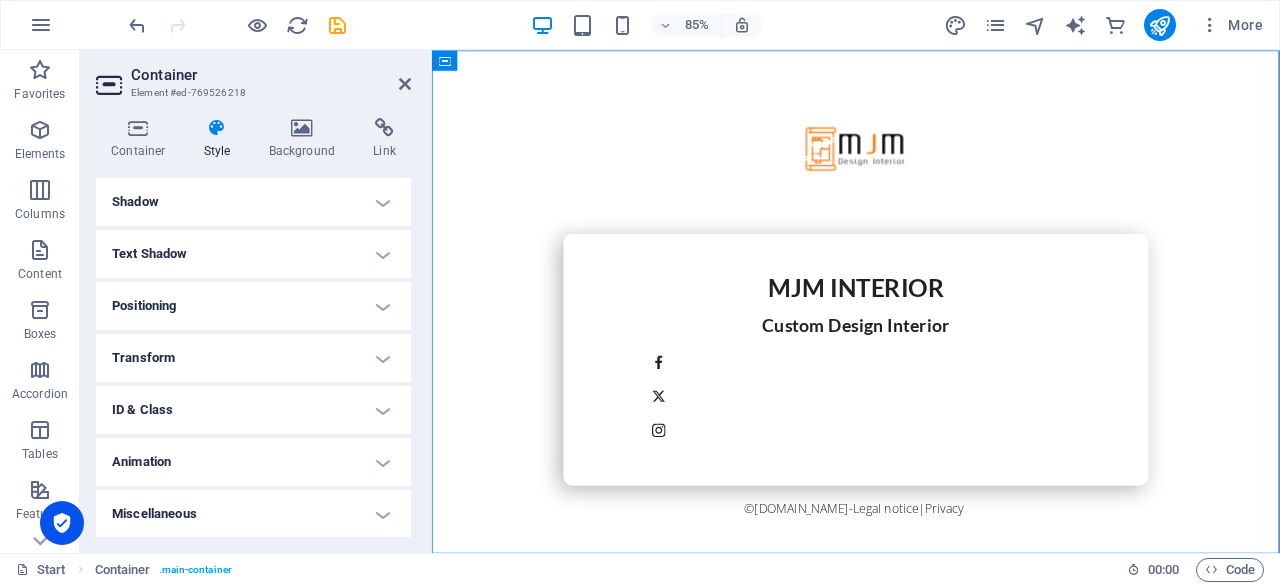 click on "ID & Class" at bounding box center [253, 410] 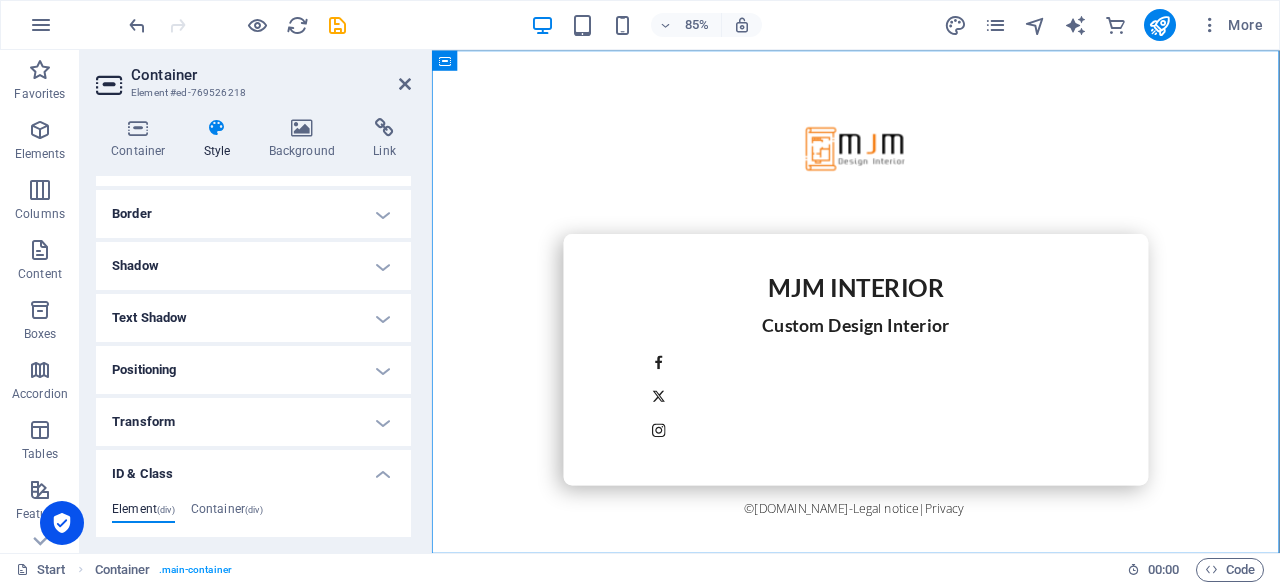 scroll, scrollTop: 109, scrollLeft: 0, axis: vertical 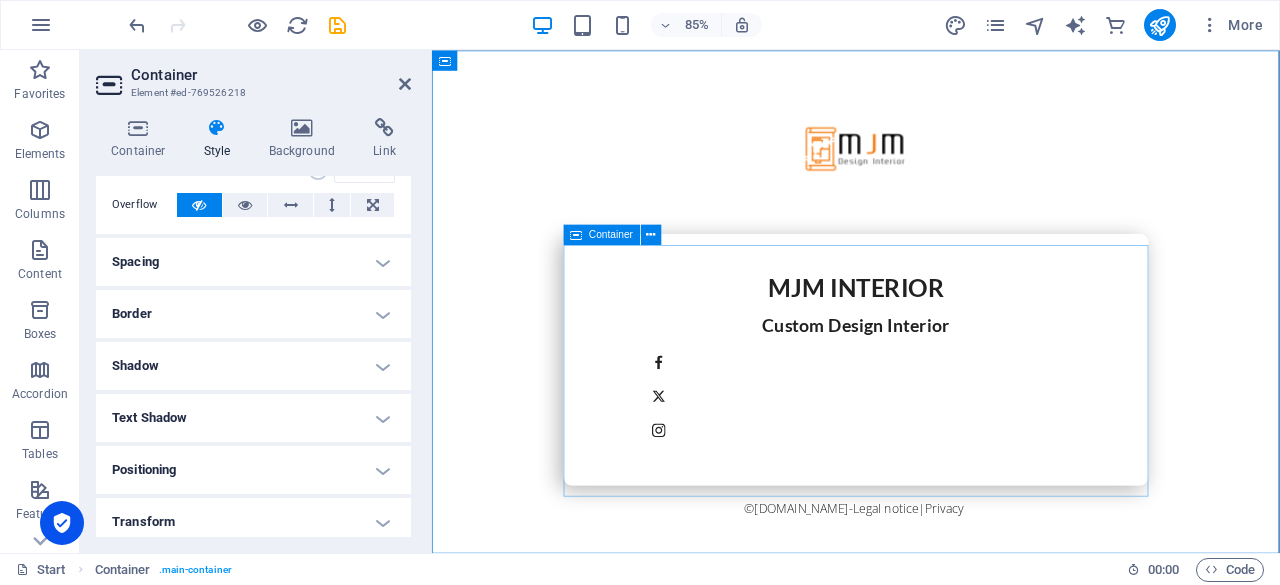 click on "MJM Interior Custom Design Interior" at bounding box center (931, 414) 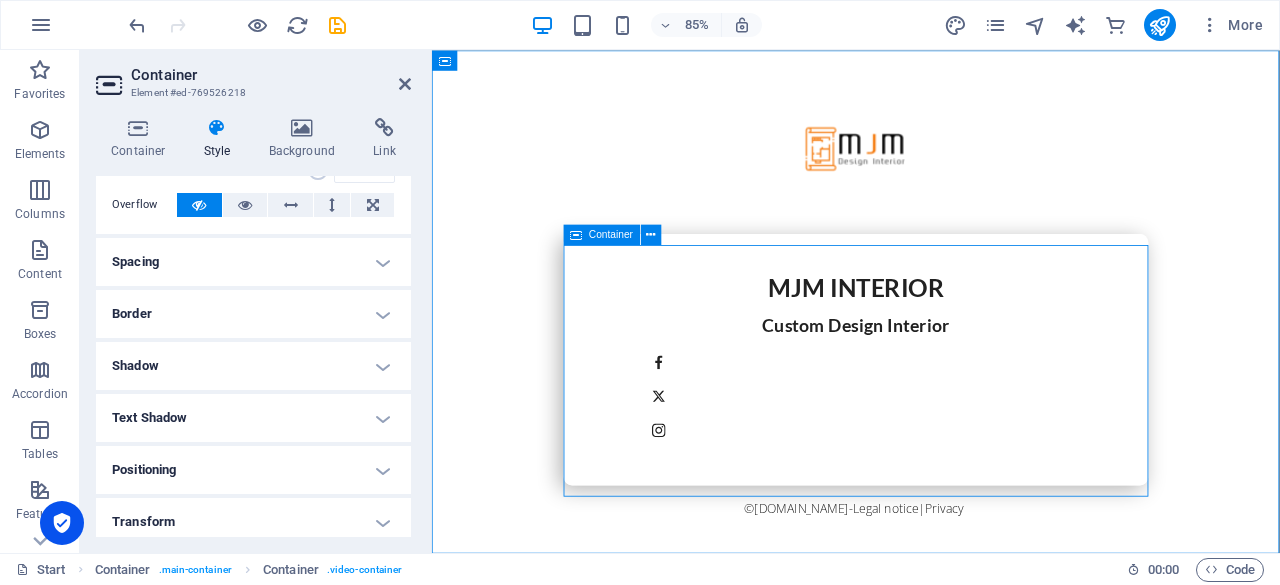 click on "MJM Interior Custom Design Interior" at bounding box center [931, 414] 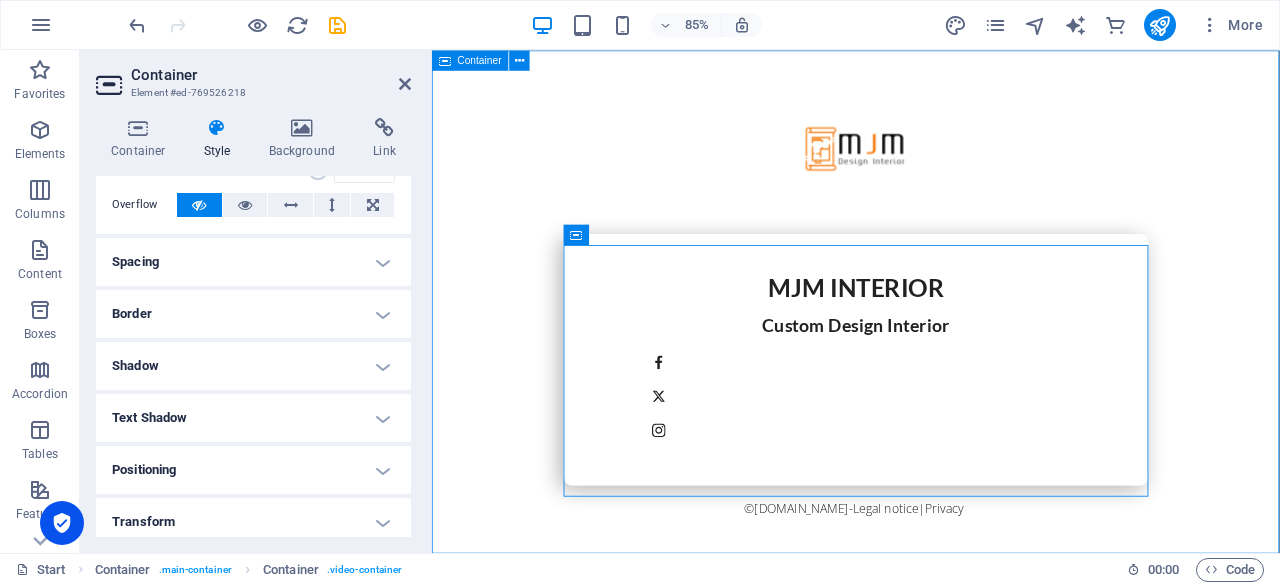 click on "MJM Interior Custom Design Interior ©  [DOMAIN_NAME] -  Legal notice  |  Privacy" at bounding box center [931, 346] 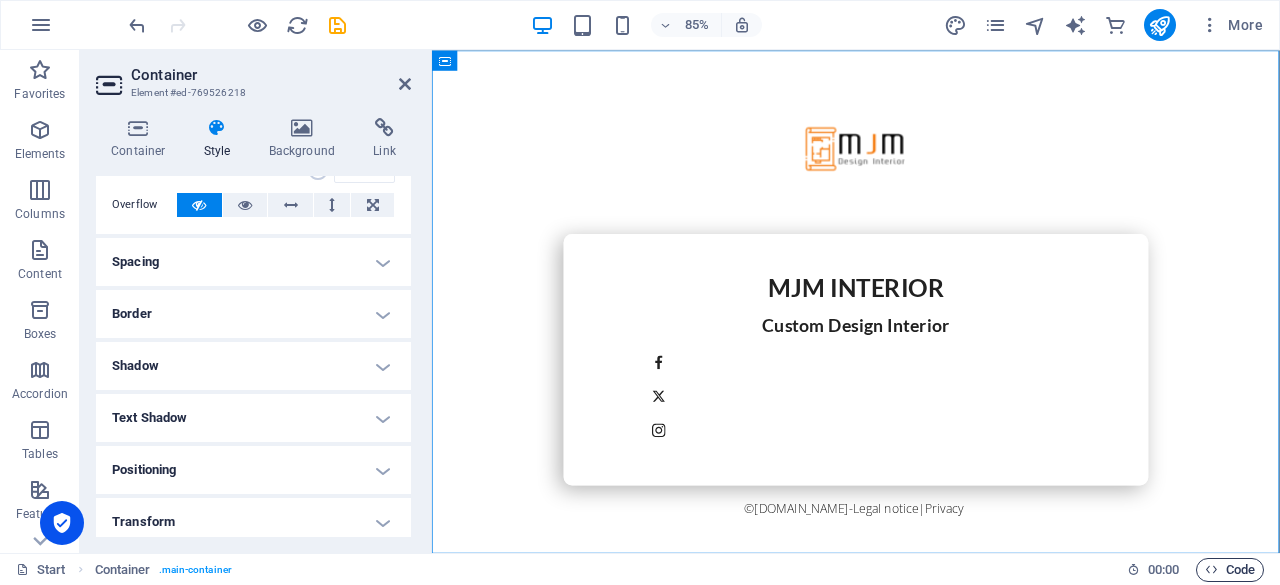 click on "Code" at bounding box center (1230, 570) 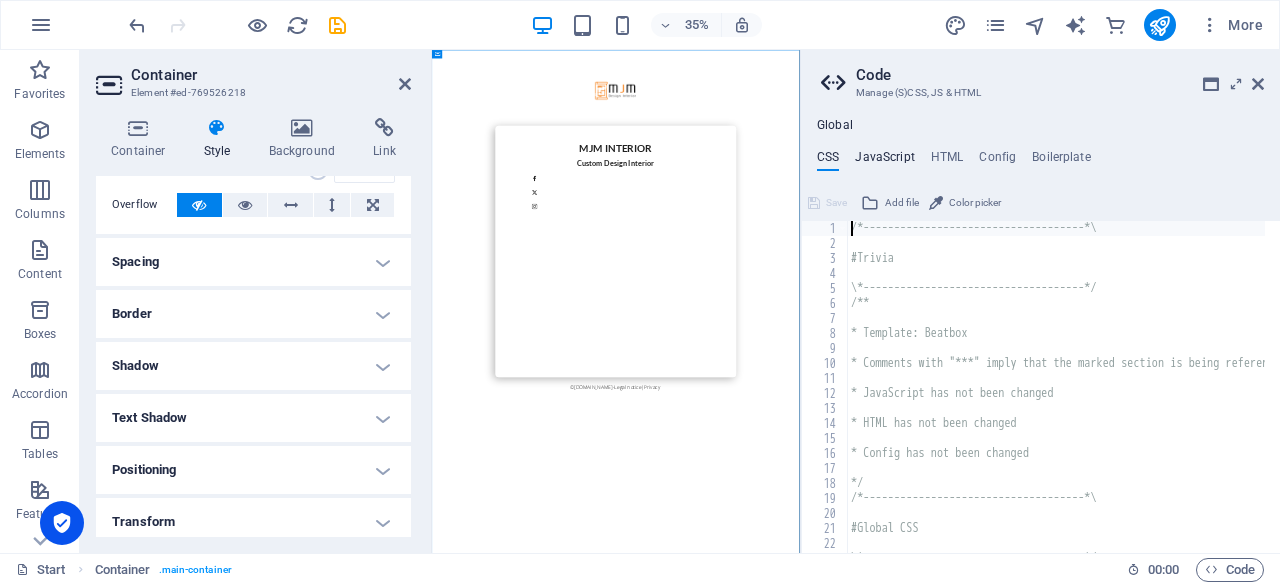 click on "JavaScript" at bounding box center [884, 161] 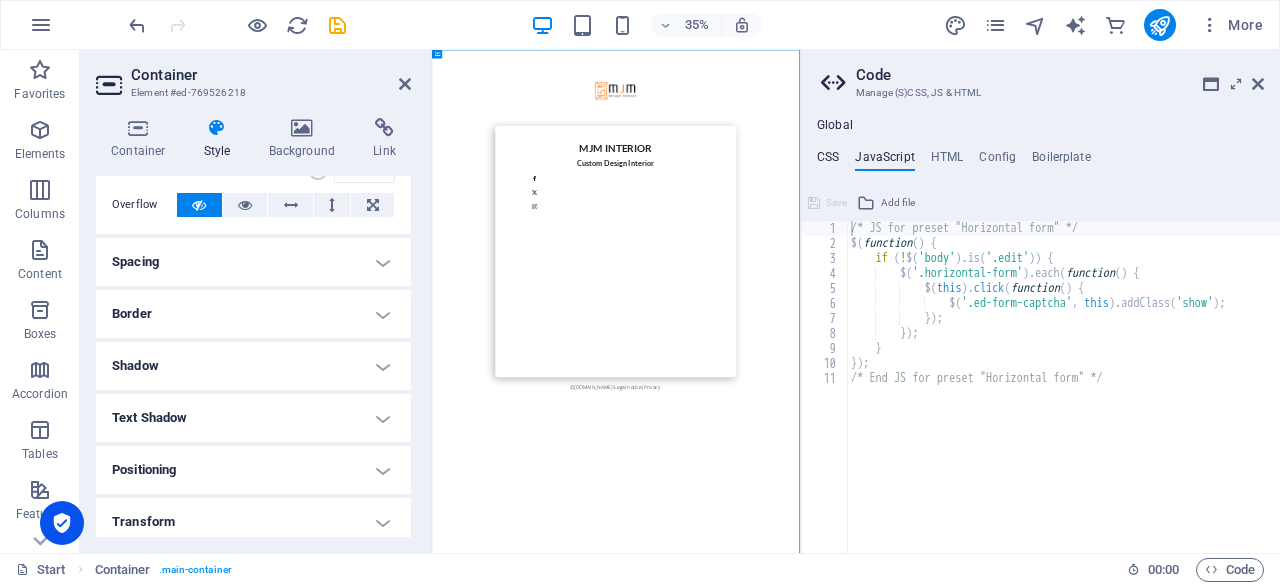 click on "CSS" at bounding box center (828, 161) 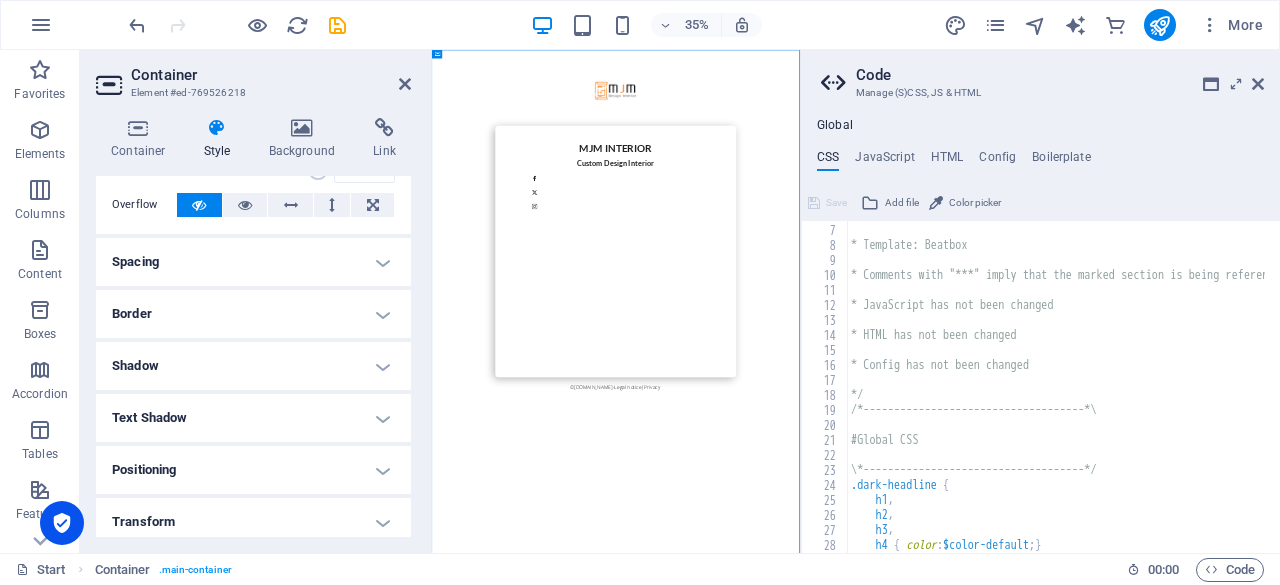 scroll, scrollTop: 0, scrollLeft: 0, axis: both 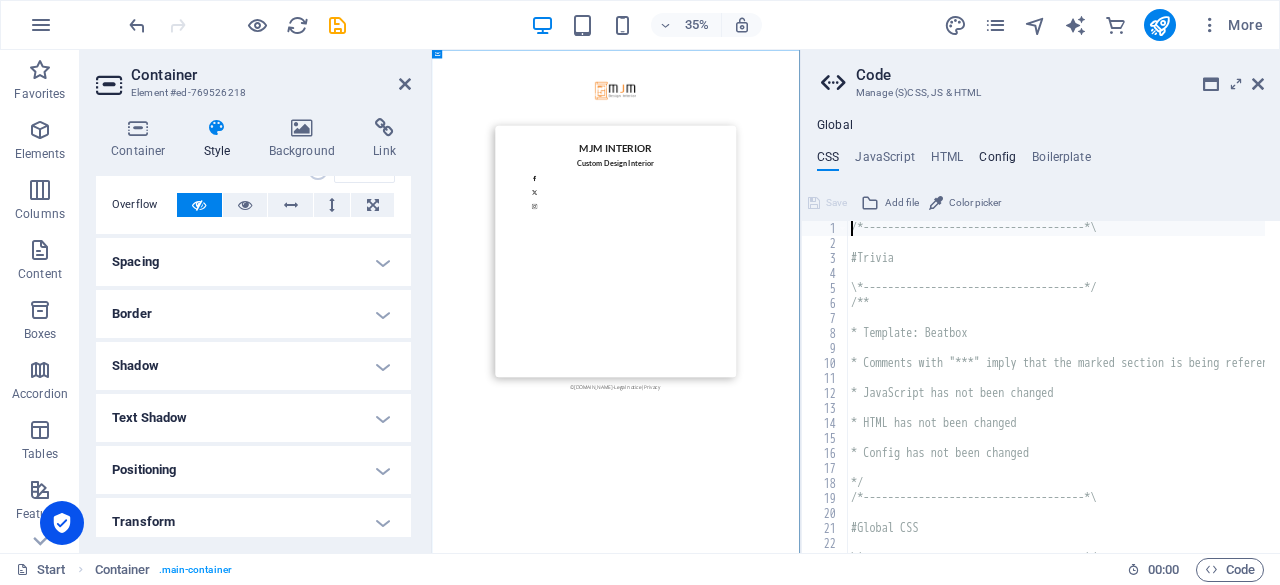 click on "Config" at bounding box center (997, 161) 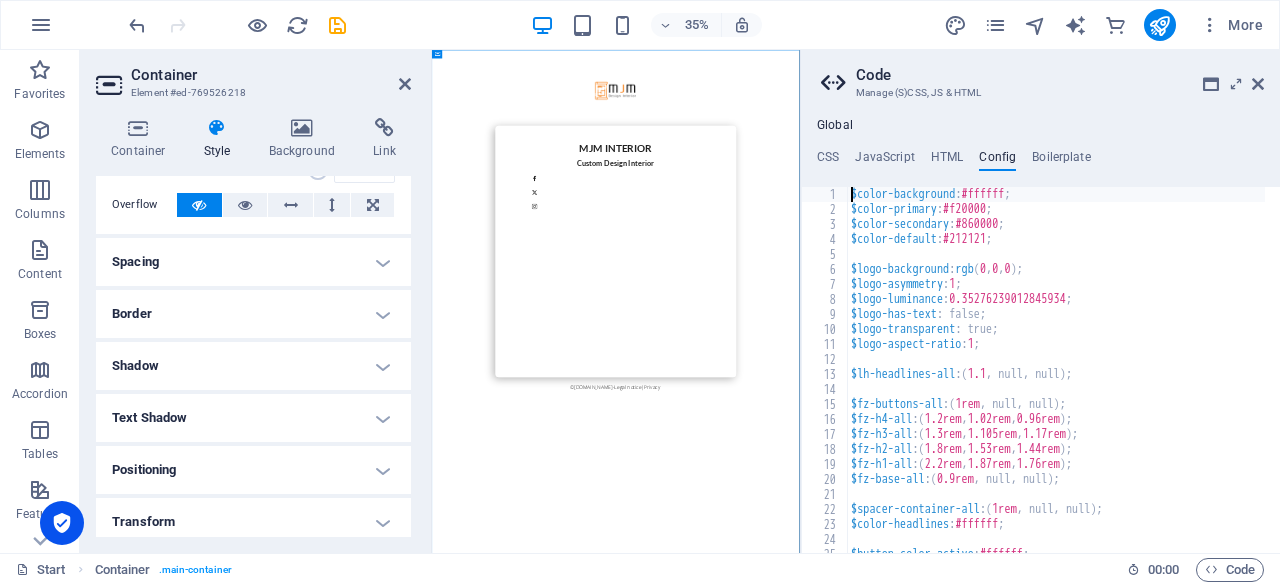 click on "CSS JavaScript HTML Config Boilerplate" at bounding box center [1040, 161] 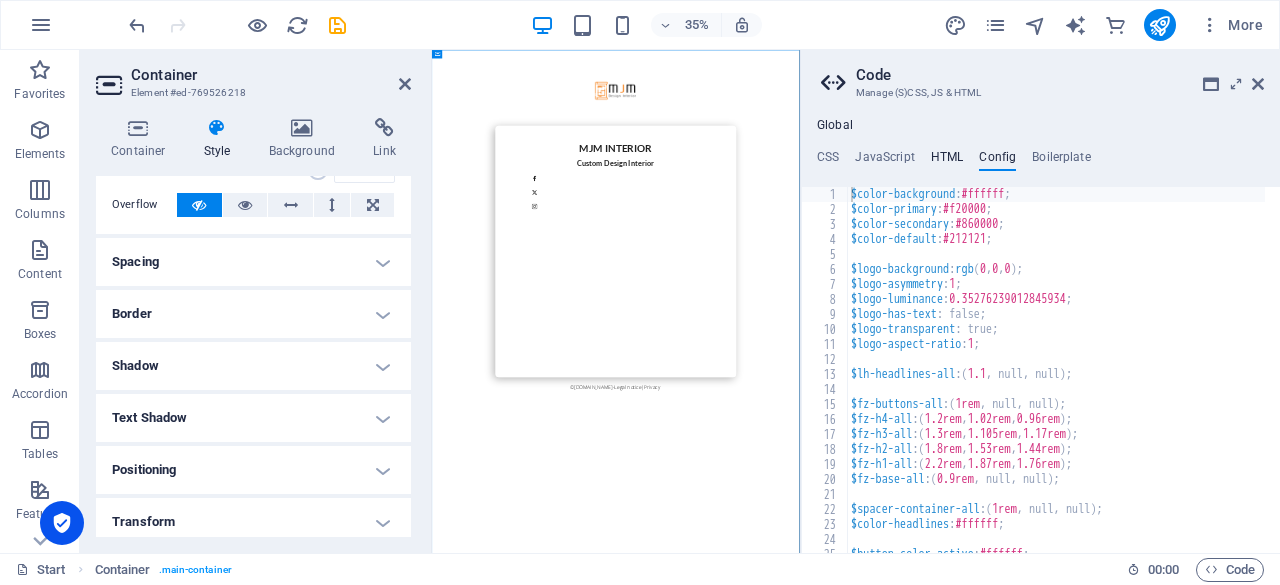 click on "HTML" at bounding box center [947, 161] 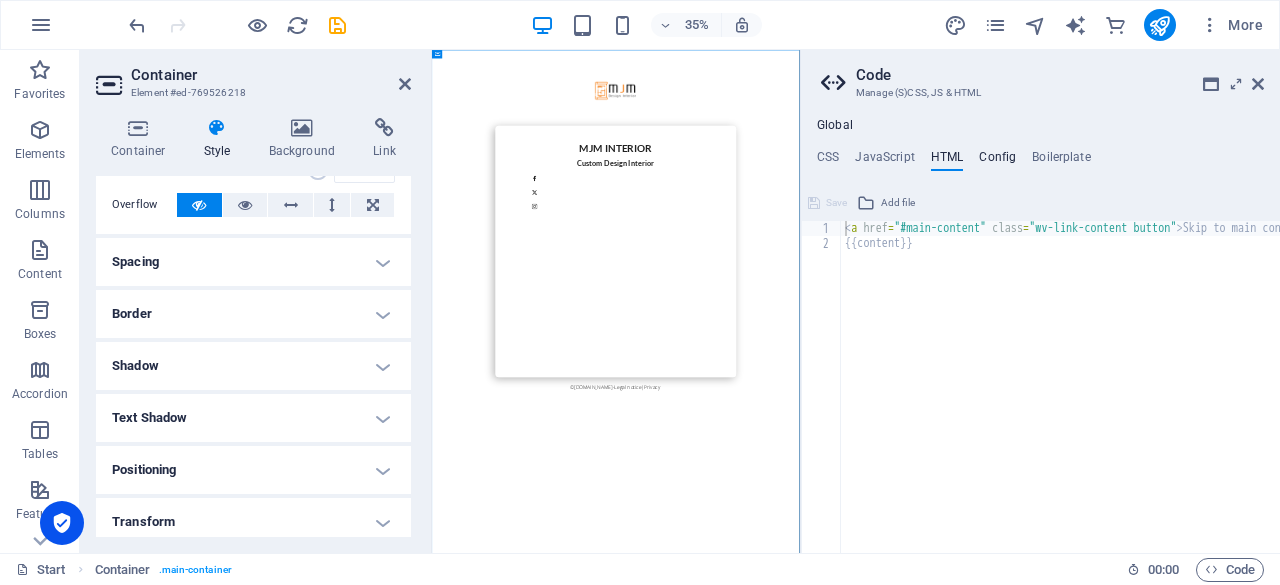 click on "Config" at bounding box center (997, 161) 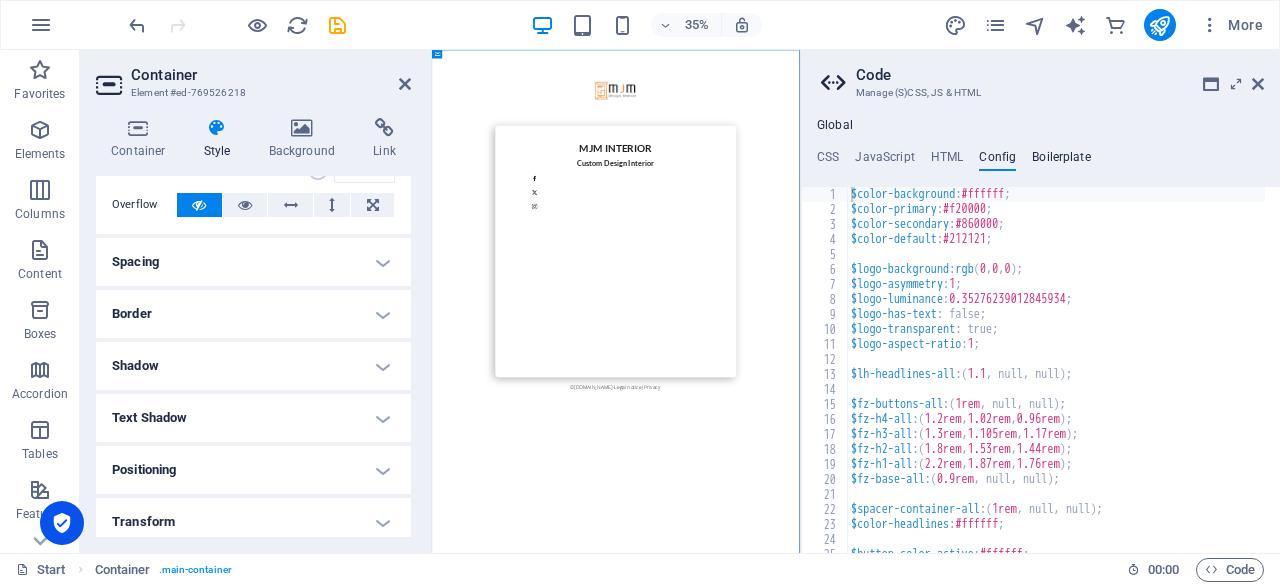 click on "Boilerplate" at bounding box center [1061, 161] 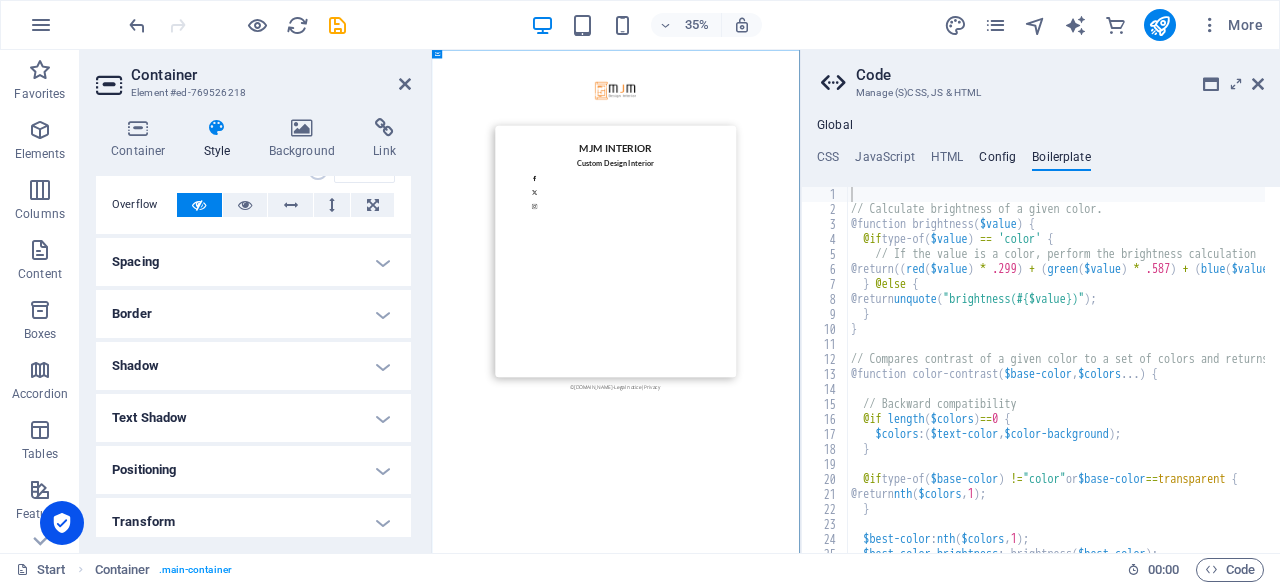 click on "Config" at bounding box center [997, 161] 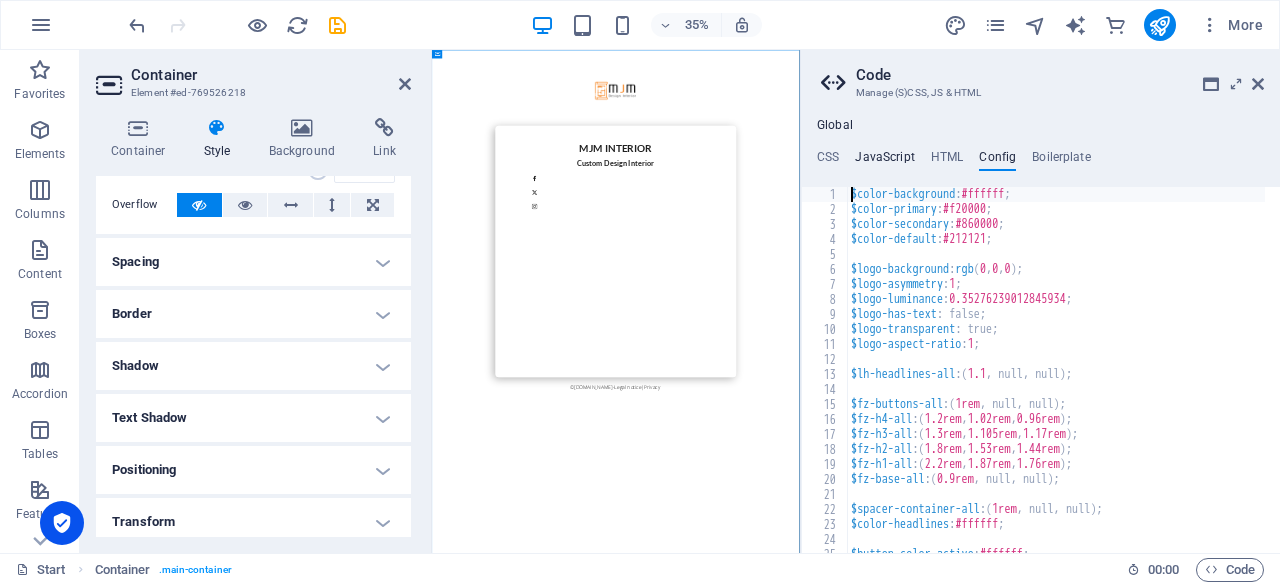 click on "JavaScript" at bounding box center [884, 161] 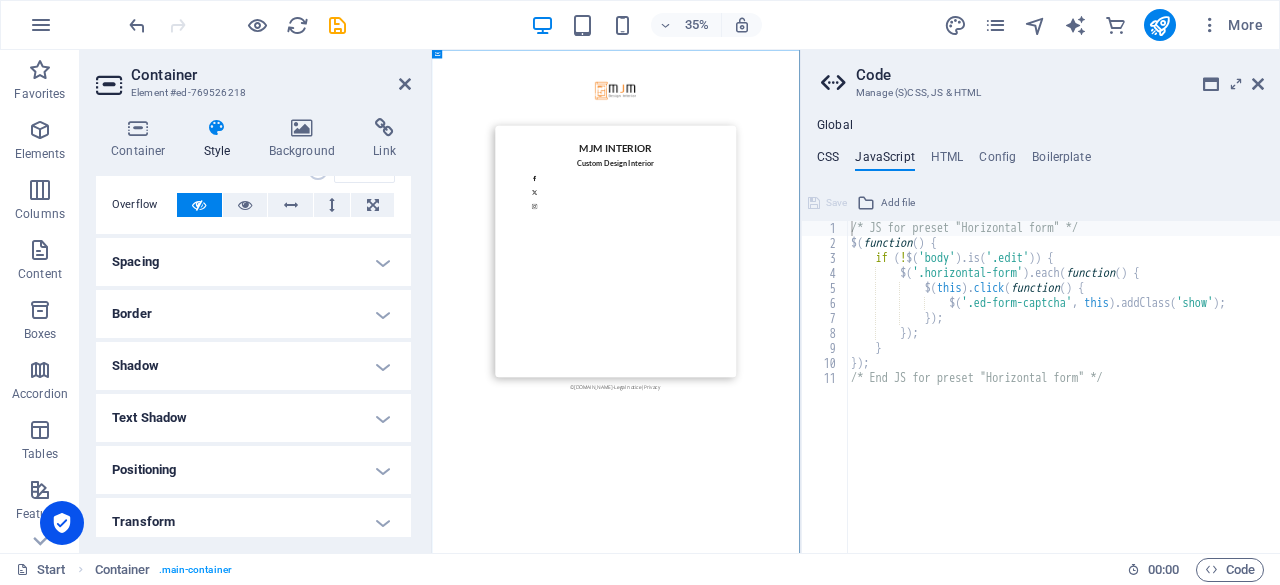 click on "CSS" at bounding box center (828, 161) 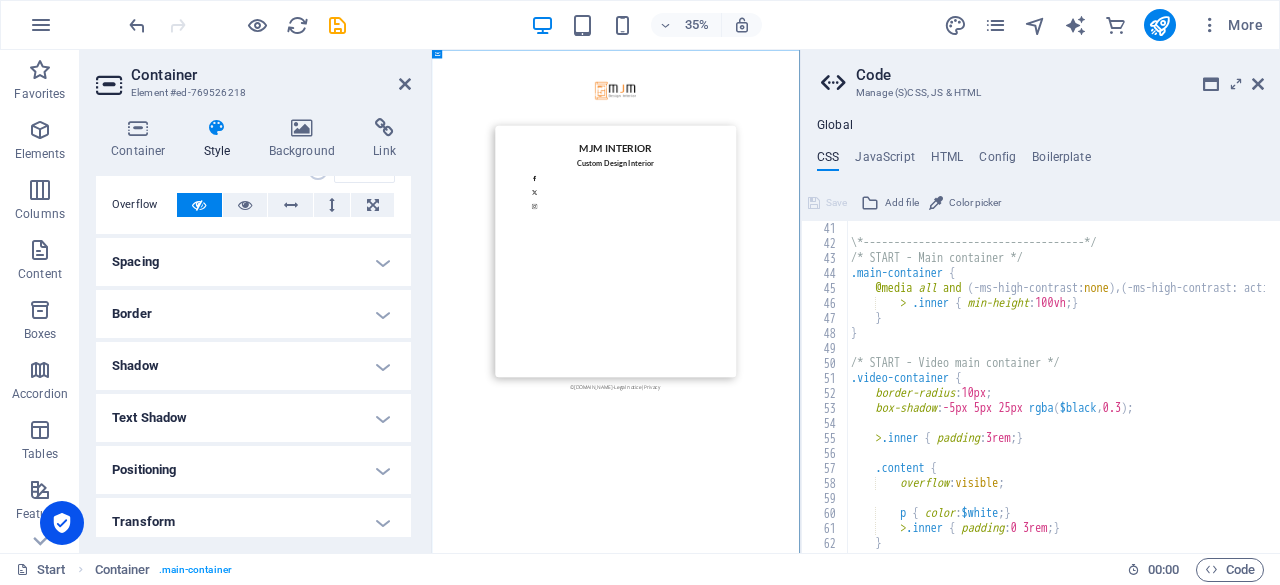 scroll, scrollTop: 600, scrollLeft: 0, axis: vertical 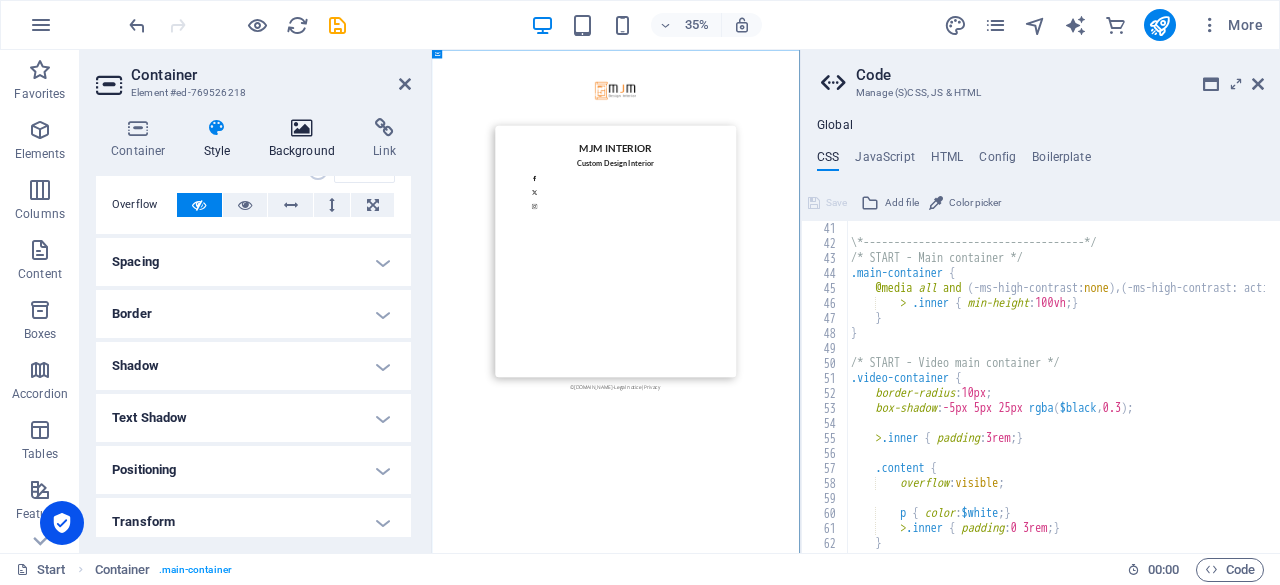 click at bounding box center (302, 128) 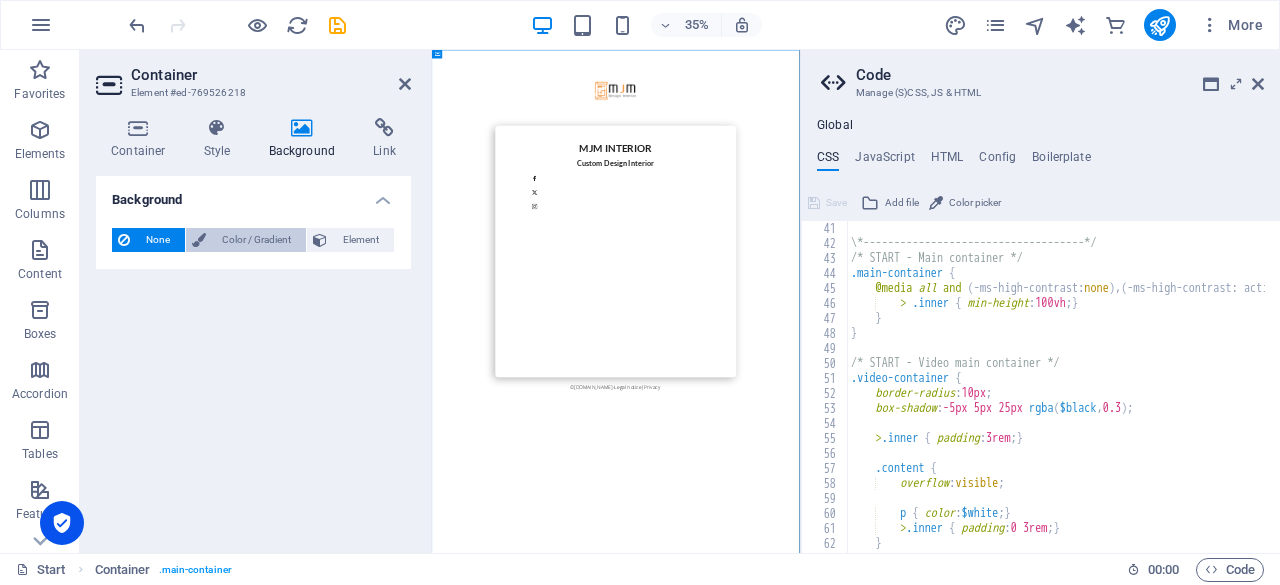 click on "Color / Gradient" at bounding box center [256, 240] 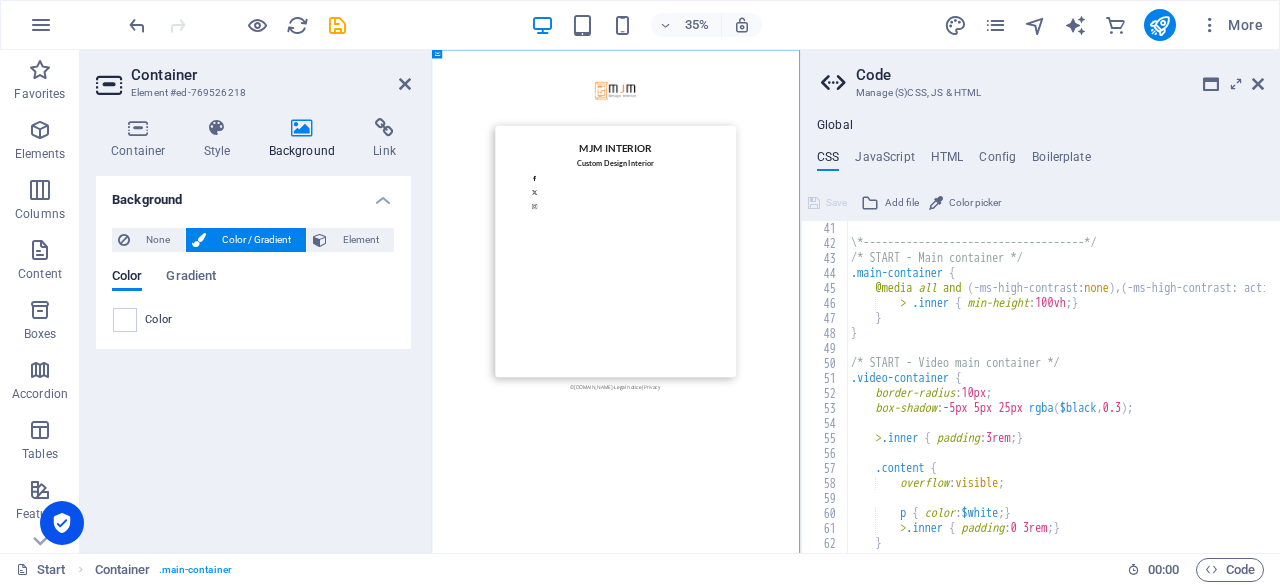click on "Color" at bounding box center (253, 320) 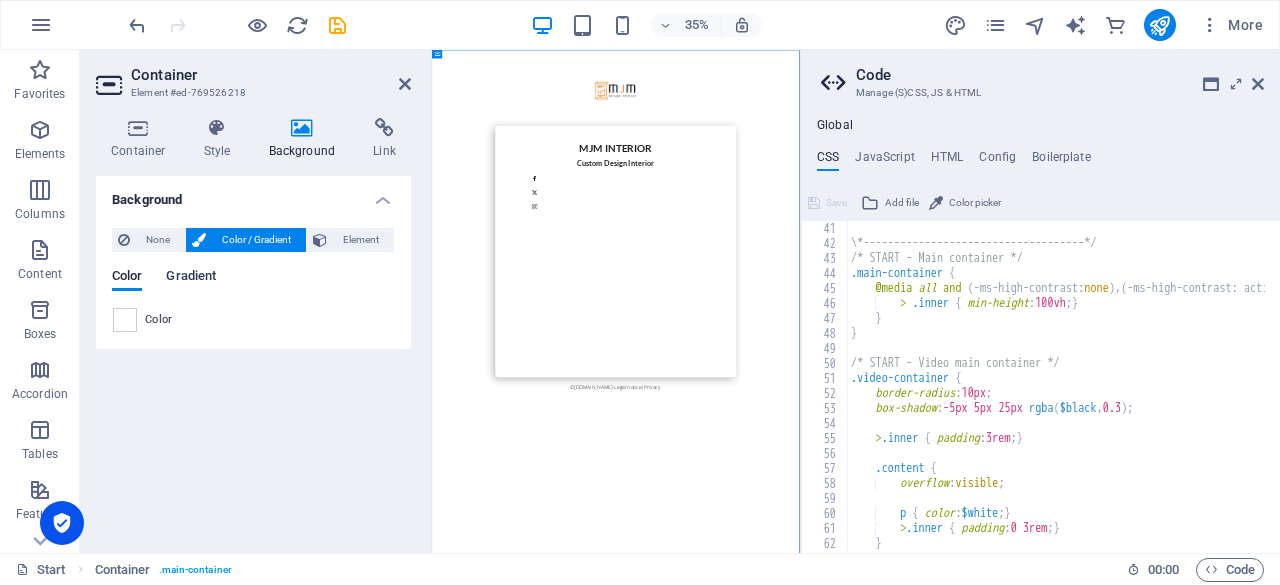 click on "Gradient" at bounding box center (191, 278) 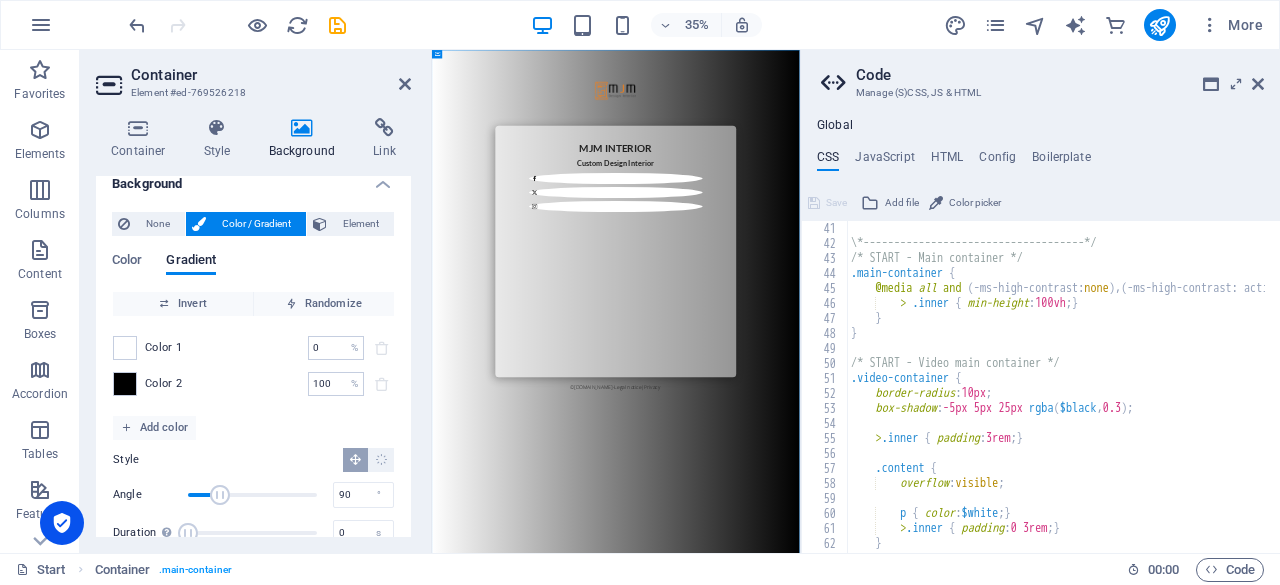scroll, scrollTop: 0, scrollLeft: 0, axis: both 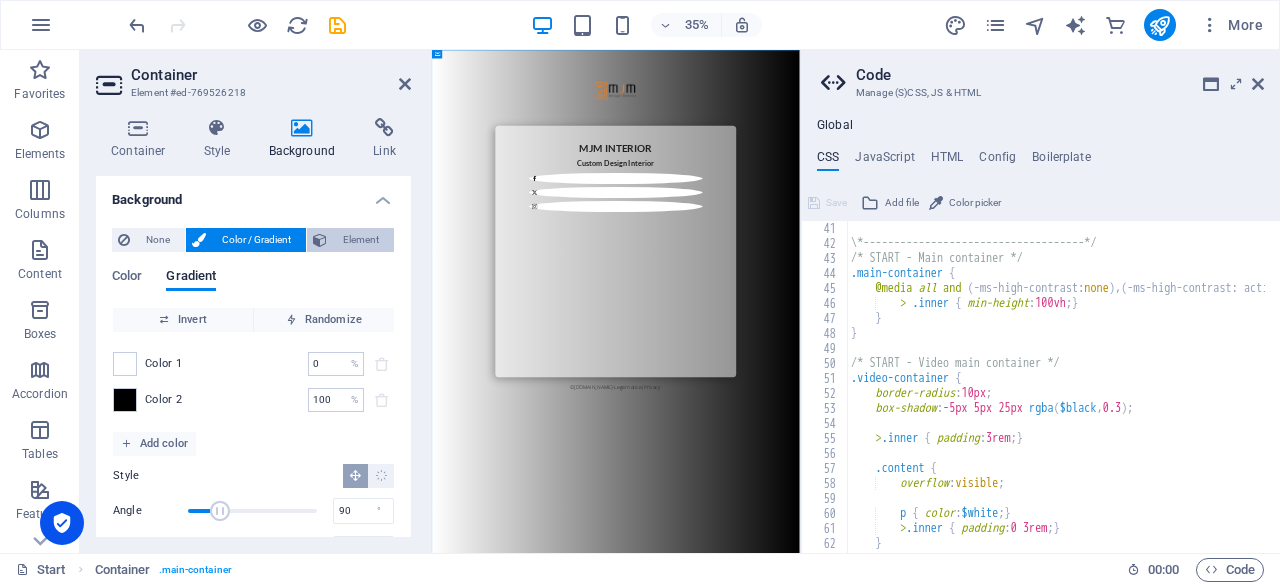 click on "Element" at bounding box center (360, 240) 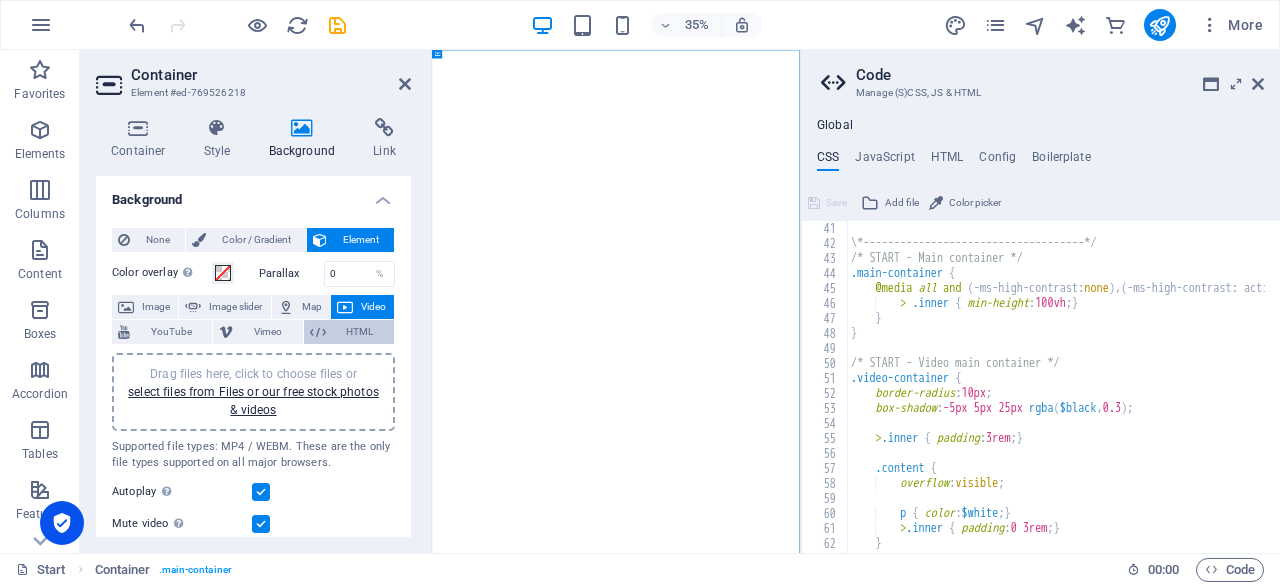 click on "HTML" at bounding box center [349, 332] 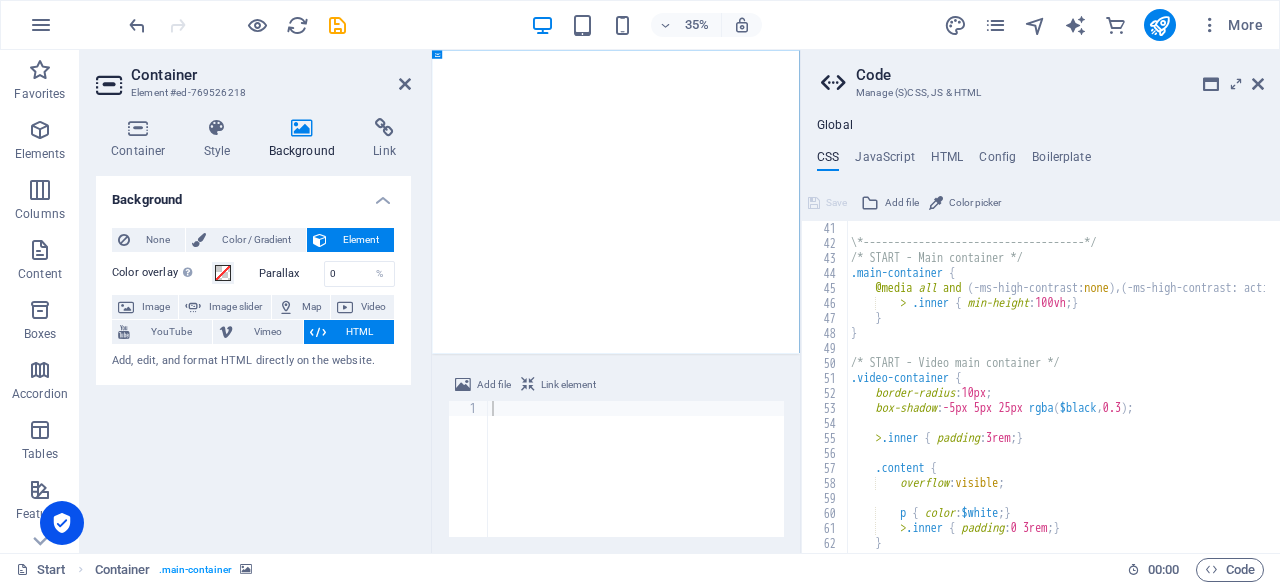 click at bounding box center [636, 484] 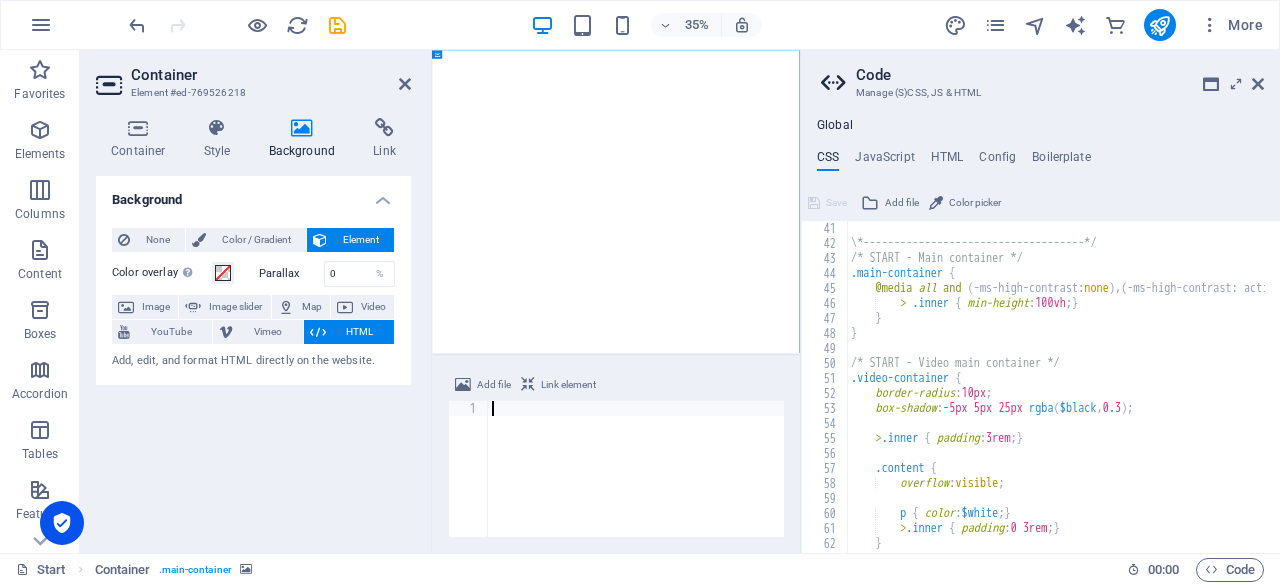 paste on "</script>" 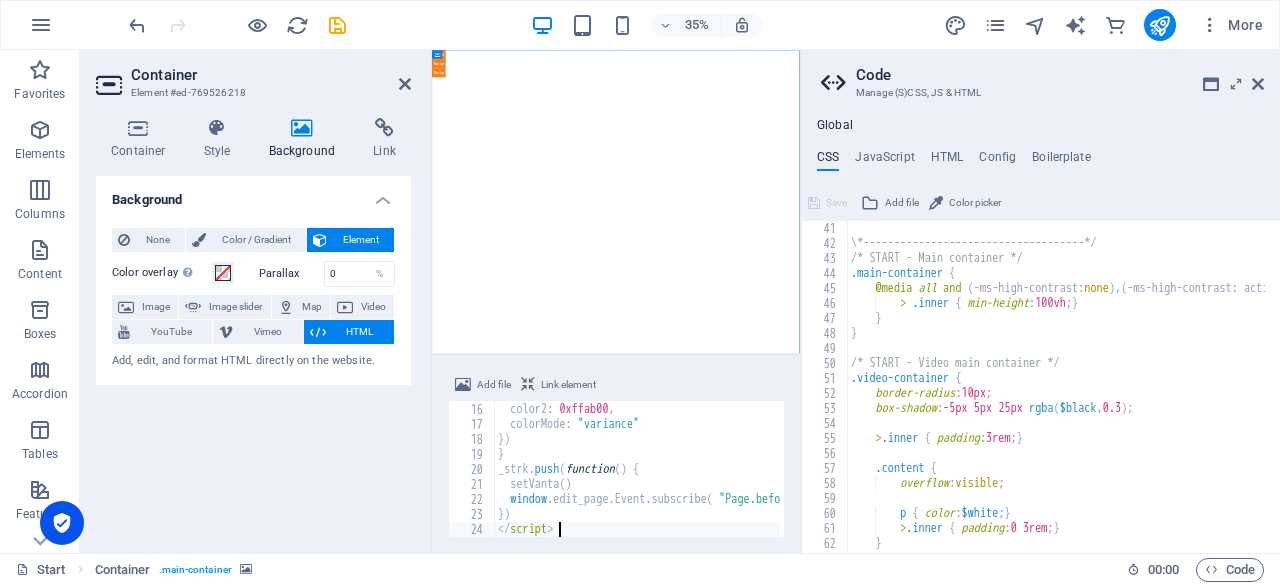 click on "Background None Color / Gradient Element Stretch background to full-width Color overlay Places an overlay over the background to colorize it Parallax 0 % Image Image slider Map Video YouTube Vimeo HTML Add, edit, and format HTML directly on the website. Color Gradient Color Invert Randomize Color 1 0 % ​ Color 2 100 % ​ Add color Style Angle 90 ° Duration Duration of the background animation. A value of "0" disables the animation 0 s A parent element contains a background. Edit background on parent element" at bounding box center (253, 356) 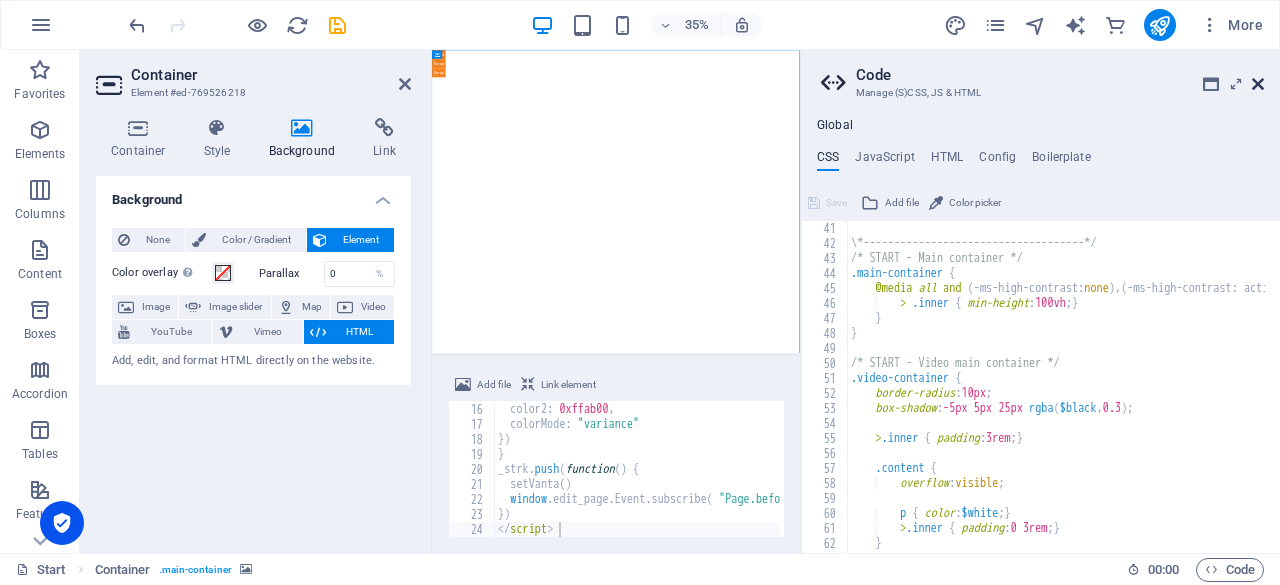 click at bounding box center [1258, 84] 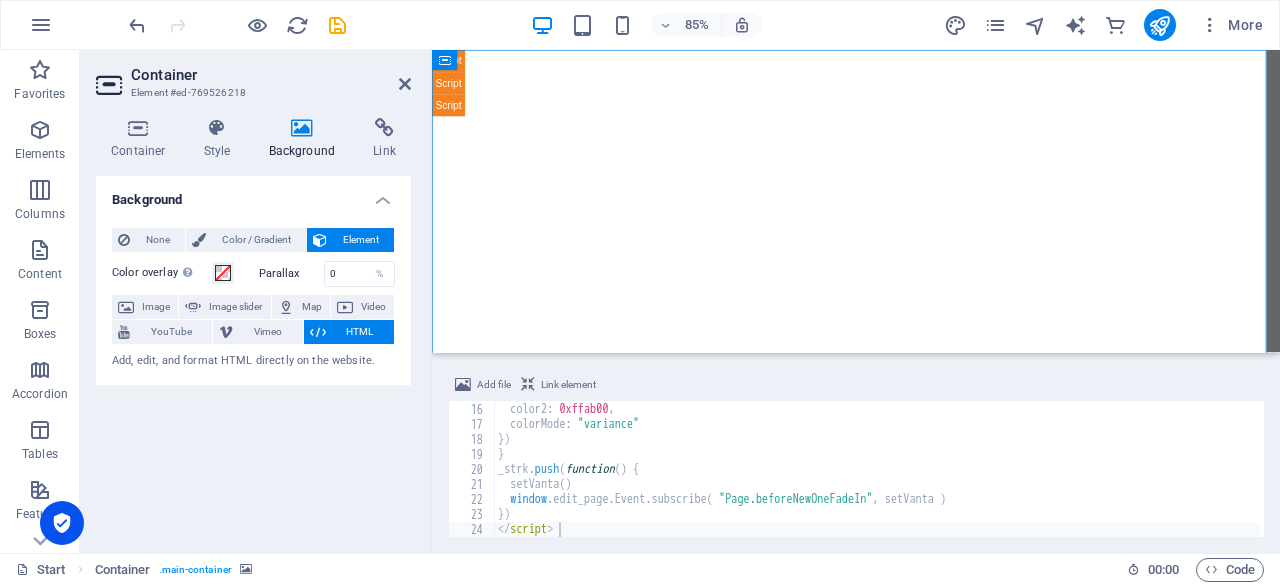 click at bounding box center [931, 483] 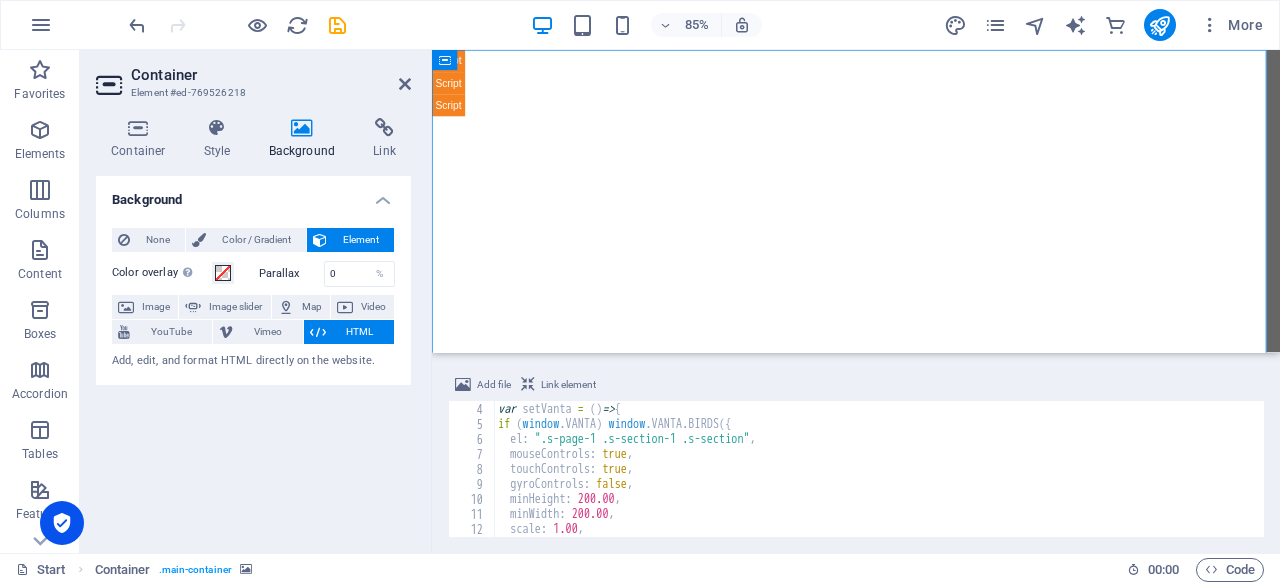 scroll, scrollTop: 0, scrollLeft: 0, axis: both 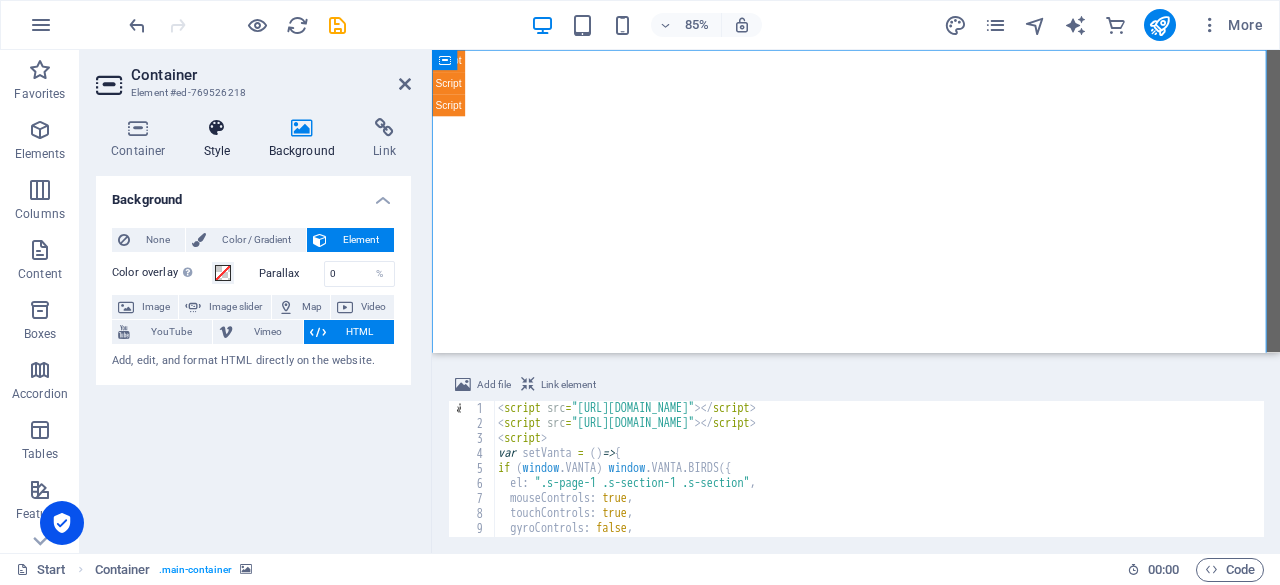 click at bounding box center [217, 128] 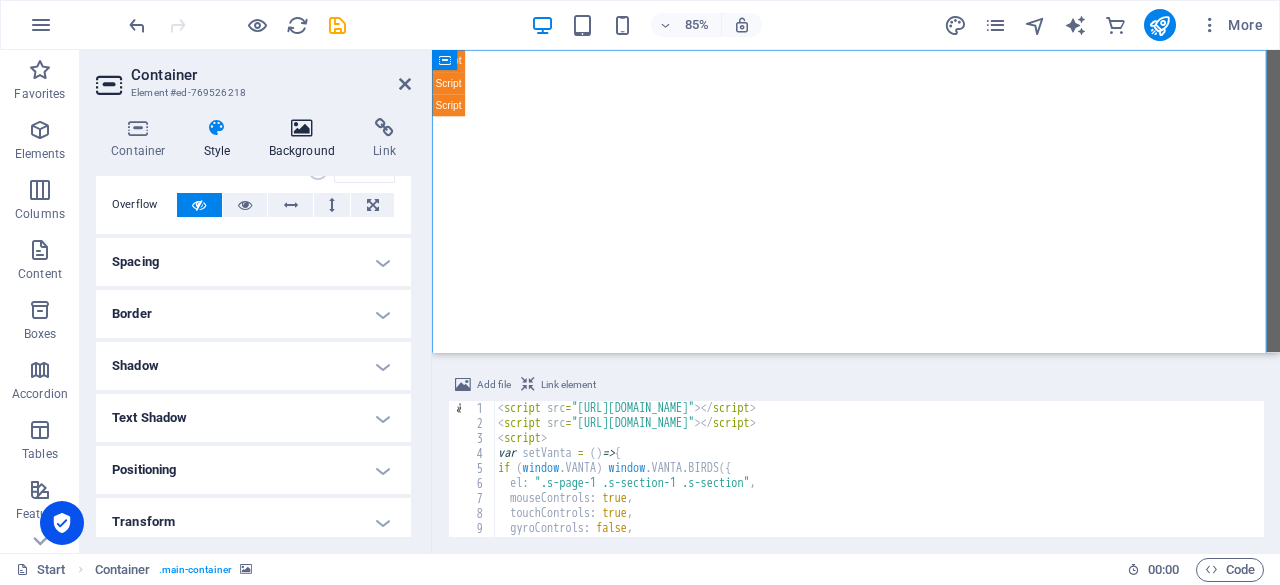 click at bounding box center (302, 128) 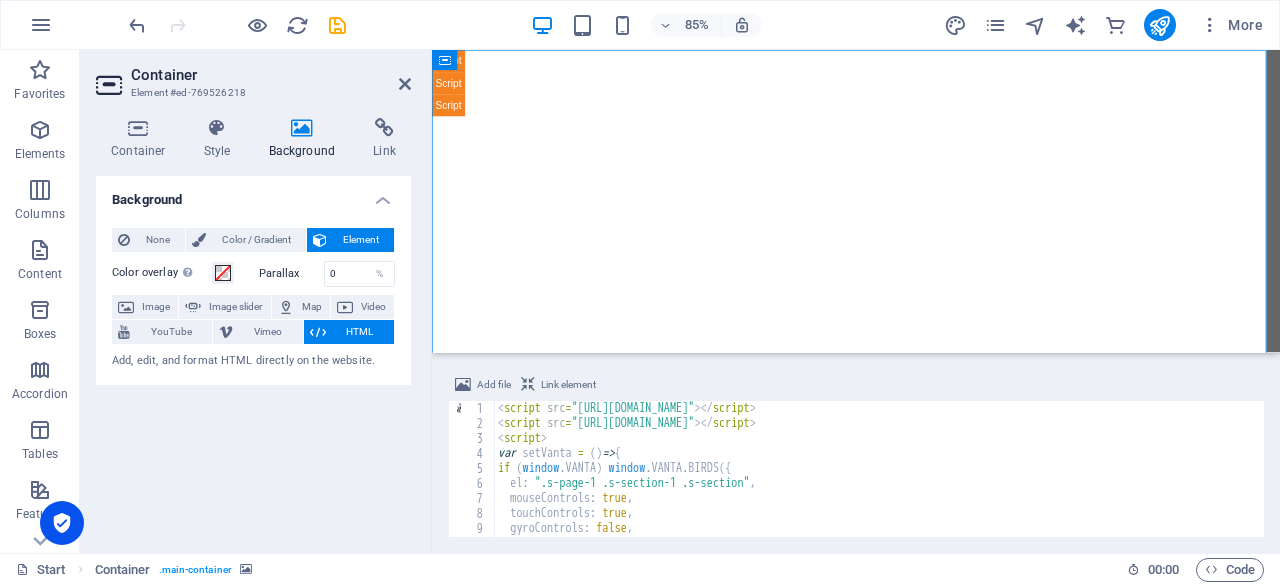 type on "<script src="[URL][DOMAIN_NAME]"></script>" 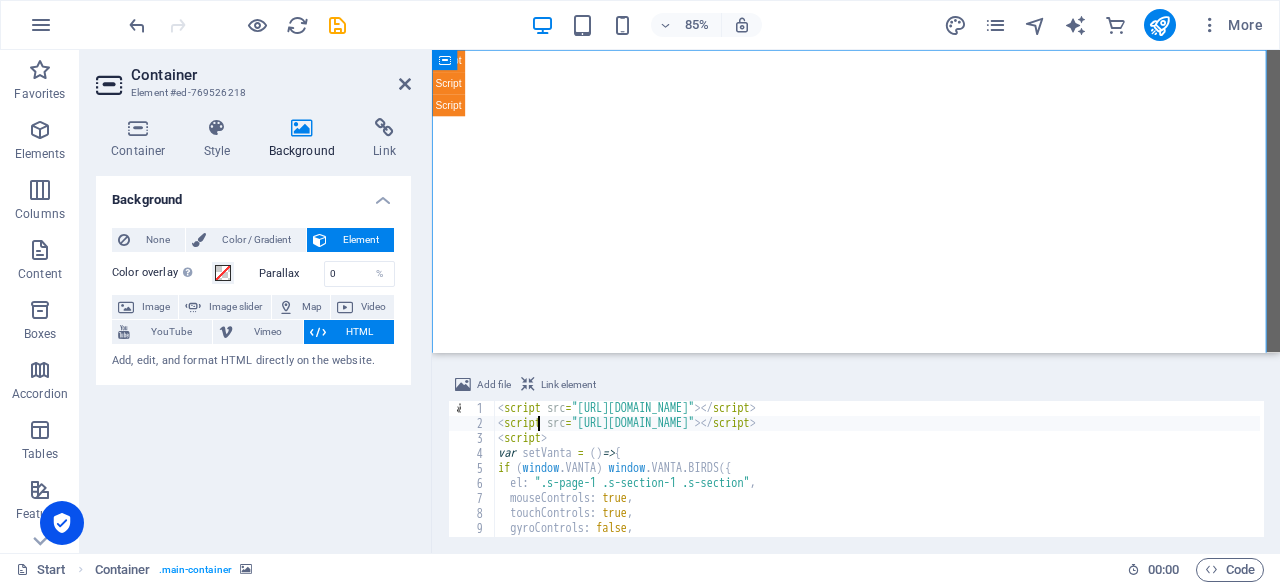 click on "< script   src = "[URL][DOMAIN_NAME]" > </ script > < script   src = "[URL][DOMAIN_NAME]" > </ script > < script > var   setVanta   =   ( ) => { if   ( window . VANTA )   window . [GEOGRAPHIC_DATA] . BIRDS ({    el :   ".s-page-1 .s-section-1 .s-section" ,    mouseControls :   true ,    touchControls :   true ,    gyroControls :   false ,    minHeight :   200.00 ," at bounding box center (877, 482) 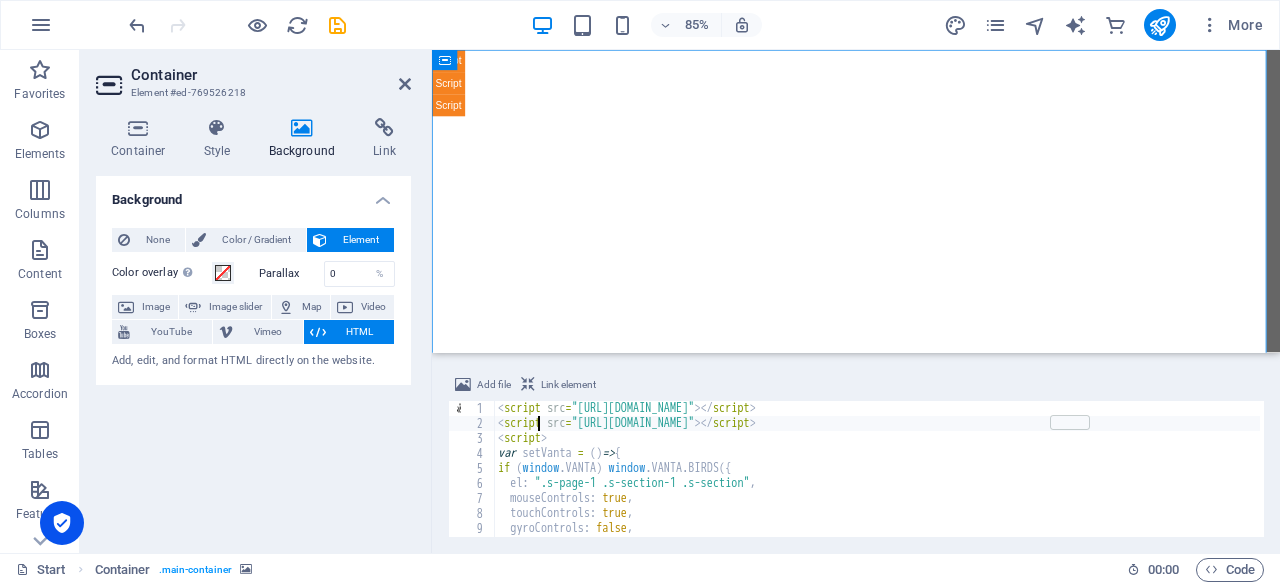 scroll, scrollTop: 0, scrollLeft: 0, axis: both 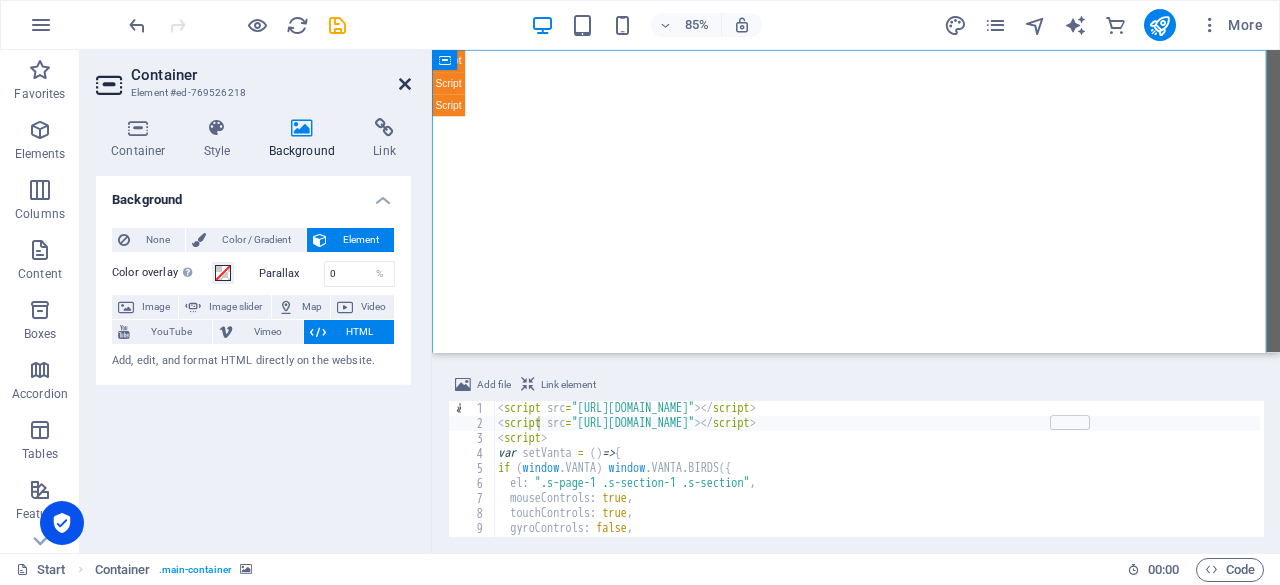 drag, startPoint x: 408, startPoint y: 82, endPoint x: 328, endPoint y: 38, distance: 91.3017 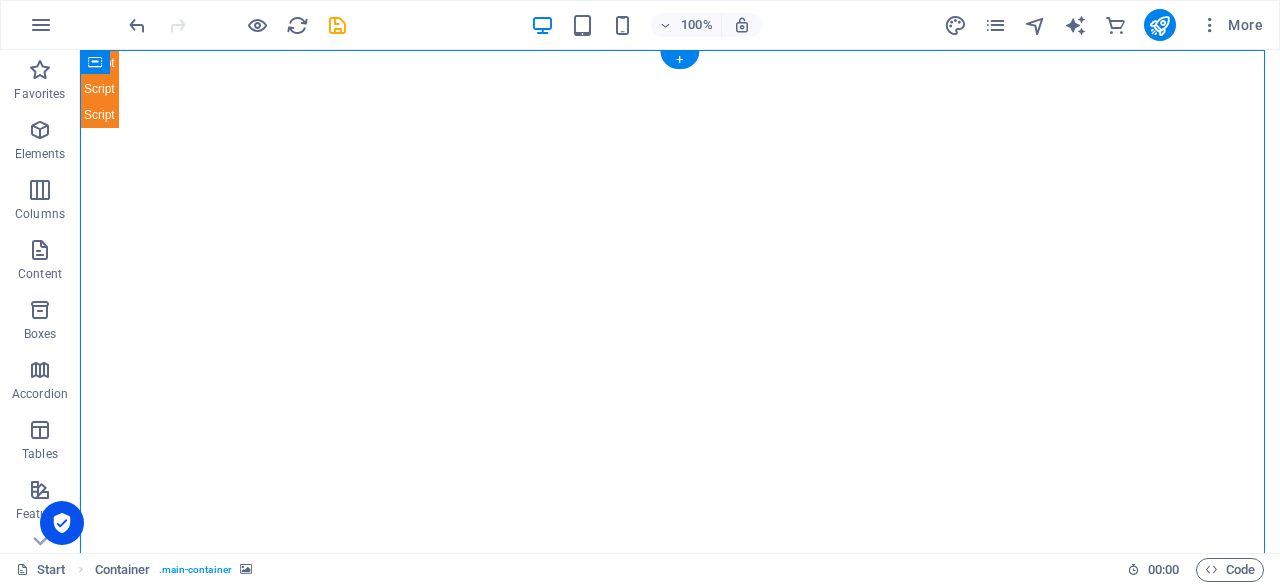 click at bounding box center [680, 483] 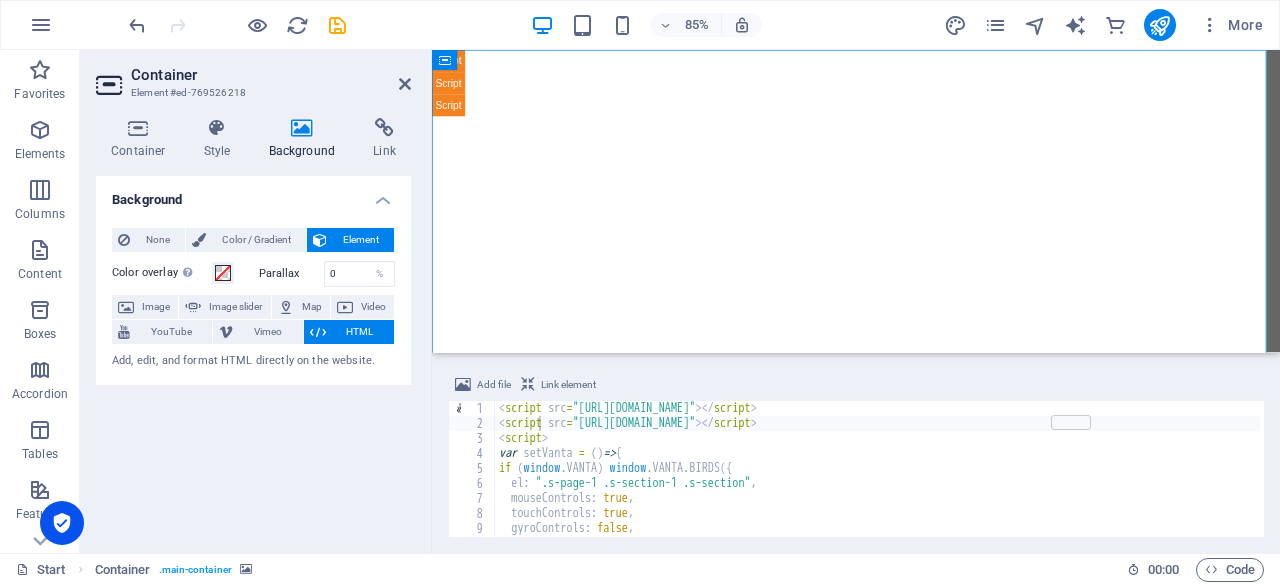 click at bounding box center (528, 385) 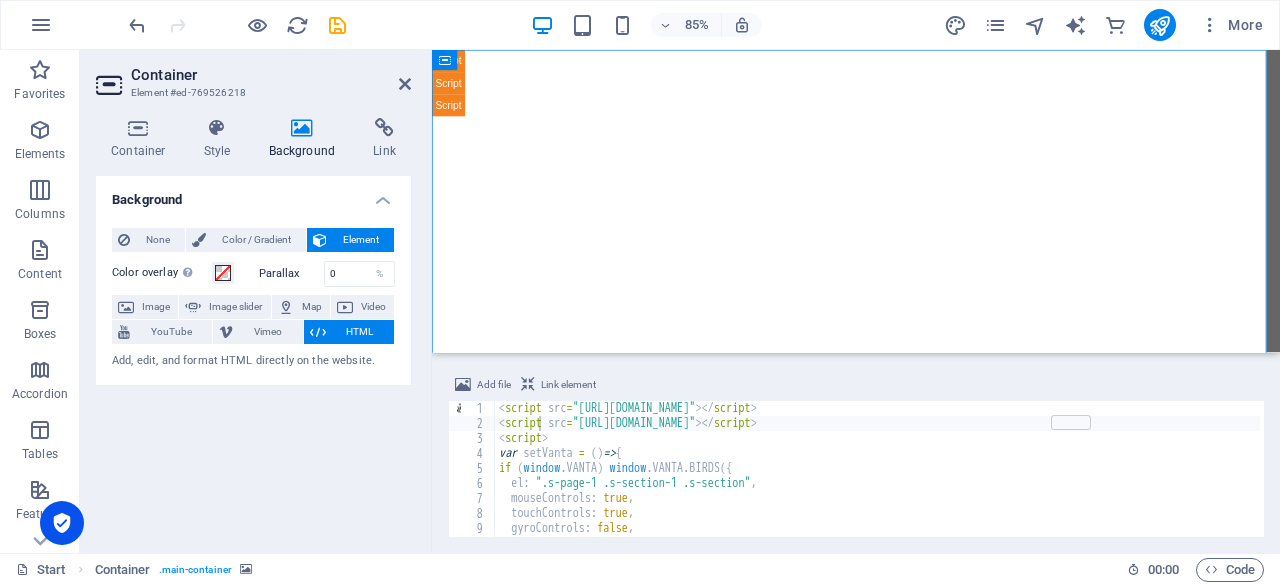 click on "< script   src = "[URL][DOMAIN_NAME]" > </ script > < script   src = "[URL][DOMAIN_NAME]" > </ script > < script > var   setVanta   =   ( ) => { if   ( window . VANTA )   window . [GEOGRAPHIC_DATA] . BIRDS ({    el :   ".s-page-1 .s-section-1 .s-section" ,    mouseControls :   true ,    touchControls :   true ,    gyroControls :   false ,    minHeight :   200.00 ," at bounding box center [877, 482] 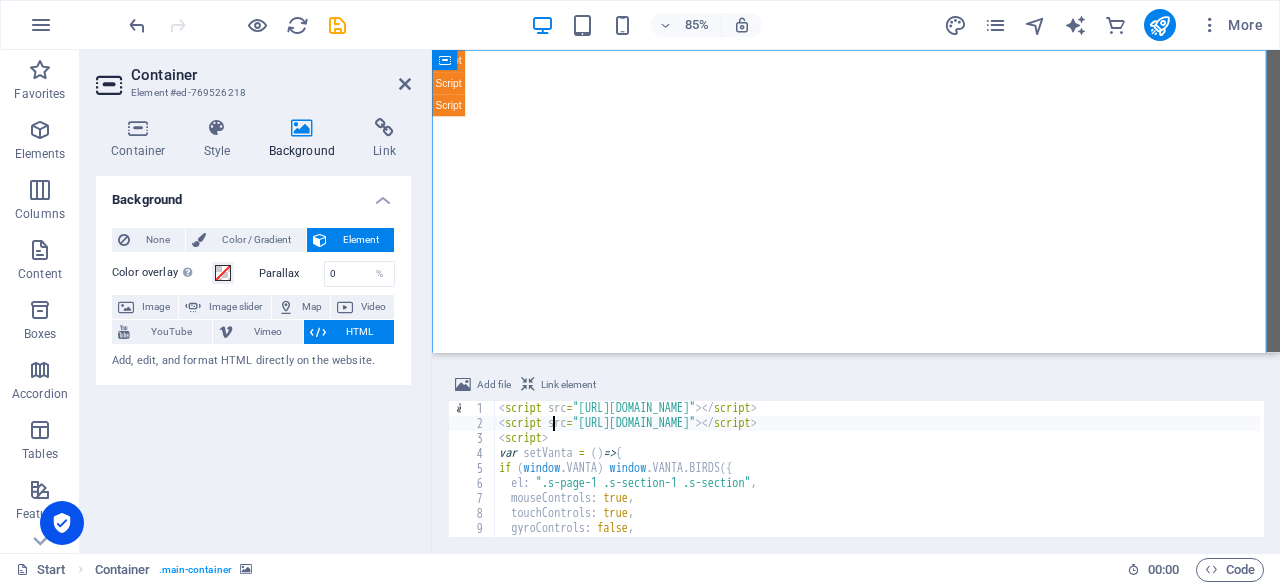 type on "})
</script>" 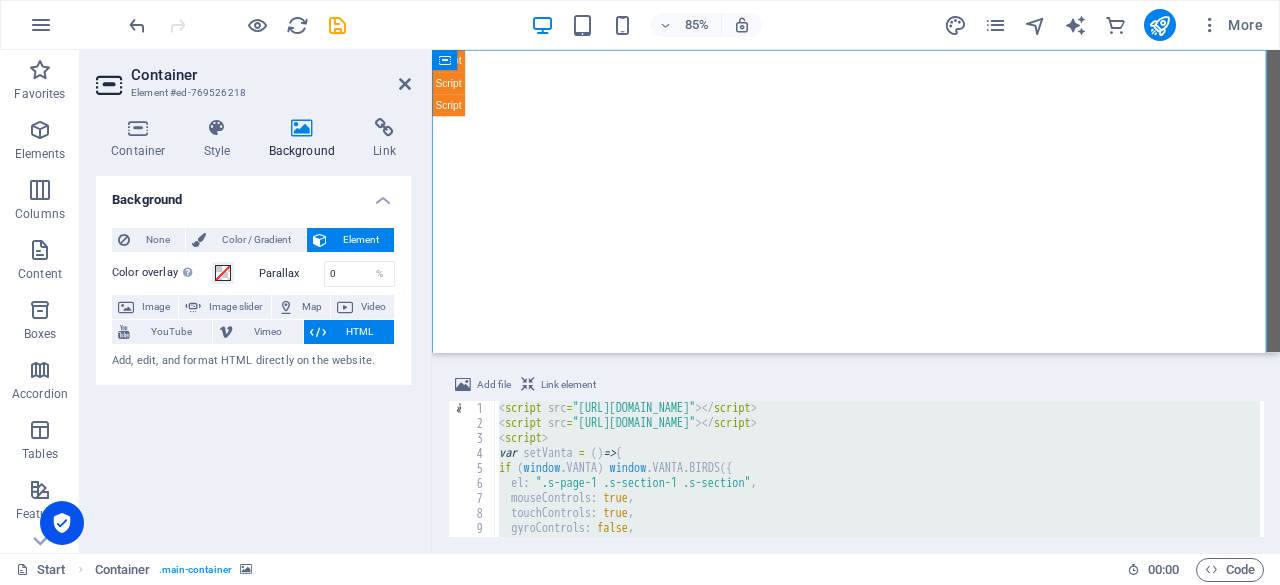 type 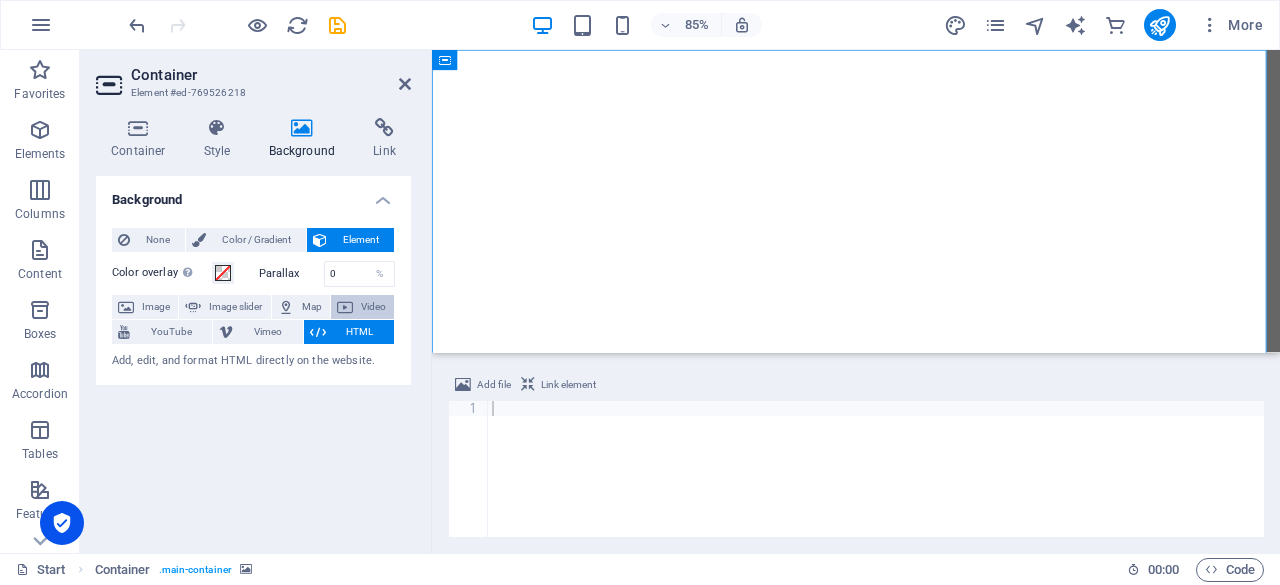 click on "Video" at bounding box center [373, 307] 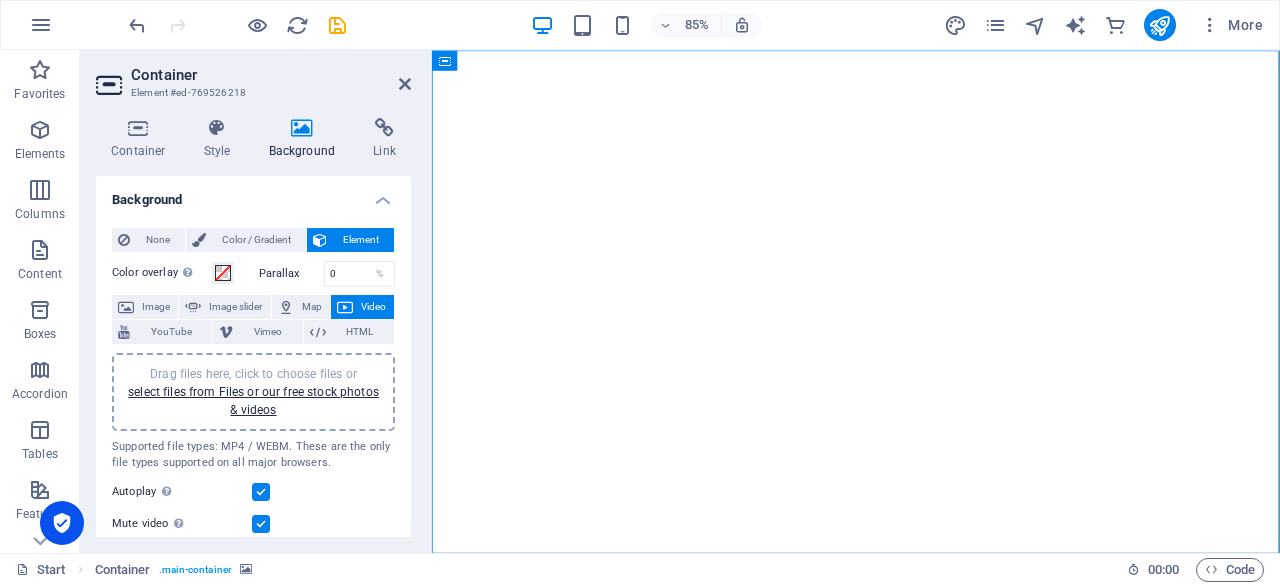 click on "Video" at bounding box center [373, 307] 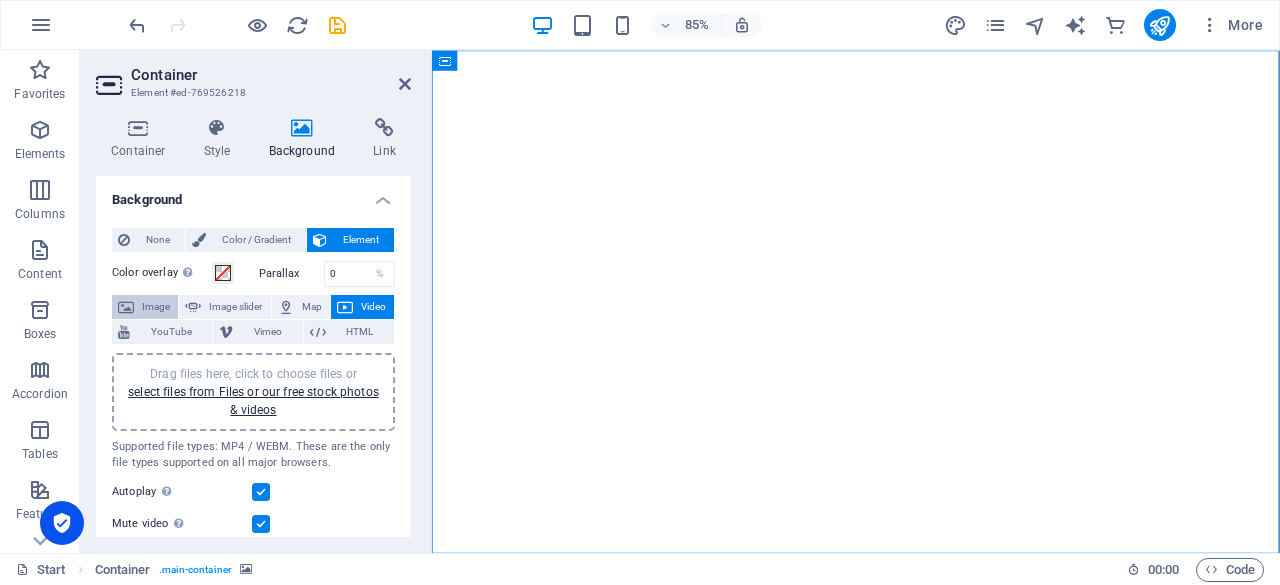 click on "Image" at bounding box center [156, 307] 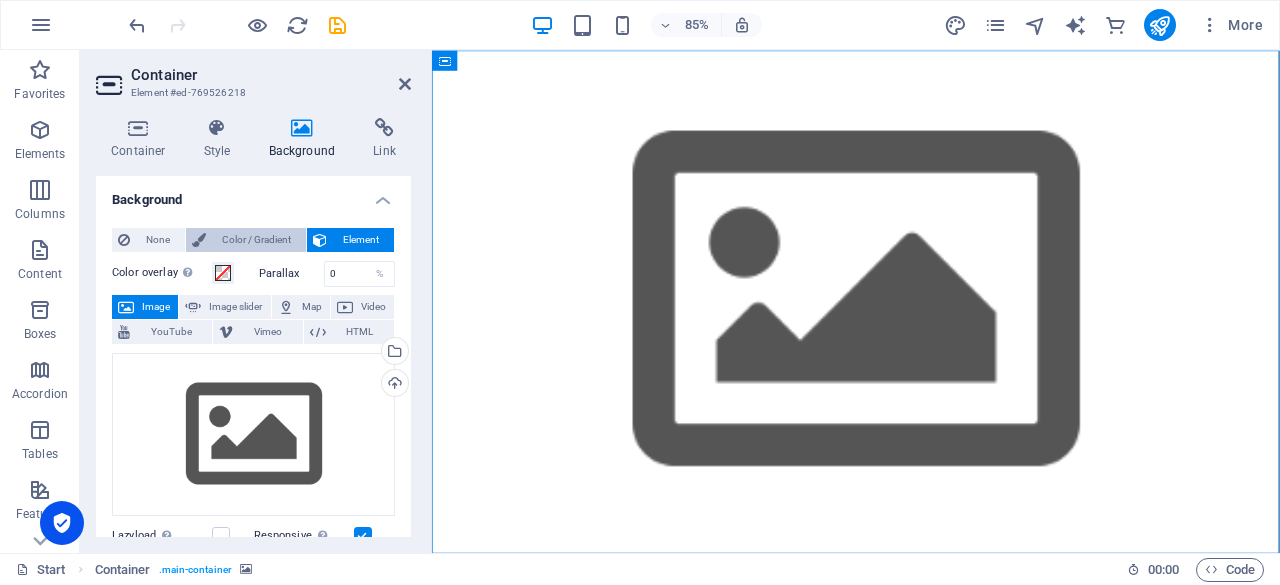 click on "Color / Gradient" at bounding box center [256, 240] 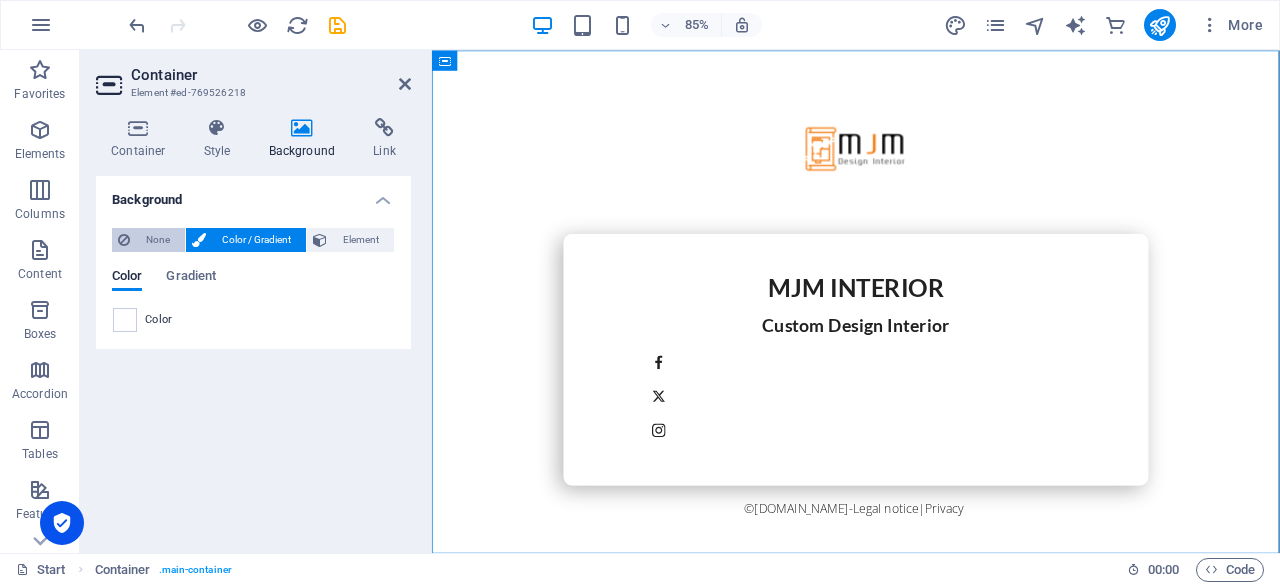click at bounding box center [124, 240] 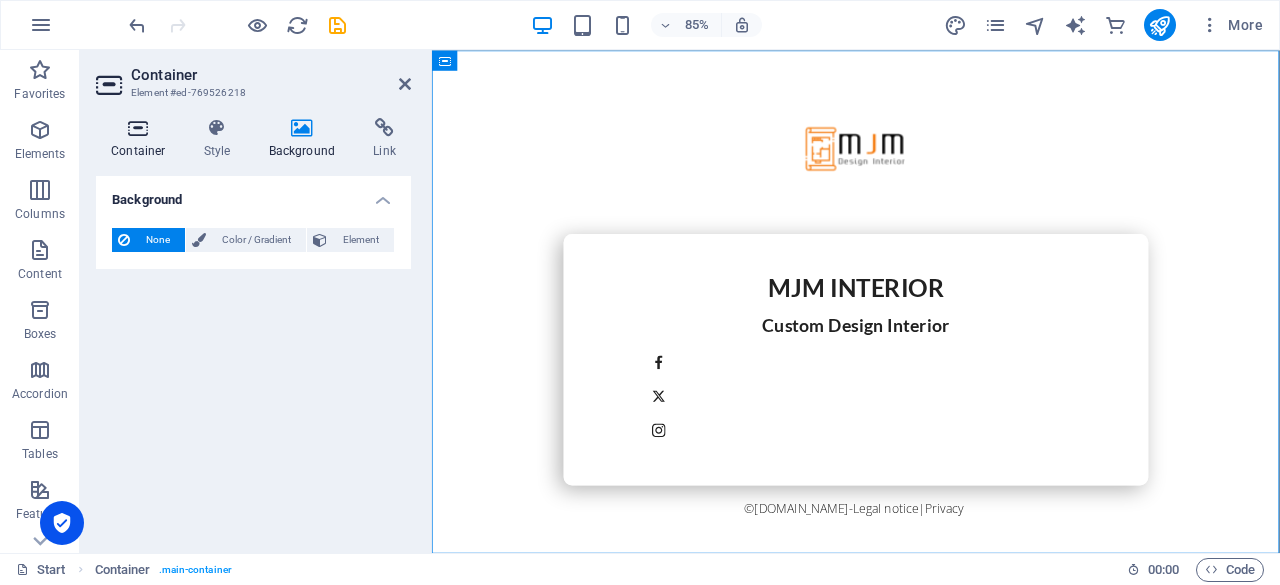 click at bounding box center (138, 128) 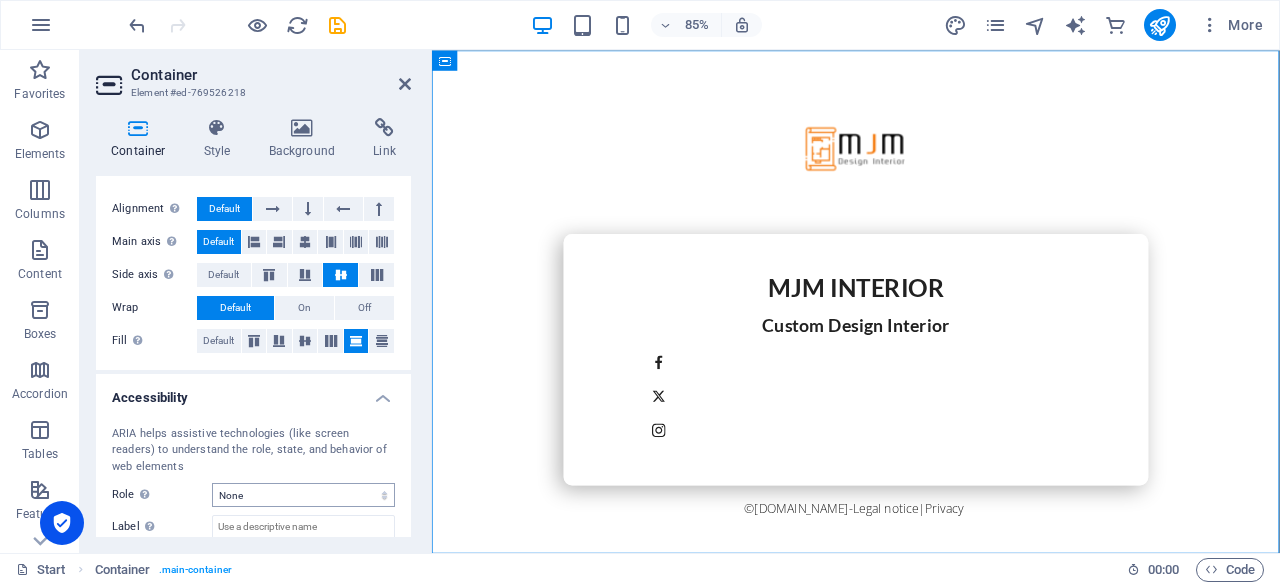 scroll, scrollTop: 412, scrollLeft: 0, axis: vertical 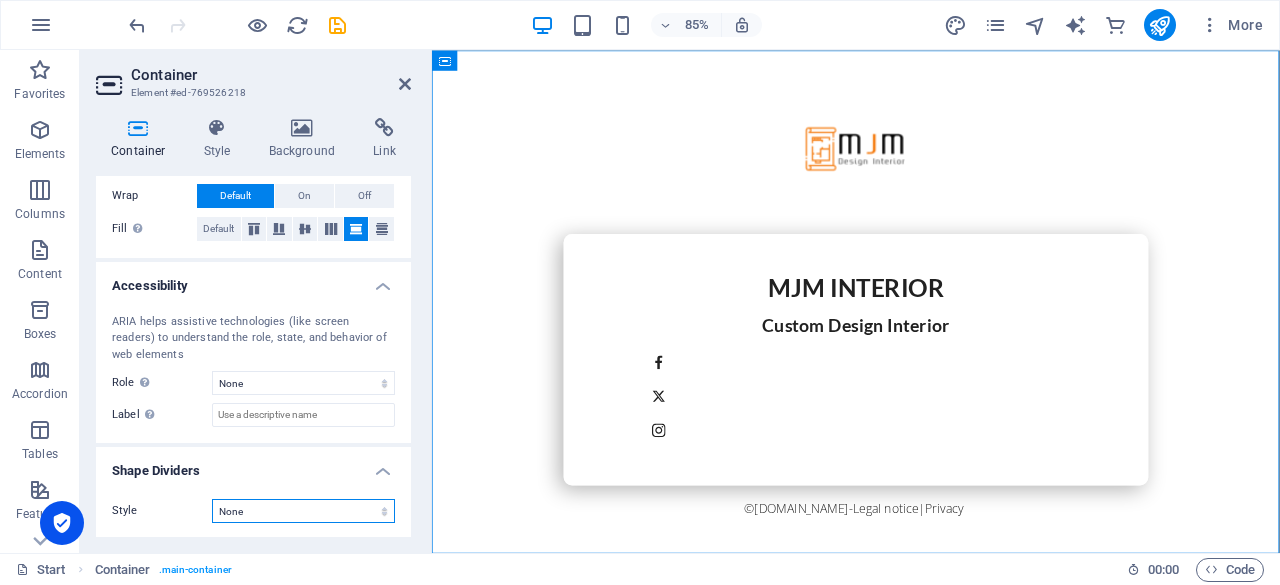 click on "None Triangle Square Diagonal Polygon 1 Polygon 2 Zigzag Multiple Zigzags Waves Multiple Waves Half Circle Circle Circle Shadow Blocks Hexagons Clouds Multiple Clouds Fan Pyramids Book Paint Drip Fire Shredded Paper Arrow" at bounding box center [303, 511] 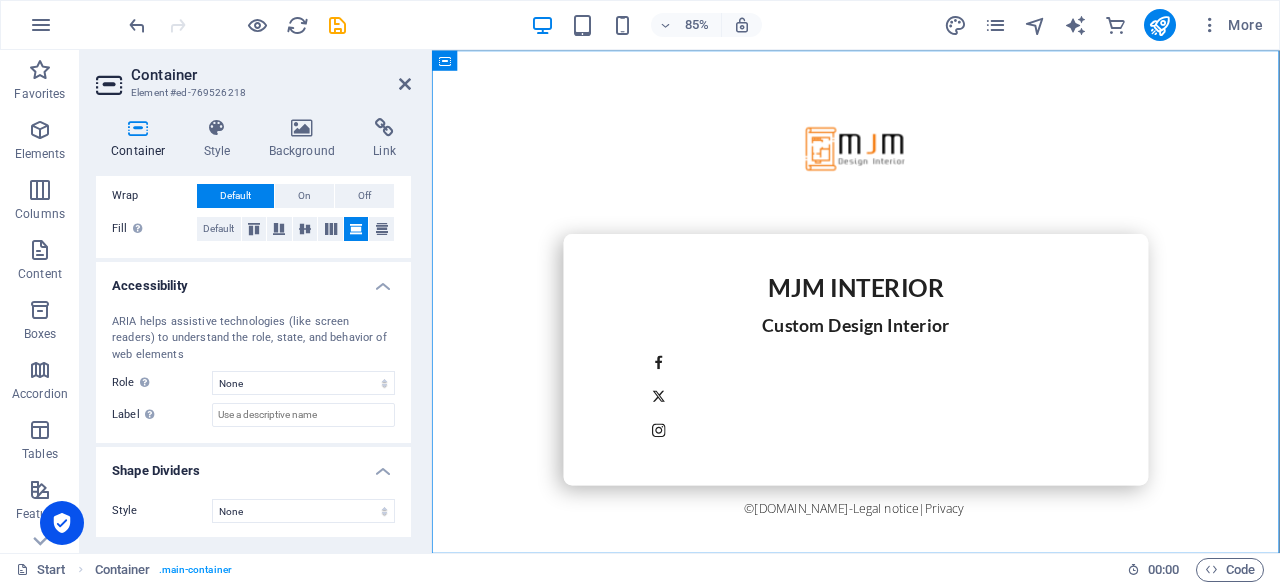 click on "Style" at bounding box center [162, 511] 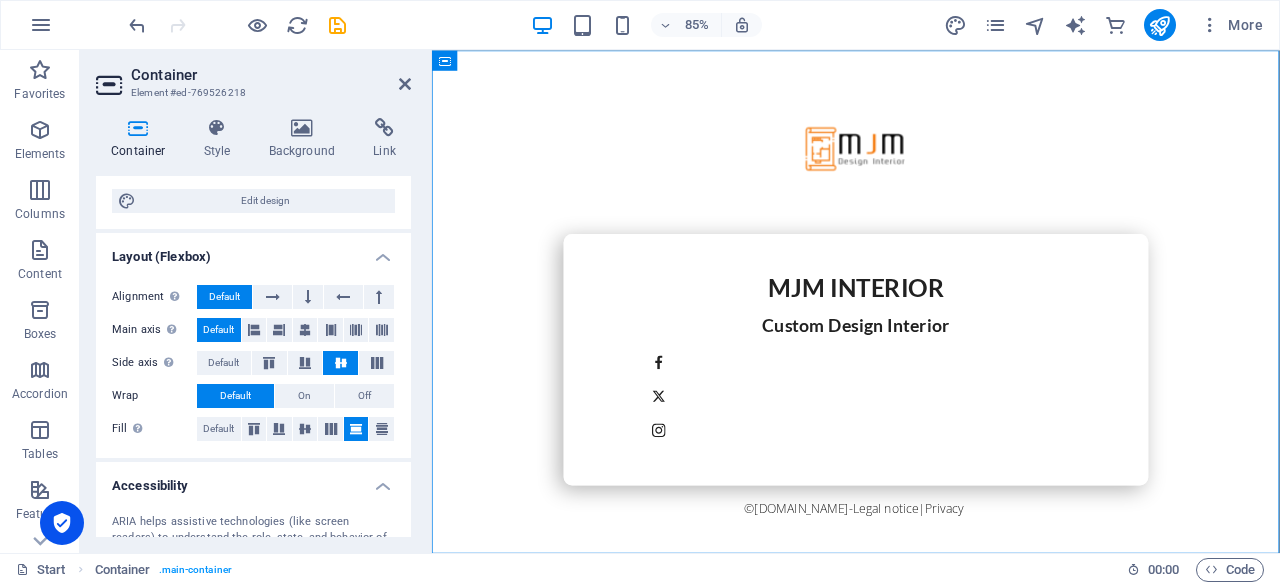 scroll, scrollTop: 0, scrollLeft: 0, axis: both 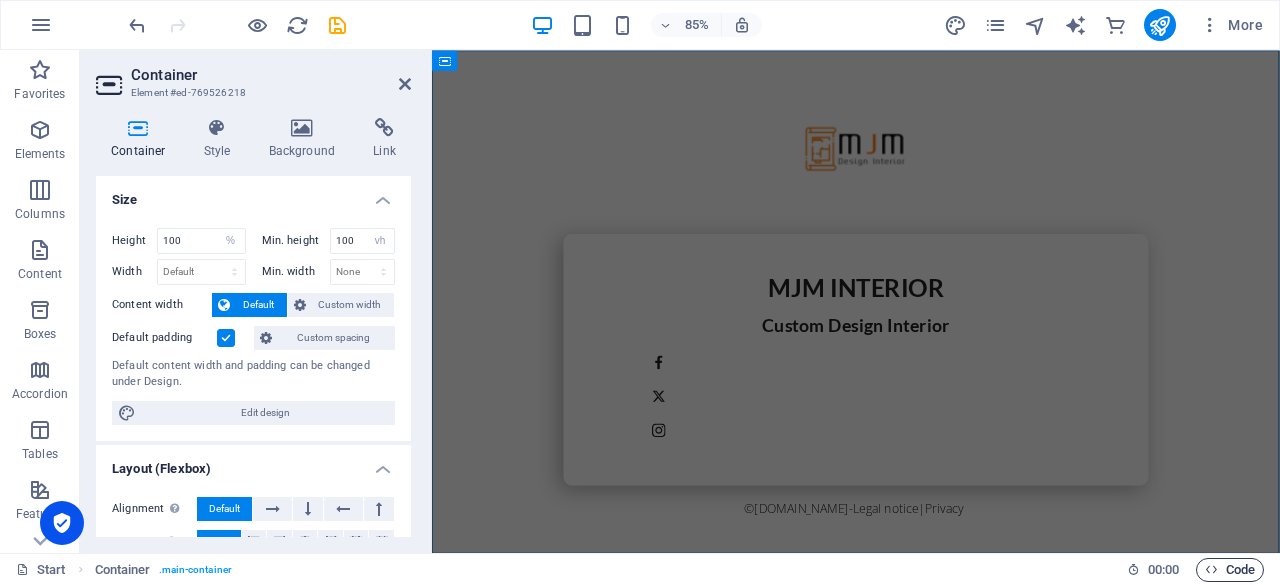 click on "Code" at bounding box center (1230, 570) 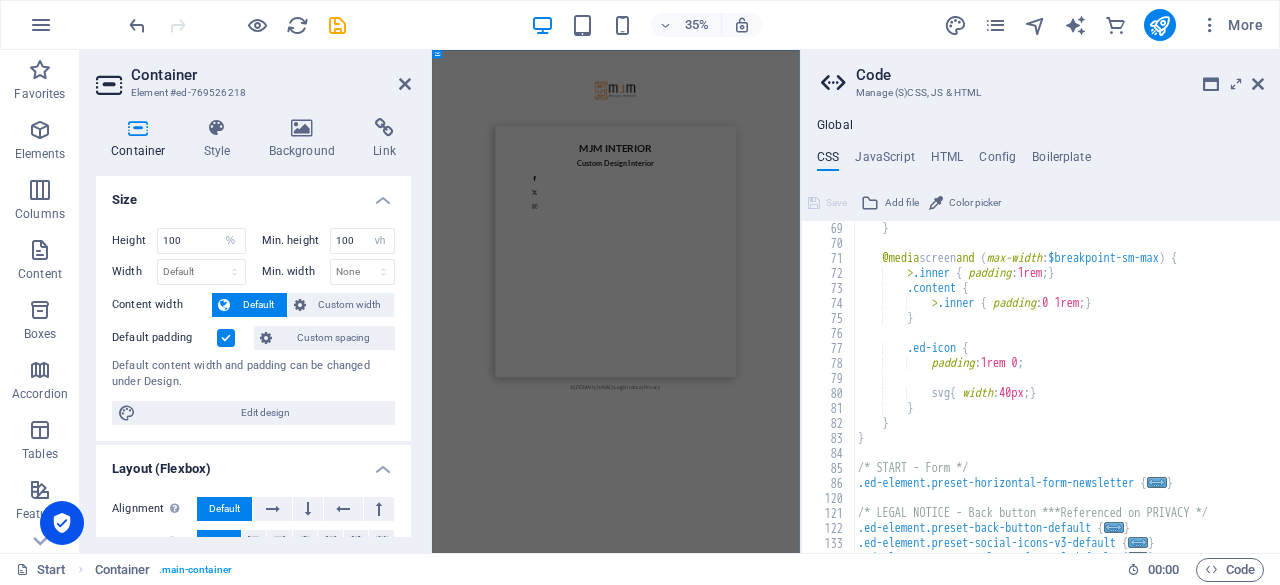 scroll, scrollTop: 1048, scrollLeft: 0, axis: vertical 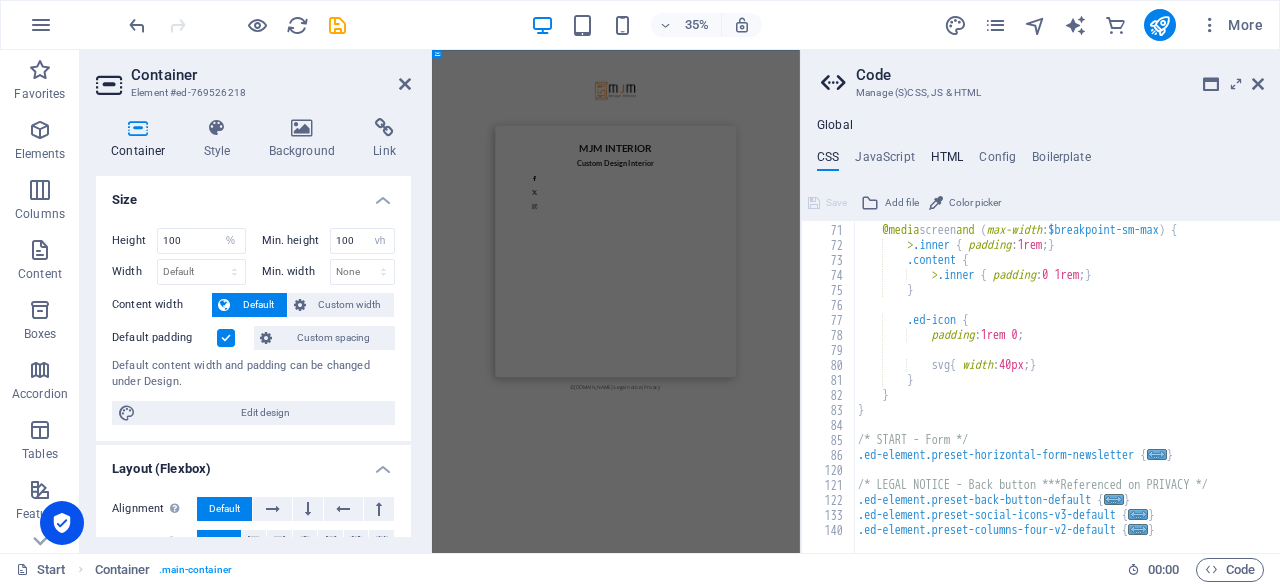 click on "HTML" at bounding box center [947, 161] 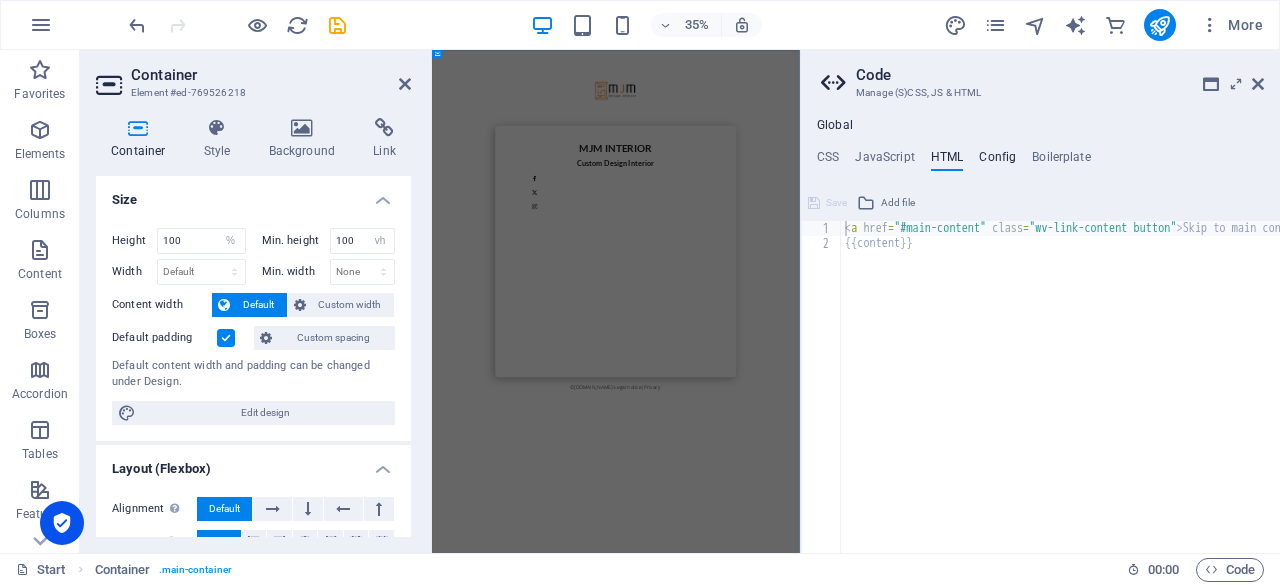 click on "Config" at bounding box center [997, 161] 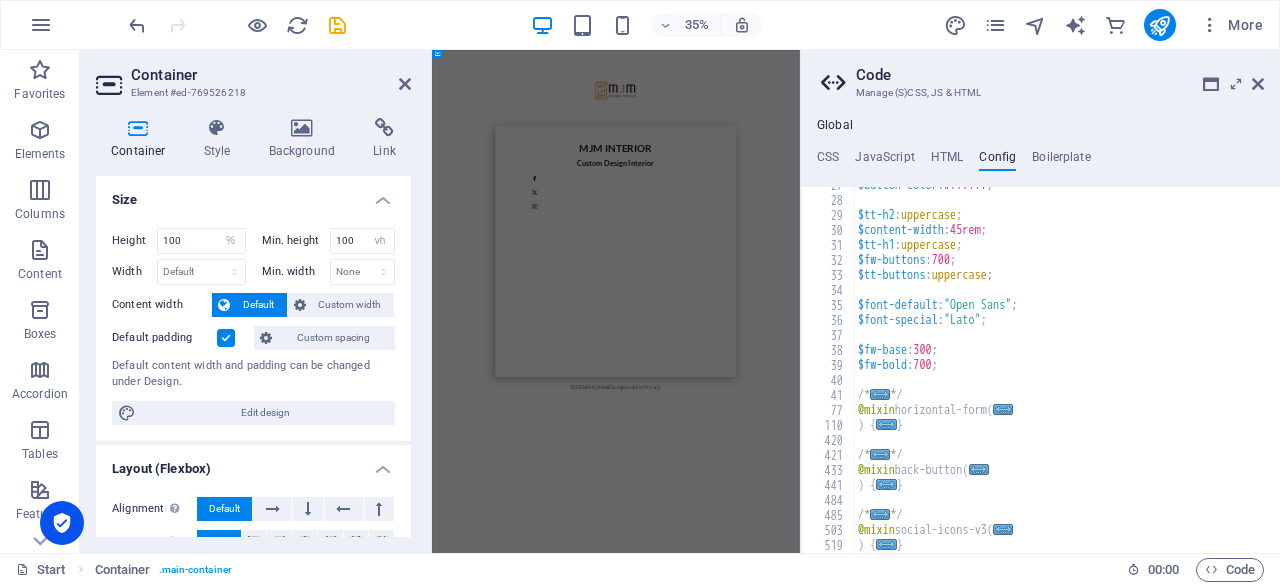 scroll, scrollTop: 0, scrollLeft: 0, axis: both 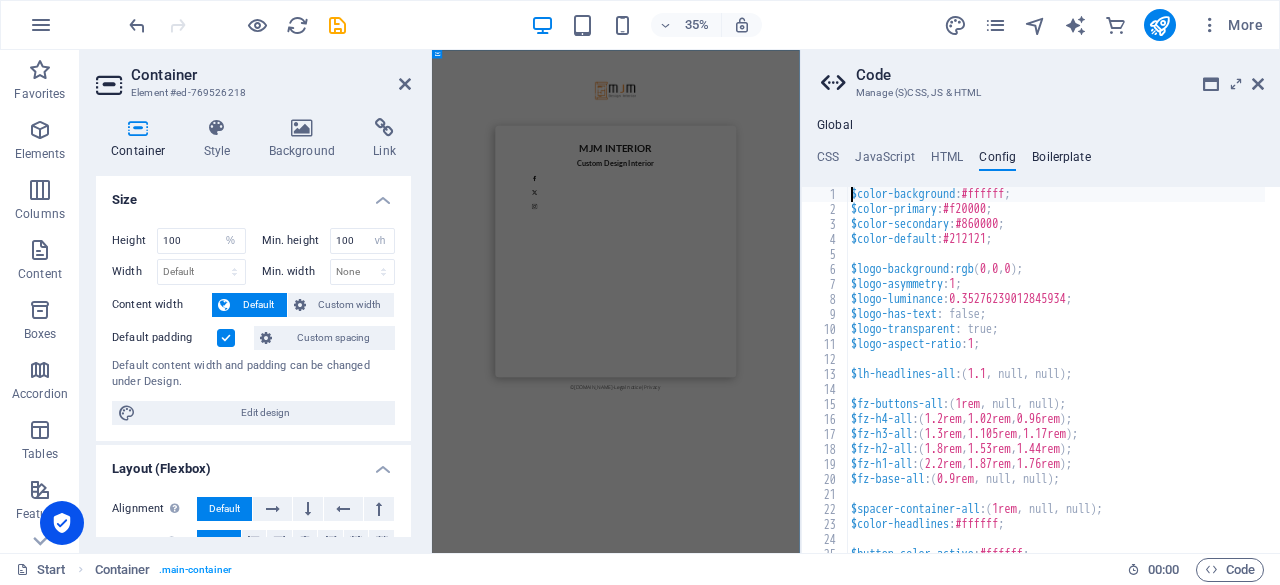 click on "Boilerplate" at bounding box center [1061, 161] 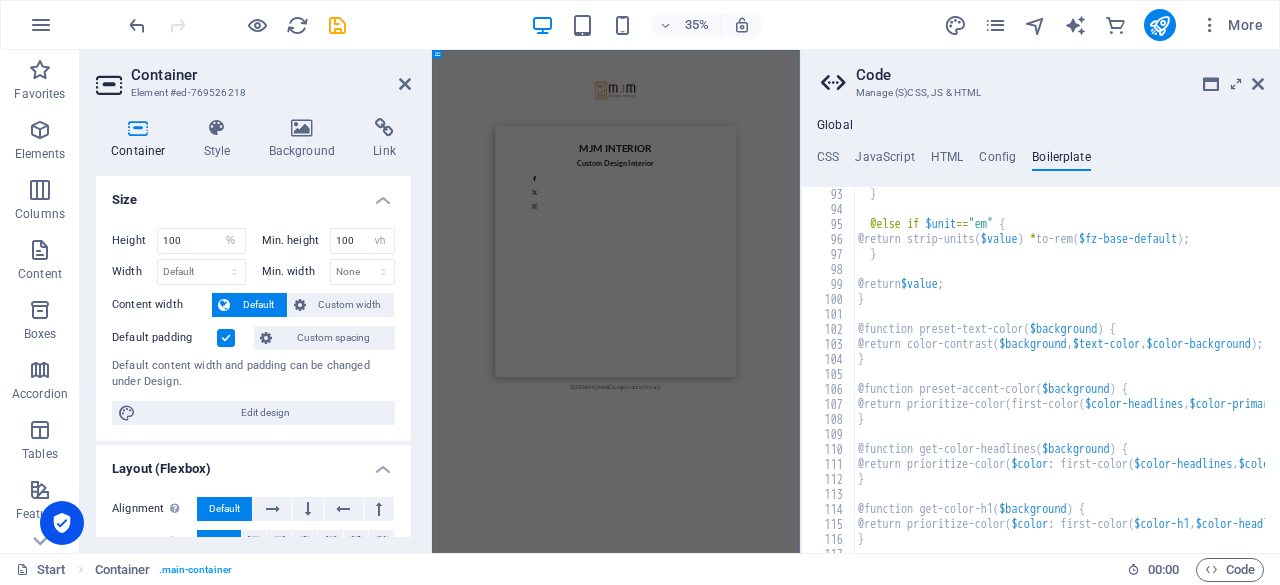scroll, scrollTop: 730, scrollLeft: 0, axis: vertical 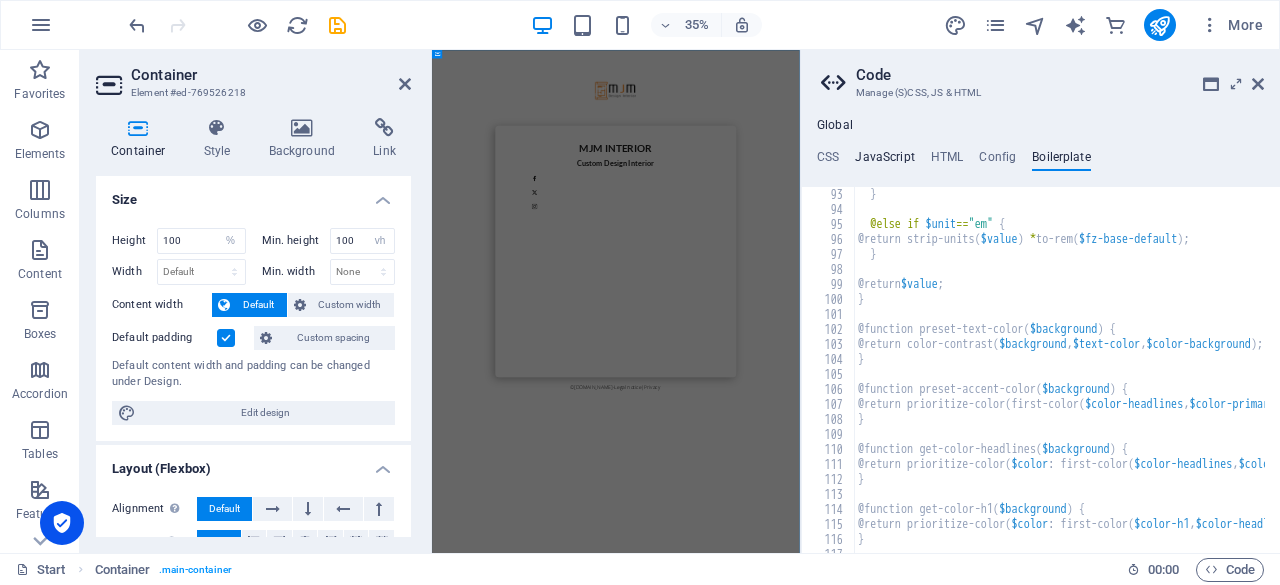 click on "JavaScript" at bounding box center (884, 161) 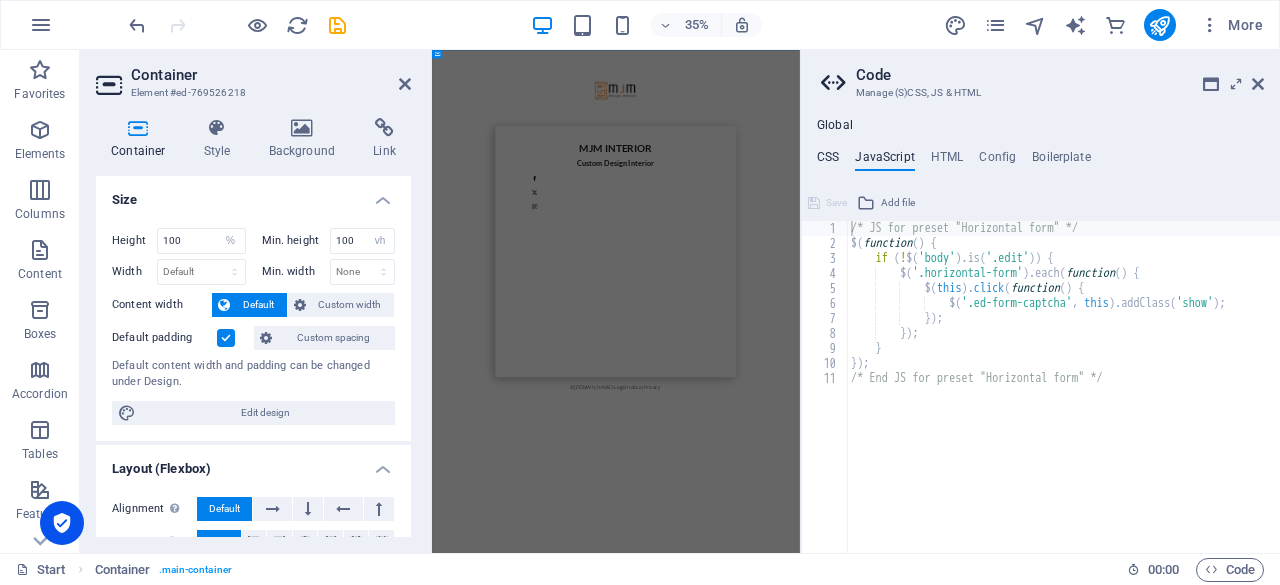 click on "CSS" at bounding box center (828, 161) 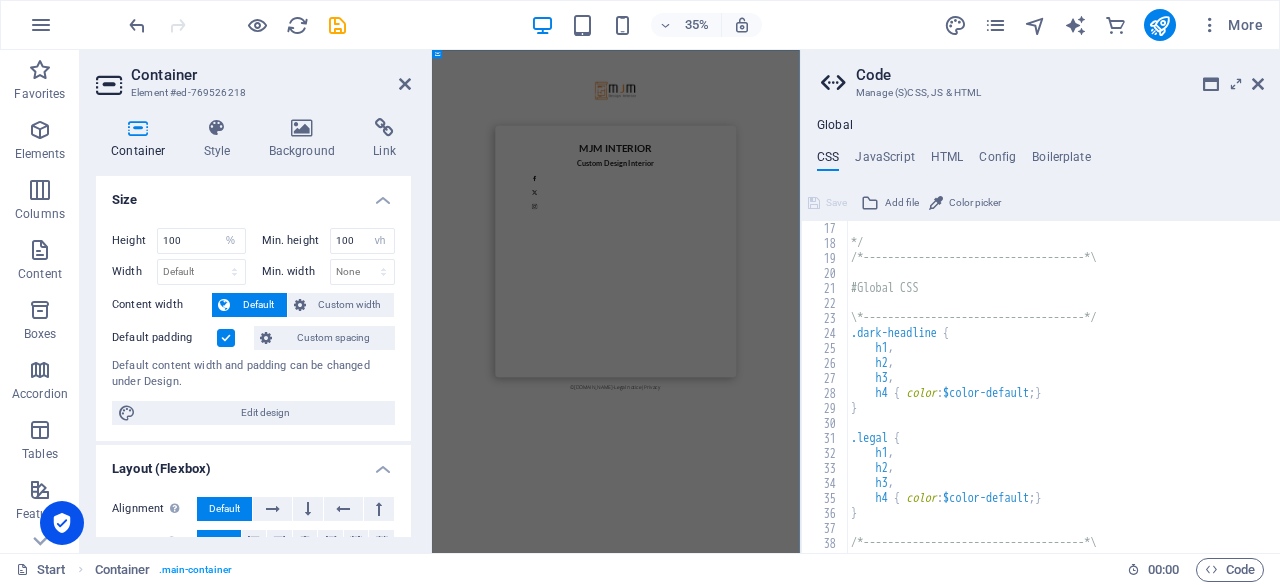scroll, scrollTop: 240, scrollLeft: 0, axis: vertical 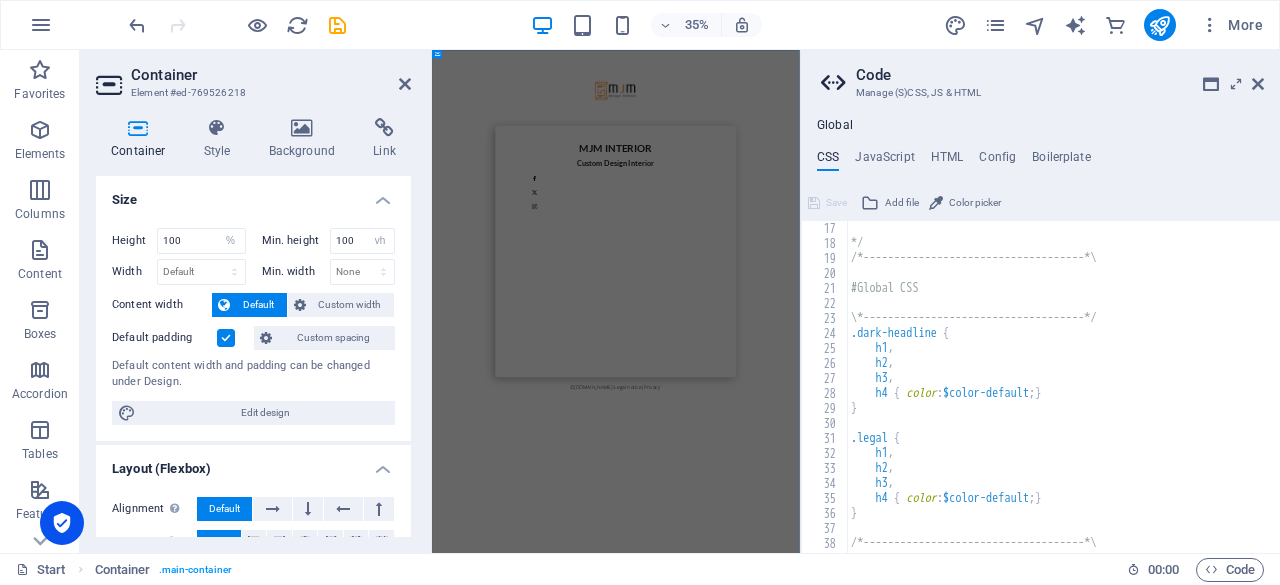 click on "*/ /*------------------------------------*\     #Global CSS \*------------------------------------*/ .dark-headline   {      h1 ,      h2 ,      h3 ,      h4   {   color :  $color-default ;  } } .legal   {      h1 ,      h2 ,      h3 ,      h4   {   color :  $color-default ;  } } /*------------------------------------*\" at bounding box center (1147, 394) 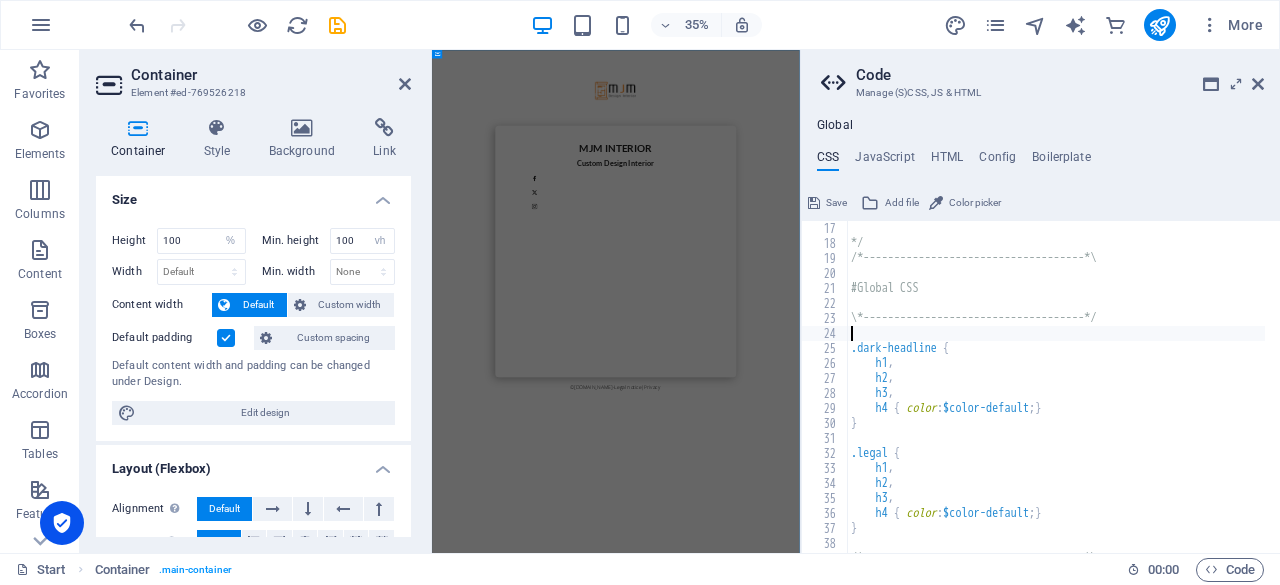 paste on "</script>" 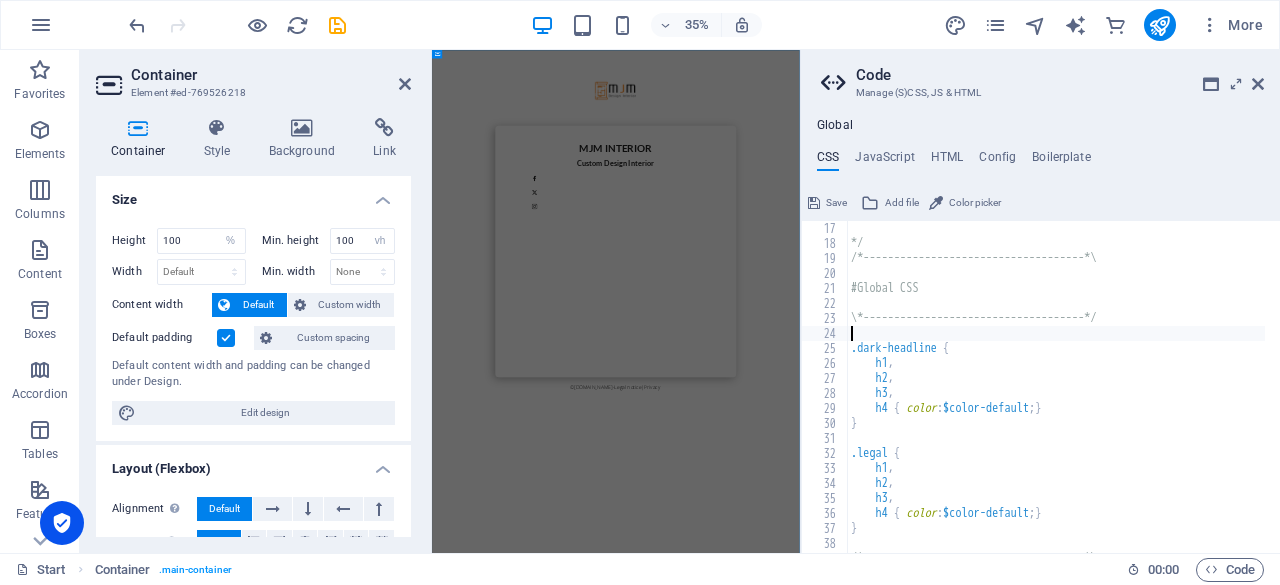 scroll, scrollTop: 388, scrollLeft: 0, axis: vertical 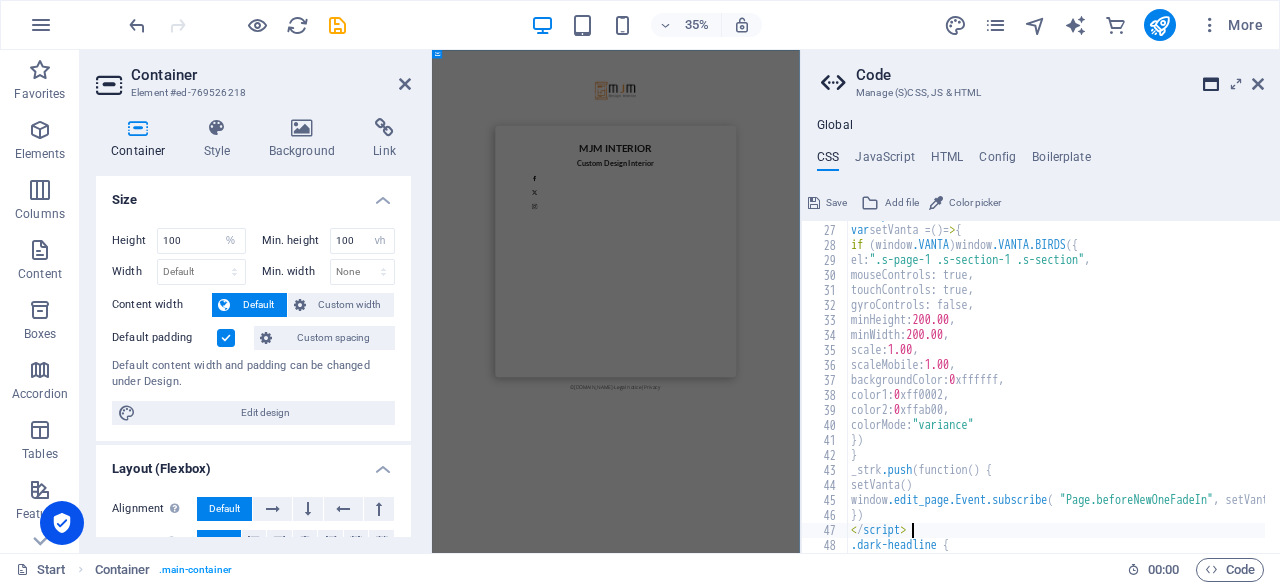 type on "</script>" 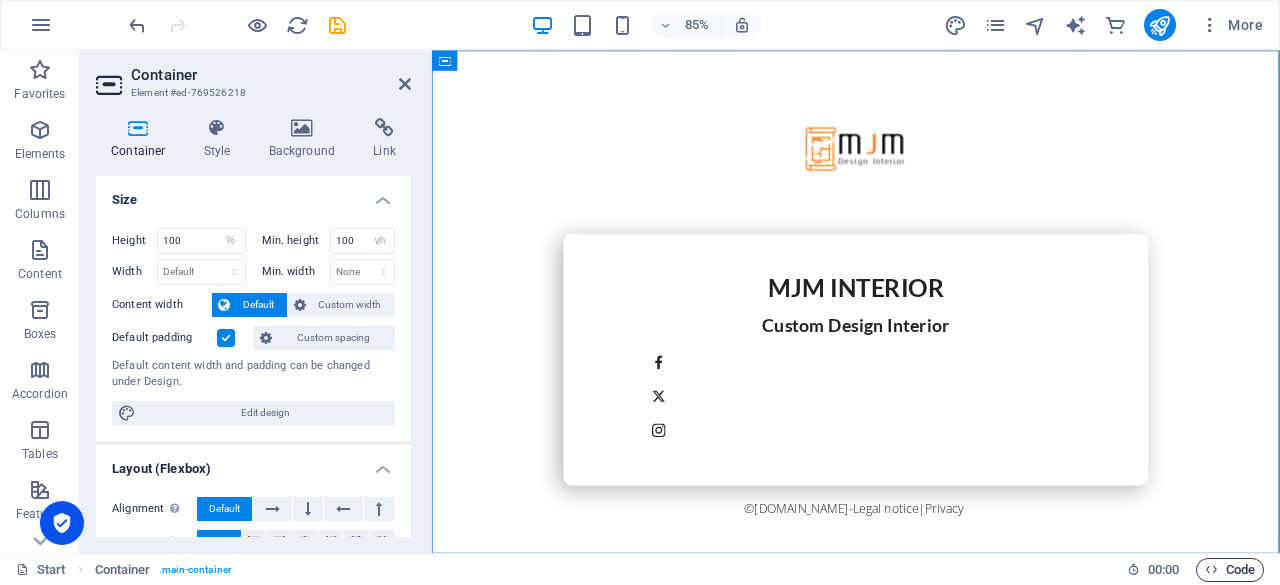 click on "Code" at bounding box center [1230, 570] 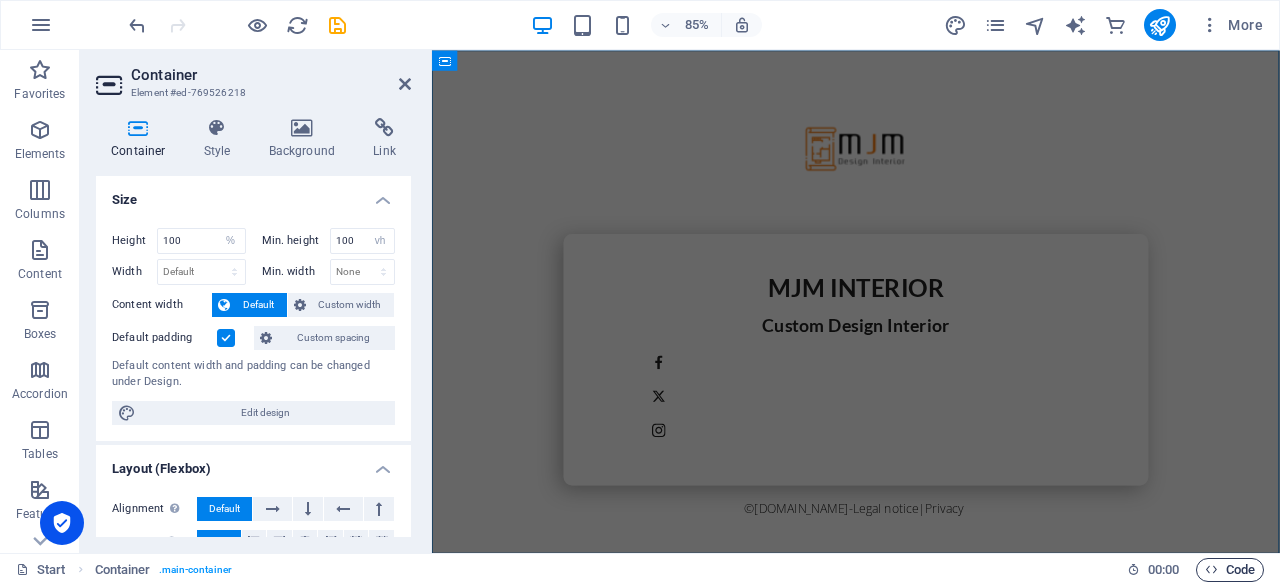 click at bounding box center (1211, 569) 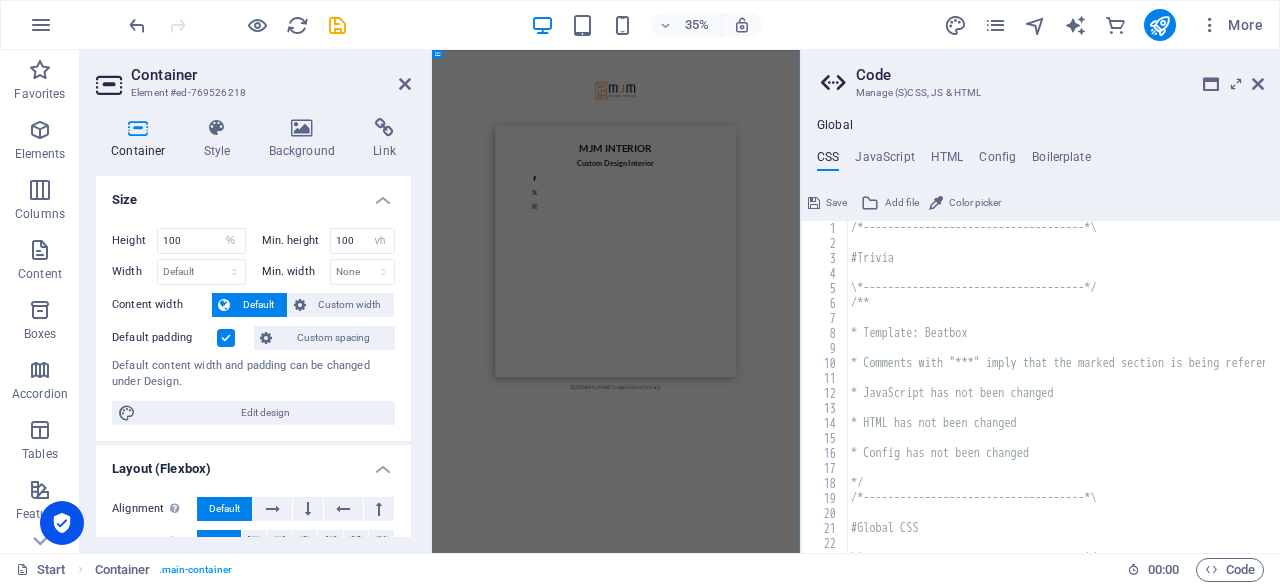 scroll, scrollTop: 180, scrollLeft: 0, axis: vertical 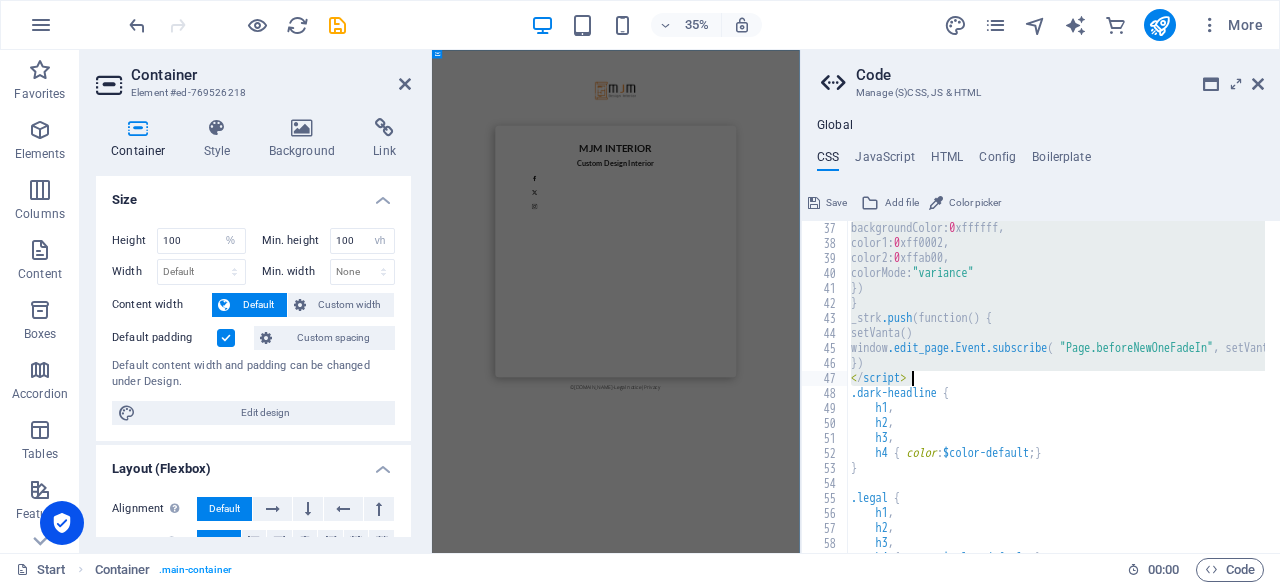 drag, startPoint x: 852, startPoint y: 397, endPoint x: 1045, endPoint y: 377, distance: 194.03351 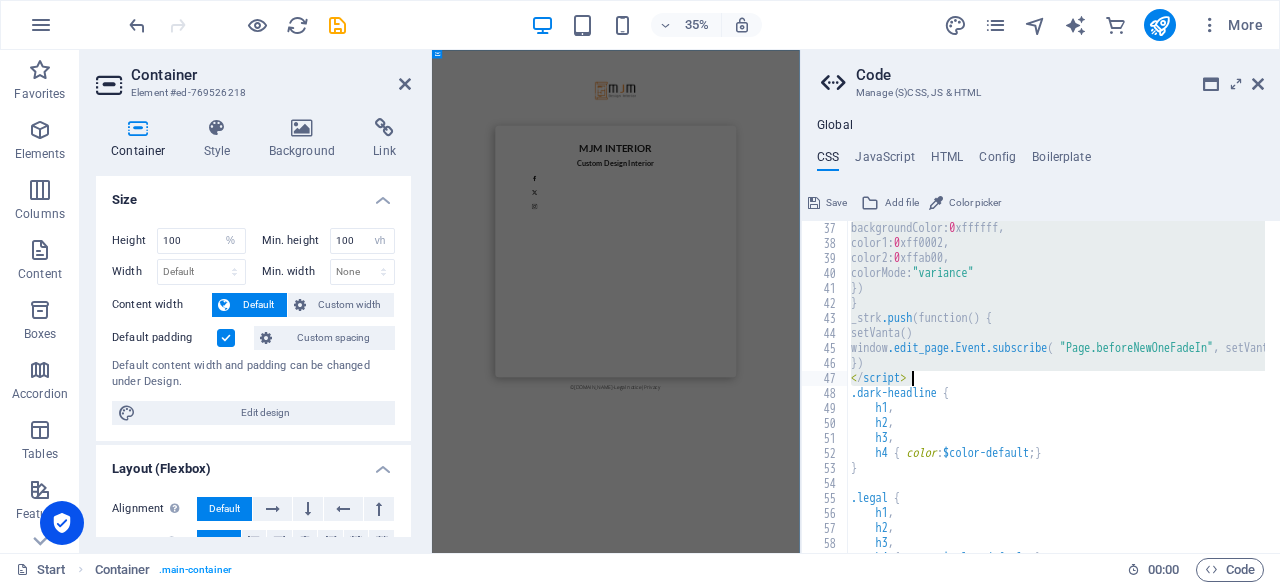 click on "backgroundColor:  0 xffffff,   color1:  0 xff0002,   color2:  0 xffab00,   colorMode:  "variance" }) } _strk .push ( function ( )   {   setVanta ( )   window .edit_page.Event.subscribe (   "Page.beforeNewOneFadeIn" , setVanta  ) }) < / script > .dark-headline   {      h1 ,      h2 ,      h3 ,      h4   {   color :  $color-default ;  } } .legal   {      h1 ,      h2 ,      h3 ,      h4   {   color :  $color-default ;  }" at bounding box center (1151, 394) 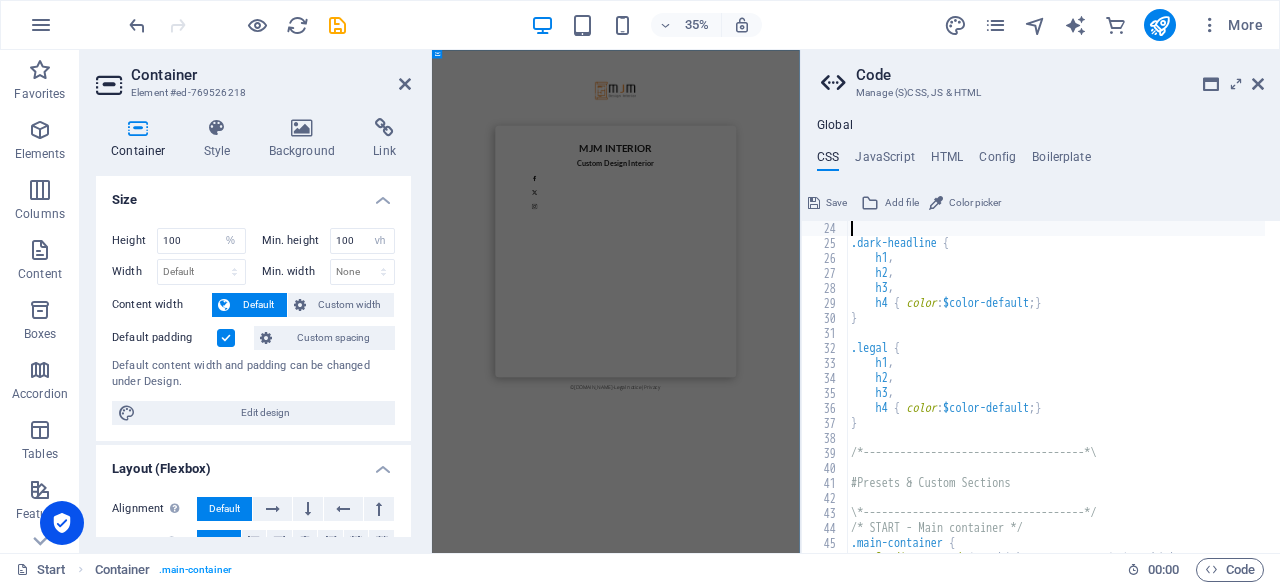 scroll, scrollTop: 345, scrollLeft: 0, axis: vertical 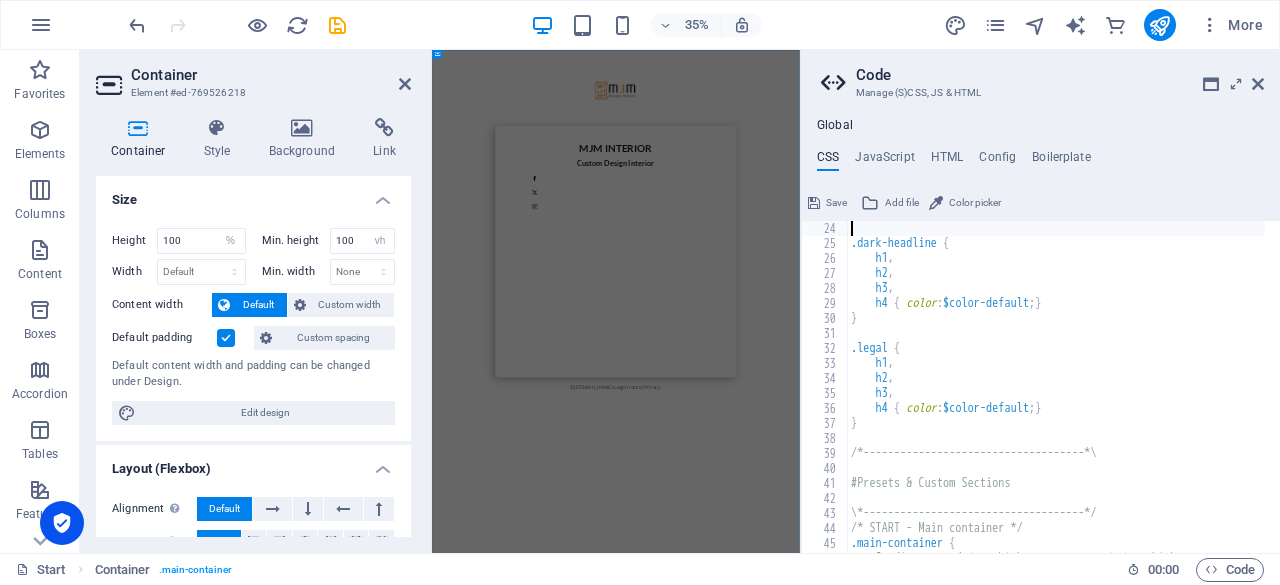 type on "\*------------------------------------*/" 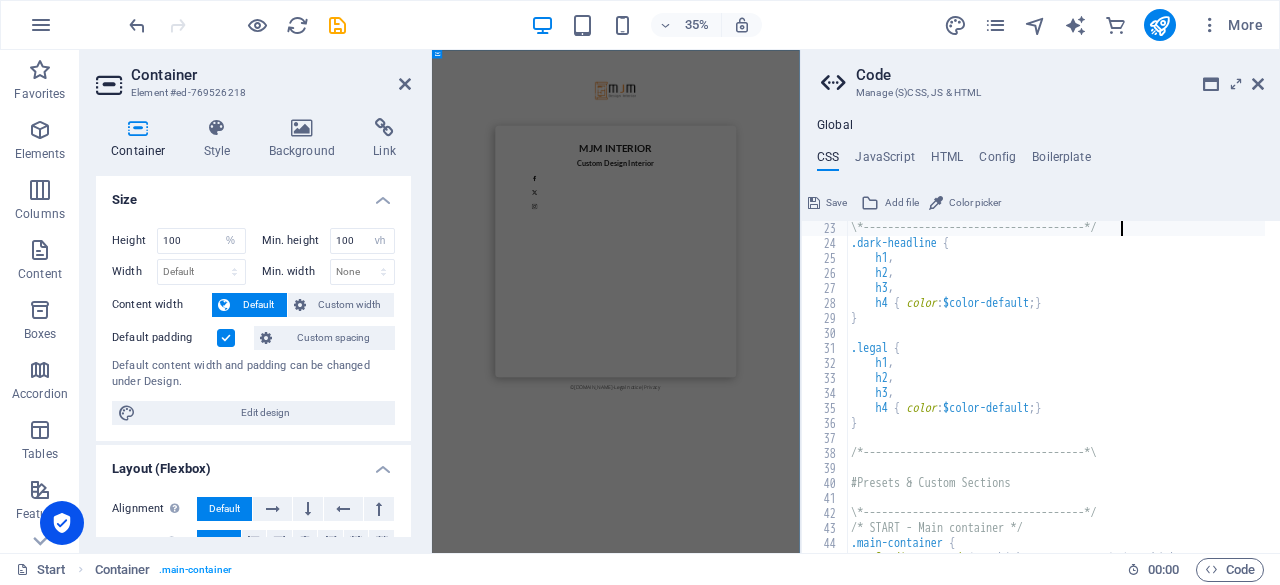 scroll, scrollTop: 330, scrollLeft: 0, axis: vertical 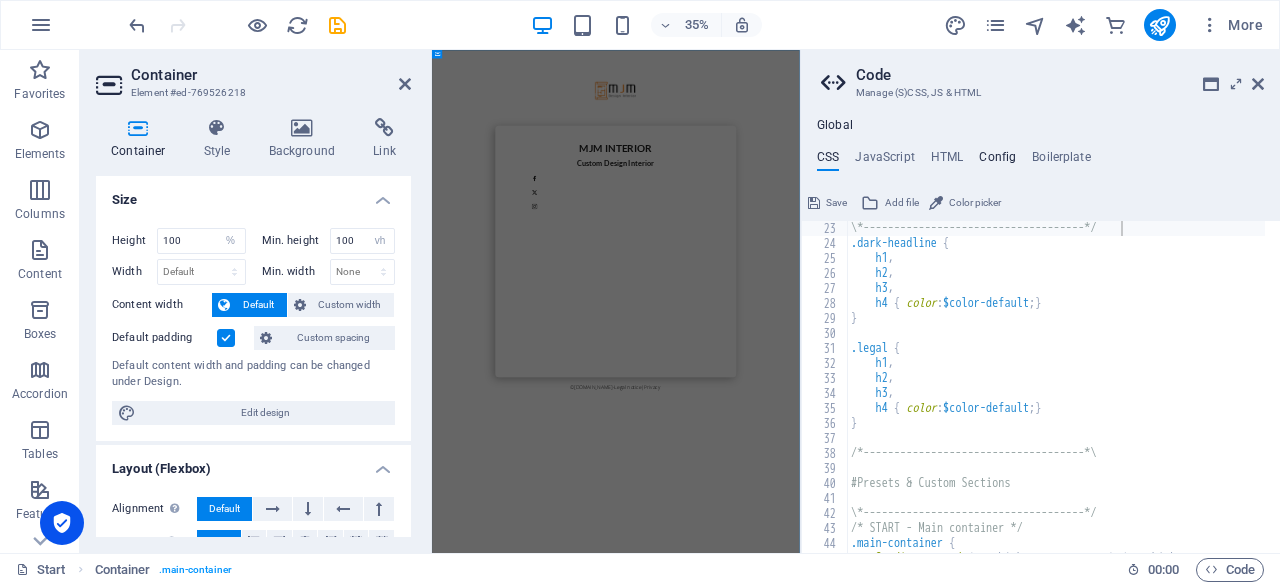 click on "Config" at bounding box center [997, 161] 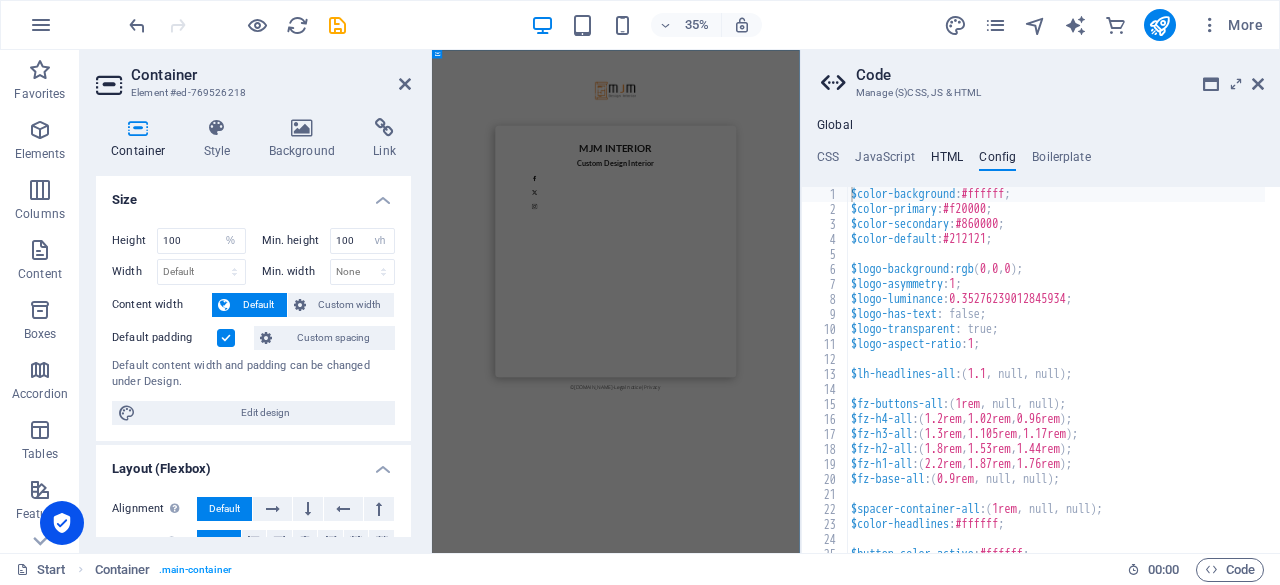 click on "HTML" at bounding box center [947, 161] 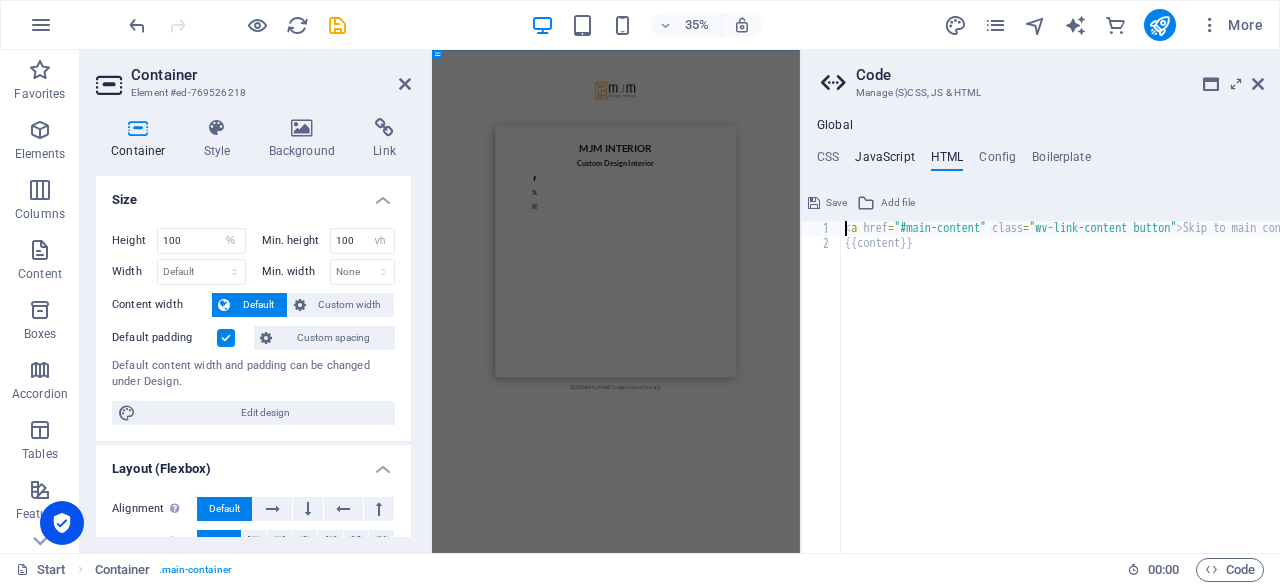 click on "JavaScript" at bounding box center [884, 161] 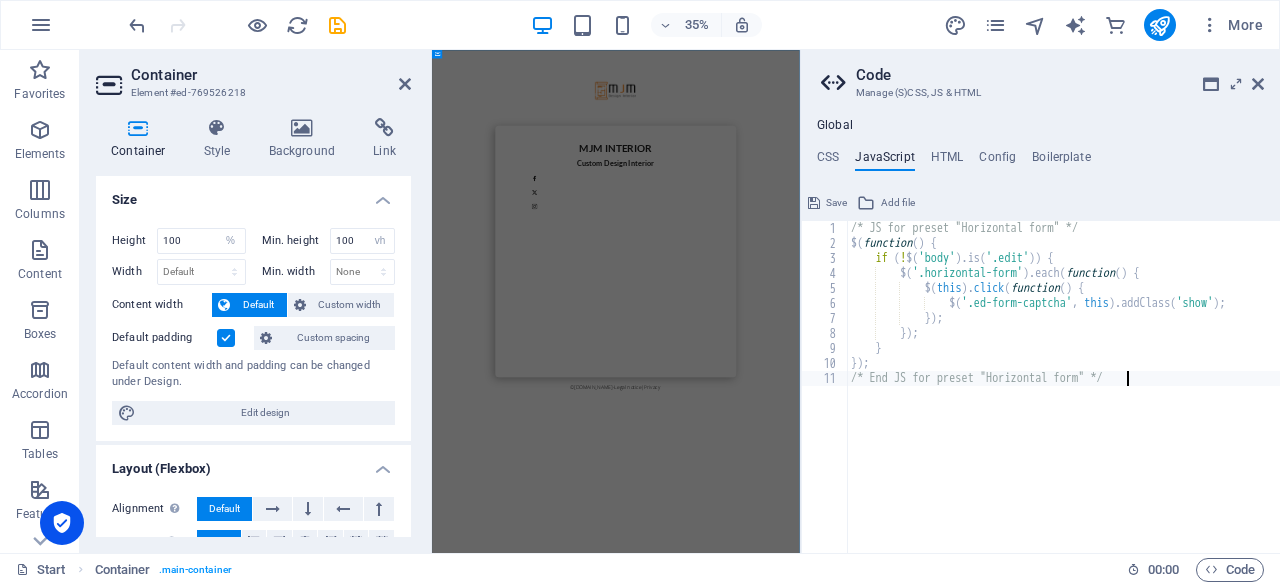 click on "/* JS for preset "Horizontal form" */ $ ( function ( )   {      if   ( ! $ ( 'body' ) . is ( '.edit' ))   {           $ ( '.horizontal-form' ) . each ( function ( )   {                $ ( this ) . click ( function ( )   {                     $ ( '.ed-form-captcha' ,   this ) . addClass ( 'show' ) ;                }) ;           }) ;      } }) ; /* End JS for preset "Horizontal form" */" at bounding box center (1063, 402) 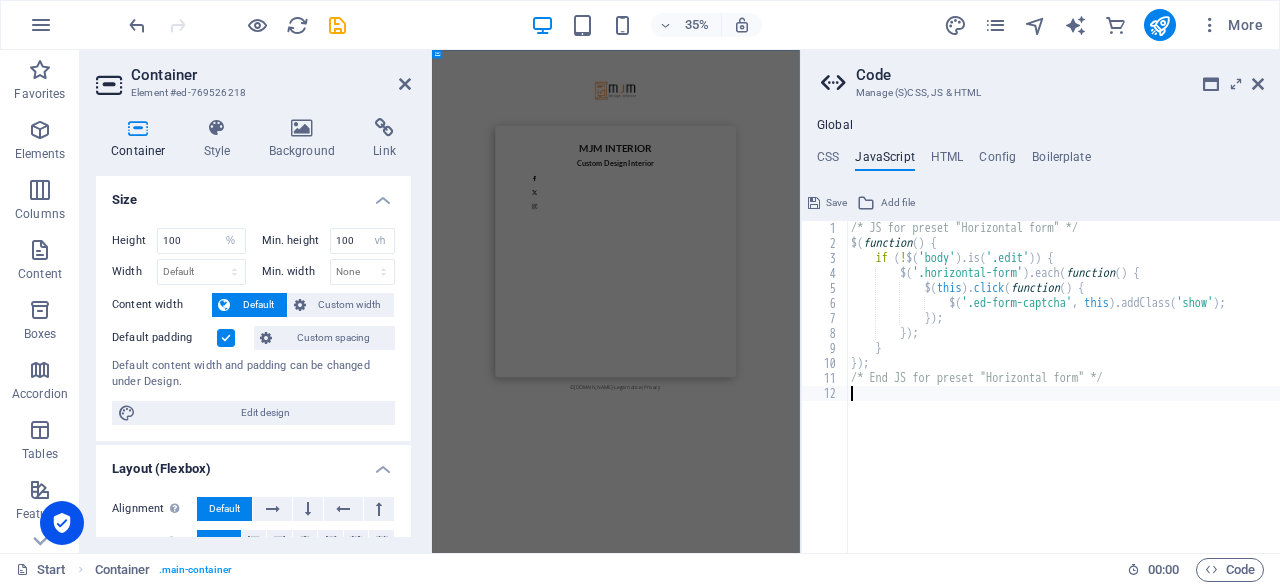 paste on "</script>" 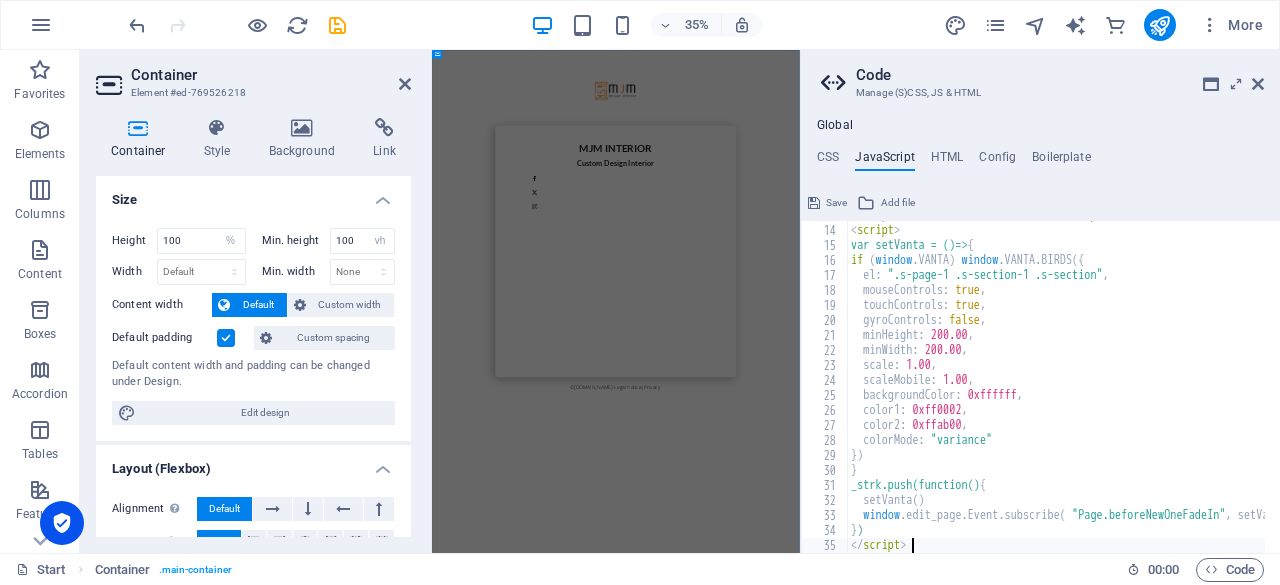 scroll, scrollTop: 193, scrollLeft: 0, axis: vertical 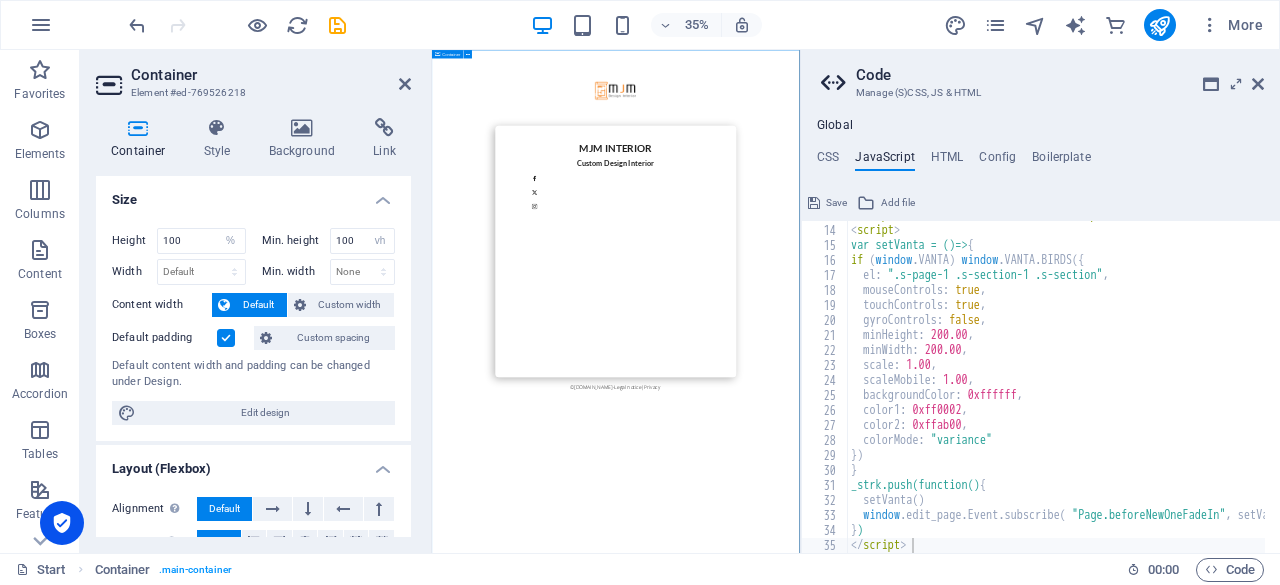 click on "MJM Interior Custom Design Interior ©  [DOMAIN_NAME] -  Legal notice  |  Privacy" at bounding box center (957, 768) 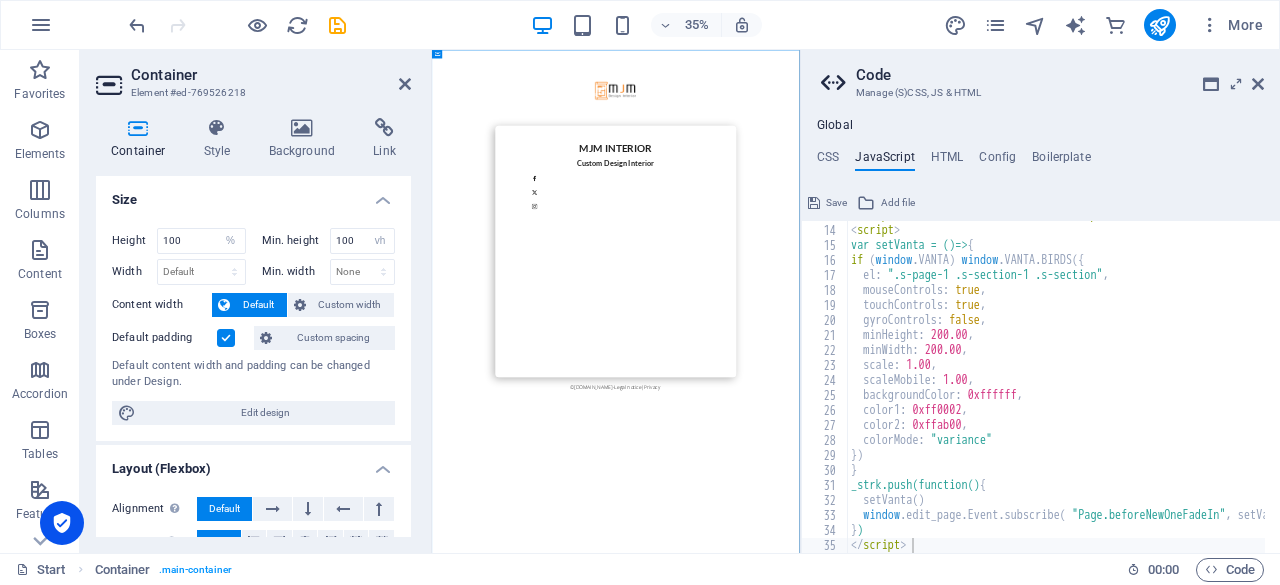 click on "< script   src = "[URL][DOMAIN_NAME]" > </ script > < script > var setVanta = ()=> { if   ( window . VANTA )   window . [GEOGRAPHIC_DATA] . BIRDS ({    el :   ".s-page-1 .s-section-1 .s-section" ,    mouseControls :   true ,    touchControls :   true ,    gyroControls :   false ,    minHeight :   200.00 ,    minWidth :   200.00 ,    scale :   1.00 ,    scaleMobile :   1.00 ,    backgroundColor :   0xffffff ,    color1 :   0xff0002 ,    color2 :   0xffab00 ,    colorMode :   "variance" }) } _strk.push(function()  {    setVanta ( )    window . edit_page . Event . subscribe (   "Page.beforeNewOneFadeIn" ,   setVanta   ) } ) </ script >" at bounding box center [1151, 381] 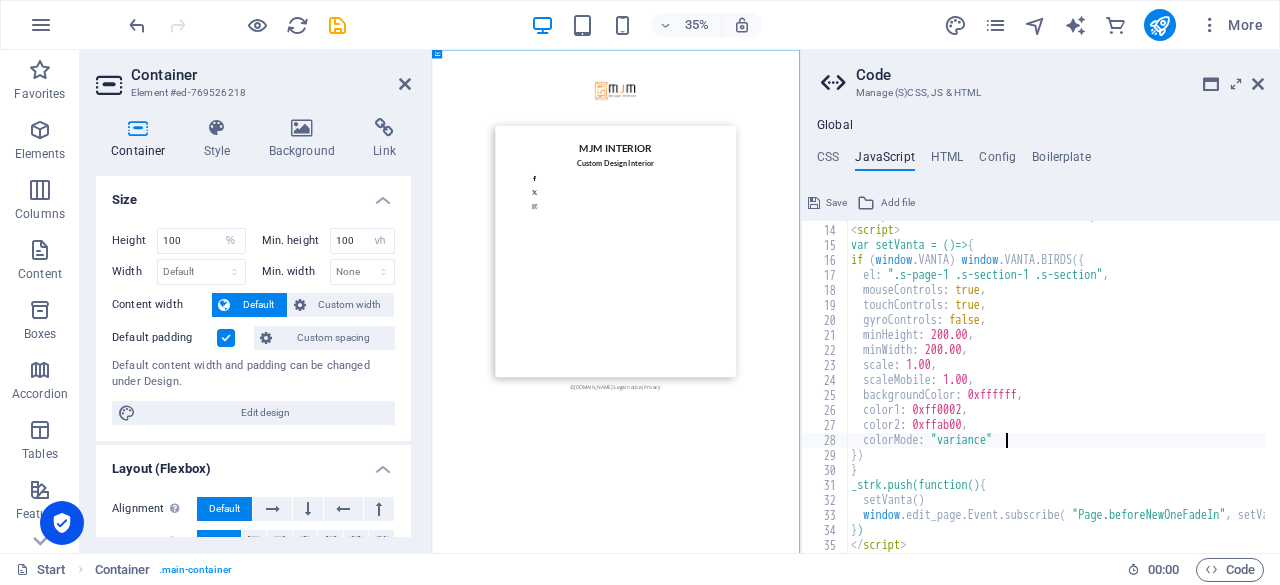 type 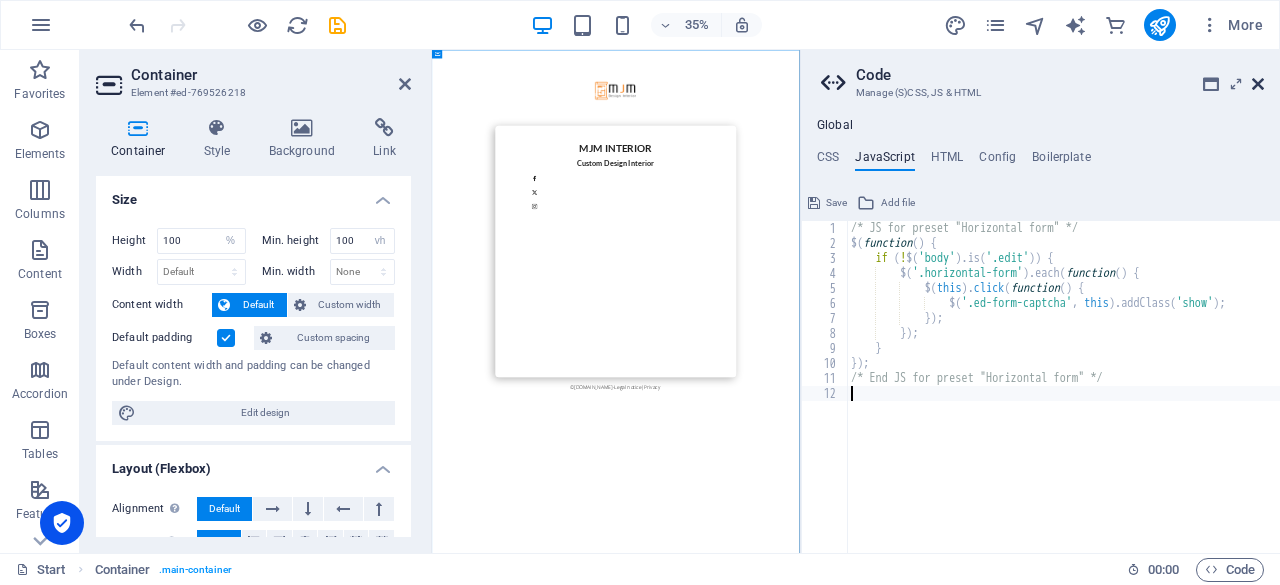 click at bounding box center (1258, 84) 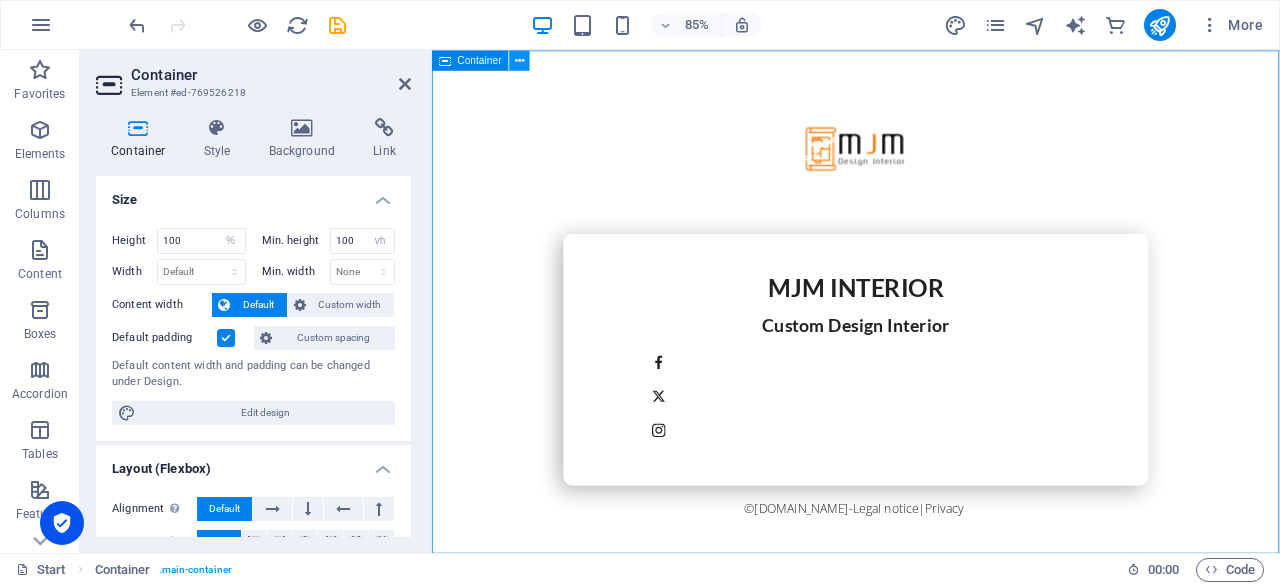 click at bounding box center [519, 60] 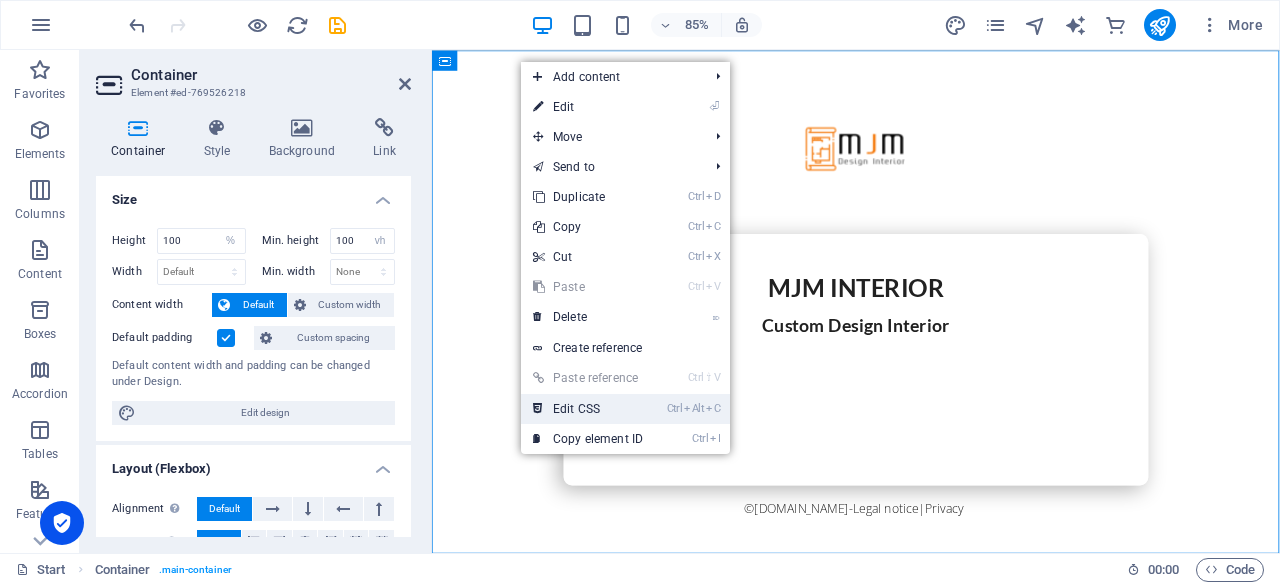 click on "Ctrl Alt C  Edit CSS" at bounding box center (588, 409) 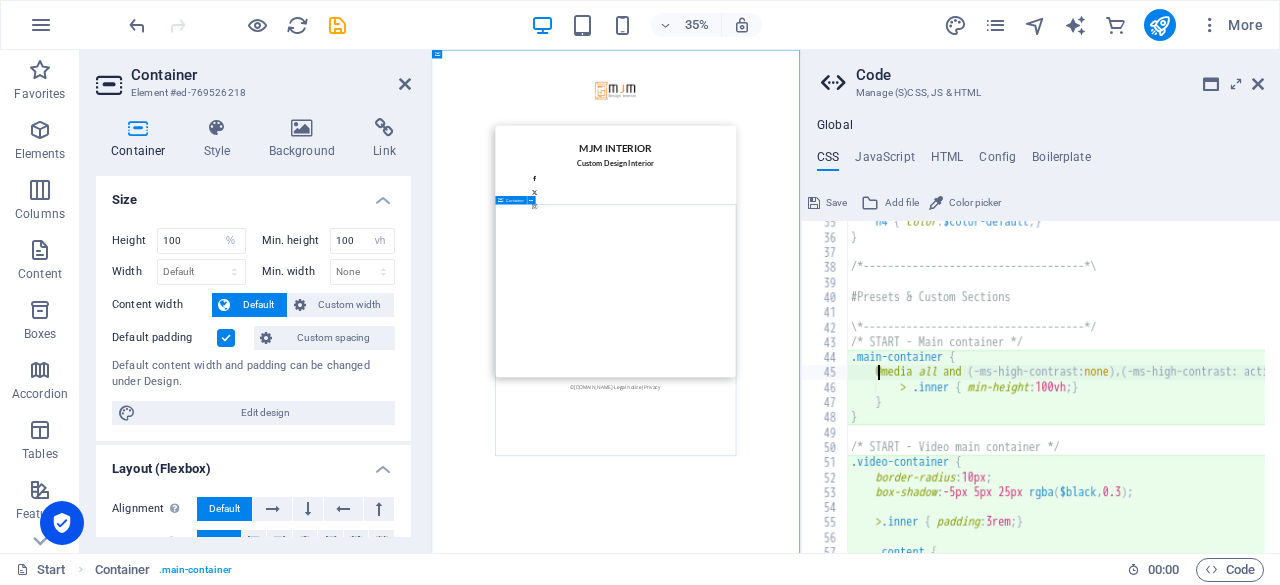 scroll, scrollTop: 516, scrollLeft: 0, axis: vertical 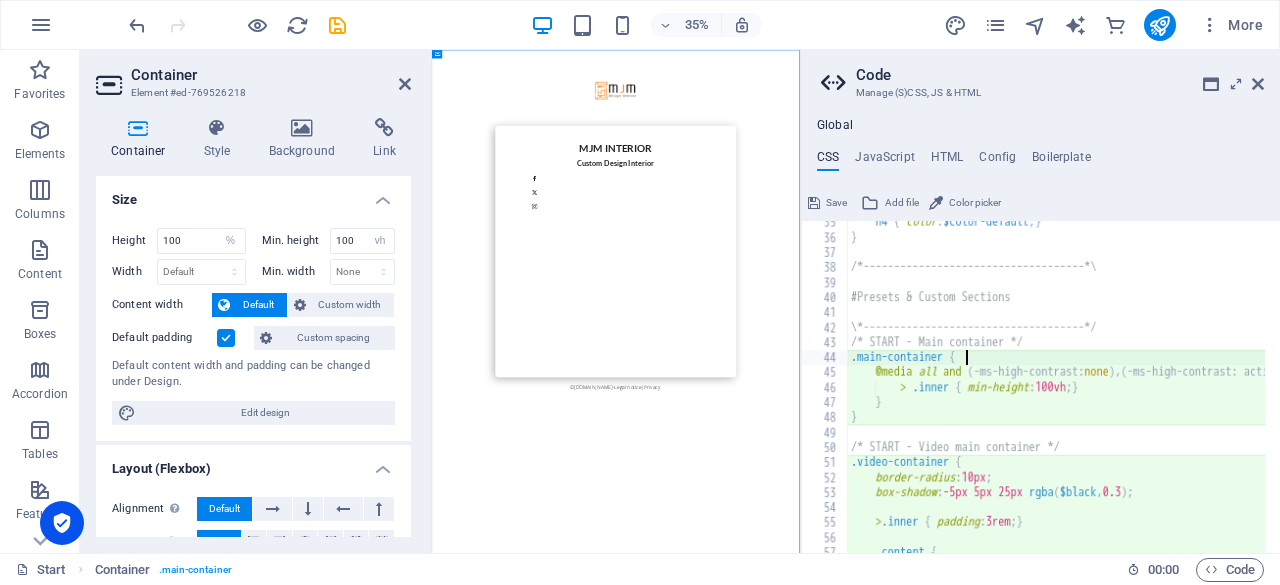 click on "h4   {   color :  $color-default ;  } } /*------------------------------------*\     #Presets & Custom Sections \*------------------------------------*/ /* START - Main container */ .main-container   {      @media   all   and   ( -ms-high-contrast:  none ) ,  ( -ms-high-contrast: active )   {           >   .inner   {   min-height :  100vh ;  }      } } /* START - Video main container */ .video-container   {      border-radius :  10px ;      box-shadow :  -5px   5px   25px   rgba ( $black , 0.3 ) ;      > .inner   {   padding :  3rem ;  }      .content   {" at bounding box center [1147, 388] 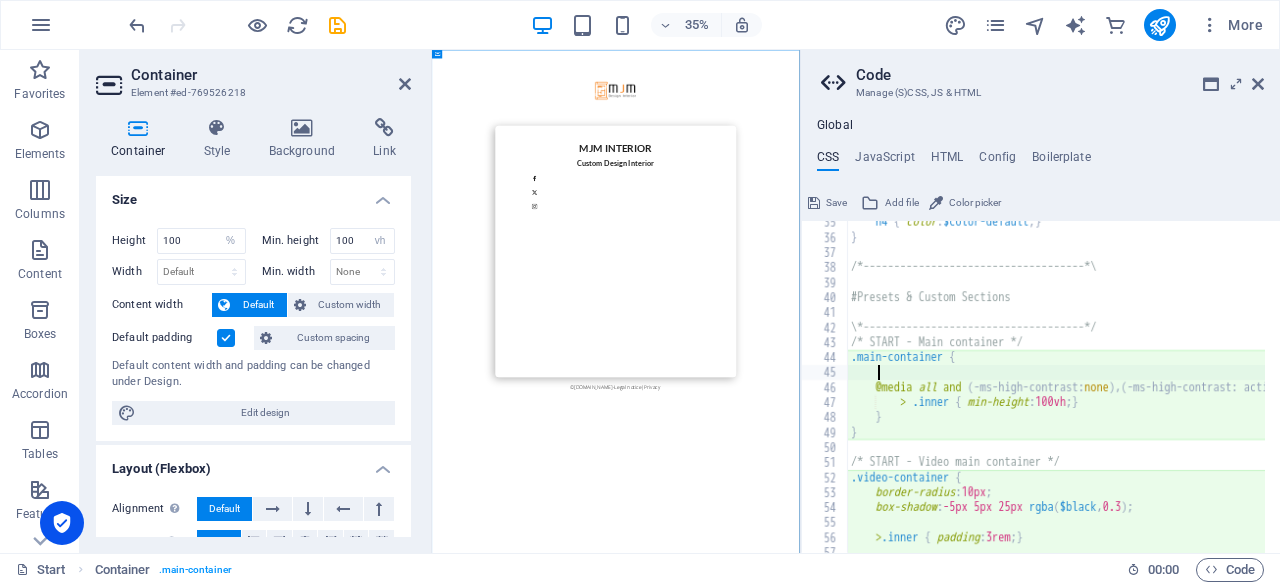scroll, scrollTop: 0, scrollLeft: 0, axis: both 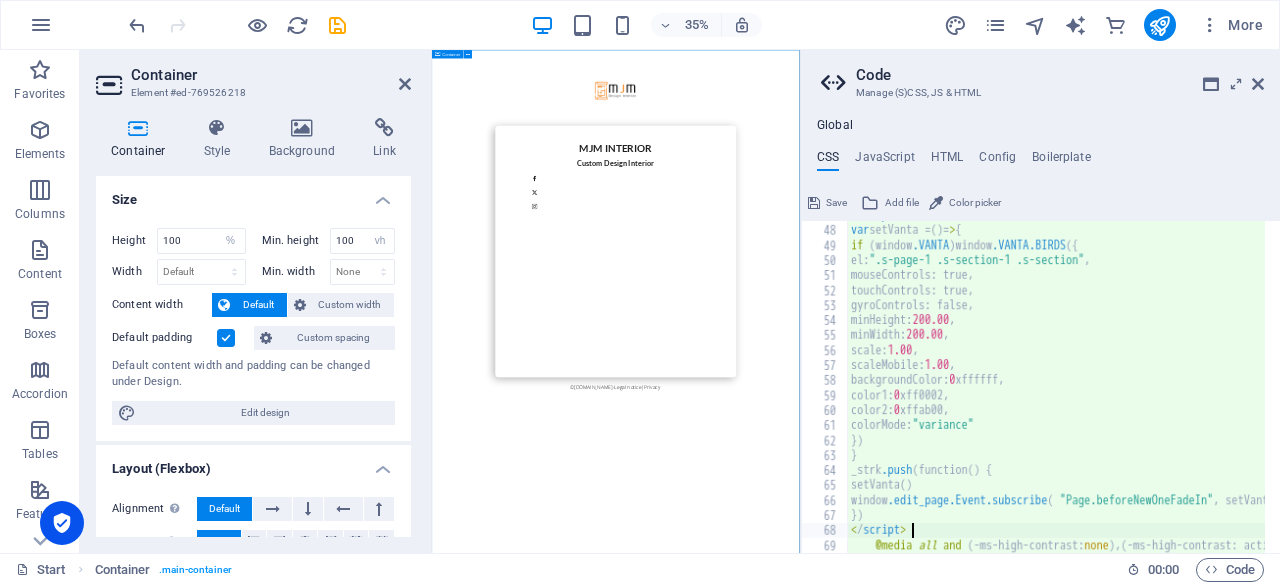 click on "MJM Interior Custom Design Interior ©  [DOMAIN_NAME] -  Legal notice  |  Privacy" at bounding box center (957, 768) 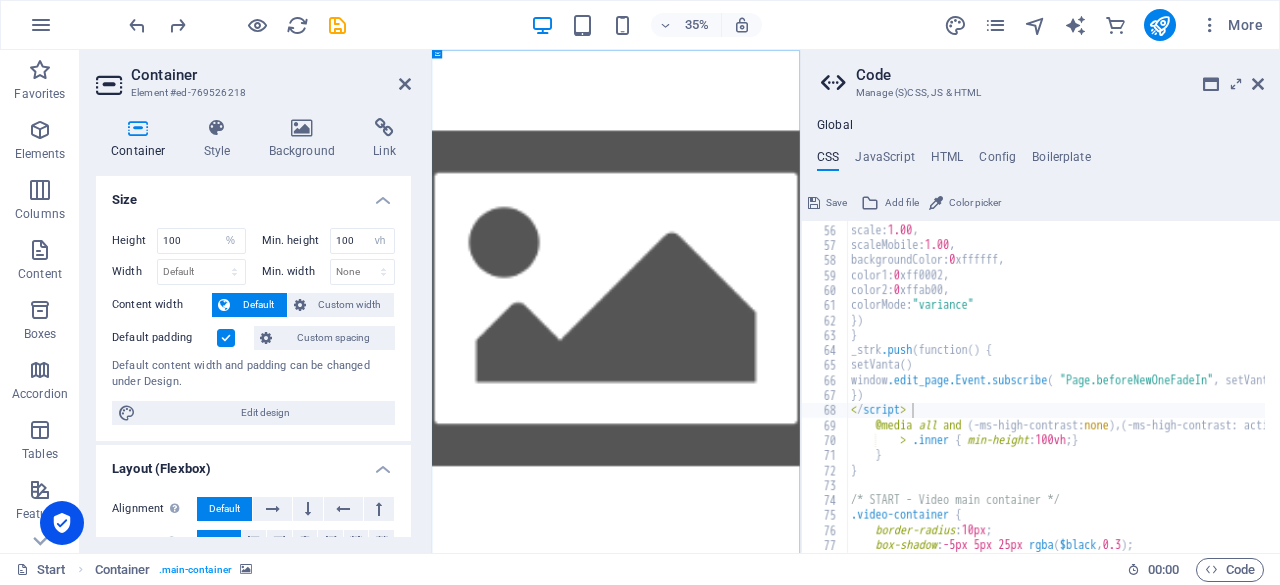 scroll, scrollTop: 763, scrollLeft: 0, axis: vertical 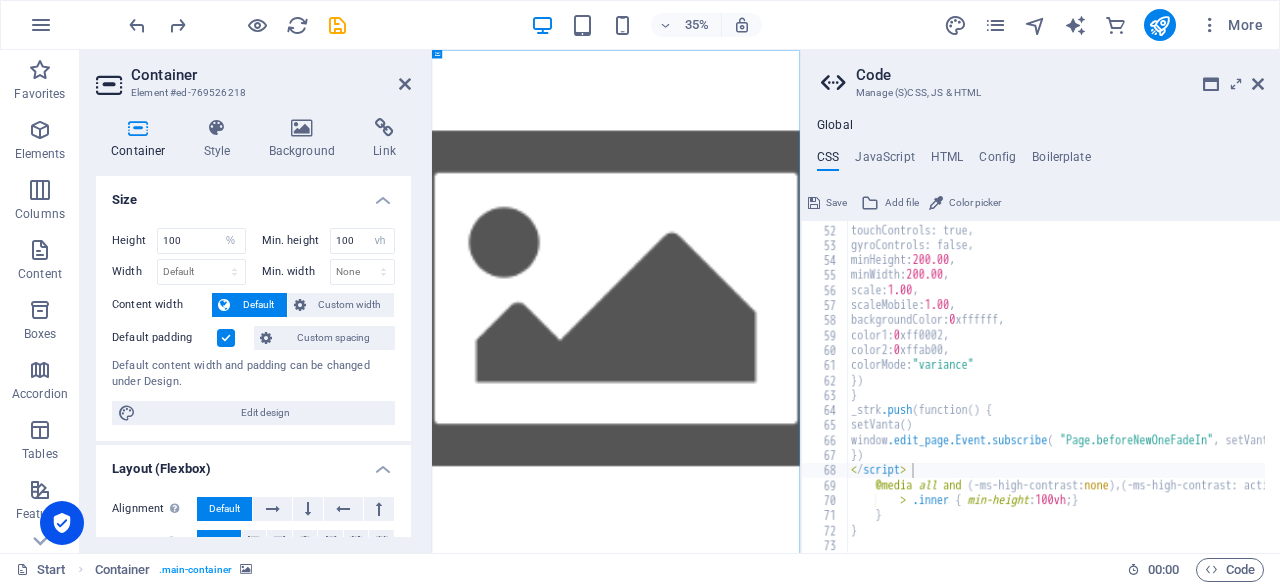 click at bounding box center (957, 769) 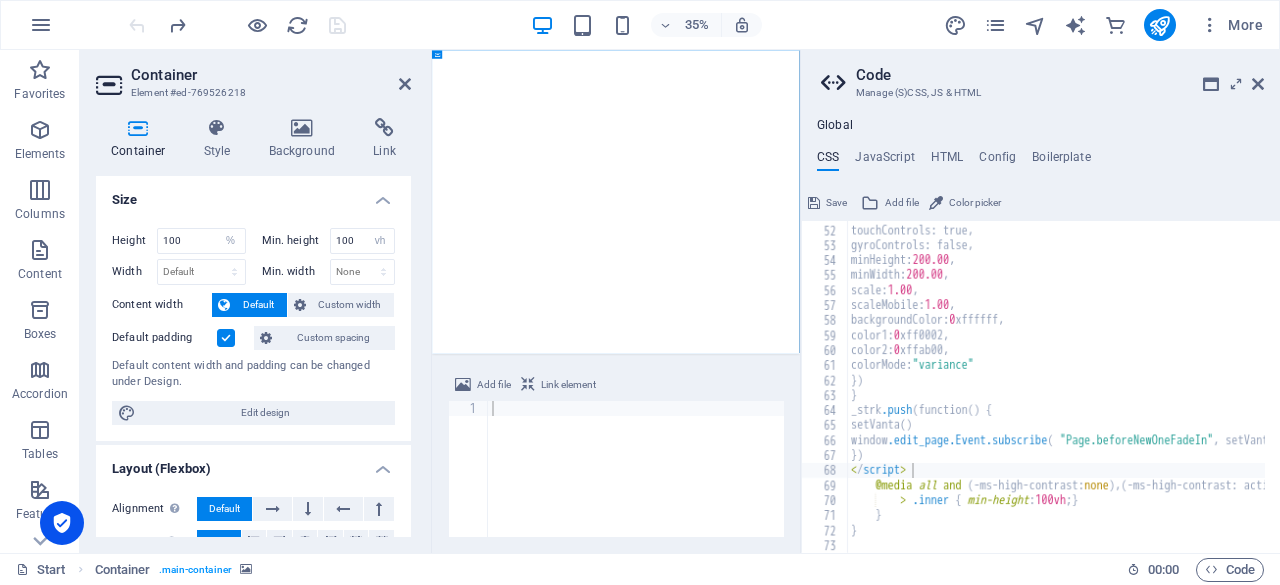 click on "Add file Link element" at bounding box center [616, 387] 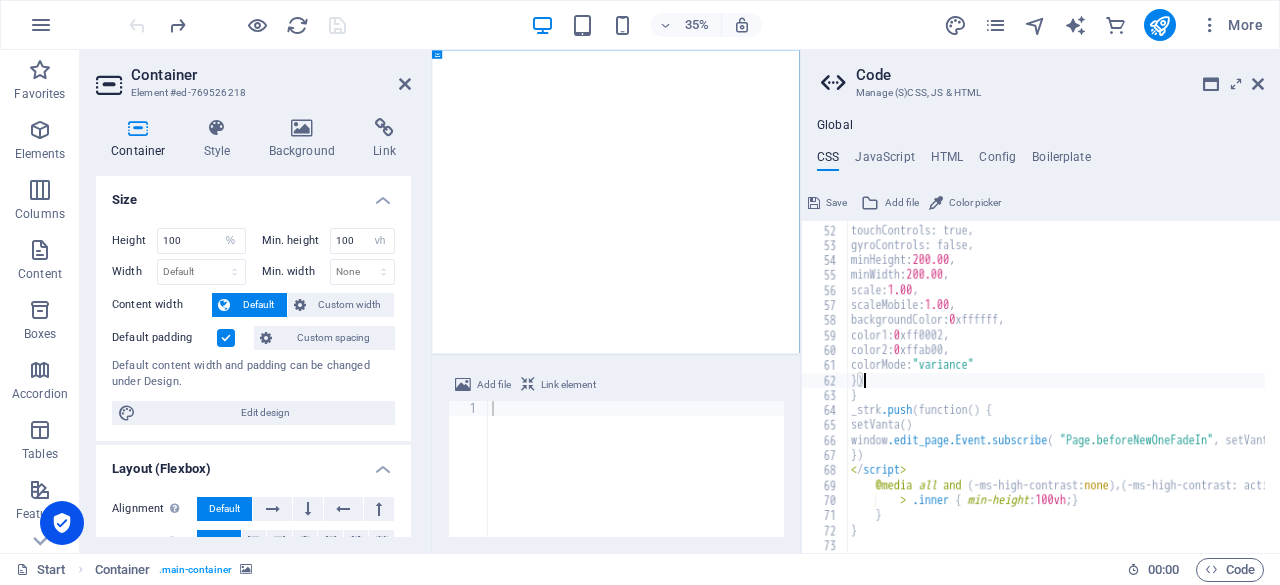 scroll, scrollTop: 0, scrollLeft: 0, axis: both 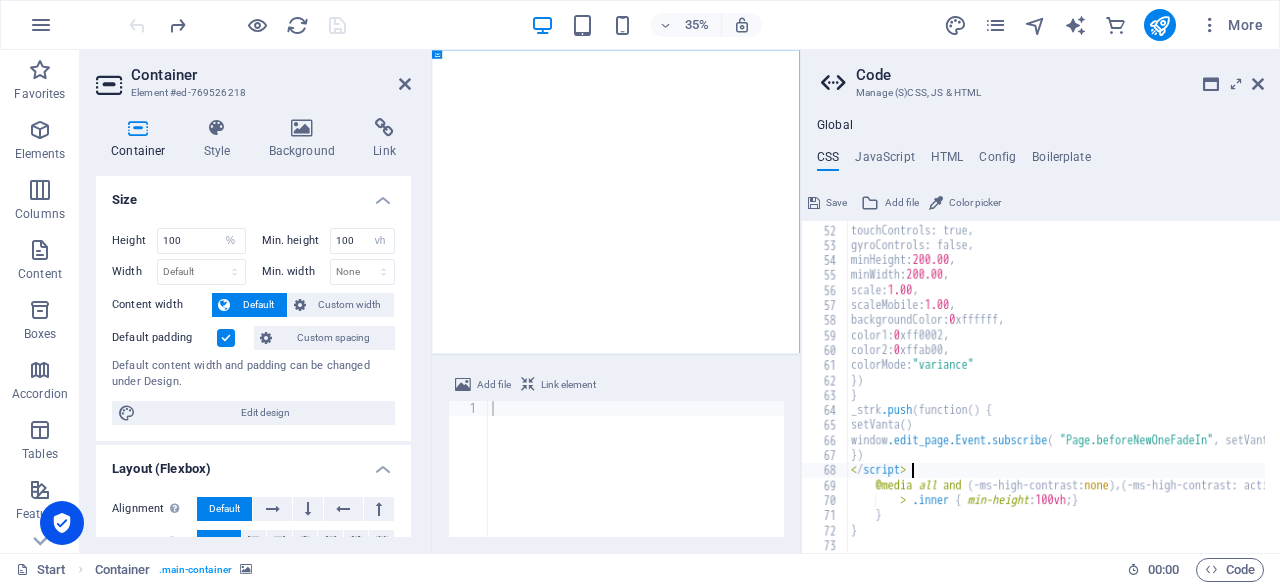 type 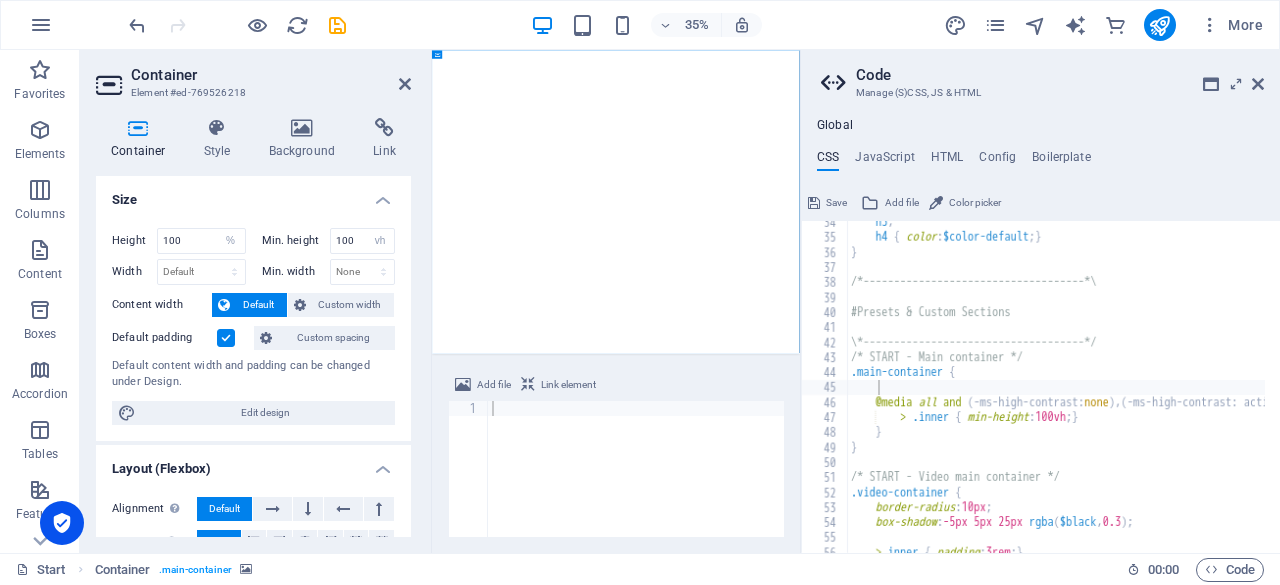click on "Add file Link element" at bounding box center (616, 387) 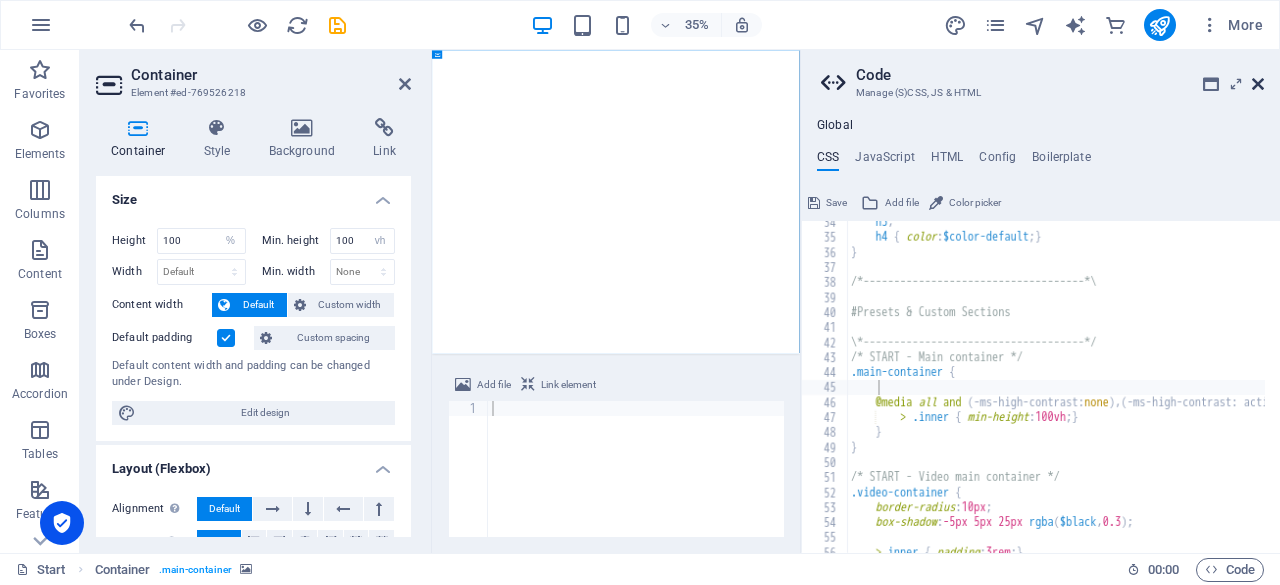 click on "Code Manage (S)CSS, JS & HTML" at bounding box center (1042, 76) 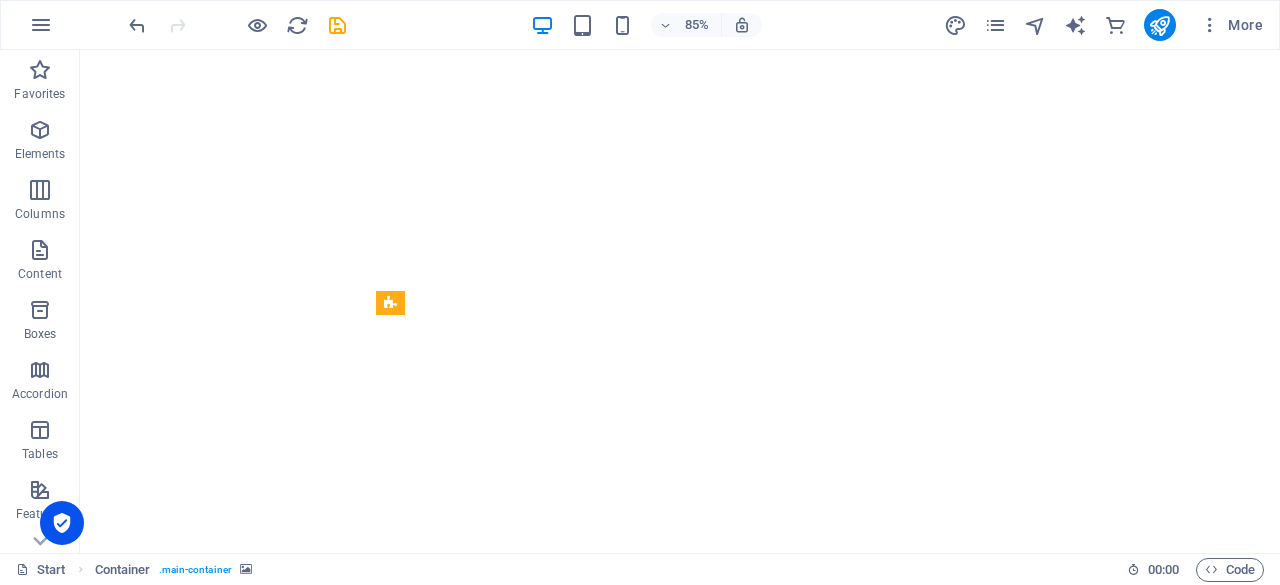 scroll, scrollTop: 18, scrollLeft: 0, axis: vertical 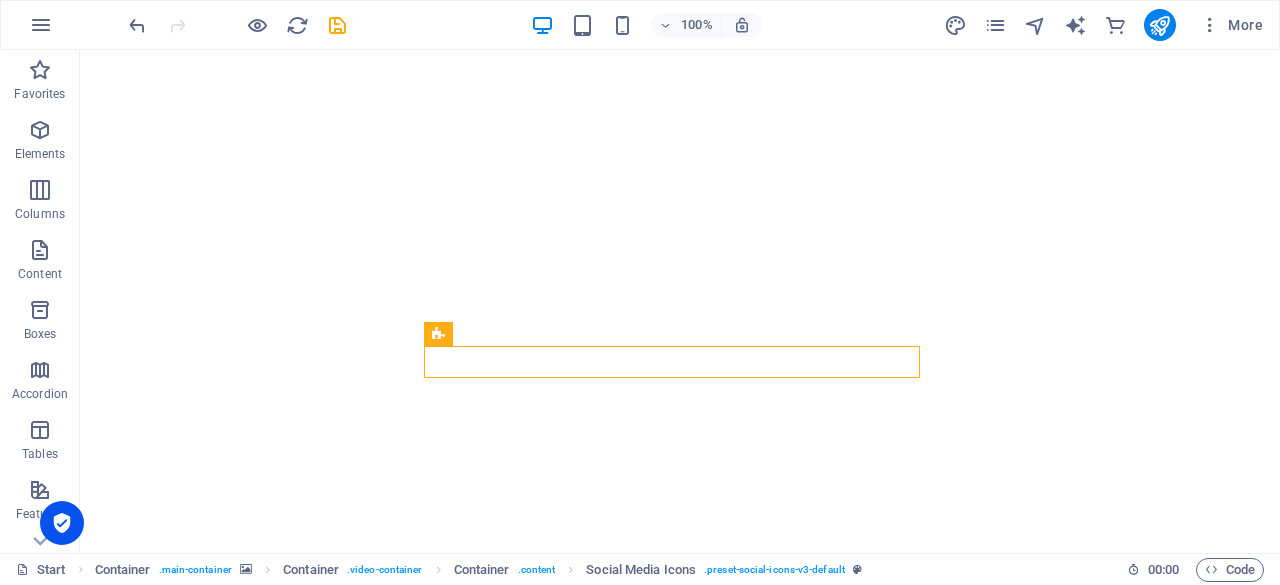 click at bounding box center (680, 292) 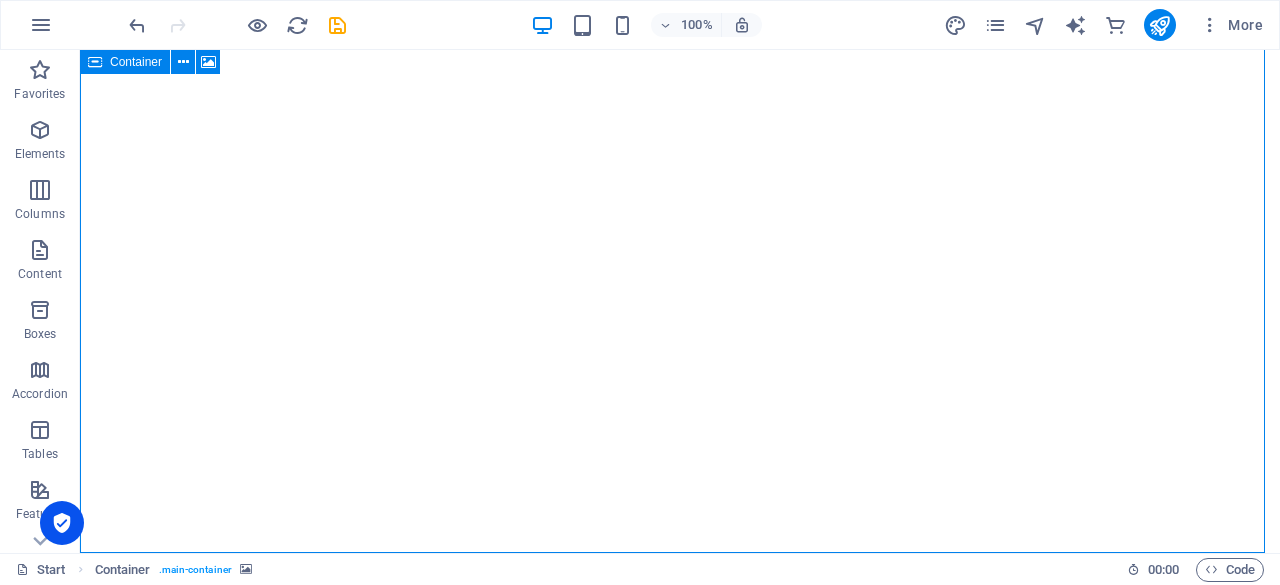 click at bounding box center [95, 62] 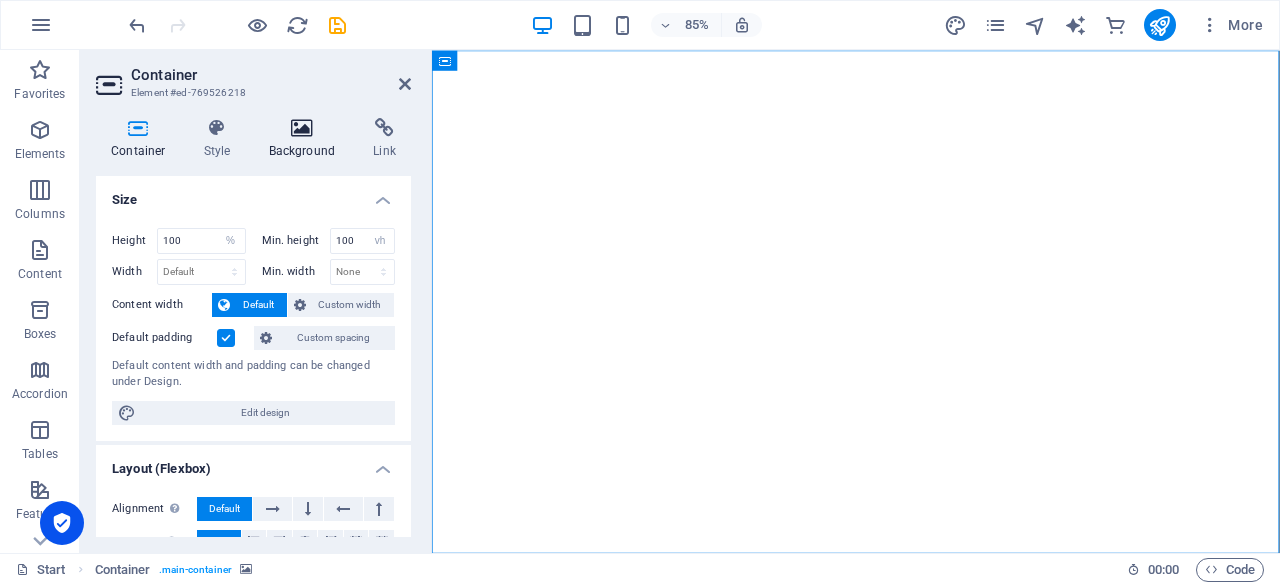 click at bounding box center (302, 128) 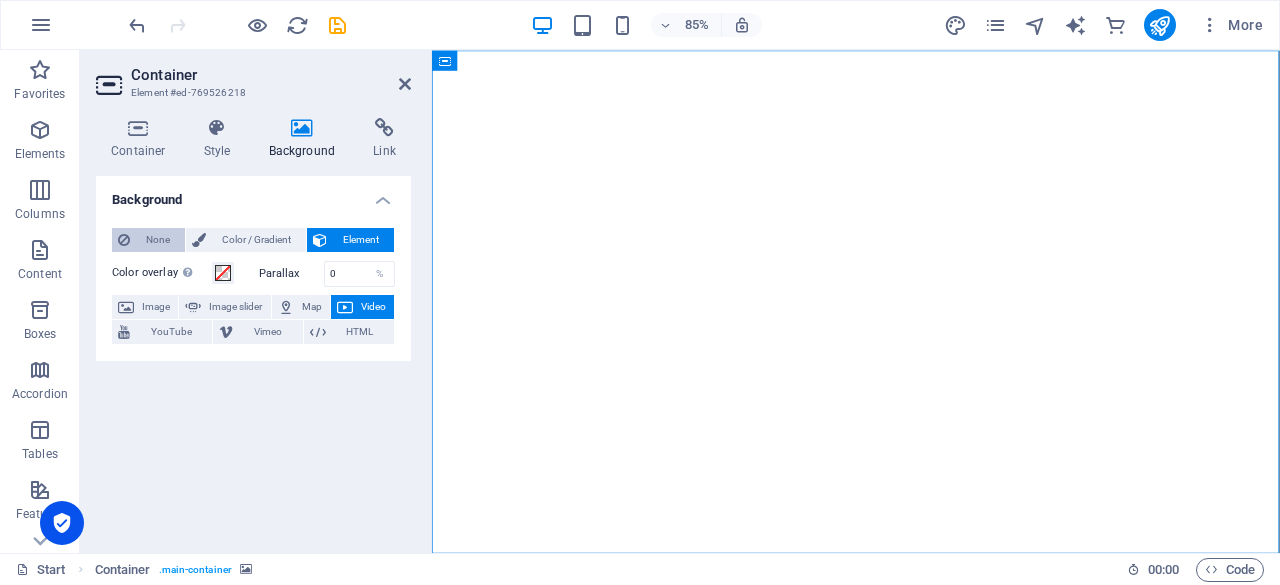 click on "None" at bounding box center (157, 240) 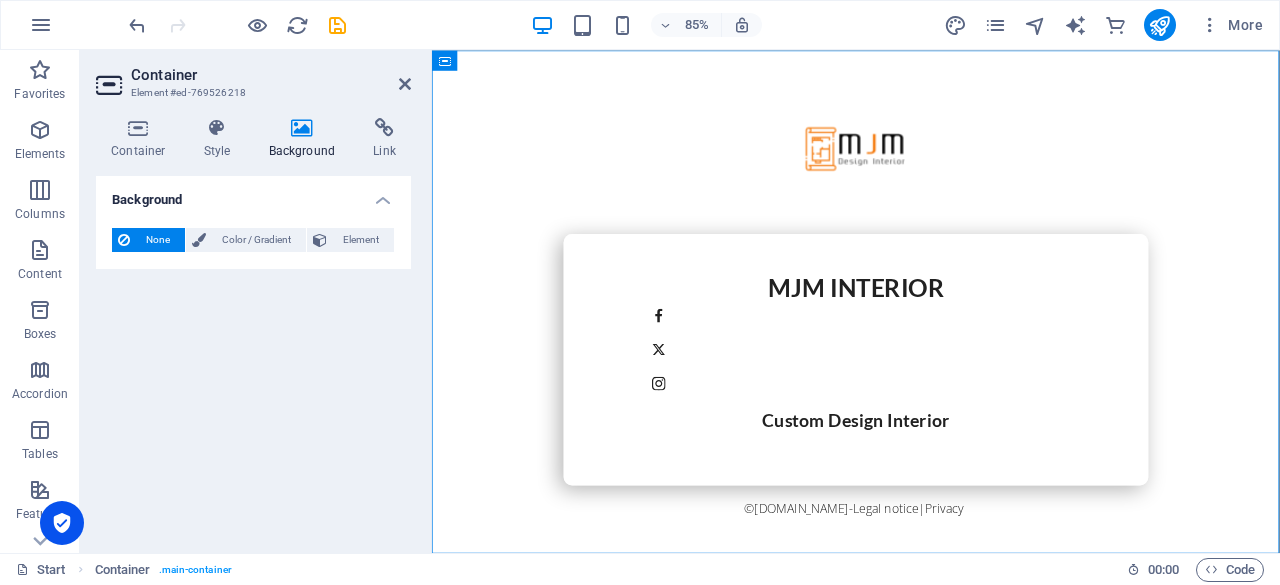 click on "Container Element #ed-769526218
Container Style Background Link Size Height 100 Default px rem % vh vw Min. height 100 None px rem % vh vw Width Default px rem % em vh vw Min. width None px rem % vh vw Content width Default Custom width Width Default px rem % em vh vw Min. width None px rem % vh vw Default padding Custom spacing Default content width and padding can be changed under Design. Edit design Layout (Flexbox) Alignment Determines the flex direction. Default Main axis Determine how elements should behave along the main axis inside this container (justify content). Default Side axis Control the vertical direction of the element inside of the container (align items). Default Wrap Default On Off Fill Controls the distances and direction of elements on the y-axis across several lines (align content). Default Accessibility ARIA helps assistive technologies (like screen readers) to understand the role, state, and behavior of web elements Role None Header Footer Section Banner Presentation" at bounding box center (256, 301) 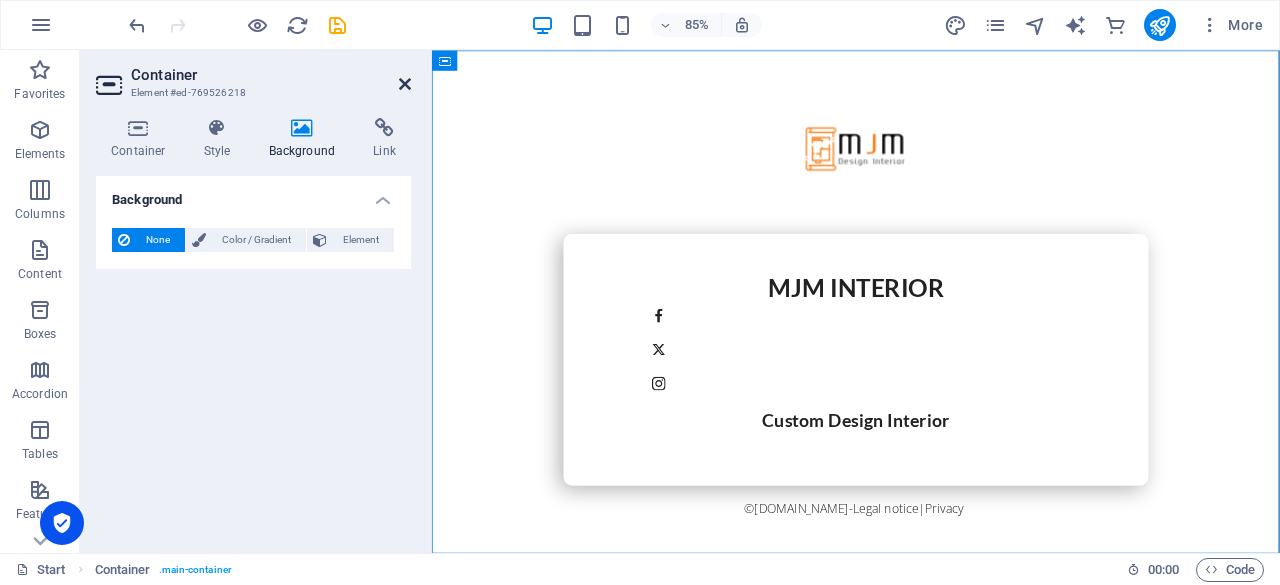 click at bounding box center [405, 84] 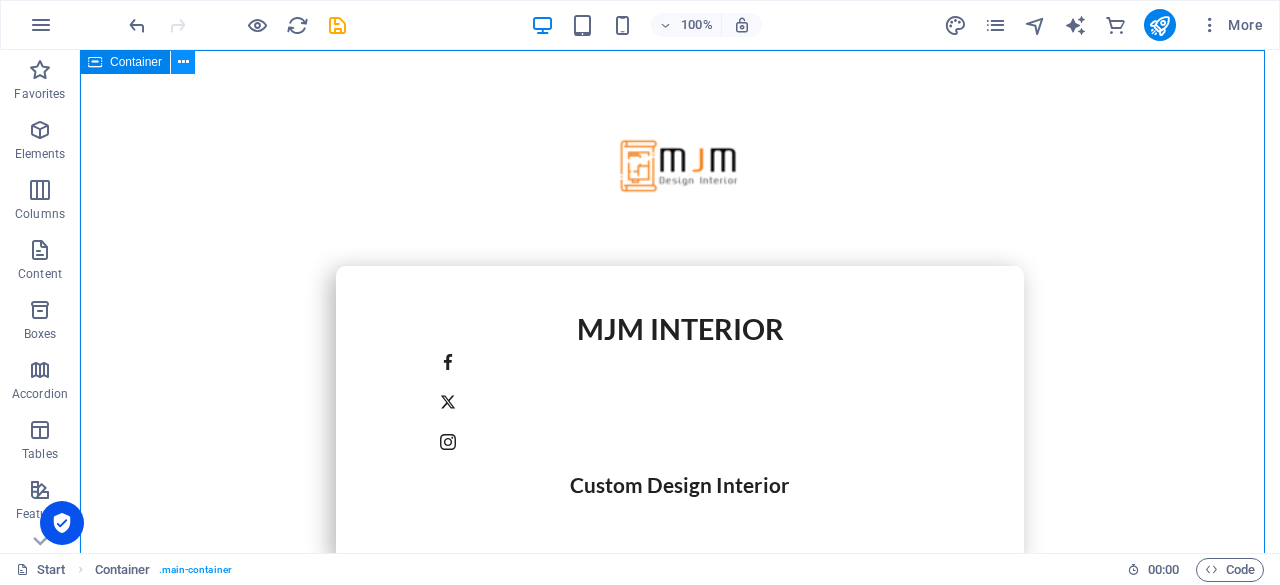 click at bounding box center (183, 62) 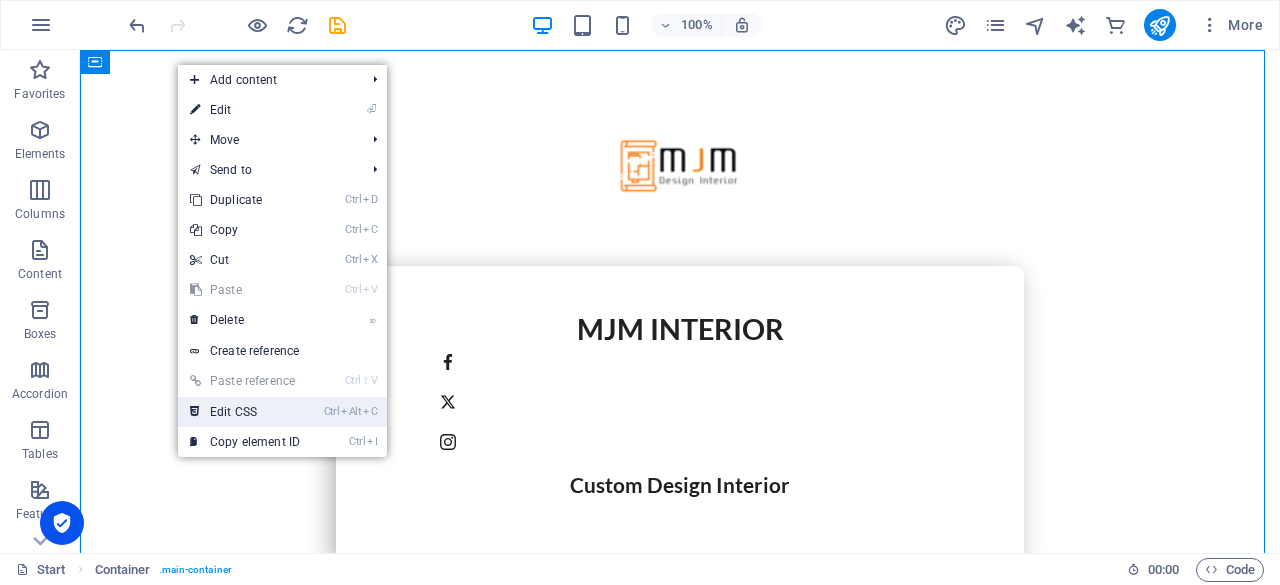 click on "Ctrl Alt C  Edit CSS" at bounding box center (245, 412) 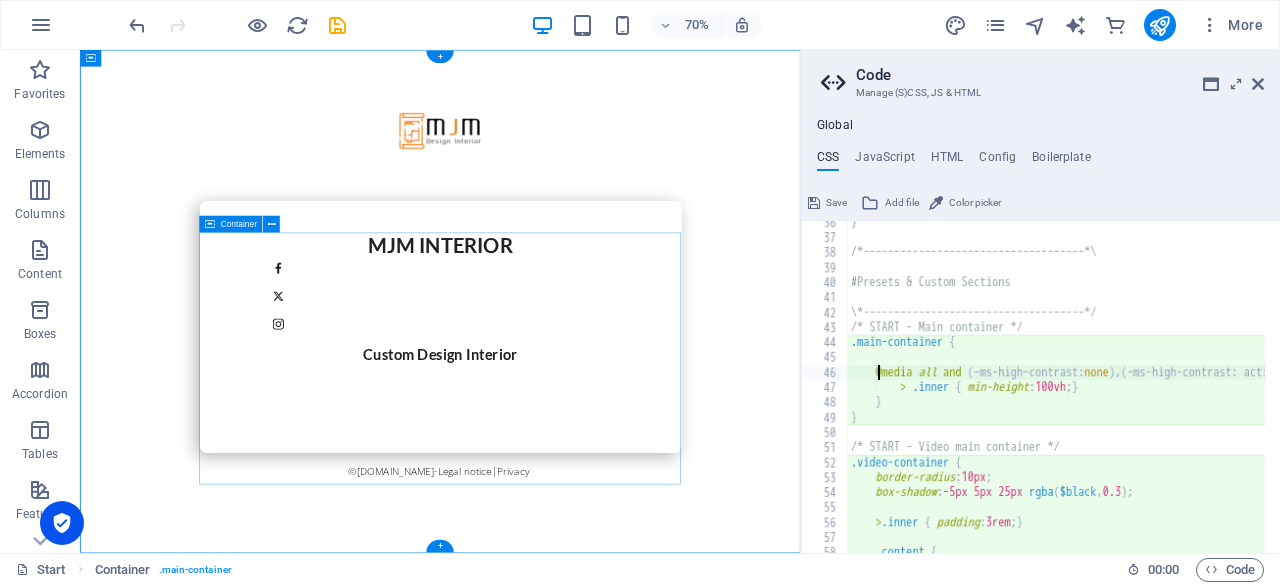 scroll, scrollTop: 531, scrollLeft: 0, axis: vertical 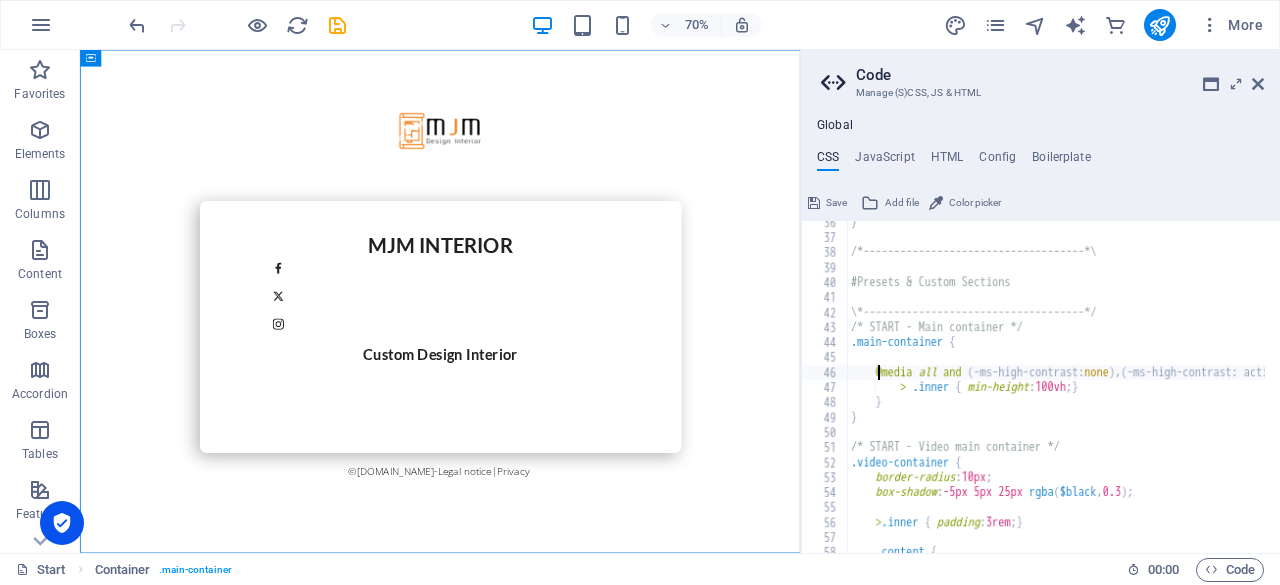 click on "Global CSS JavaScript HTML Config Boilerplate @media all and (-ms-high-contrast: none), (-ms-high-contrast: active) { 36 37 38 39 40 41 42 43 44 45 46 47 48 49 50 51 52 53 54 55 56 57 58 59 60 } /*------------------------------------*\     #Presets & Custom Sections \*------------------------------------*/ /* START - Main container */ .main-container   {           @media   all   and   ( -ms-high-contrast:  none ) ,  ( -ms-high-contrast: active )   {           >   .inner   {   min-height :  100vh ;  }      } } /* START - Video main container */ .video-container   {      border-radius :  10px ;      box-shadow :  -5px   5px   25px   rgba ( $black , 0.3 ) ;      > .inner   {   padding :  3rem ;  }      .content   {     XXXXXXXXXXXXXXXXXXXXXXXXXXXXXXXXXXXXXXXXXXXXXXXXXXXXXXXXXXXXXXXXXXXXXXXXXXXXXXXXXXXXXXXXXXXXXXXXXXXXXXXXXXXXXXXXXXXXXXXXXXXXXXXXXXXXXXXXXXXXXXXXXXXXXXXXXXXXXXXXXXXXXXXXXXXXXXXXXXXXXXXXXXXXXXXXXXXXXXXXXXXXXXXXXXXXXXXXXXXXXXXXXXXXXXXXXXXXXXXXXXXXXXXXXXXXXXXX Save Add file Color picker 1 2 3 4 5 6" at bounding box center [1040, 335] 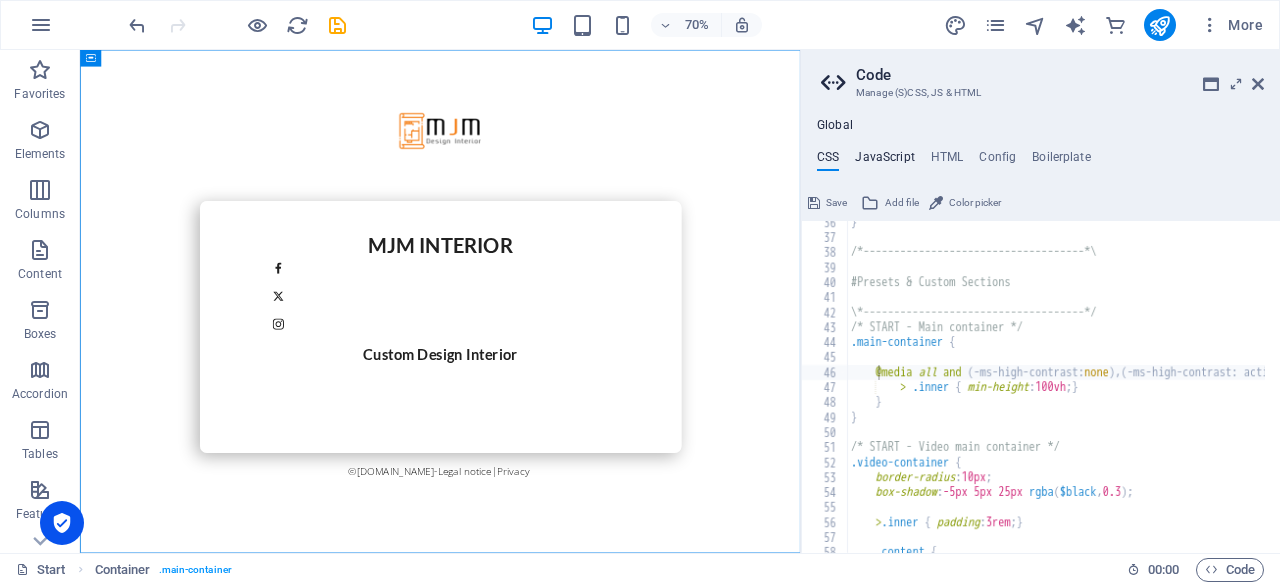click on "JavaScript" at bounding box center (884, 161) 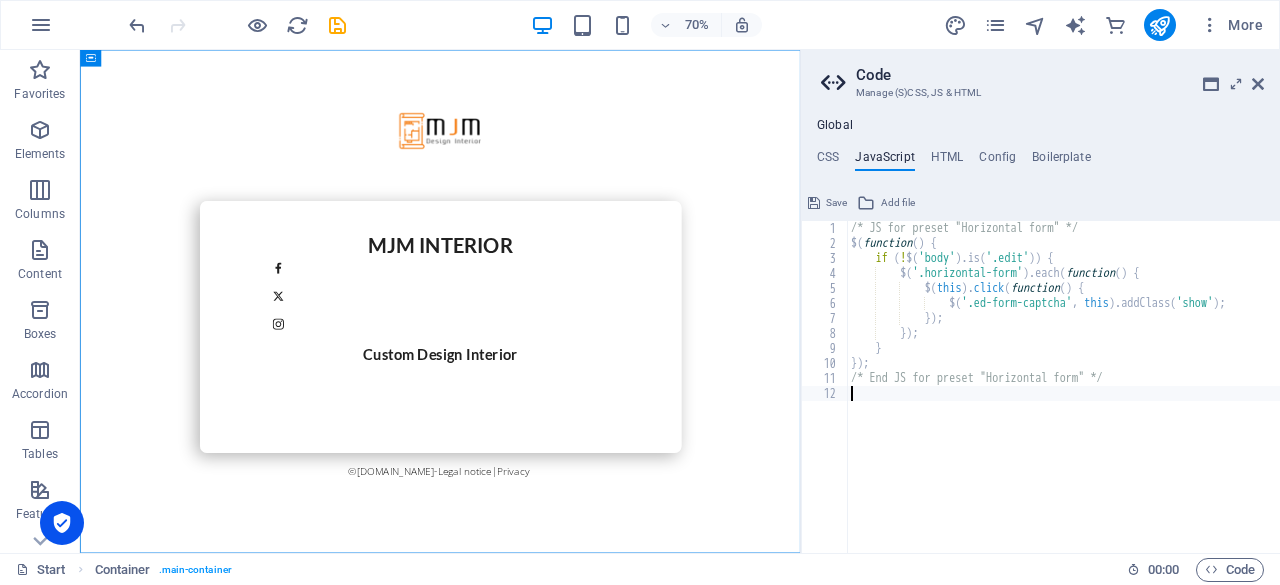 click on "/* JS for preset "Horizontal form" */ $ ( function ( )   {      if   ( ! $ ( 'body' ) . is ( '.edit' ))   {           $ ( '.horizontal-form' ) . each ( function ( )   {                $ ( this ) . click ( function ( )   {                     $ ( '.ed-form-captcha' ,   this ) . addClass ( 'show' ) ;                }) ;           }) ;      } }) ; /* End JS for preset "Horizontal form" */" at bounding box center (1063, 394) 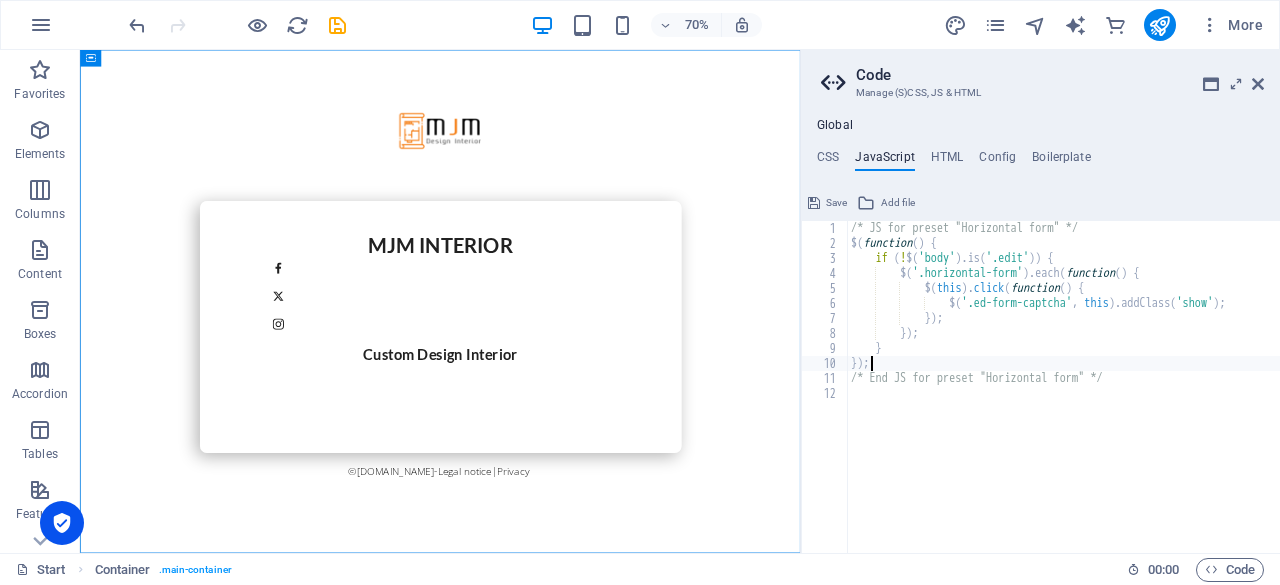 click on "/* JS for preset "Horizontal form" */ $ ( function ( )   {      if   ( ! $ ( 'body' ) . is ( '.edit' ))   {           $ ( '.horizontal-form' ) . each ( function ( )   {                $ ( this ) . click ( function ( )   {                     $ ( '.ed-form-captcha' ,   this ) . addClass ( 'show' ) ;                }) ;           }) ;      } }) ; /* End JS for preset "Horizontal form" */" at bounding box center (1063, 394) 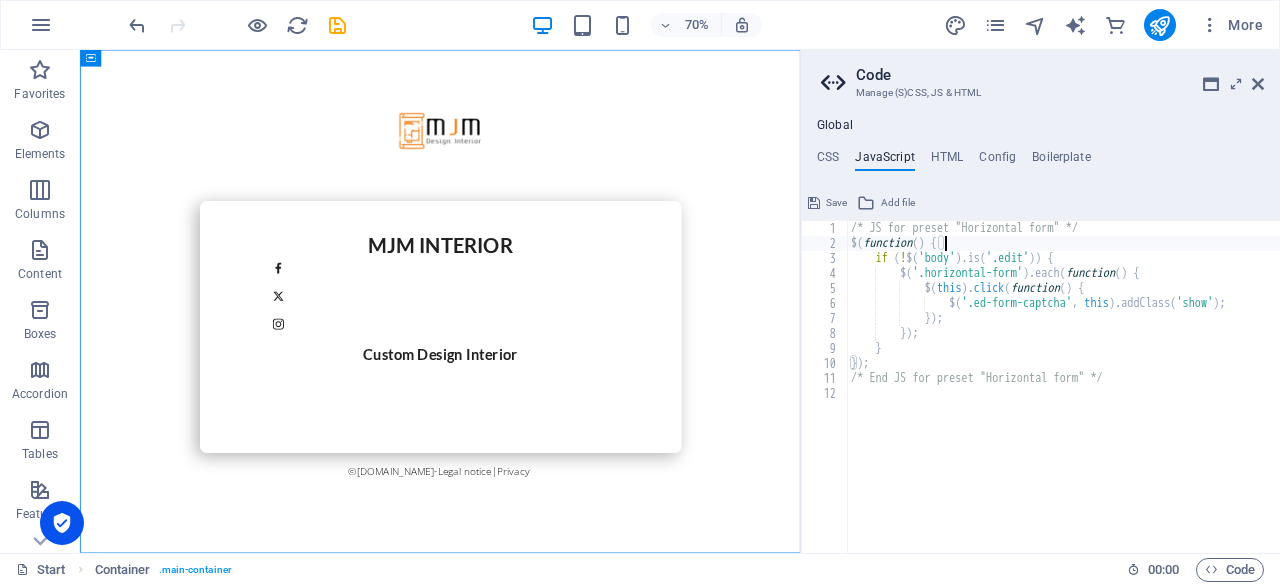 scroll, scrollTop: 0, scrollLeft: 0, axis: both 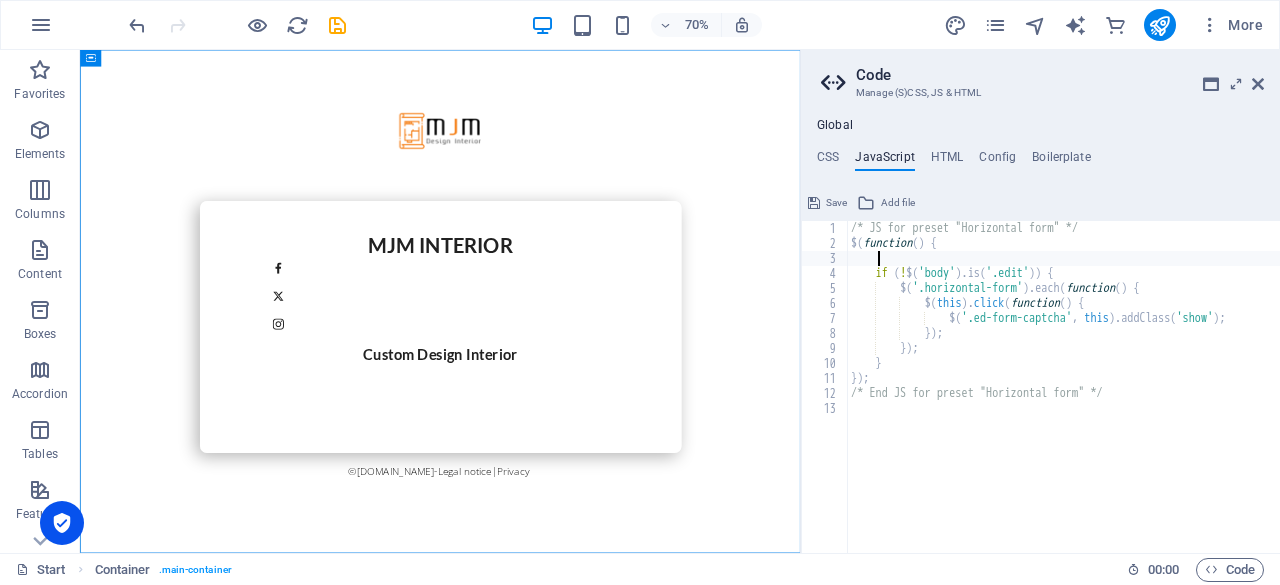 paste on "</script>" 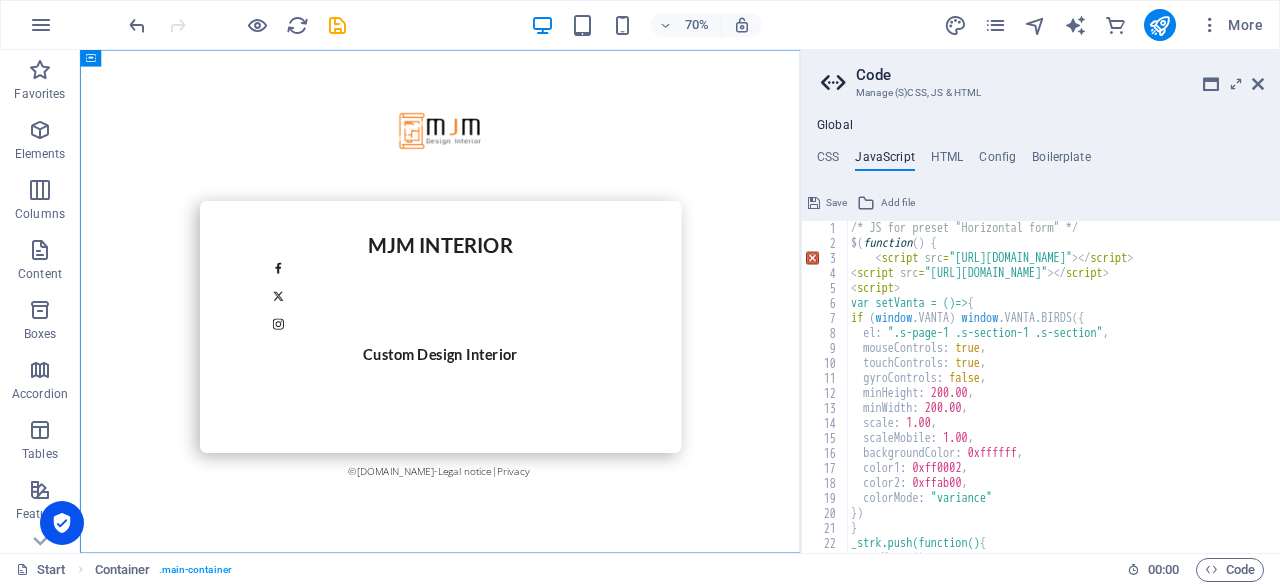 scroll, scrollTop: 0, scrollLeft: 0, axis: both 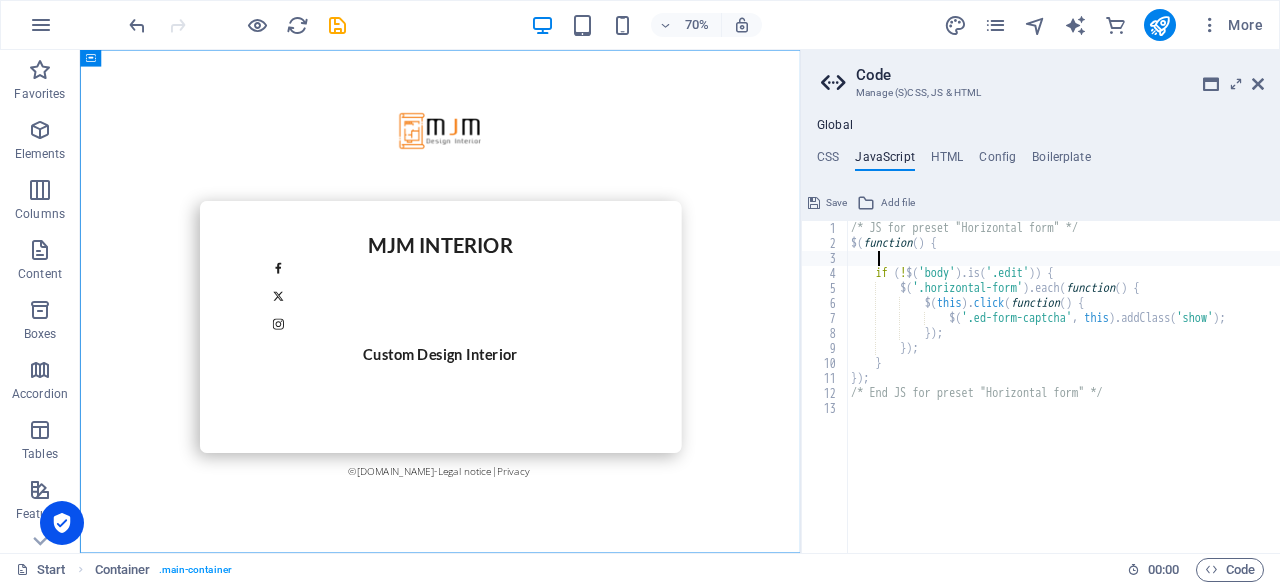 click on "/* JS for preset "Horizontal form" */ $ ( function ( )   {           if   ( ! $ ( 'body' ) . is ( '.edit' ))   {           $ ( '.horizontal-form' ) . each ( function ( )   {                $ ( this ) . click ( function ( )   {                     $ ( '.ed-form-captcha' ,   this ) . addClass ( 'show' ) ;                }) ;           }) ;      } }) ; /* End JS for preset "Horizontal form" */" at bounding box center [1063, 394] 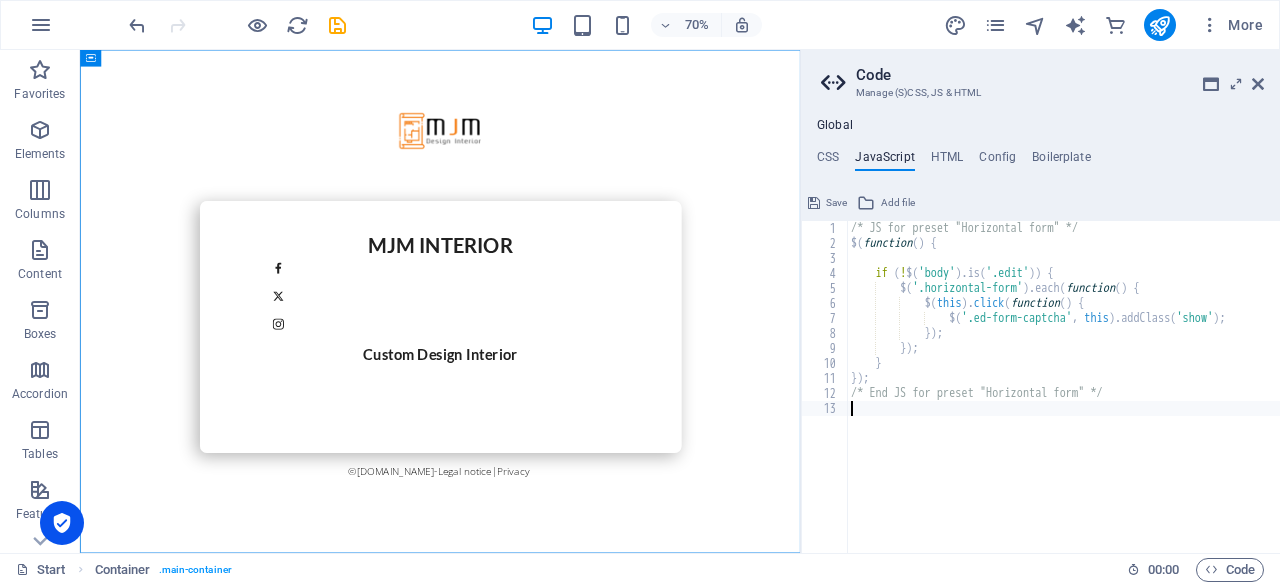 scroll, scrollTop: 0, scrollLeft: 0, axis: both 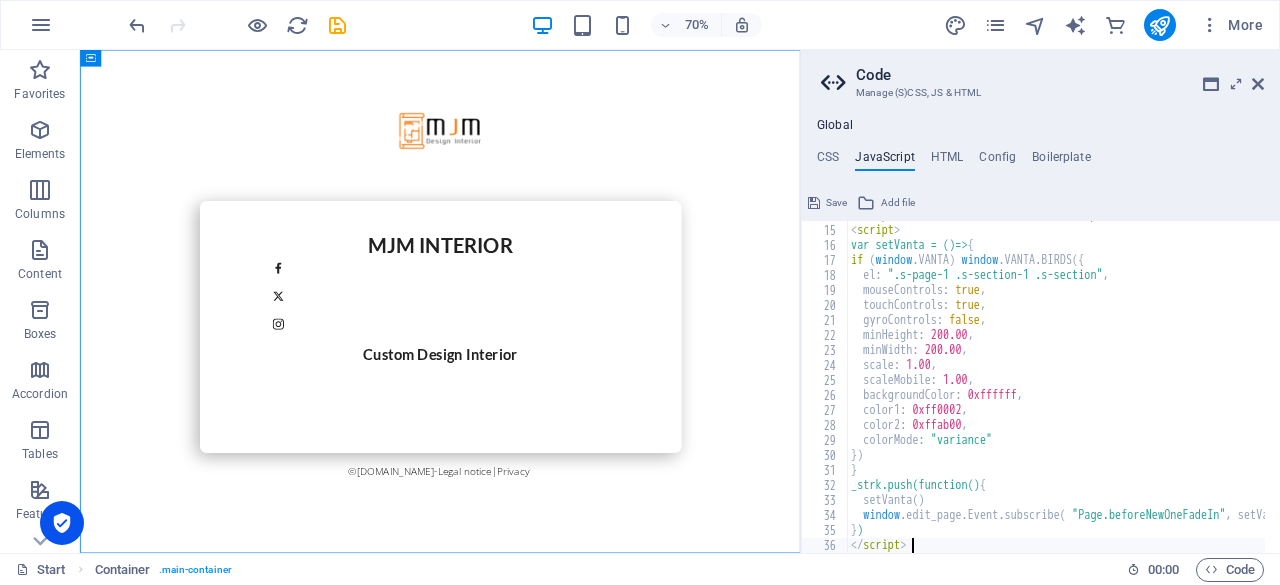 click on "< script   src = "[URL][DOMAIN_NAME]" > </ script > < script > var setVanta = ()=> { if   ( window . VANTA )   window . [GEOGRAPHIC_DATA] . BIRDS ({    el :   ".s-page-1 .s-section-1 .s-section" ,    mouseControls :   true ,    touchControls :   true ,    gyroControls :   false ,    minHeight :   200.00 ,    minWidth :   200.00 ,    scale :   1.00 ,    scaleMobile :   1.00 ,    backgroundColor :   0xffffff ,    color1 :   0xff0002 ,    color2 :   0xffab00 ,    colorMode :   "variance" }) } _strk.push(function()  {    setVanta ( )    window . edit_page . Event . subscribe (   "Page.beforeNewOneFadeIn" ,   setVanta   ) } ) </ script >" at bounding box center (1151, 381) 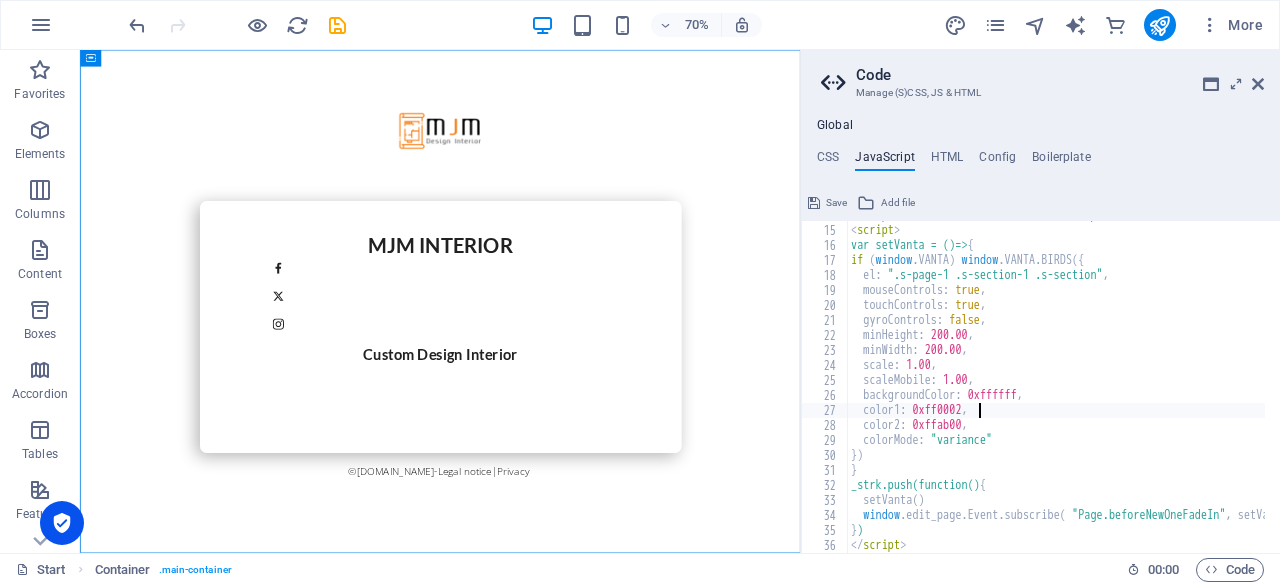 scroll, scrollTop: 0, scrollLeft: 0, axis: both 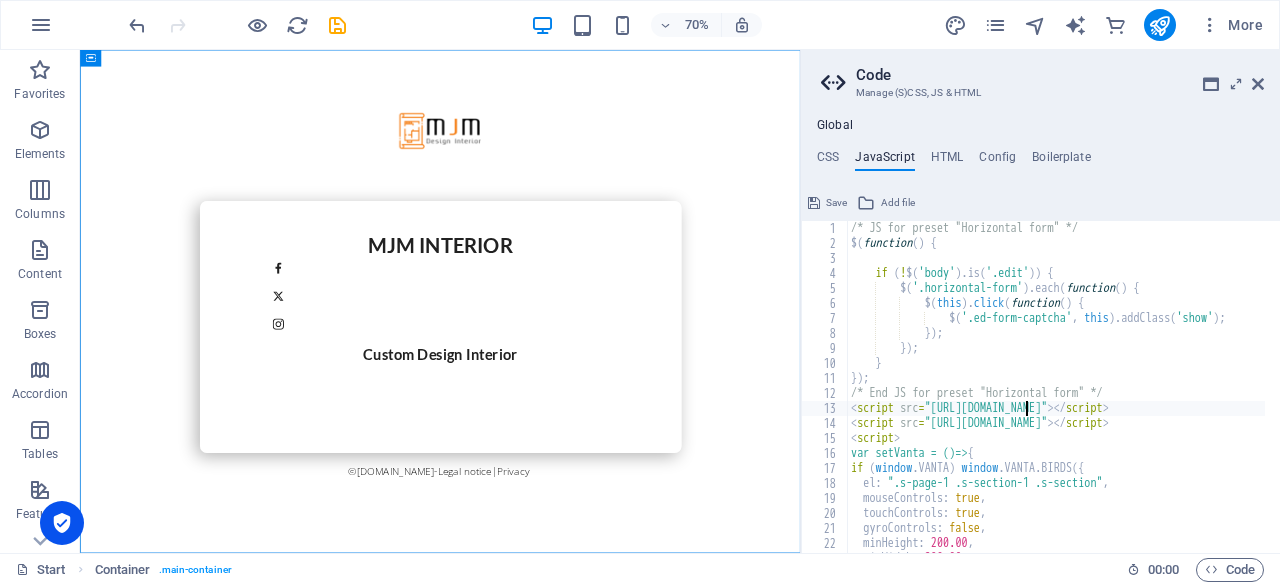 click on "/* JS for preset "Horizontal form" */ $ ( function ( )   {           if   ( ! $ ( 'body' ) . is ( '.edit' ))   {           $ ( '.horizontal-form' ) . each ( function ( )   {                $ ( this ) . click ( function ( )   {                     $ ( '.ed-form-captcha' ,   this ) . addClass ( 'show' ) ;                }) ;           }) ;      } }) ; /* End JS for preset "Horizontal form" */ < script   src = "[URL][DOMAIN_NAME]" > </ script > < script   src = "[URL][DOMAIN_NAME]" > </ script > < script > var setVanta = ()=> { if   ( window . VANTA )   window . [GEOGRAPHIC_DATA] . BIRDS ({    el :   ".s-page-1 .s-section-1 .s-section" ,    mouseControls :   true ,    touchControls :   true ,    gyroControls :   false ,    minHeight :   200.00 ,    minWidth :   200.00 ," at bounding box center (1151, 394) 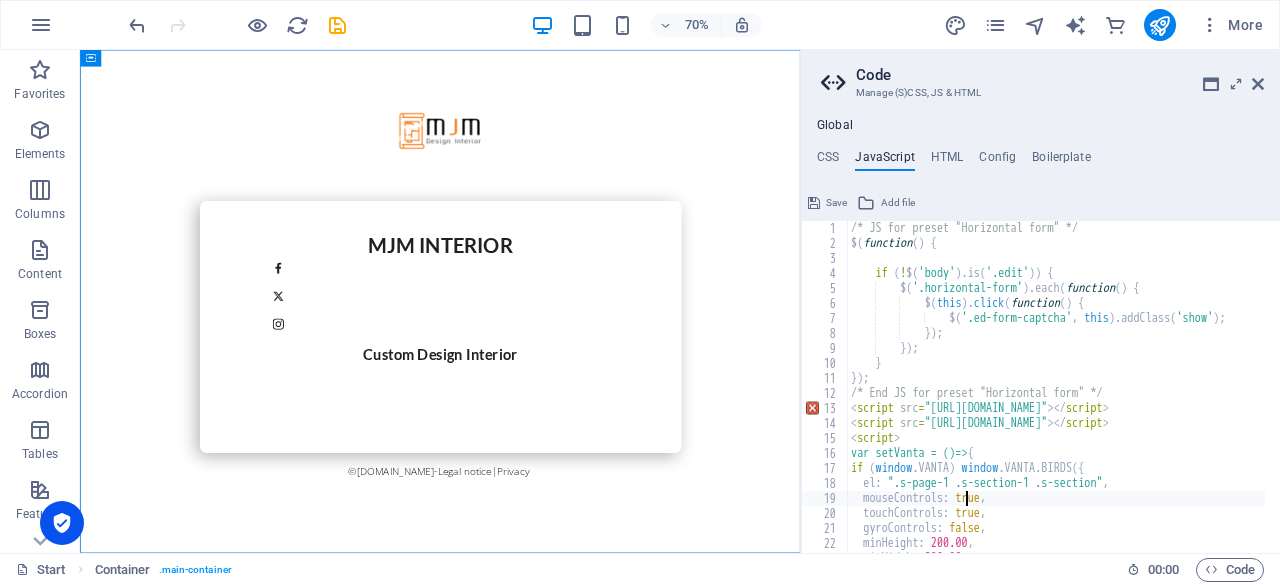 click on "/* JS for preset "Horizontal form" */ $ ( function ( )   {           if   ( ! $ ( 'body' ) . is ( '.edit' ))   {           $ ( '.horizontal-form' ) . each ( function ( )   {                $ ( this ) . click ( function ( )   {                     $ ( '.ed-form-captcha' ,   this ) . addClass ( 'show' ) ;                }) ;           }) ;      } }) ; /* End JS for preset "Horizontal form" */ < script   src = "[URL][DOMAIN_NAME]" > </ script > < script   src = "[URL][DOMAIN_NAME]" > </ script > < script > var setVanta = ()=> { if   ( window . VANTA )   window . [GEOGRAPHIC_DATA] . BIRDS ({    el :   ".s-page-1 .s-section-1 .s-section" ,    mouseControls :   true ,    touchControls :   true ,    gyroControls :   false ,    minHeight :   200.00 ,    minWidth :   200.00 ," at bounding box center [1151, 394] 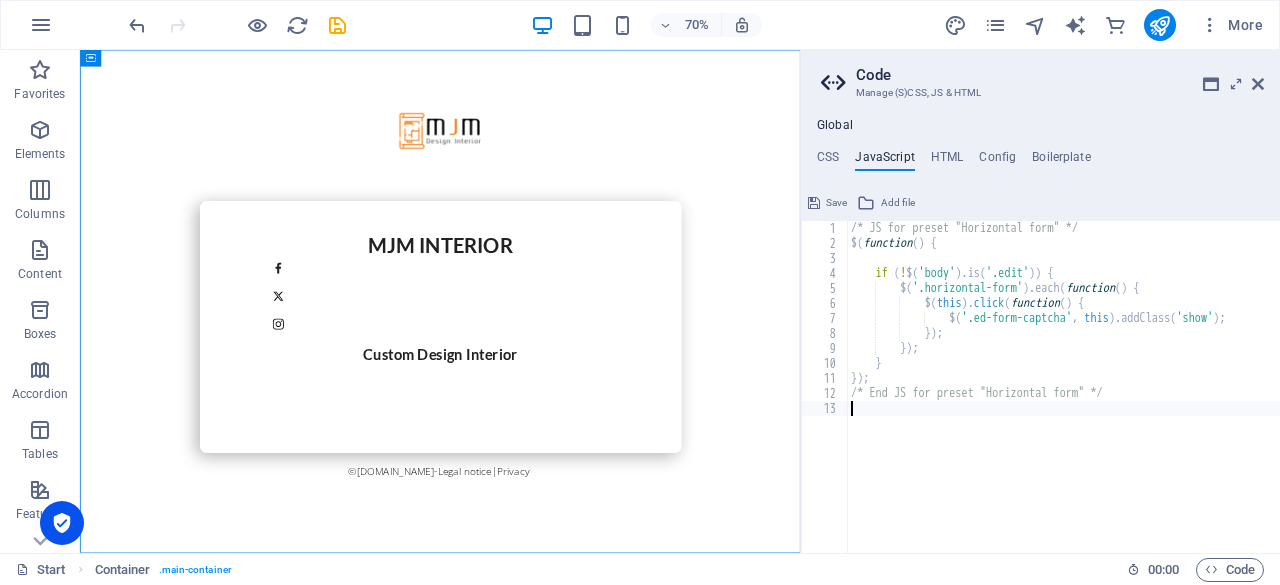 type 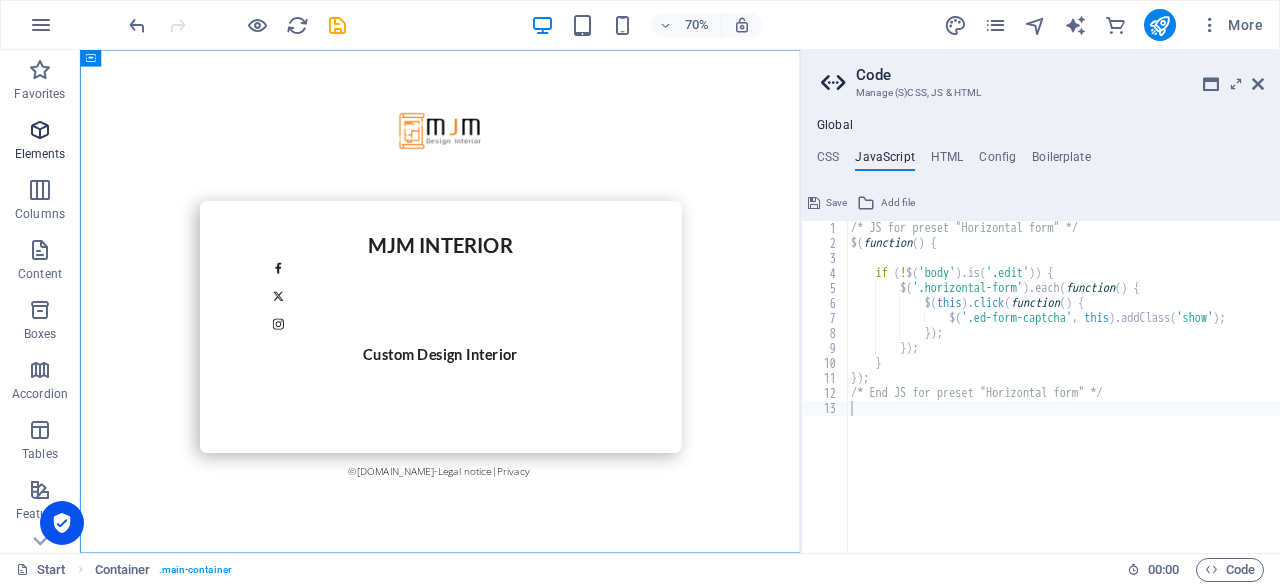 click at bounding box center (40, 130) 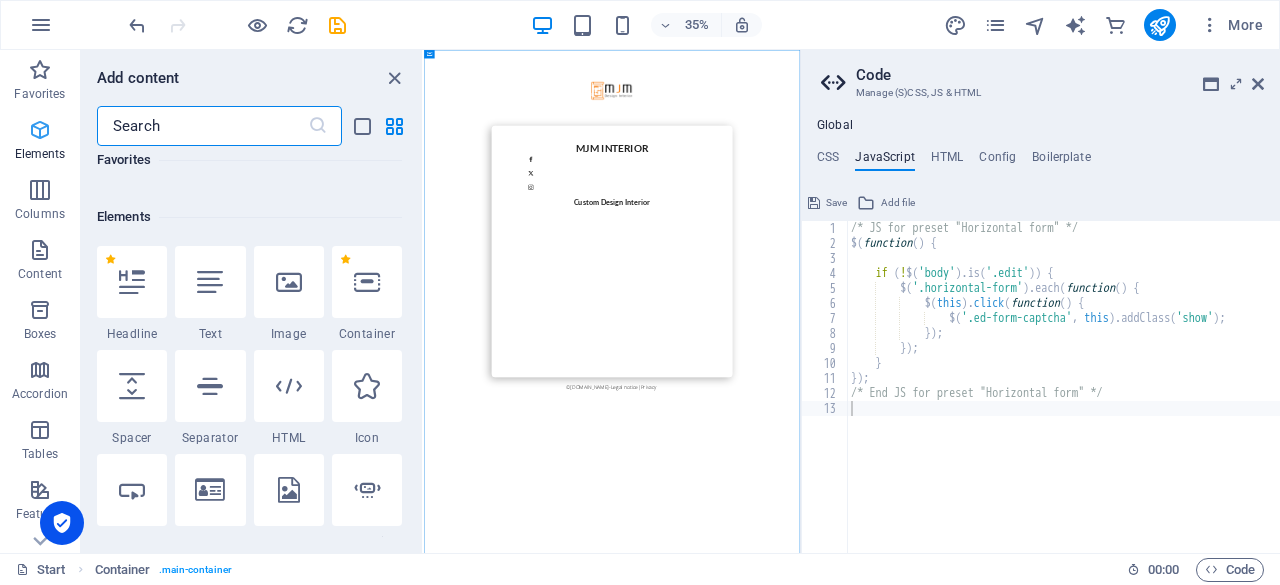 scroll, scrollTop: 213, scrollLeft: 0, axis: vertical 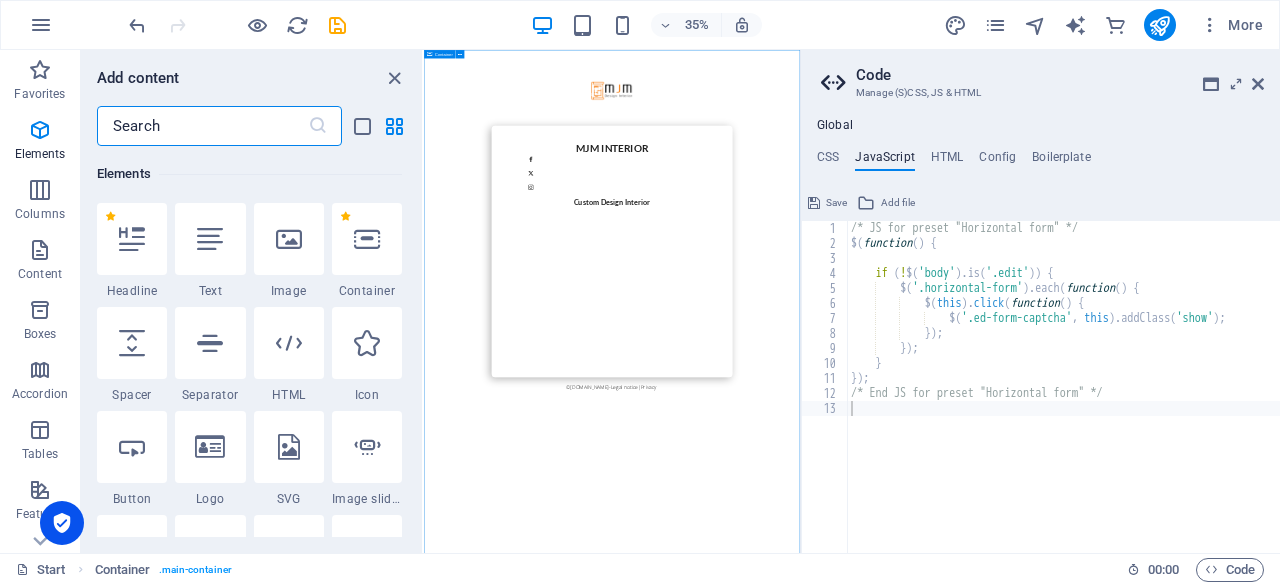 click on "Container" at bounding box center [444, 54] 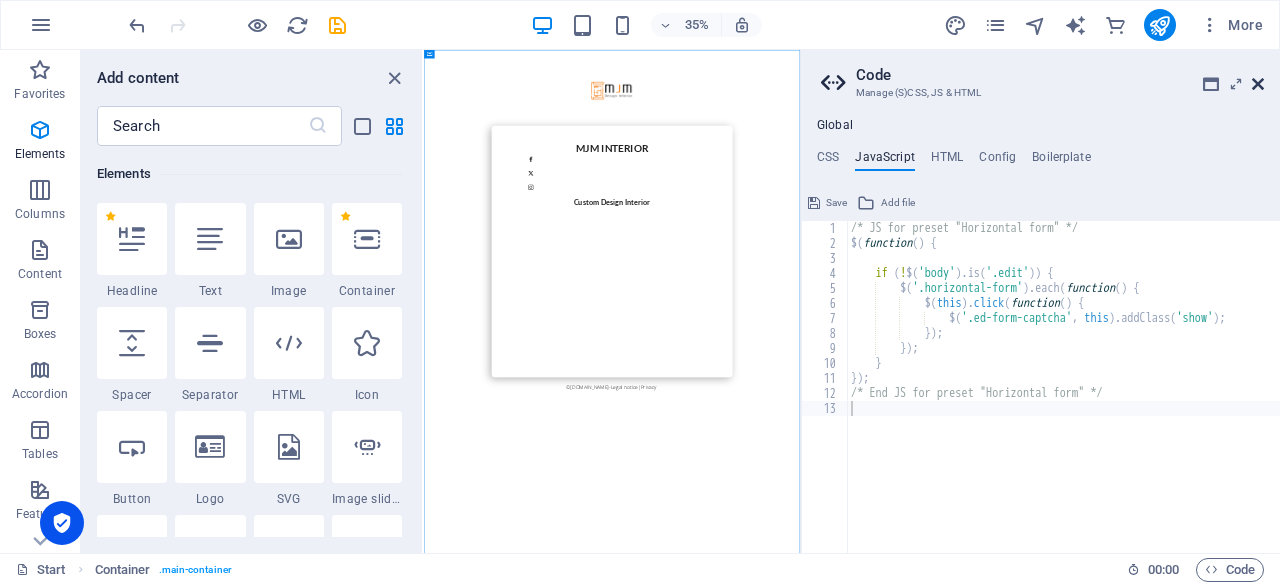 click at bounding box center (1258, 84) 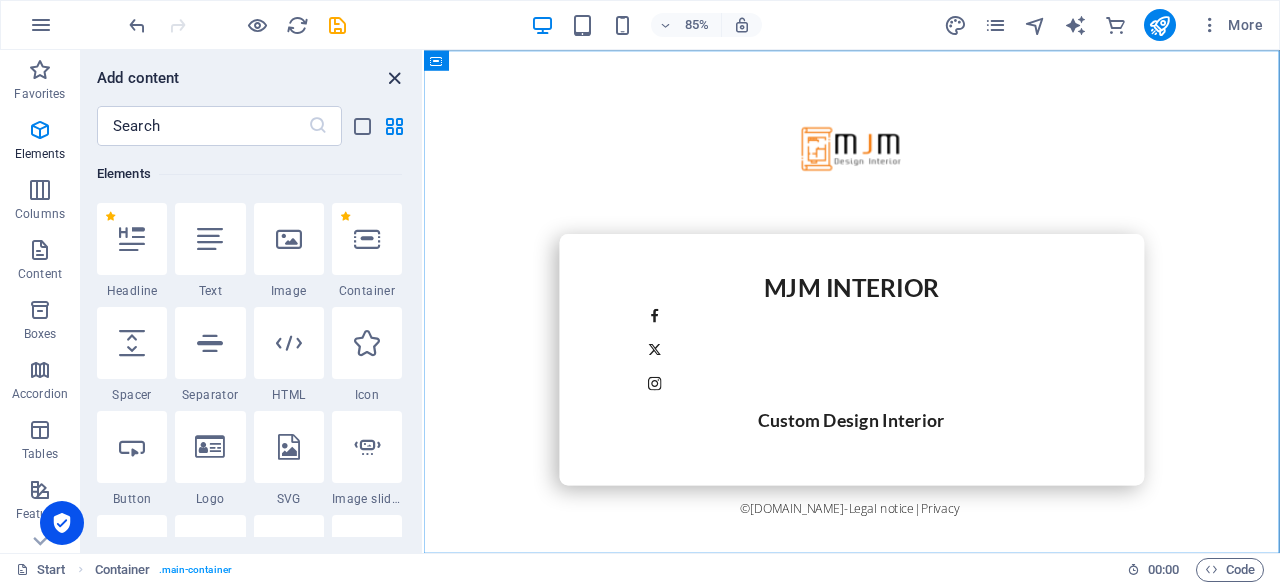 drag, startPoint x: 400, startPoint y: 79, endPoint x: 315, endPoint y: 45, distance: 91.5478 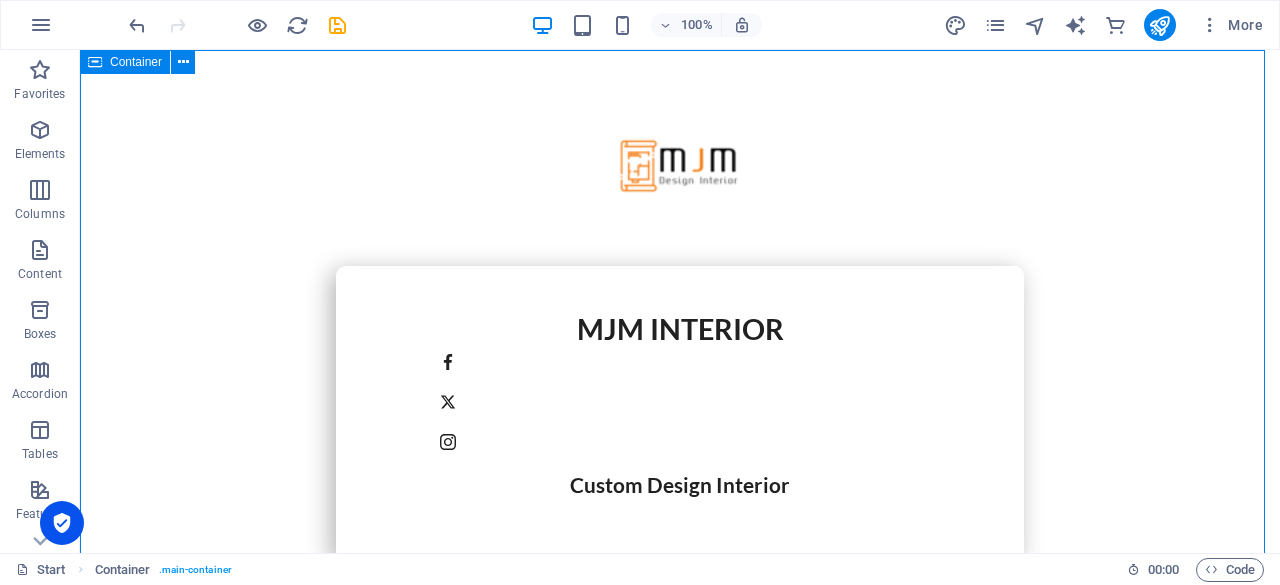 click on "Container" at bounding box center [136, 62] 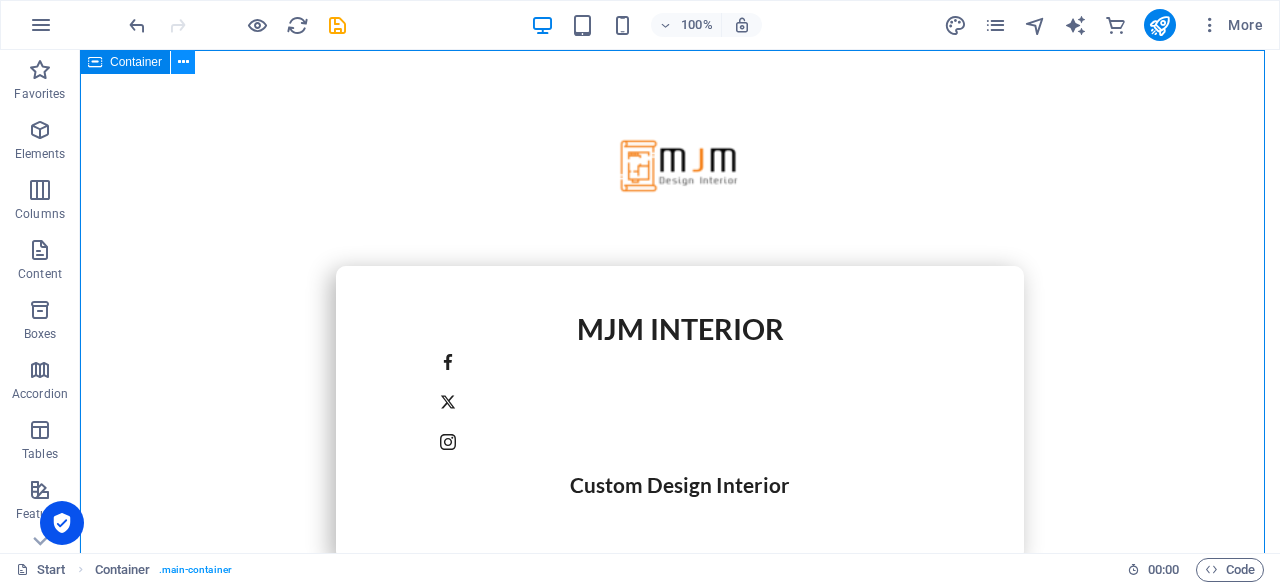 click at bounding box center (183, 62) 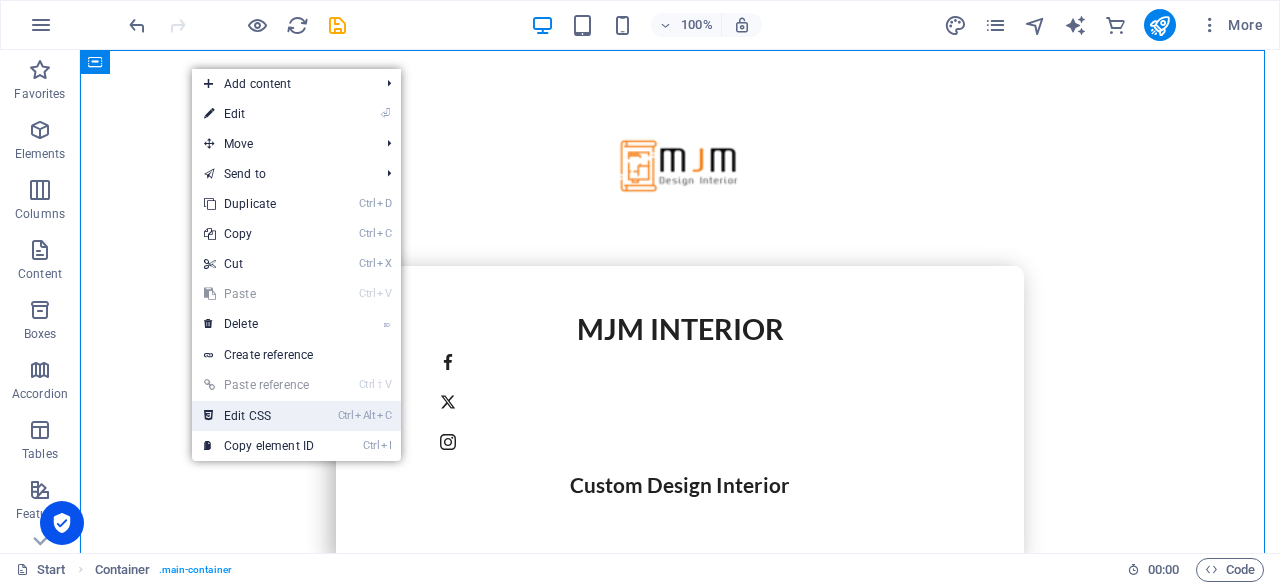 click on "Ctrl Alt C  Edit CSS" at bounding box center (259, 416) 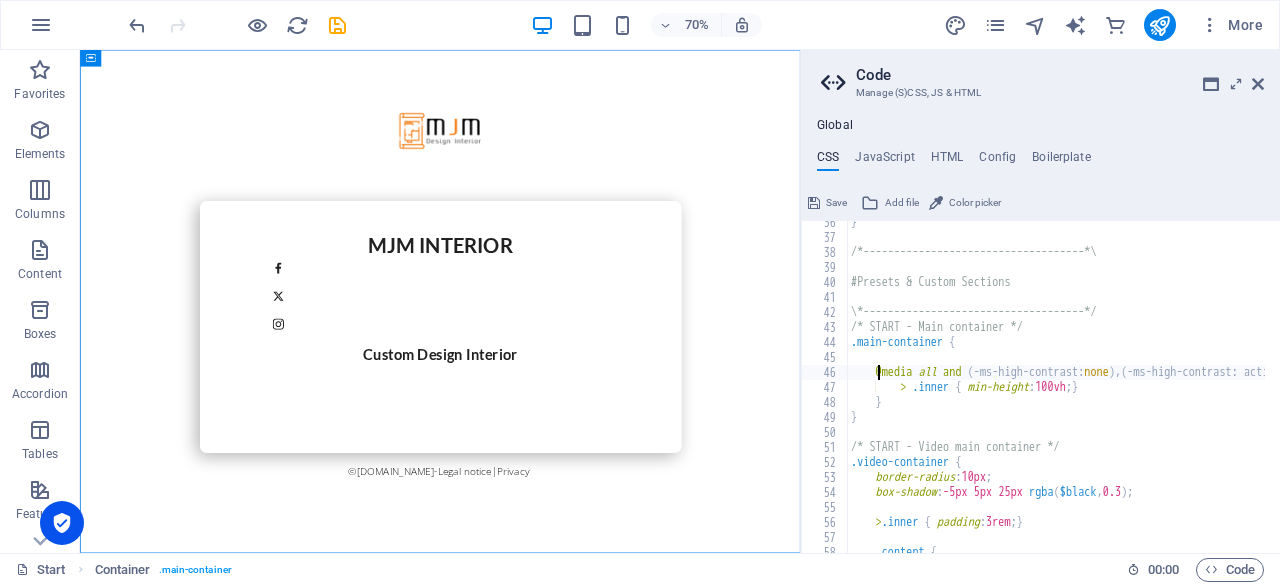 click on "} /*------------------------------------*\     #Presets & Custom Sections \*------------------------------------*/ /* START - Main container */ .main-container   {           @media   all   and   ( -ms-high-contrast:  none ) ,  ( -ms-high-contrast: active )   {           >   .inner   {   min-height :  100vh ;  }      } } /* START - Video main container */ .video-container   {      border-radius :  10px ;      box-shadow :  -5px   5px   25px   rgba ( $black , 0.3 ) ;      > .inner   {   padding :  3rem ;  }      .content   {" at bounding box center [1147, 388] 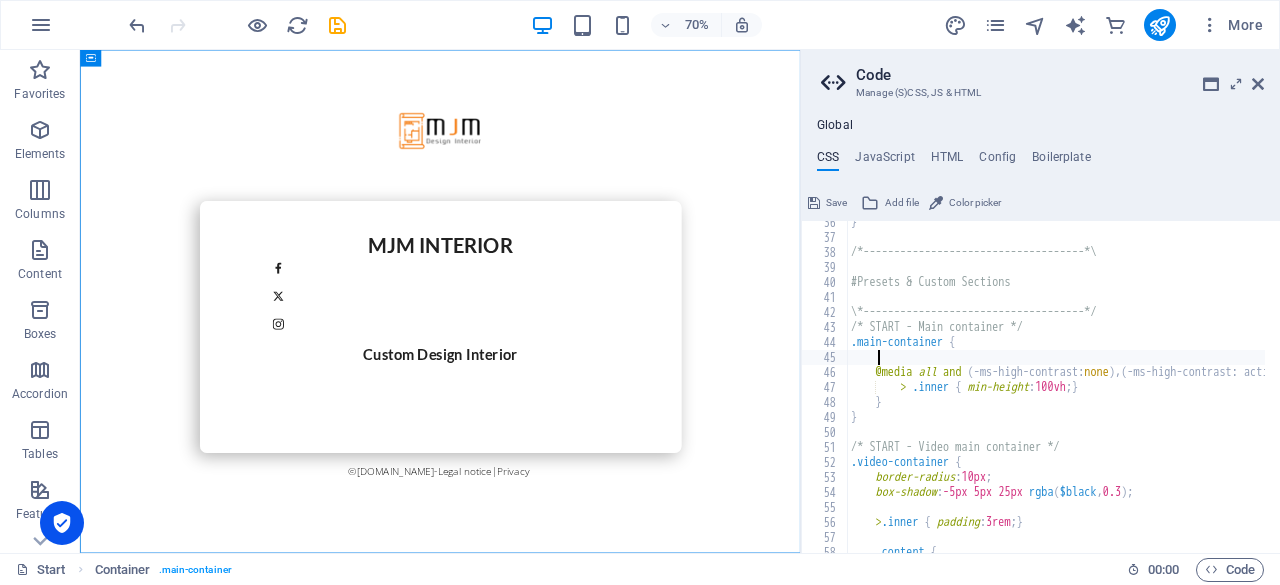 paste on "</script>" 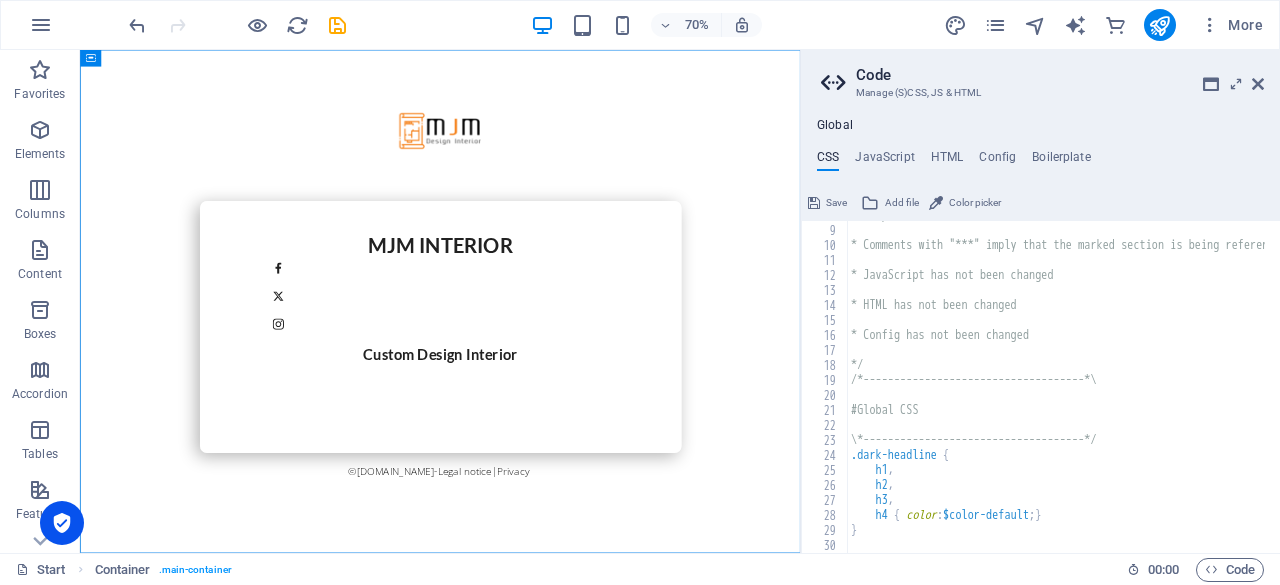 scroll, scrollTop: 0, scrollLeft: 0, axis: both 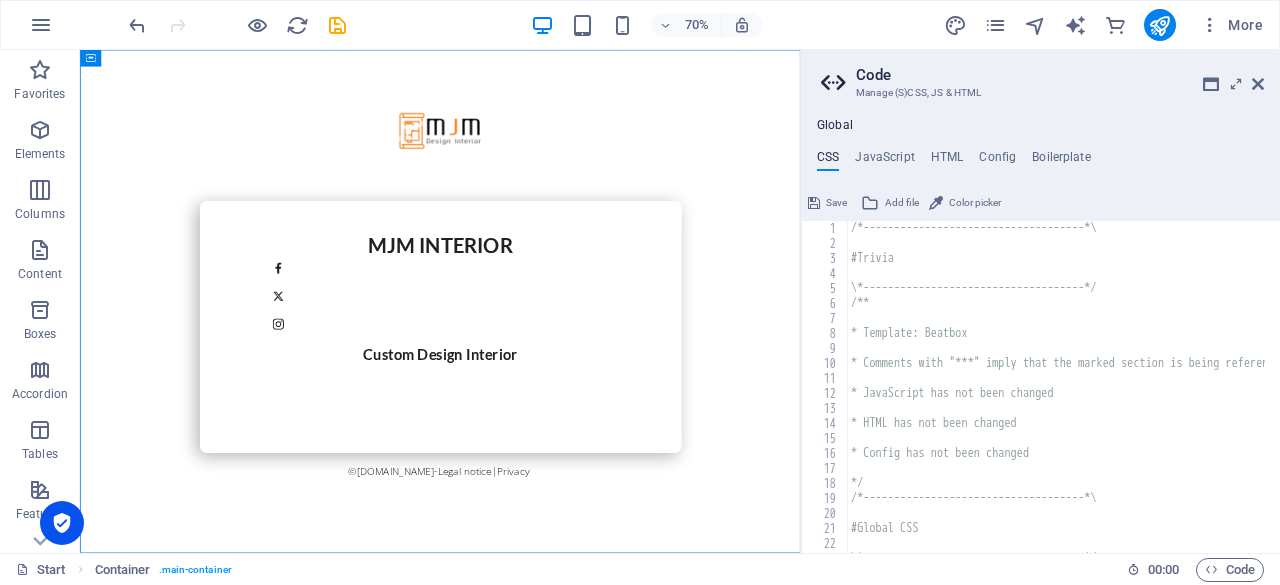 type 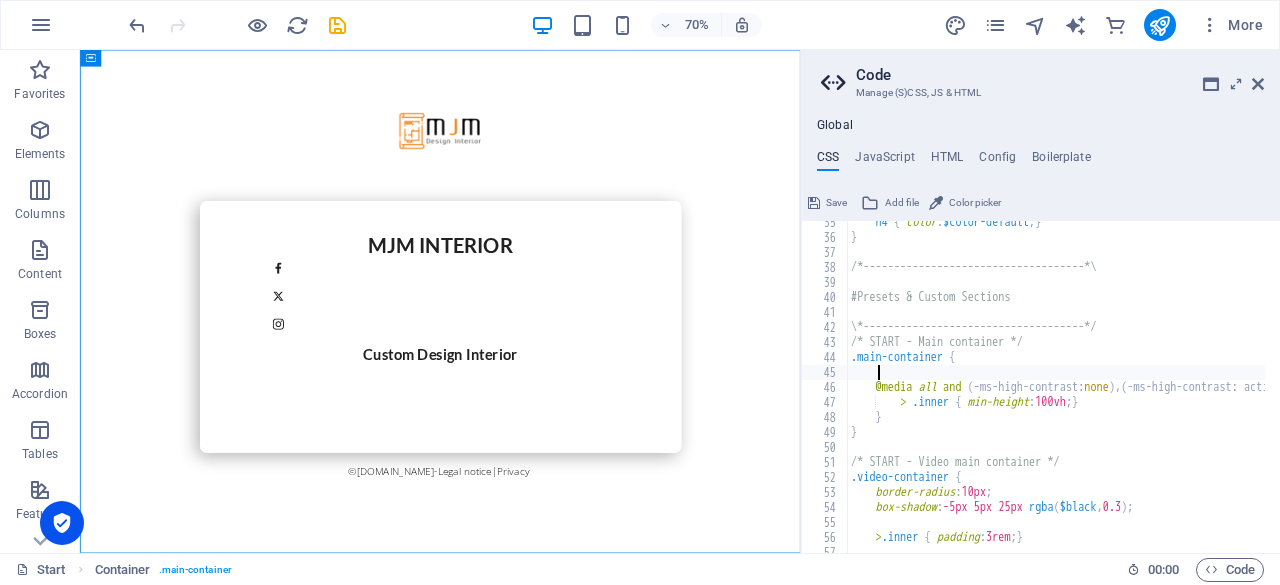 scroll, scrollTop: 516, scrollLeft: 0, axis: vertical 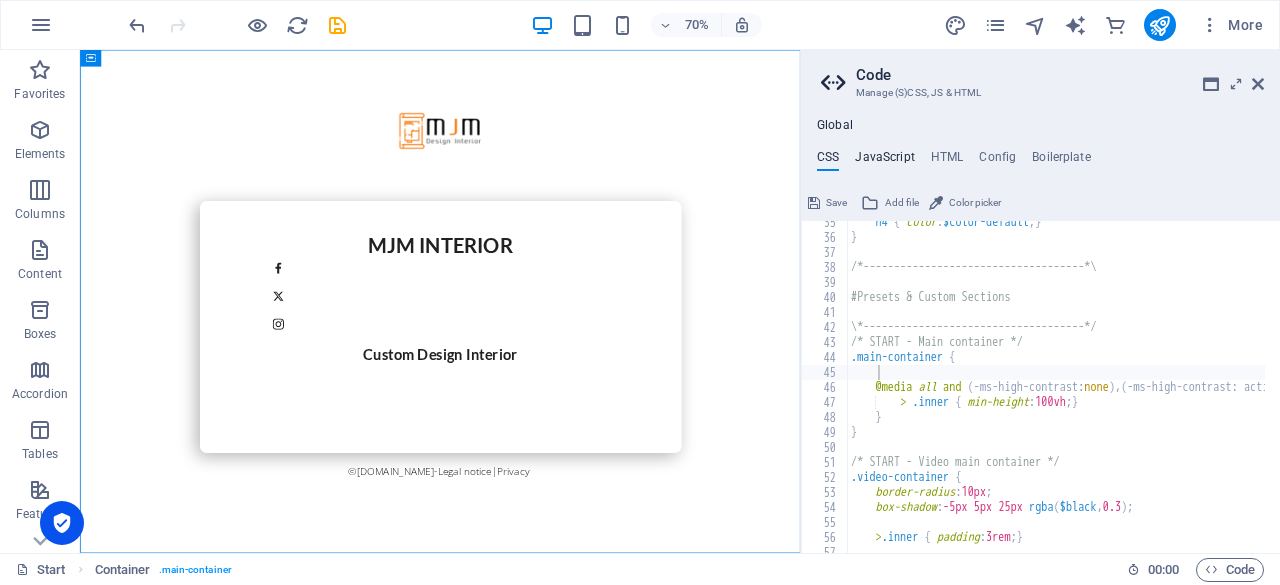 click on "JavaScript" at bounding box center (884, 161) 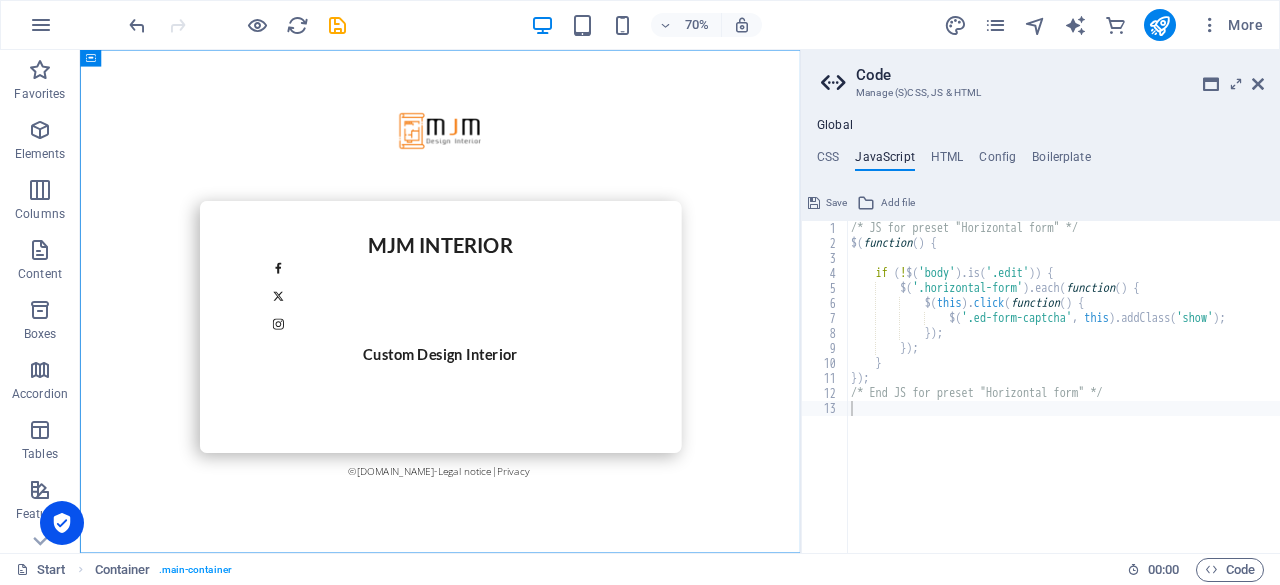 click on "CSS JavaScript HTML Config Boilerplate" at bounding box center [1040, 161] 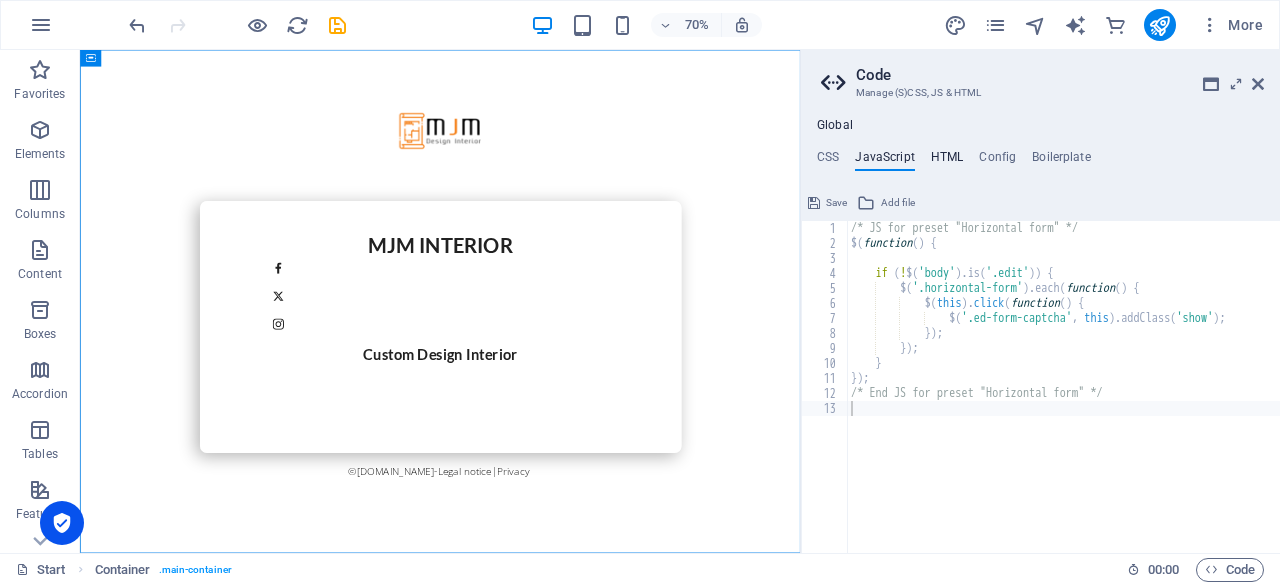 click on "HTML" at bounding box center (947, 161) 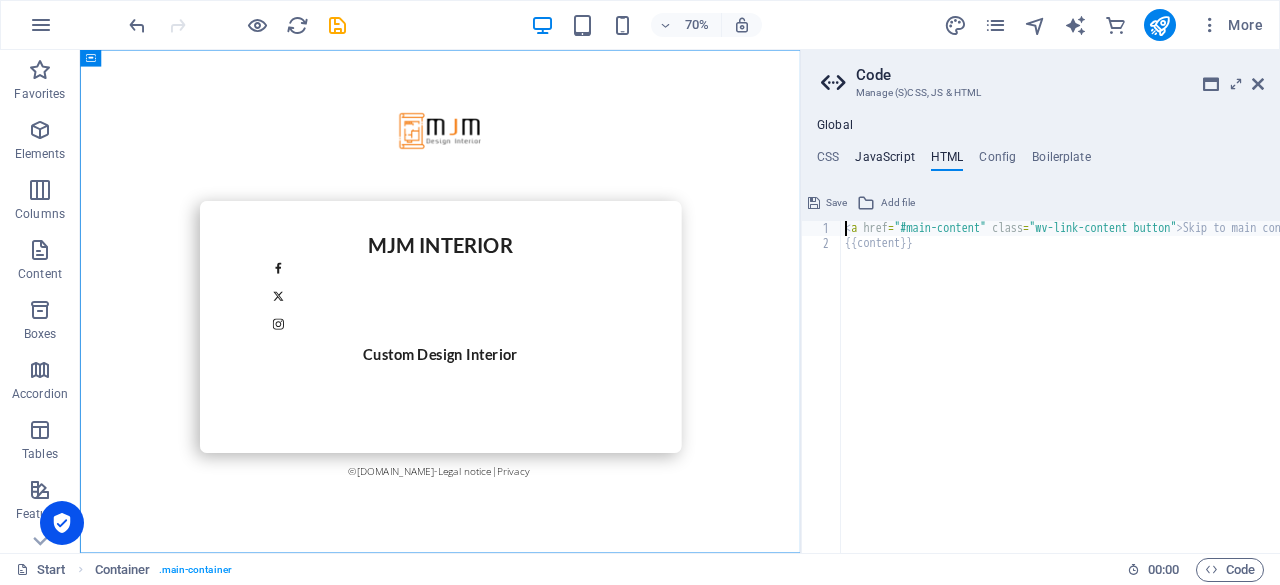 click on "JavaScript" at bounding box center (884, 161) 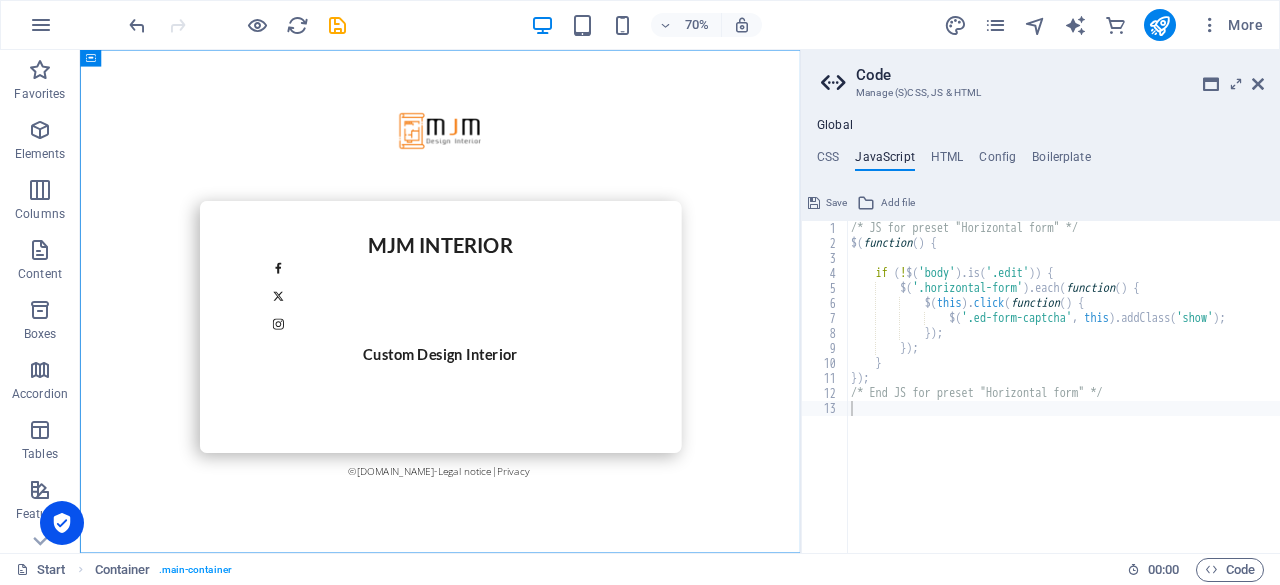 click on "CSS JavaScript HTML Config Boilerplate" at bounding box center [1040, 161] 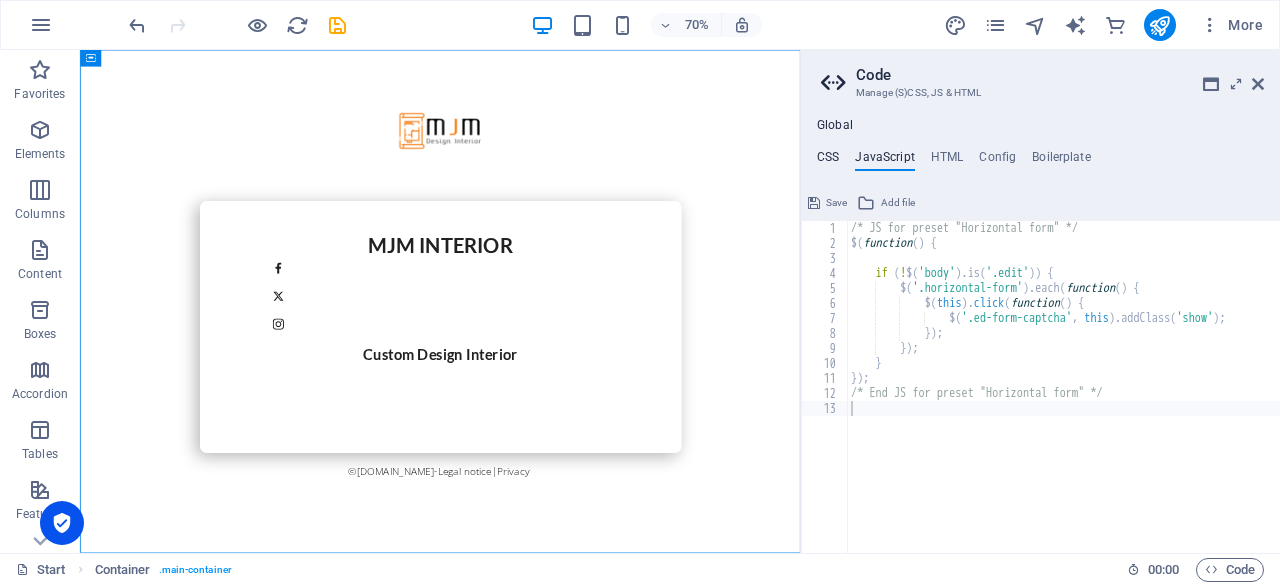 click on "CSS" at bounding box center [828, 161] 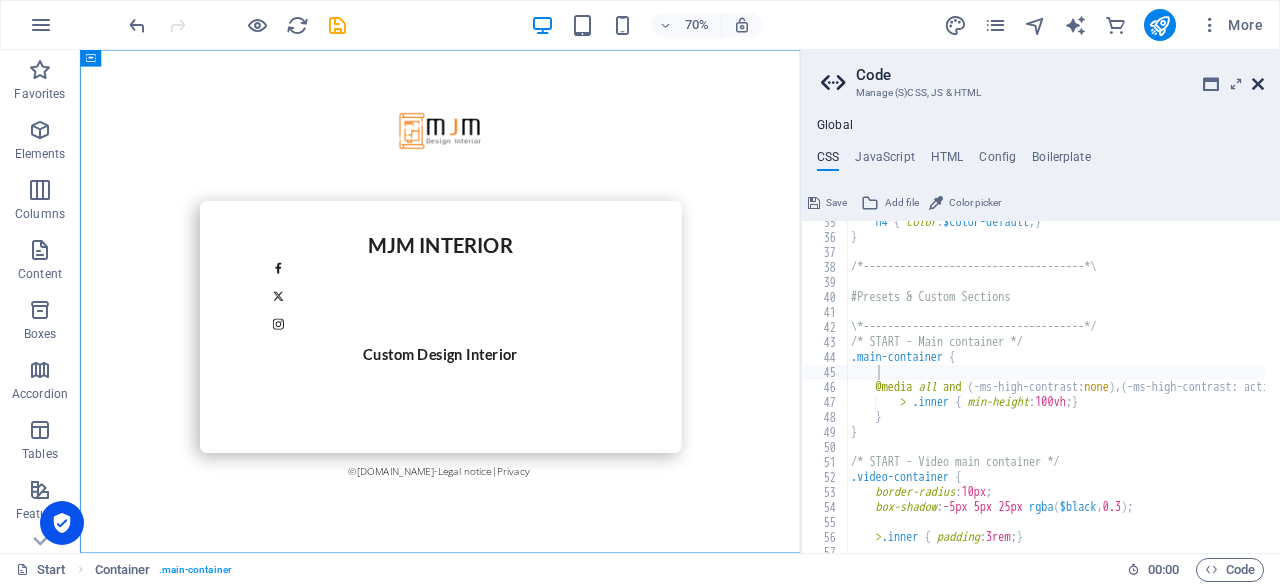 click at bounding box center [1258, 84] 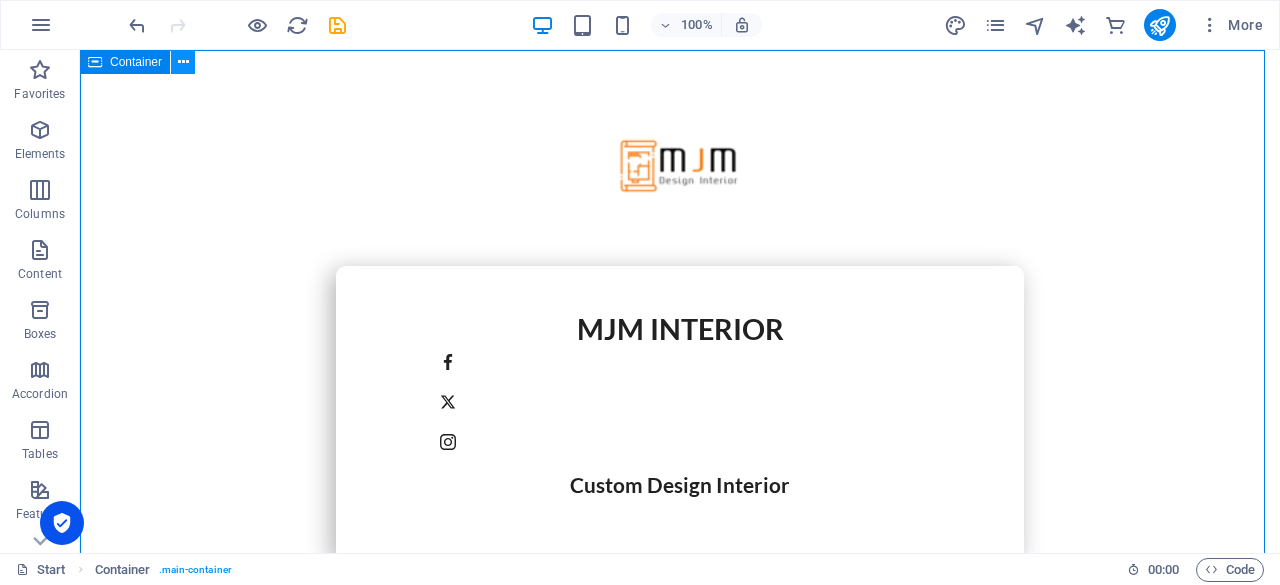 drag, startPoint x: 181, startPoint y: 66, endPoint x: 101, endPoint y: 25, distance: 89.89438 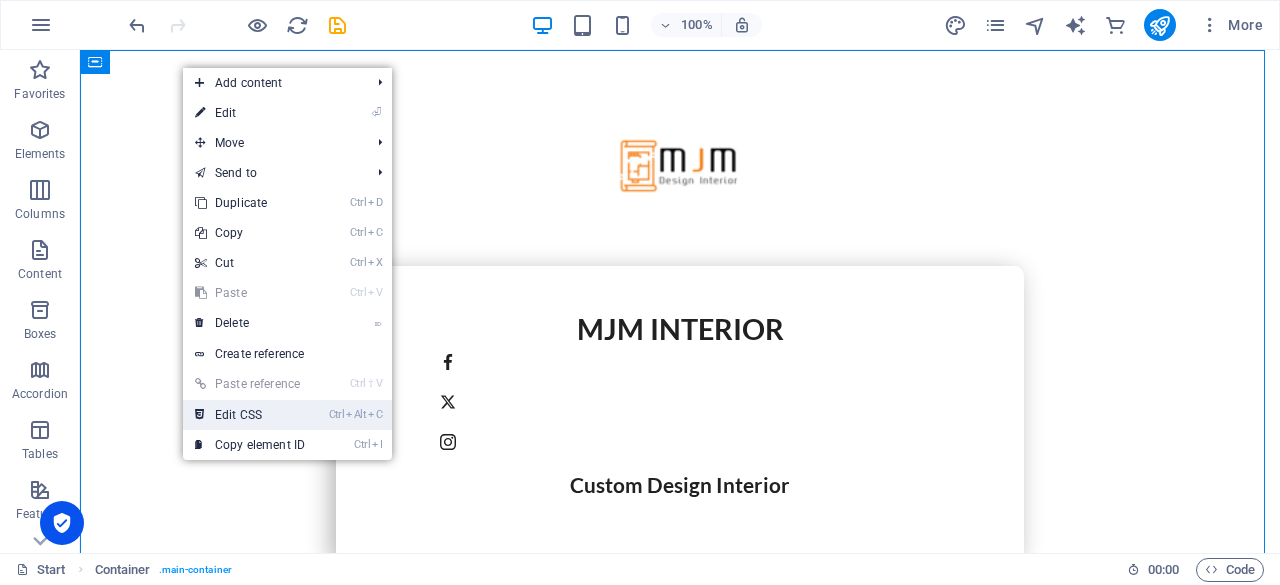 click on "Ctrl Alt C  Edit CSS" at bounding box center (250, 415) 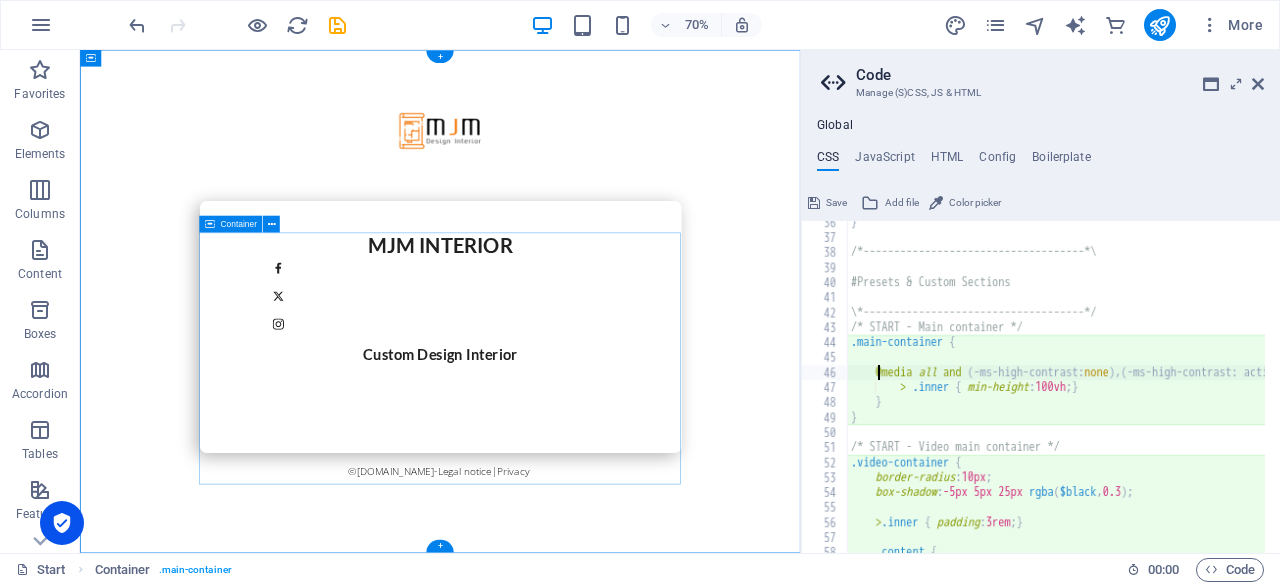 scroll, scrollTop: 531, scrollLeft: 0, axis: vertical 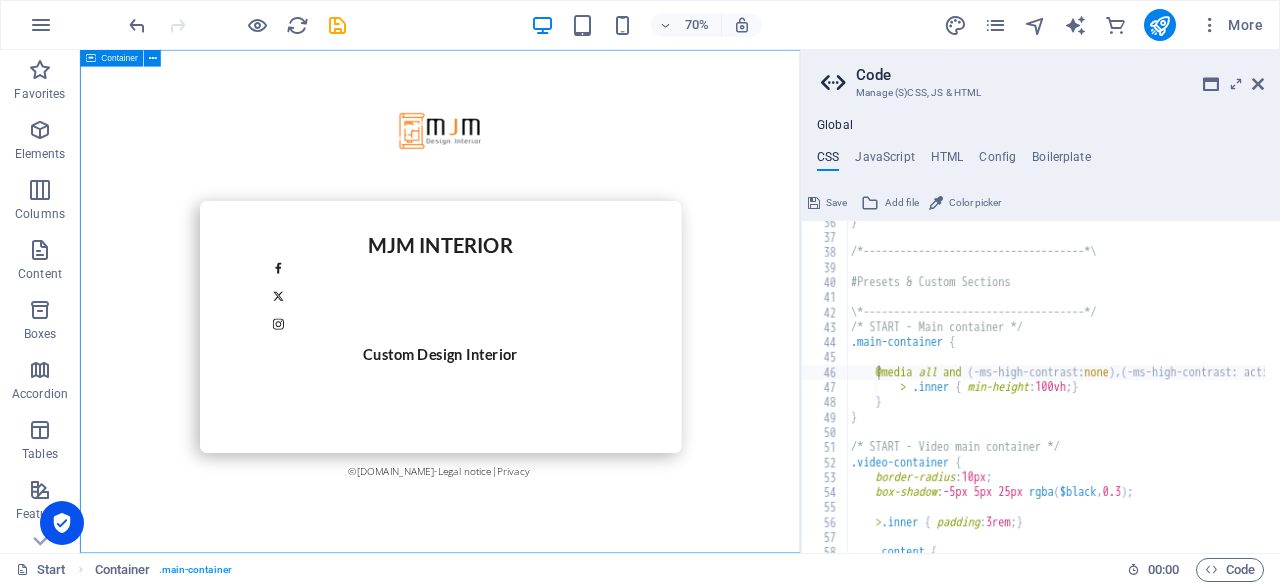 click on "Container" at bounding box center [119, 58] 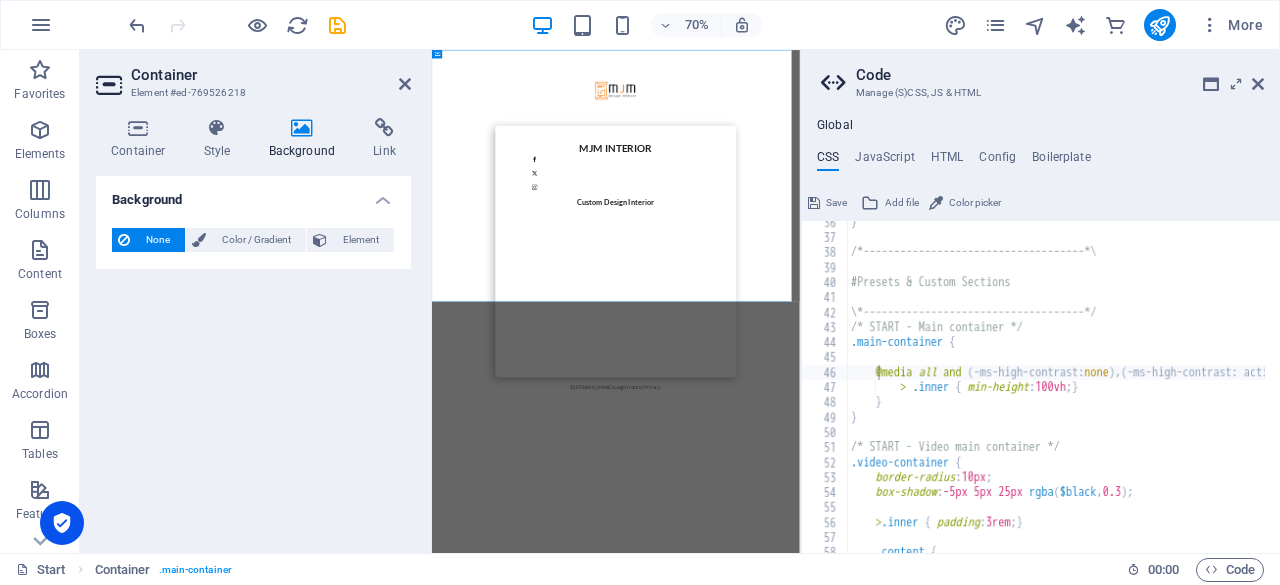 click on "Container Element #ed-769526218" at bounding box center [253, 76] 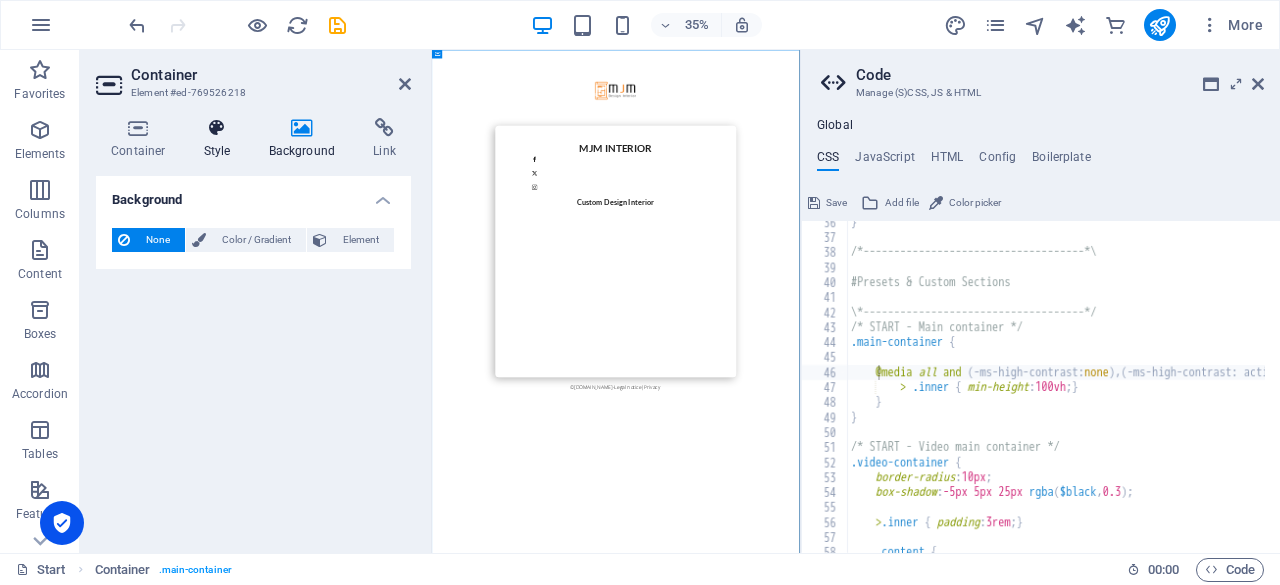 click on "Style" at bounding box center (221, 139) 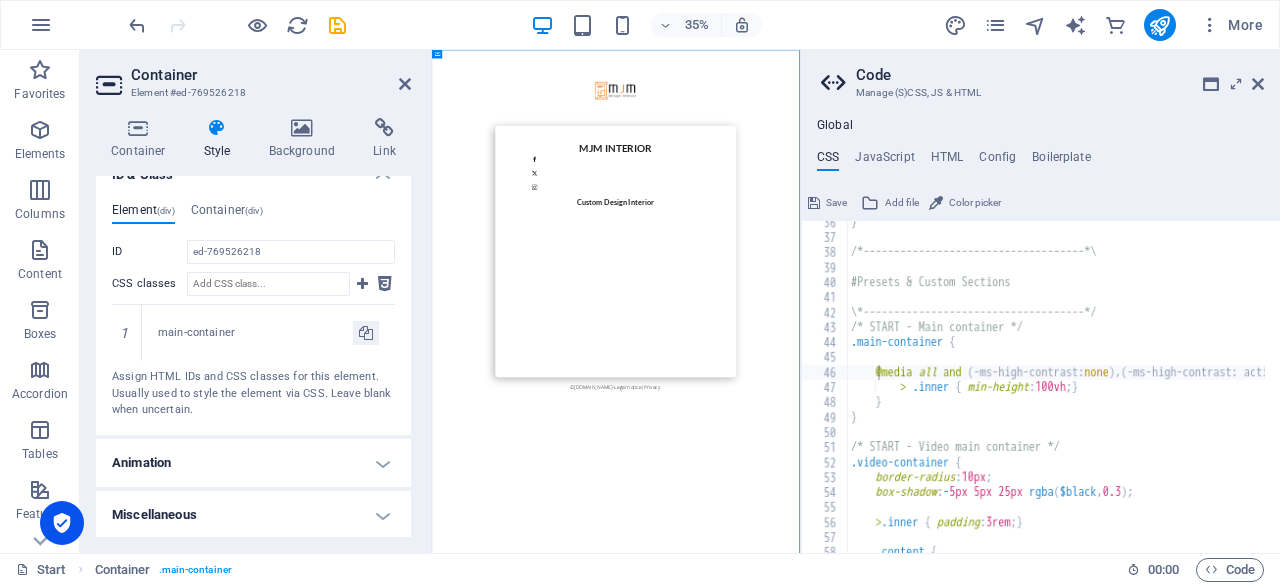 scroll, scrollTop: 508, scrollLeft: 0, axis: vertical 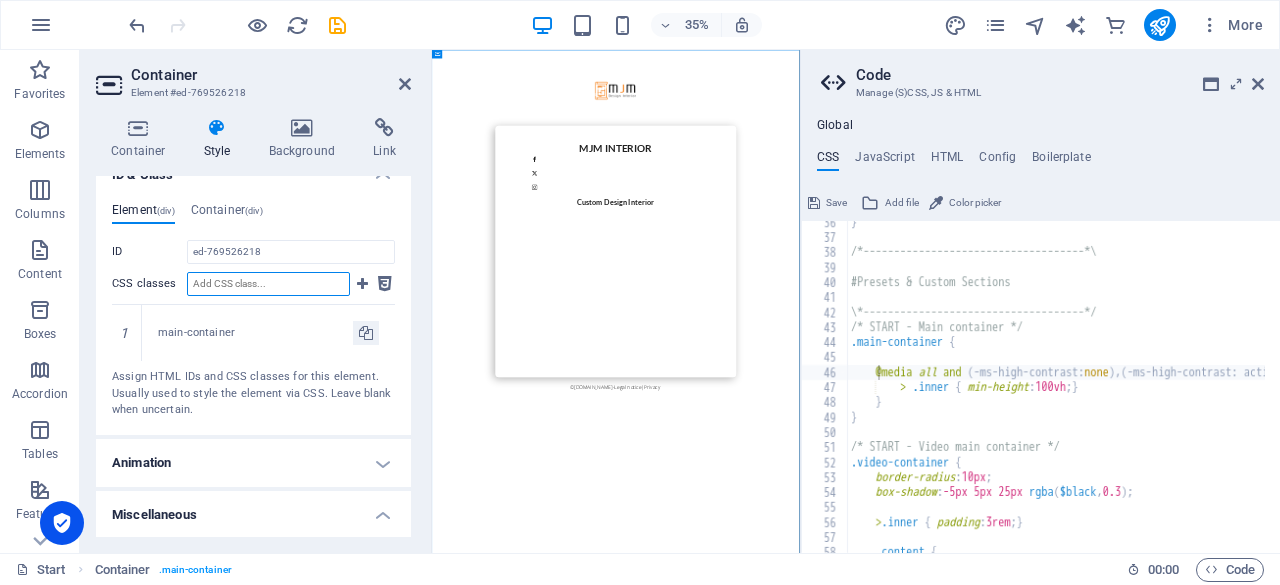 click on "CSS classes" at bounding box center [268, 284] 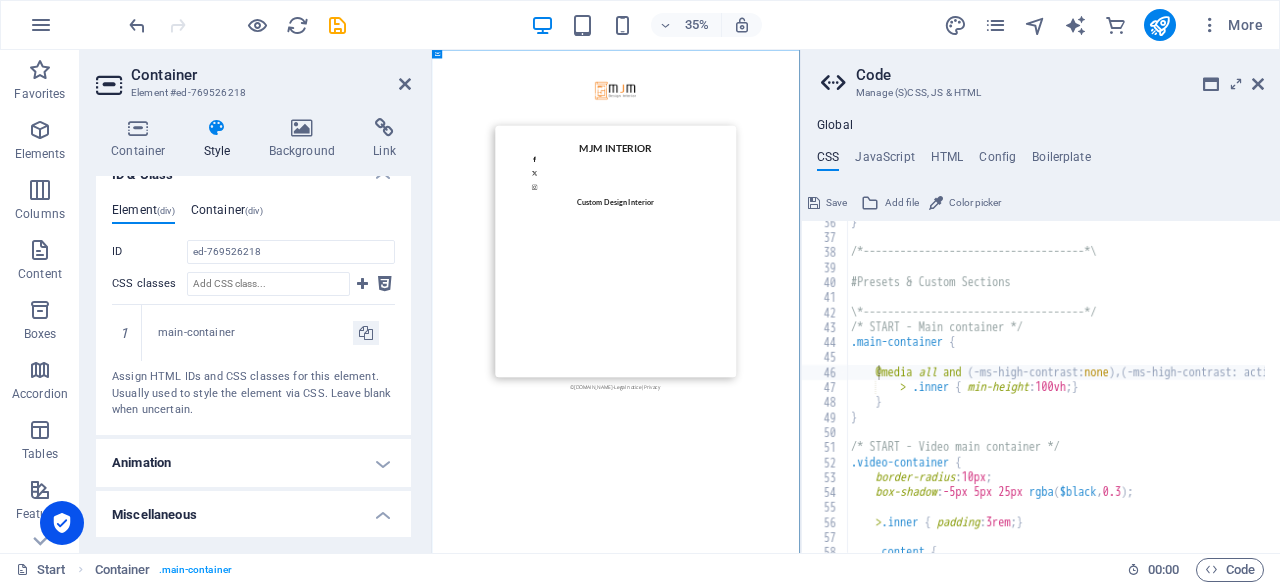 click on "Container  (div)" at bounding box center [227, 214] 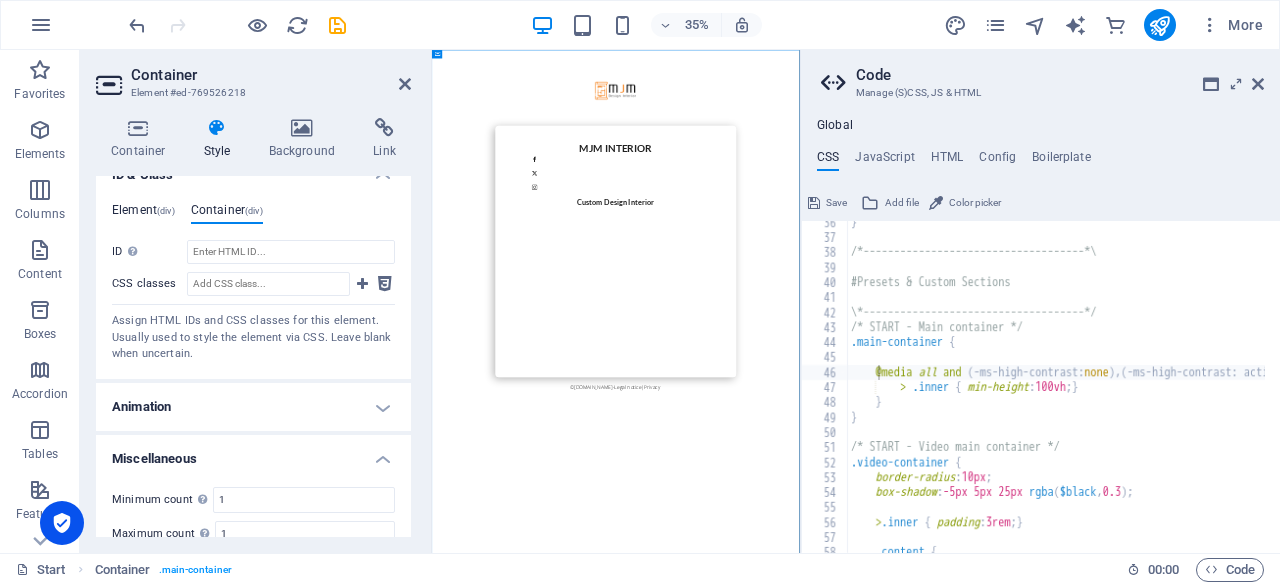 click on "(div)" at bounding box center [166, 211] 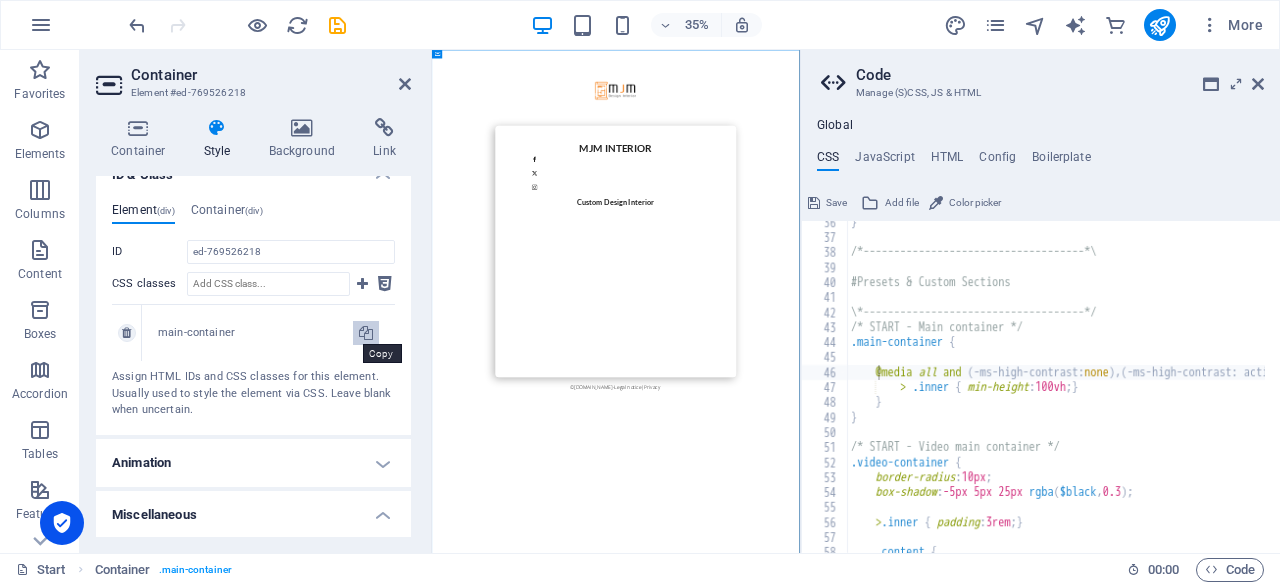click at bounding box center (366, 333) 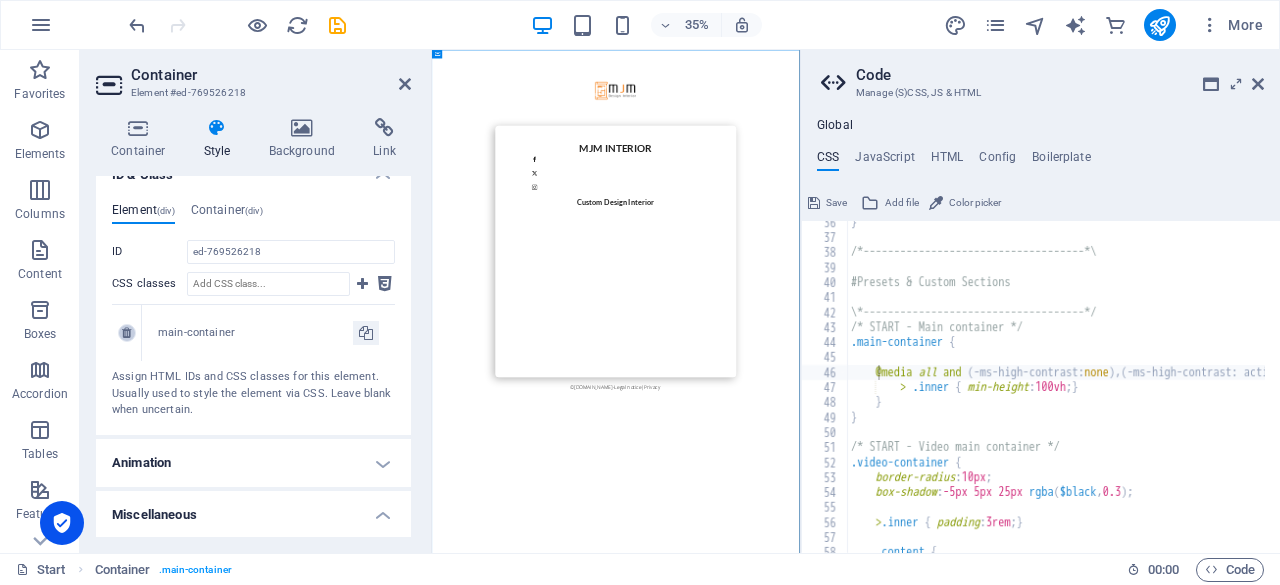 click at bounding box center [126, 333] 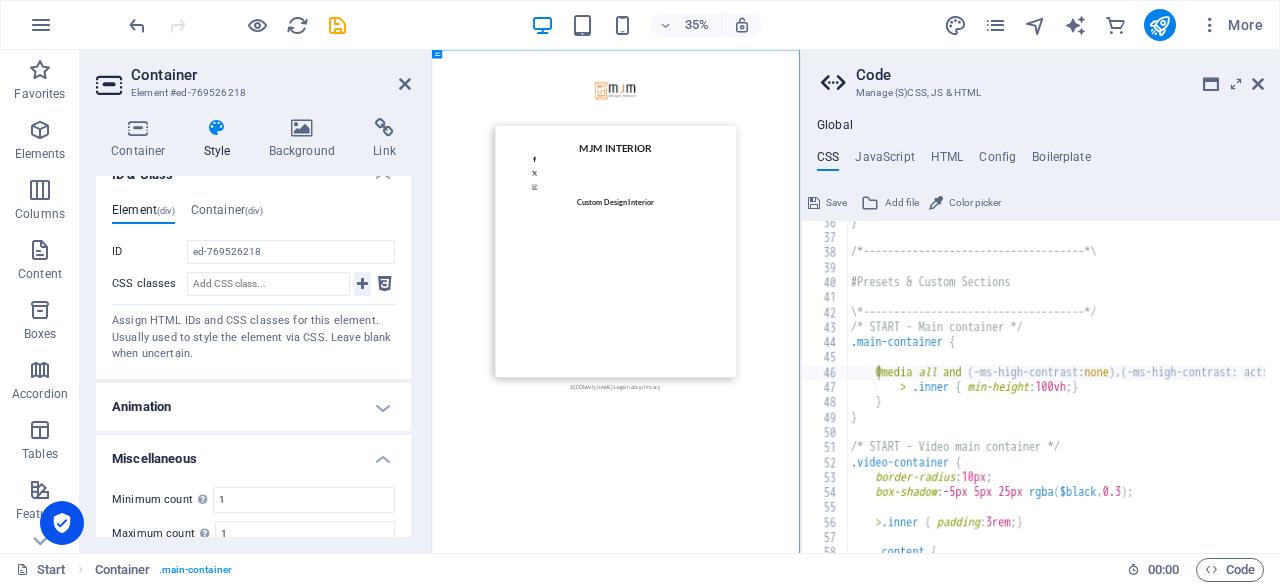 click at bounding box center (362, 284) 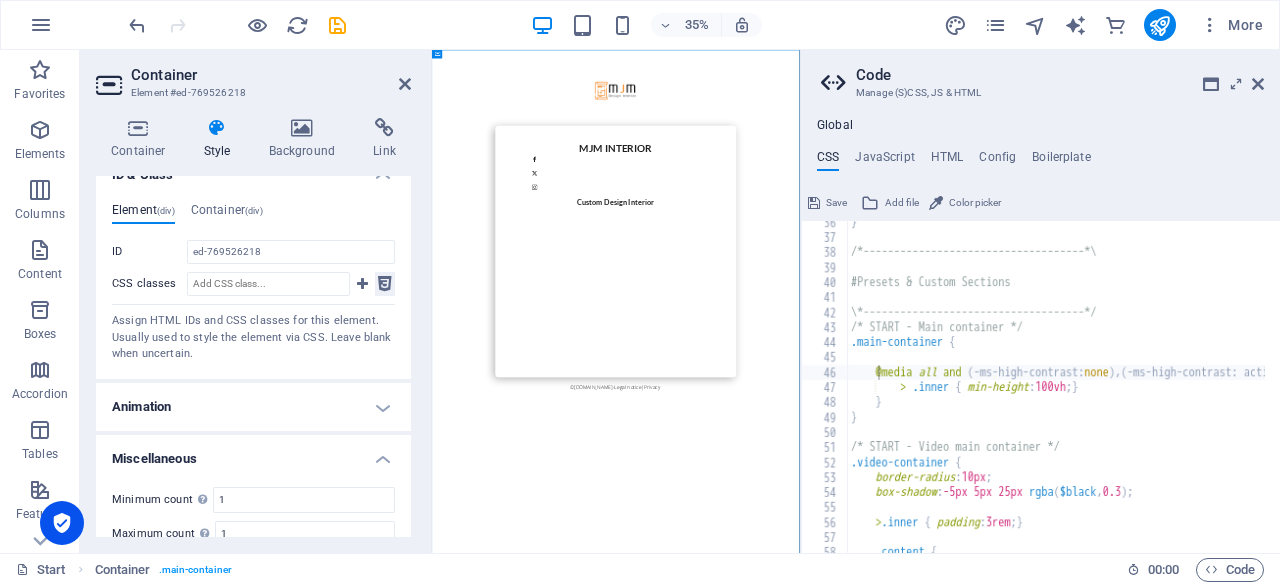 click at bounding box center (385, 284) 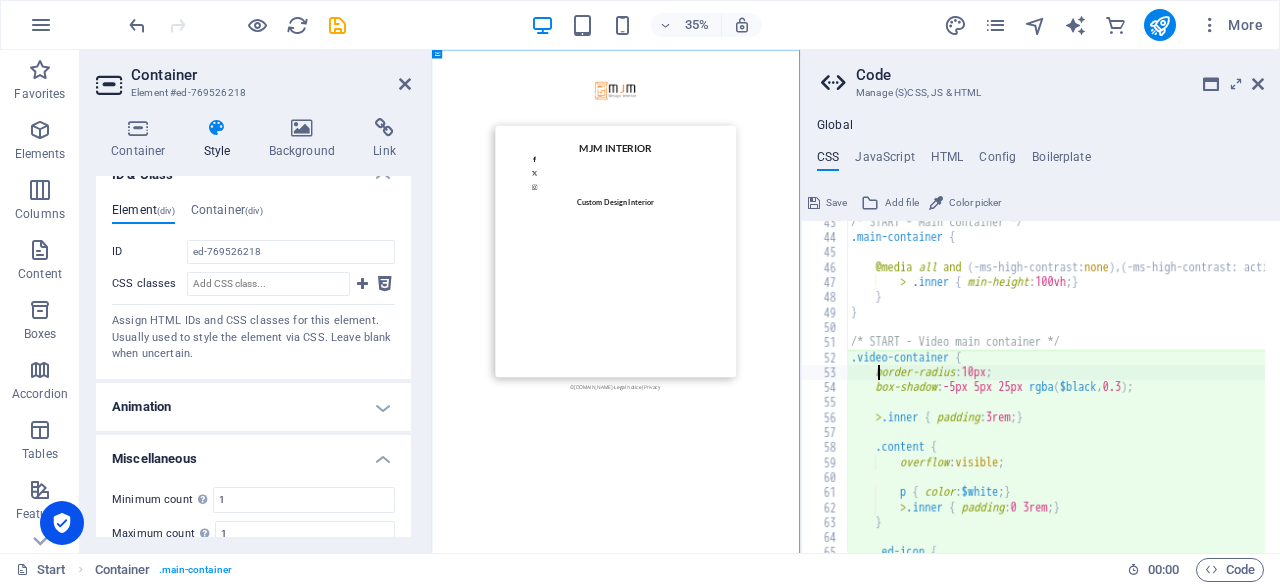 scroll, scrollTop: 636, scrollLeft: 0, axis: vertical 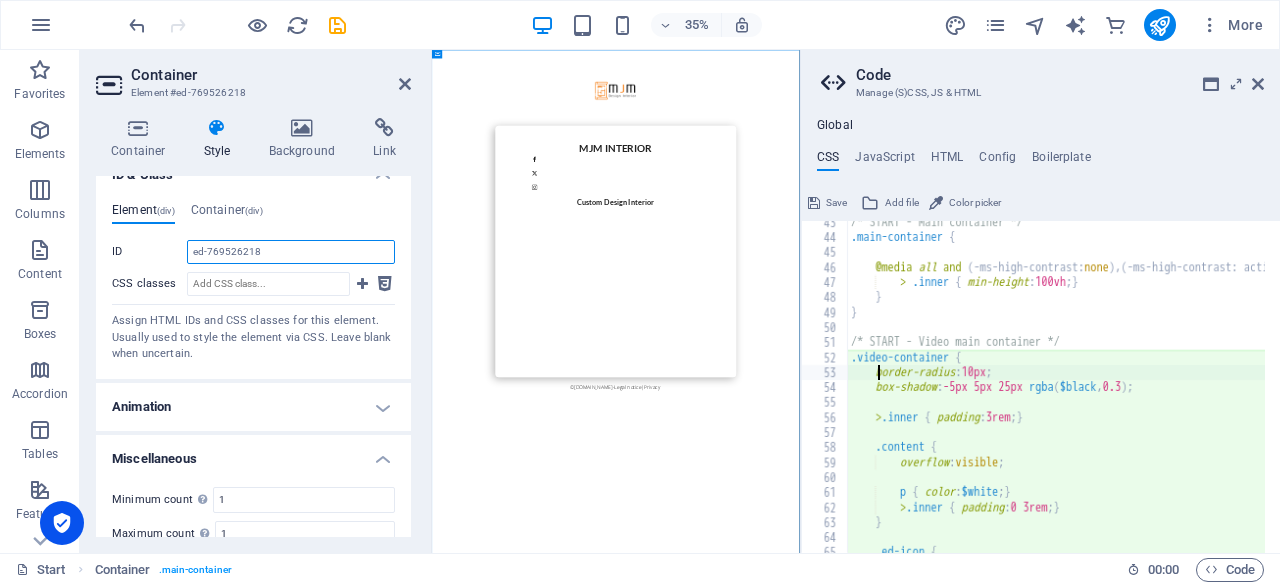 click on "ed-769526218" at bounding box center [291, 252] 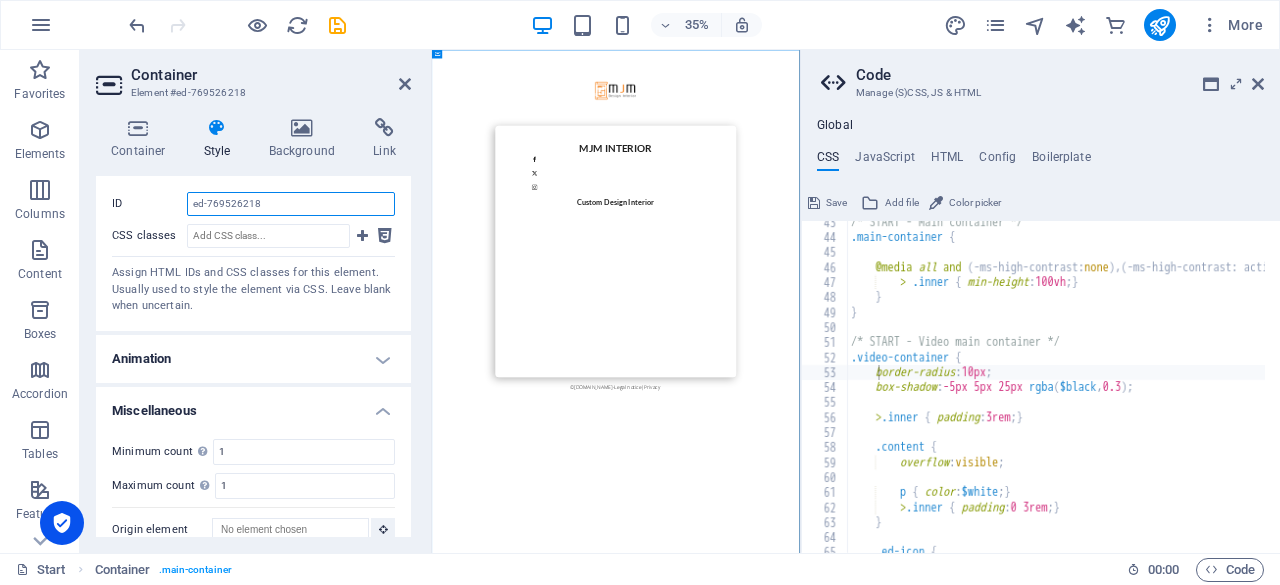 scroll, scrollTop: 575, scrollLeft: 0, axis: vertical 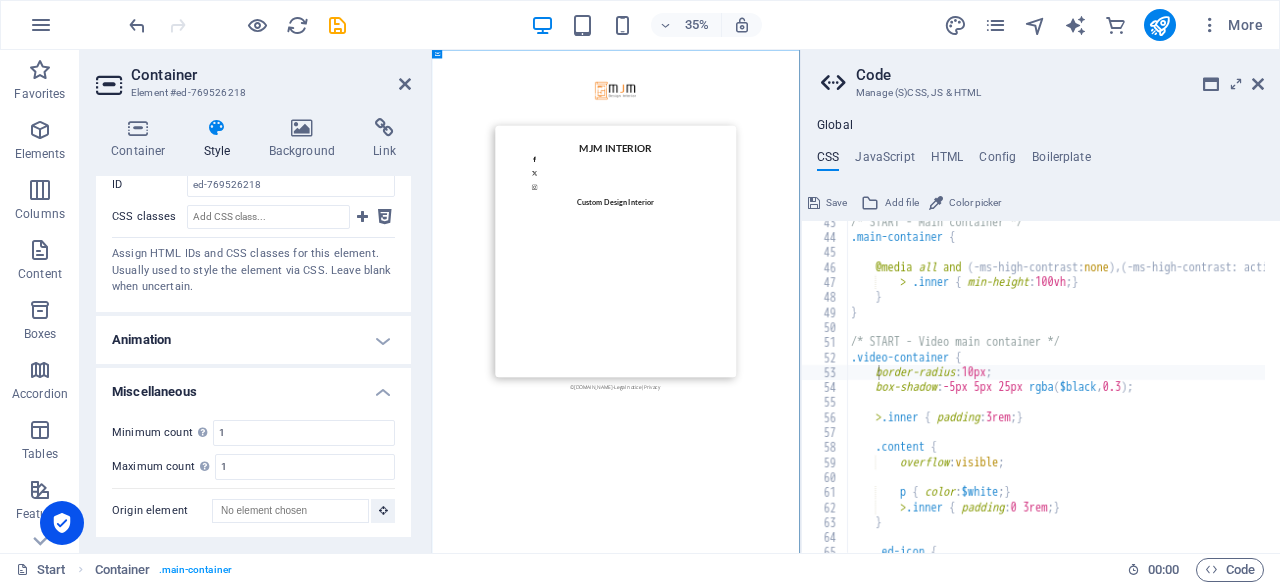 click on "Miscellaneous" at bounding box center (253, 386) 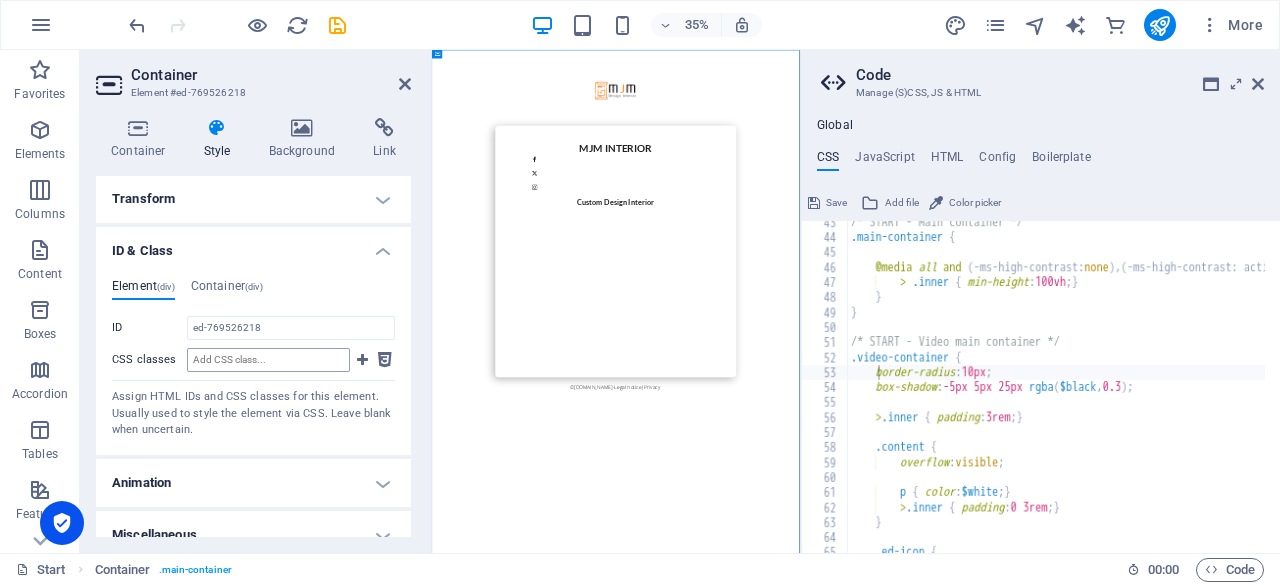 scroll, scrollTop: 452, scrollLeft: 0, axis: vertical 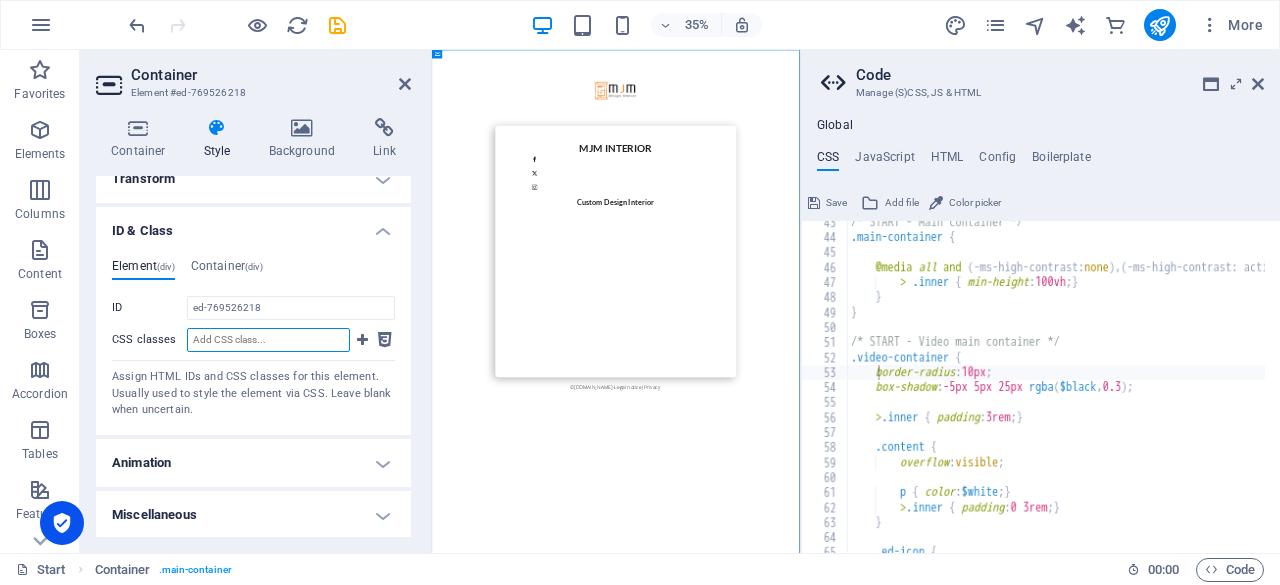 click on "CSS classes" at bounding box center (268, 340) 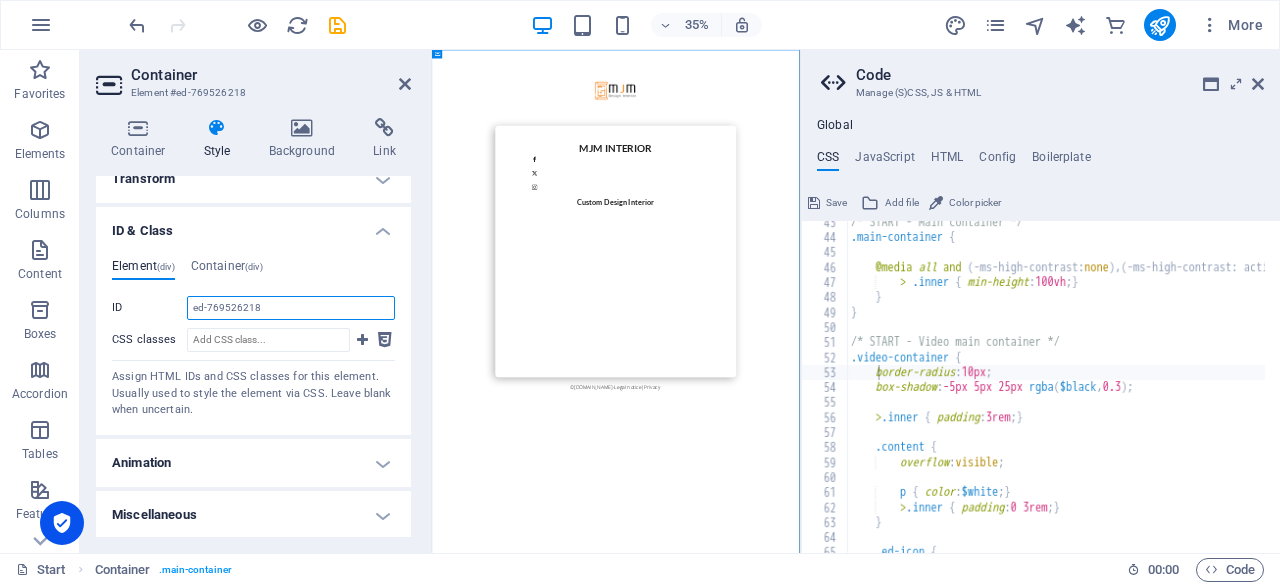 click on "ed-769526218" at bounding box center (291, 308) 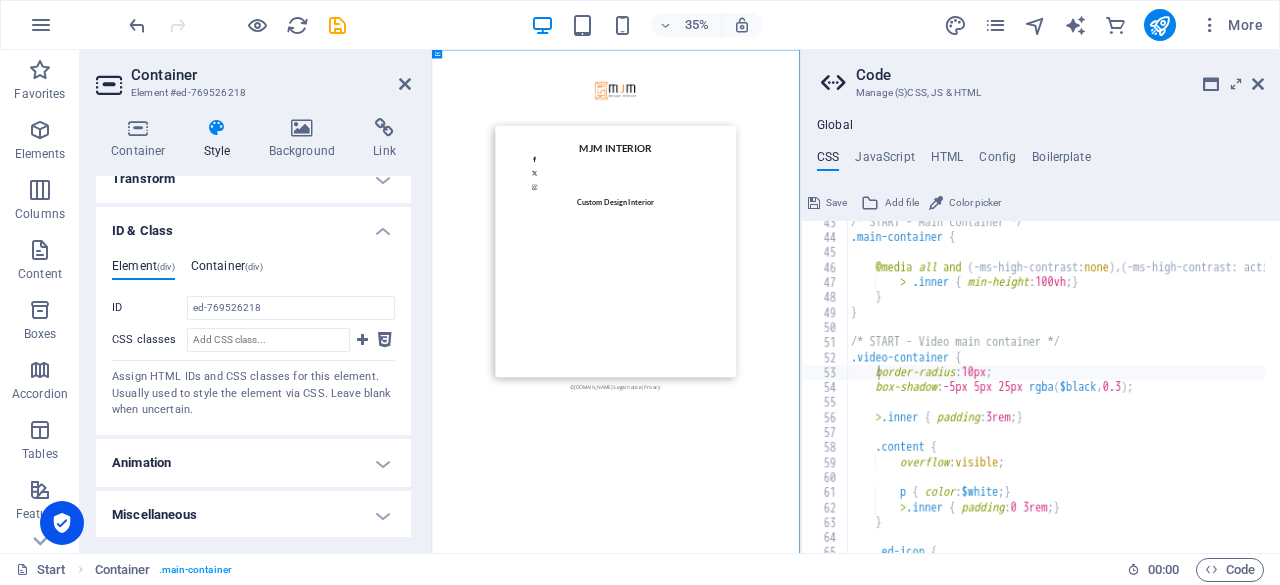 click on "Container  (div)" at bounding box center [227, 270] 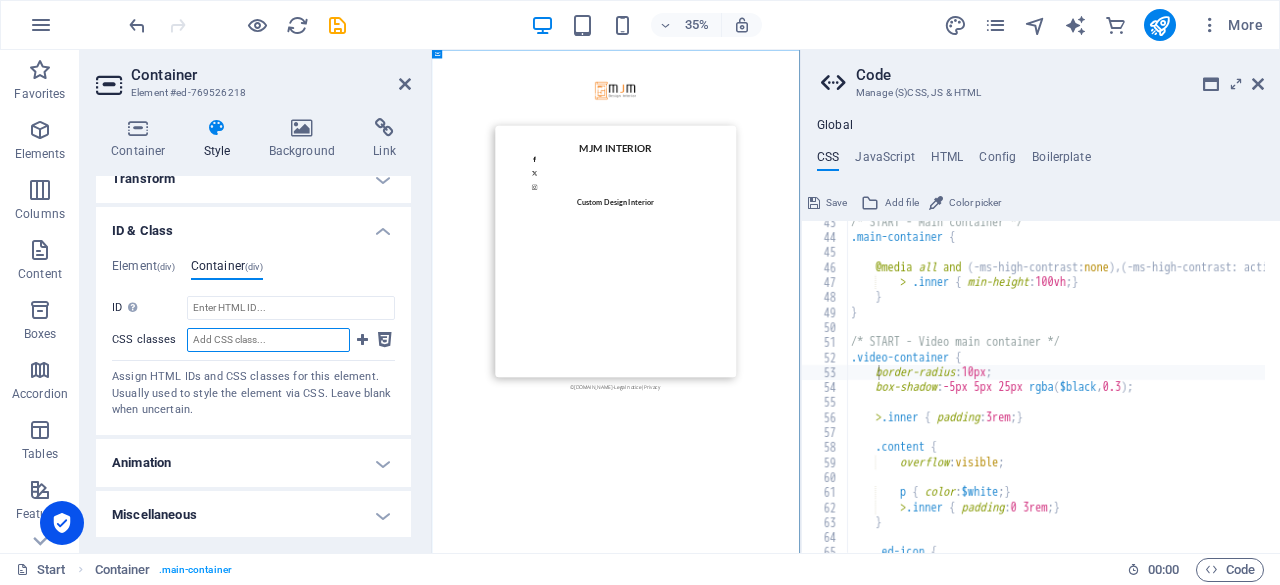 click on "CSS classes" at bounding box center [268, 340] 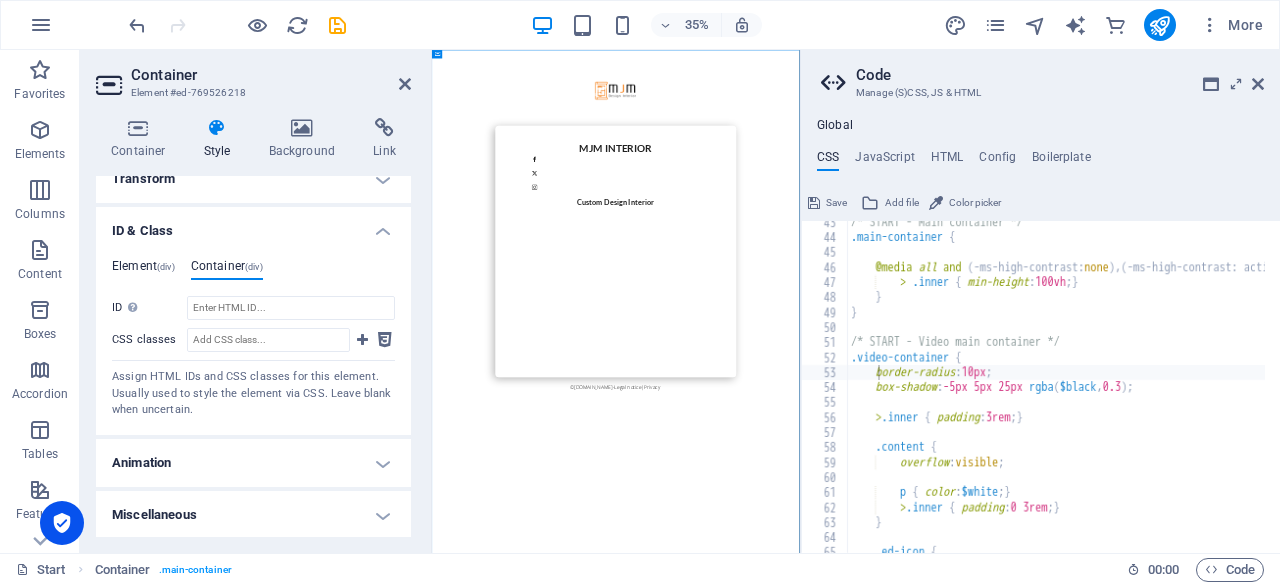click on "Element  (div)" at bounding box center [143, 270] 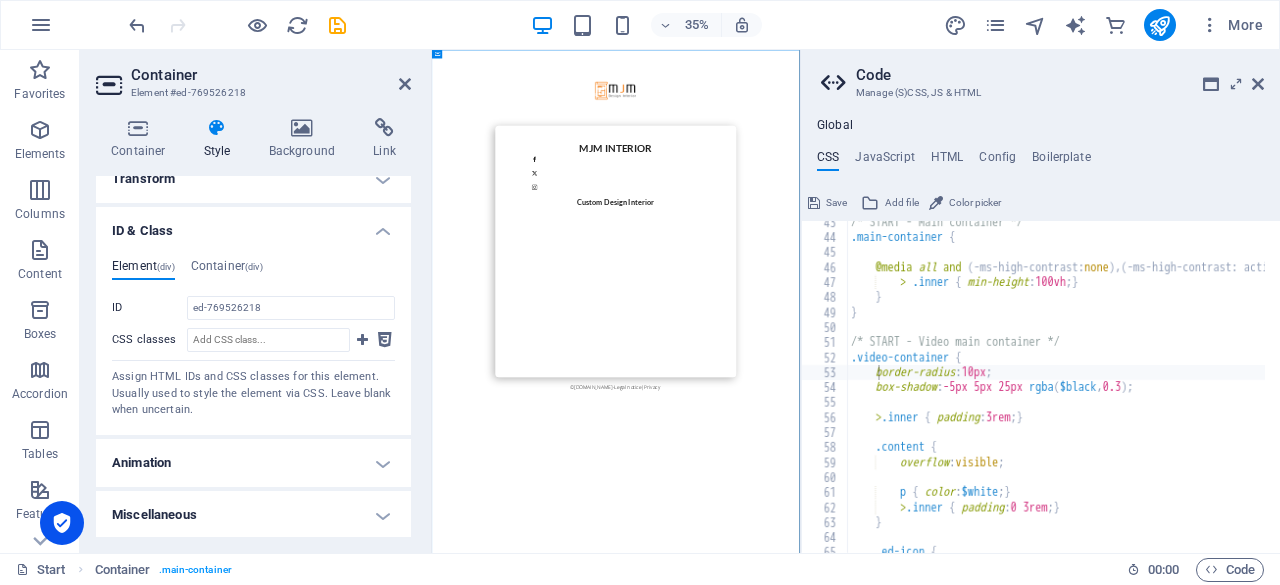 click on "ID & Class" at bounding box center (253, 225) 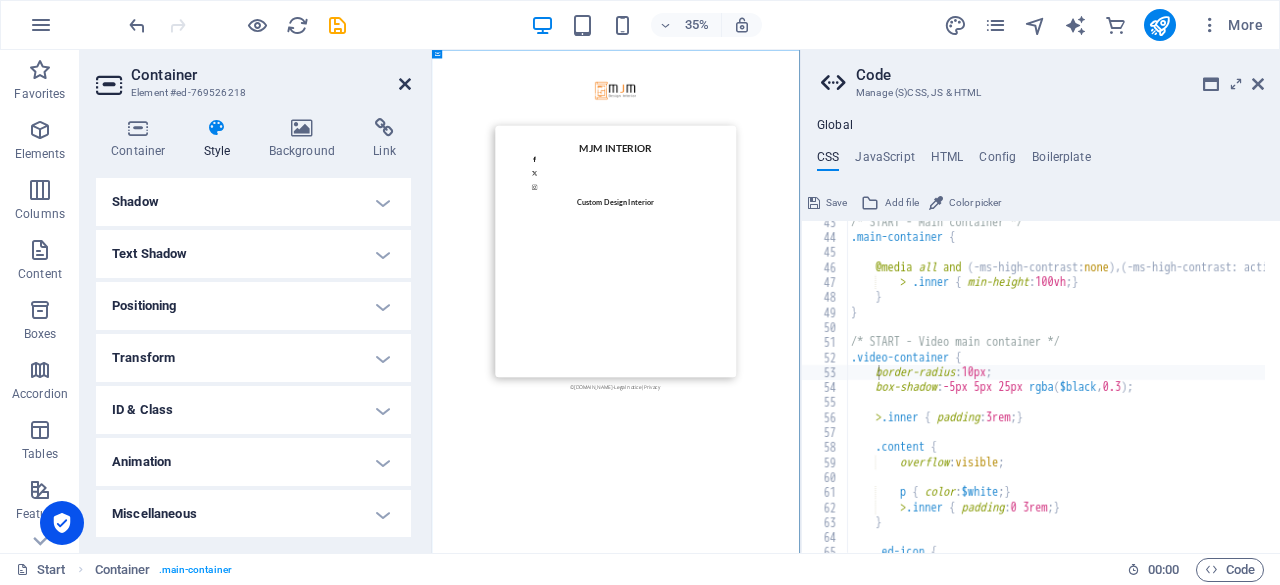 click at bounding box center (405, 84) 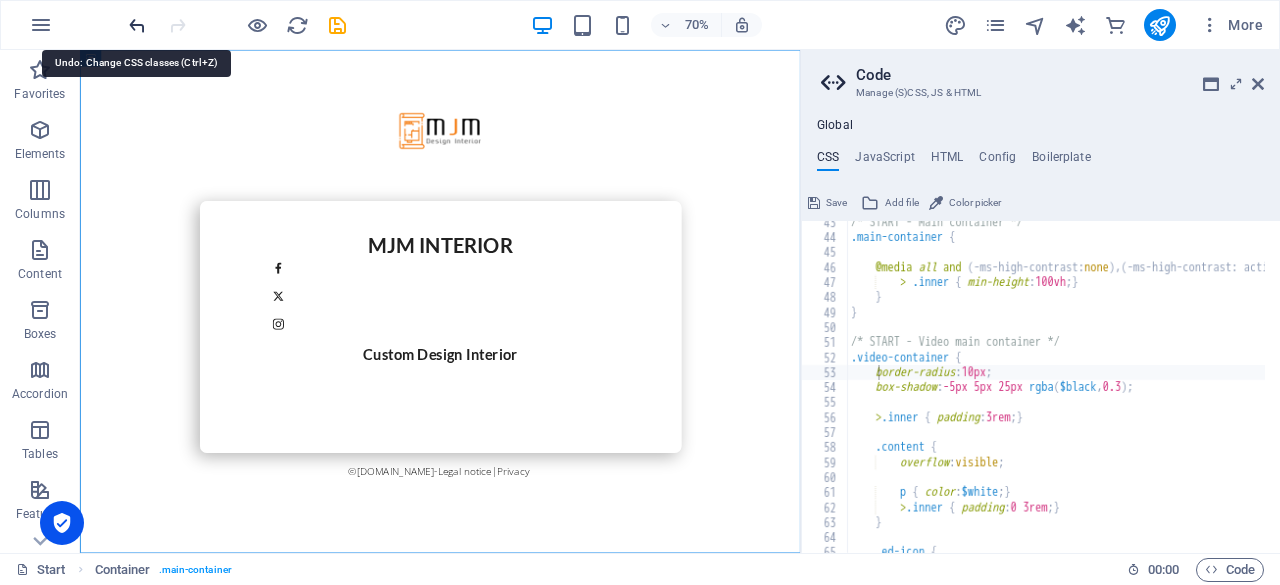 click at bounding box center [137, 25] 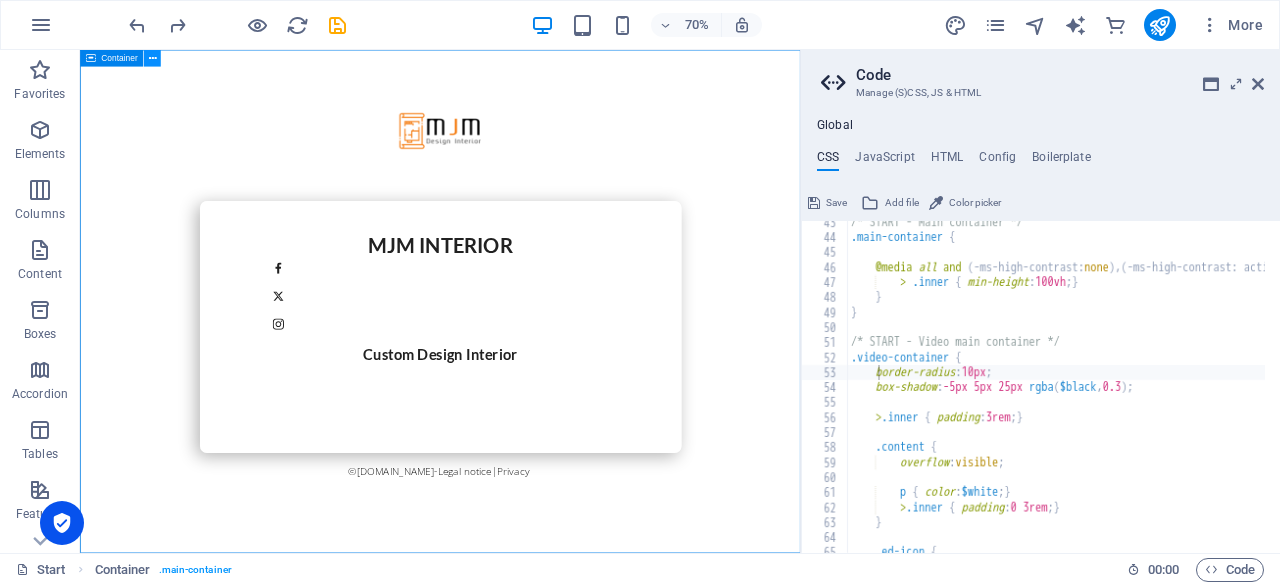 click at bounding box center (152, 58) 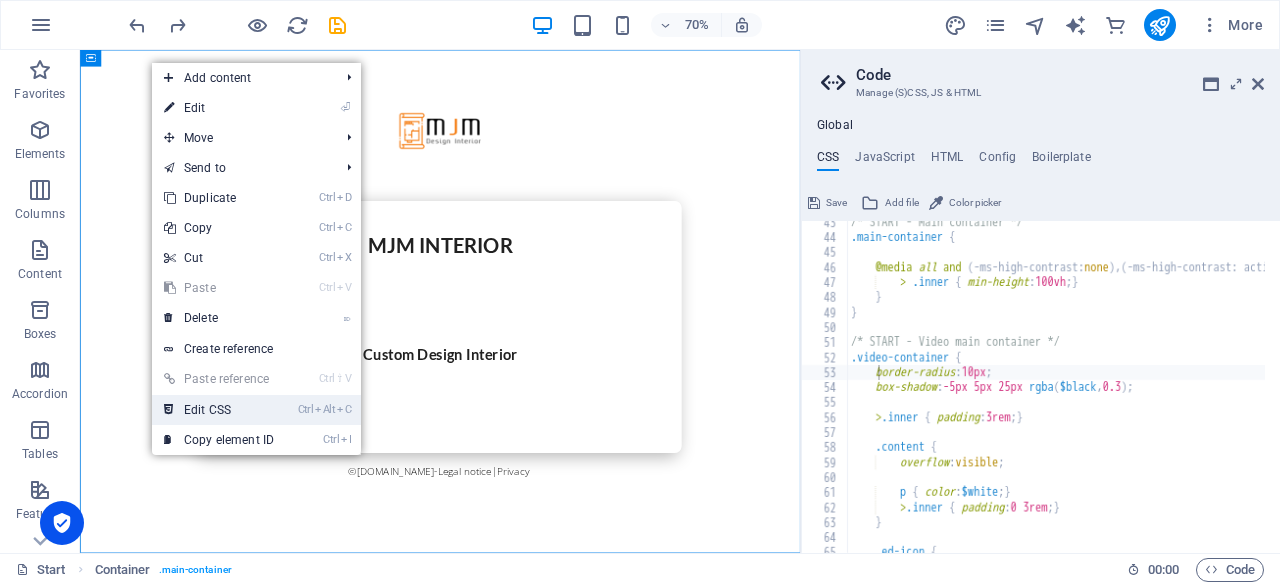 click on "Ctrl Alt C  Edit CSS" at bounding box center (219, 410) 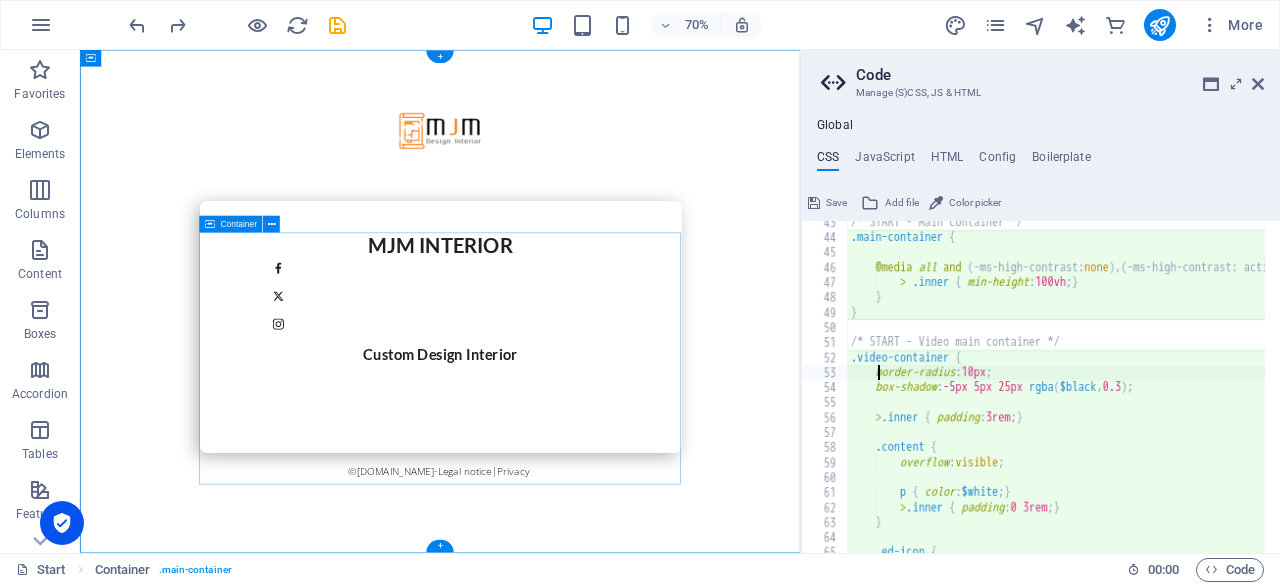 scroll, scrollTop: 531, scrollLeft: 0, axis: vertical 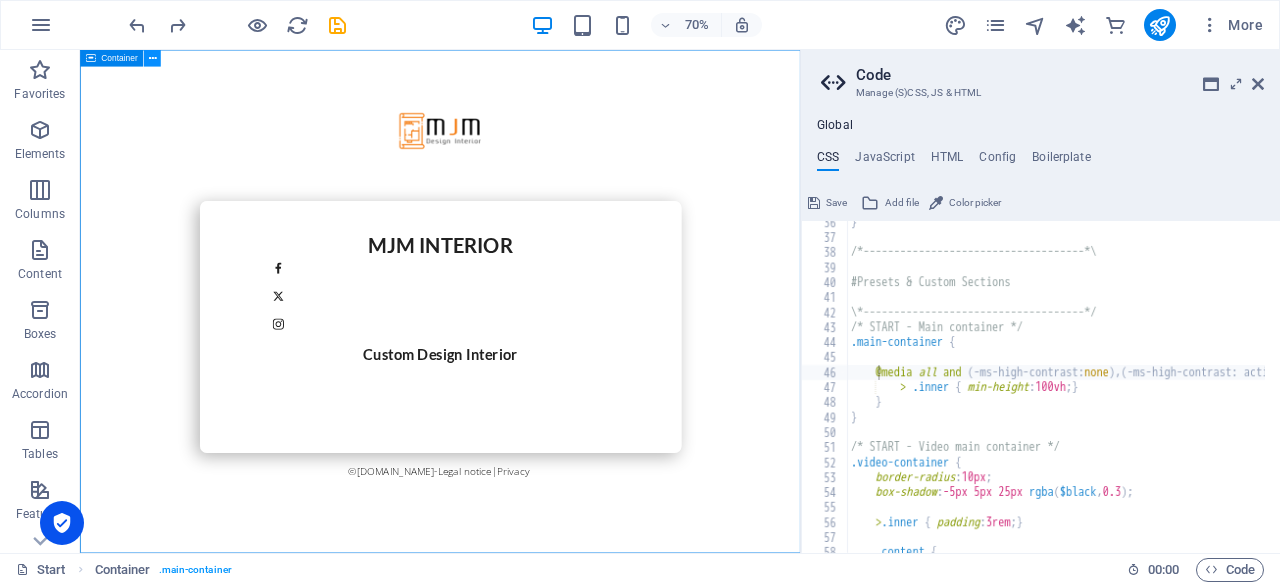 click at bounding box center (152, 58) 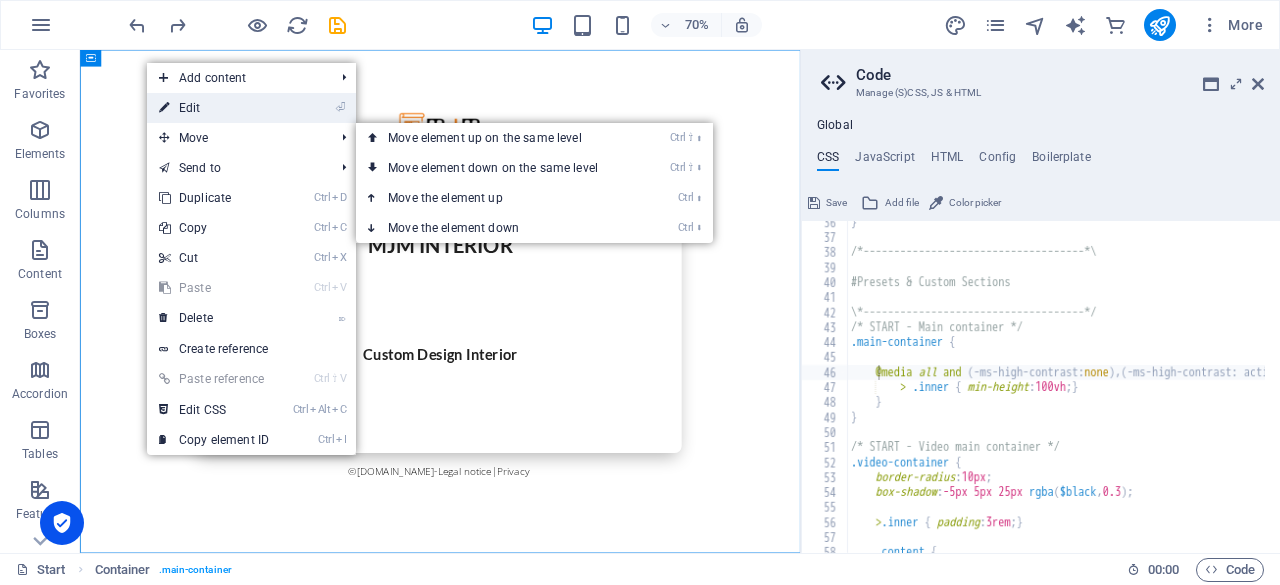 click on "⏎  Edit" at bounding box center (214, 108) 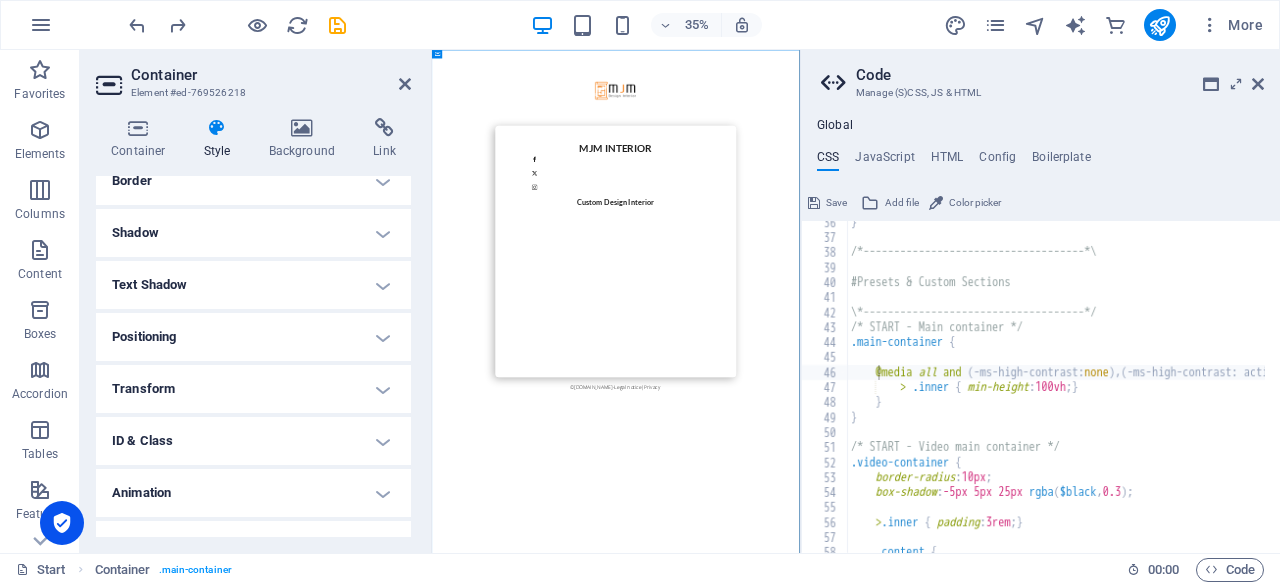 scroll, scrollTop: 273, scrollLeft: 0, axis: vertical 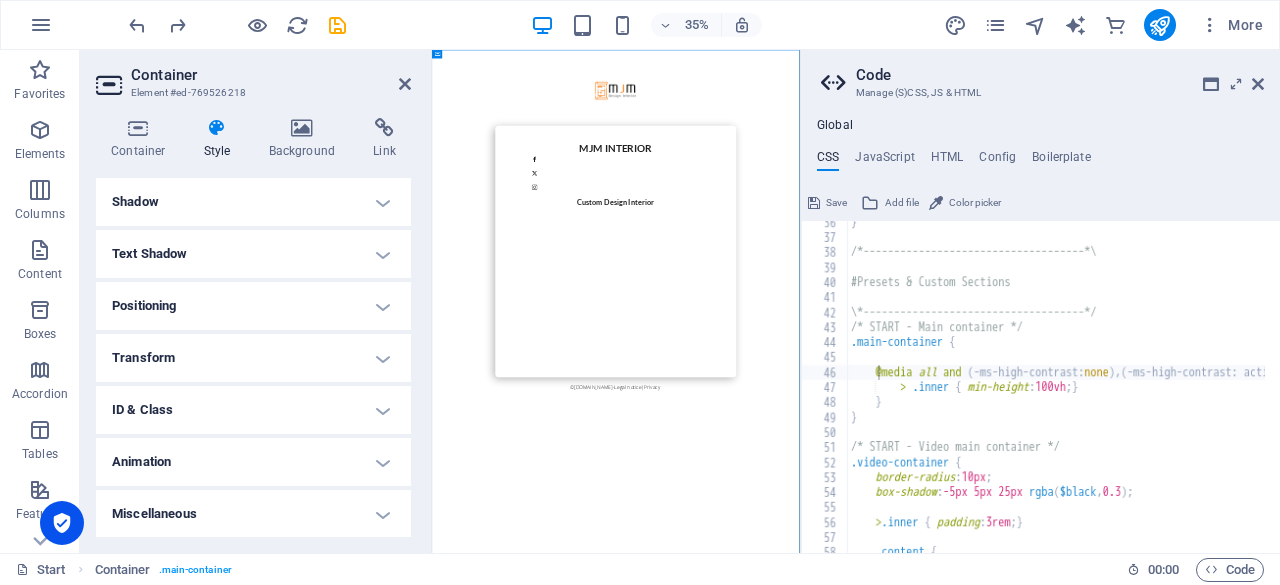 click on "ID & Class" at bounding box center [253, 410] 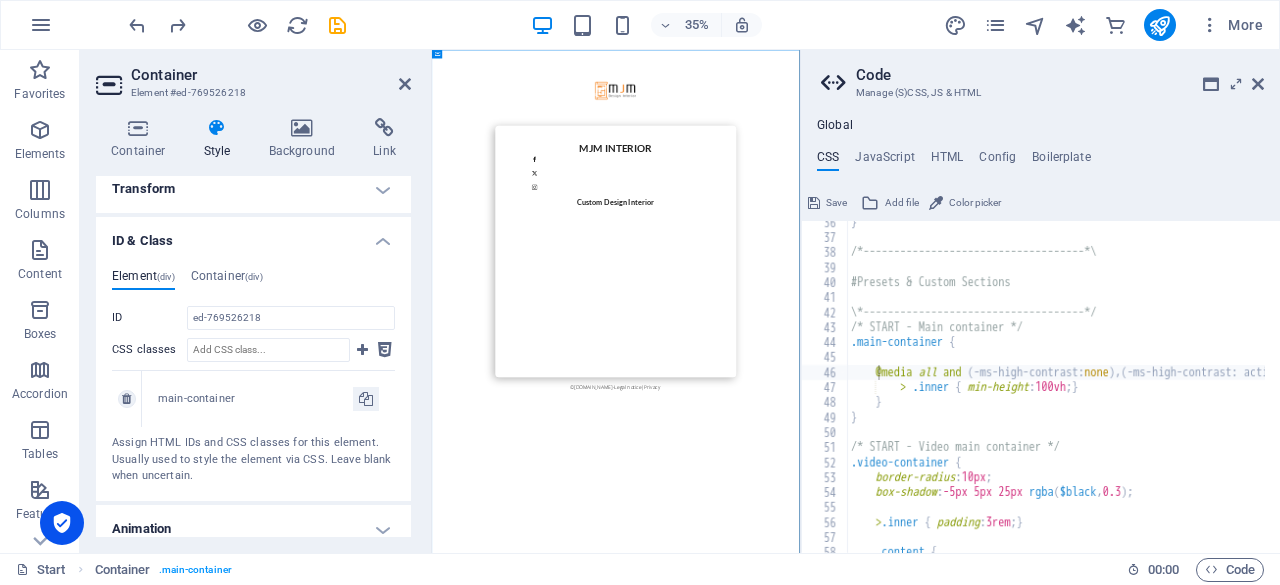 scroll, scrollTop: 473, scrollLeft: 0, axis: vertical 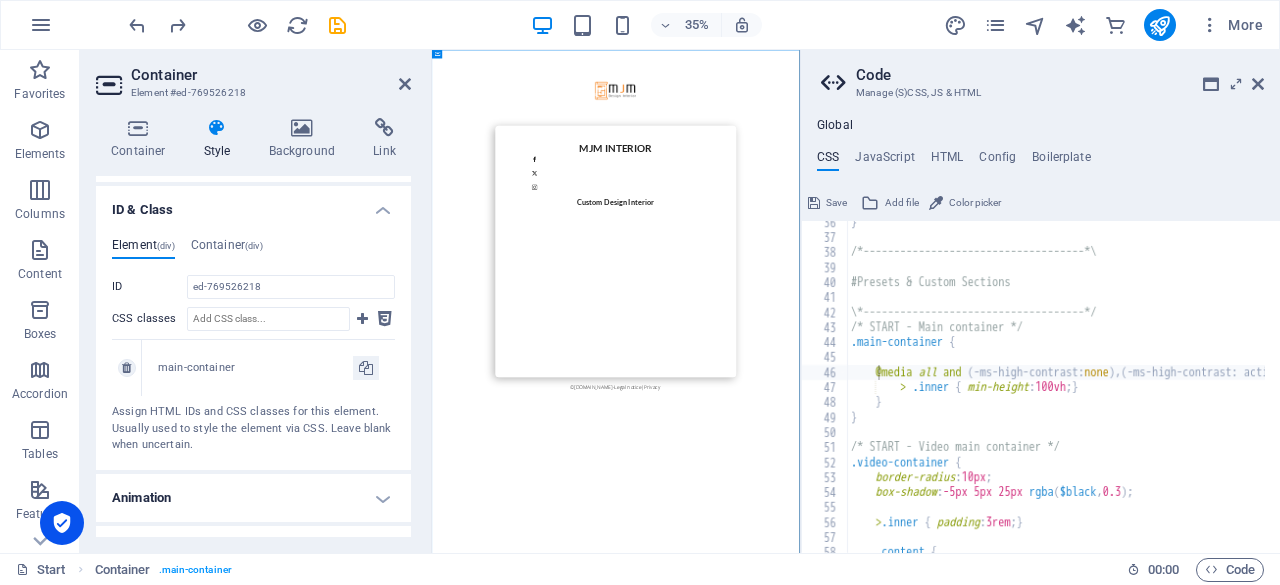 click on "main-container" at bounding box center (255, 368) 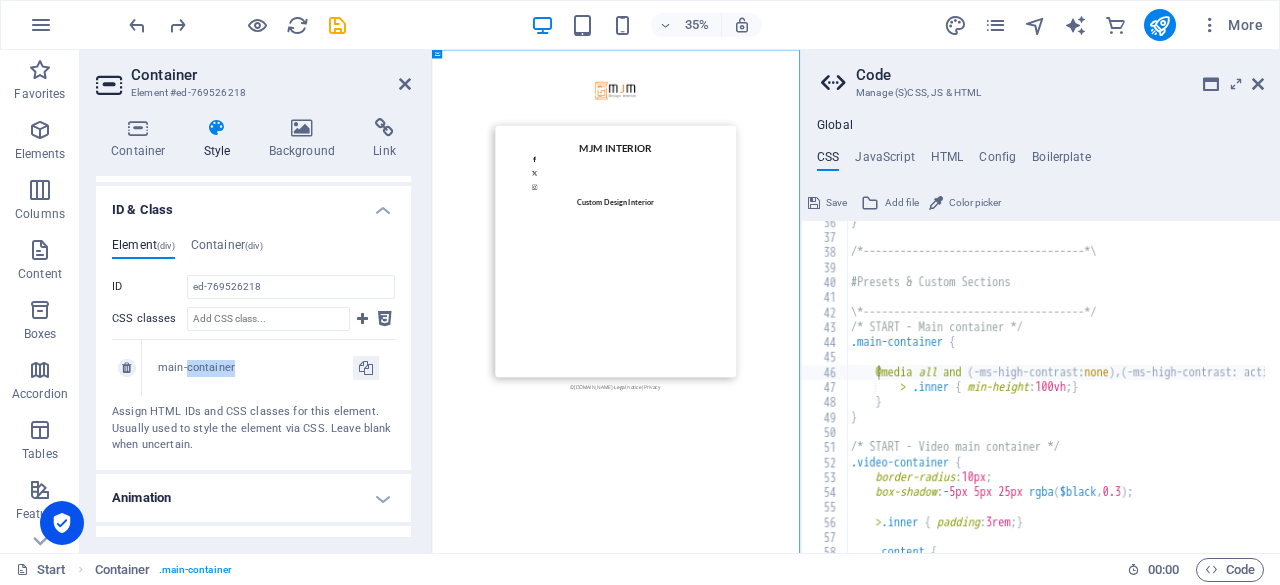 click on "main-container" at bounding box center (255, 368) 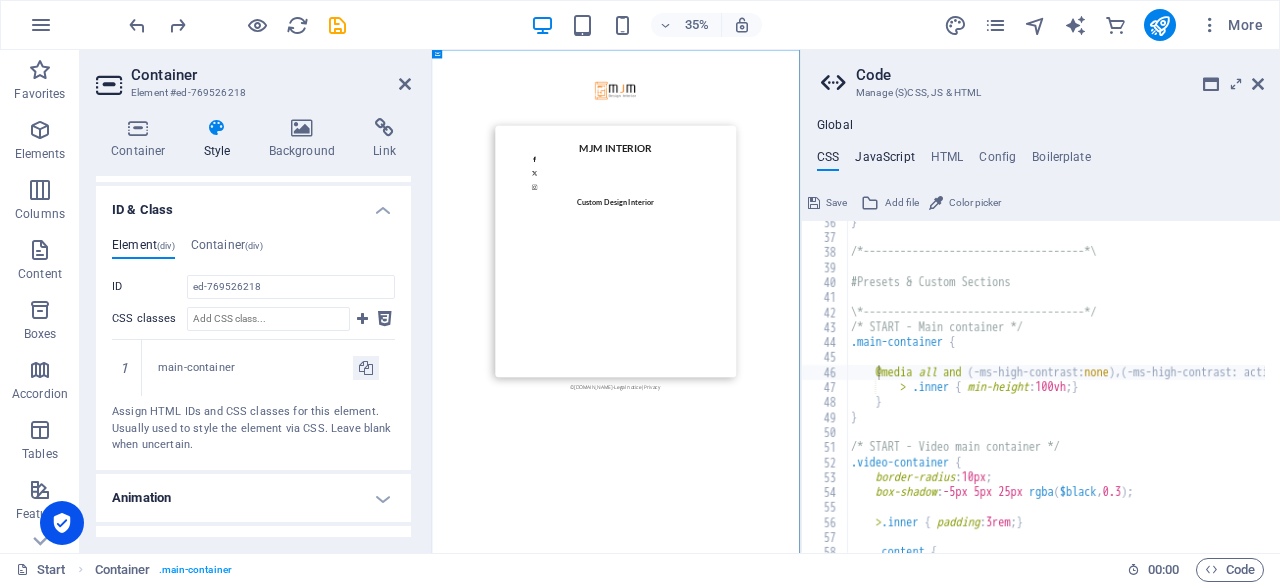 click on "JavaScript" at bounding box center [884, 161] 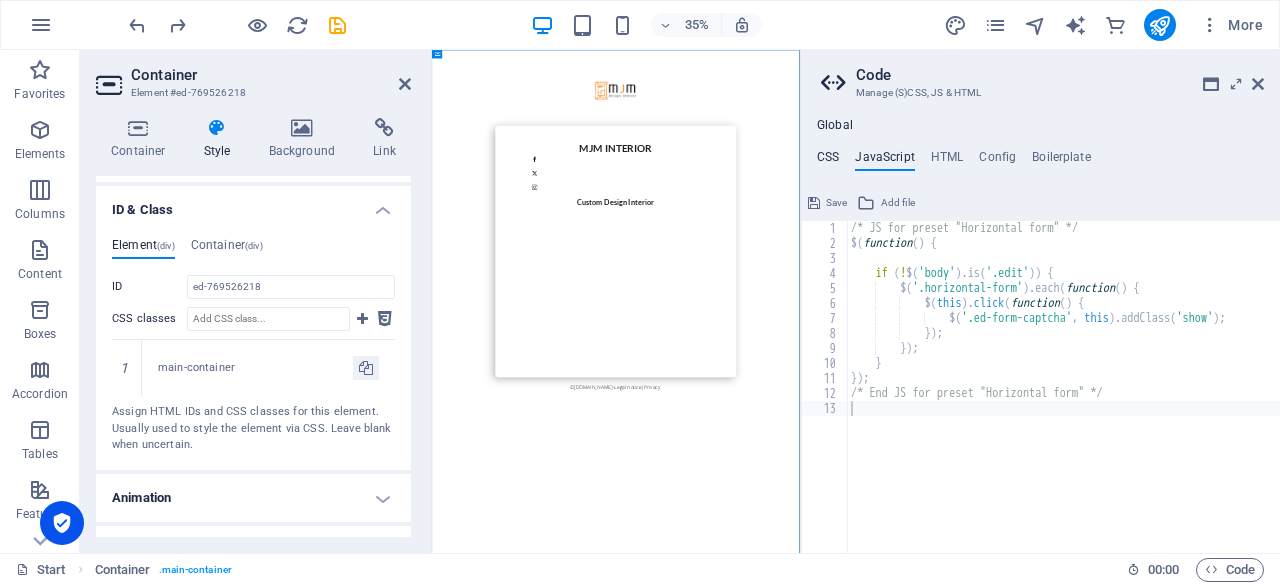click on "CSS" at bounding box center [828, 161] 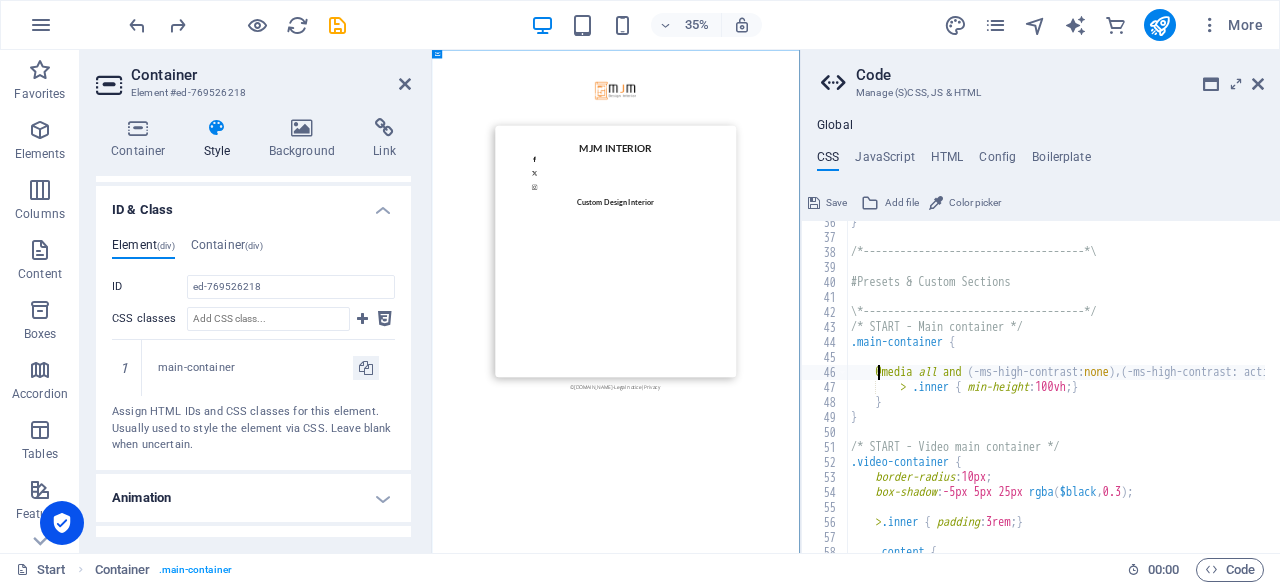 click on "} /*------------------------------------*\     #Presets & Custom Sections \*------------------------------------*/ /* START - Main container */ .main-container   {           @media   all   and   ( -ms-high-contrast:  none ) ,  ( -ms-high-contrast: active )   {           >   .inner   {   min-height :  100vh ;  }      } } /* START - Video main container */ .video-container   {      border-radius :  10px ;      box-shadow :  -5px   5px   25px   rgba ( $black , 0.3 ) ;      > .inner   {   padding :  3rem ;  }      .content   {" at bounding box center [1147, 388] 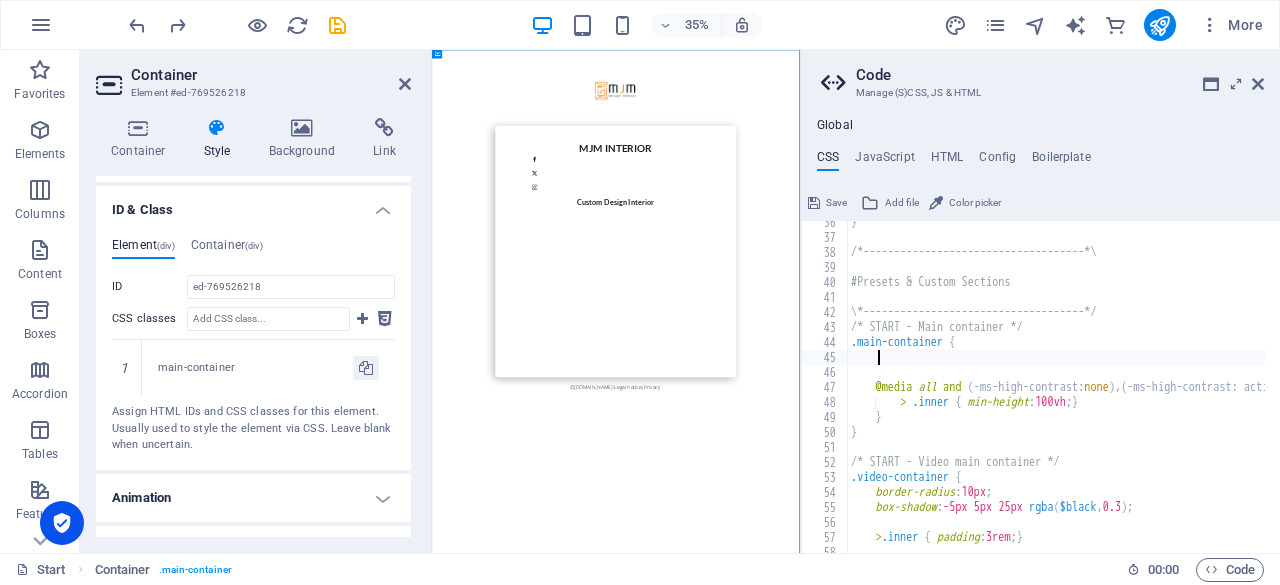 scroll, scrollTop: 0, scrollLeft: 0, axis: both 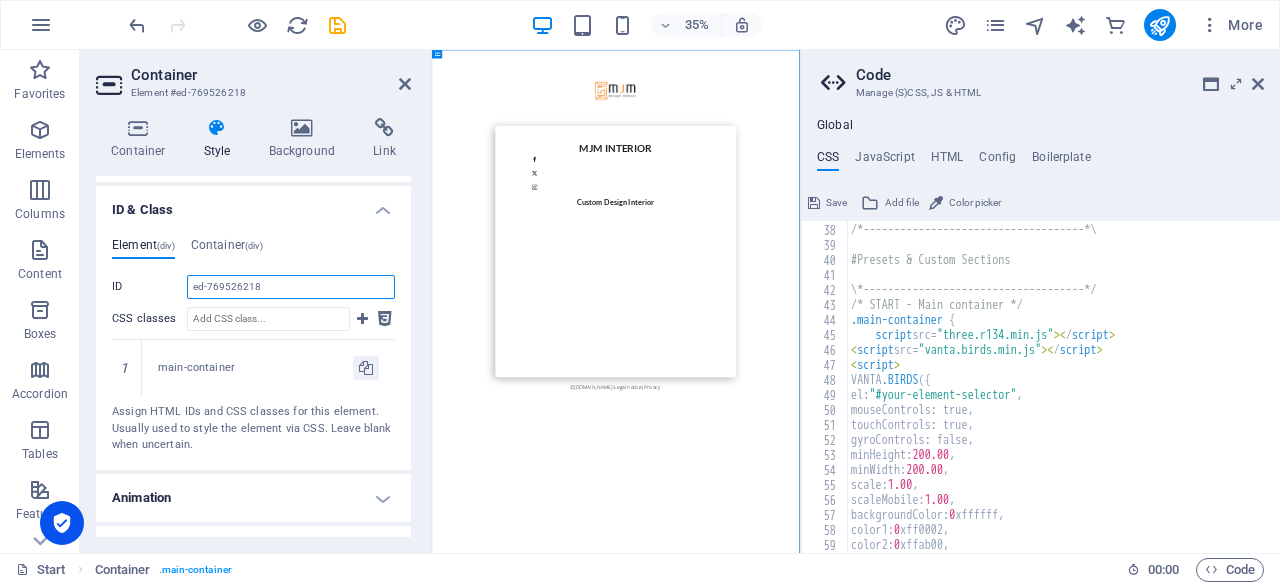drag, startPoint x: 291, startPoint y: 287, endPoint x: 170, endPoint y: 287, distance: 121 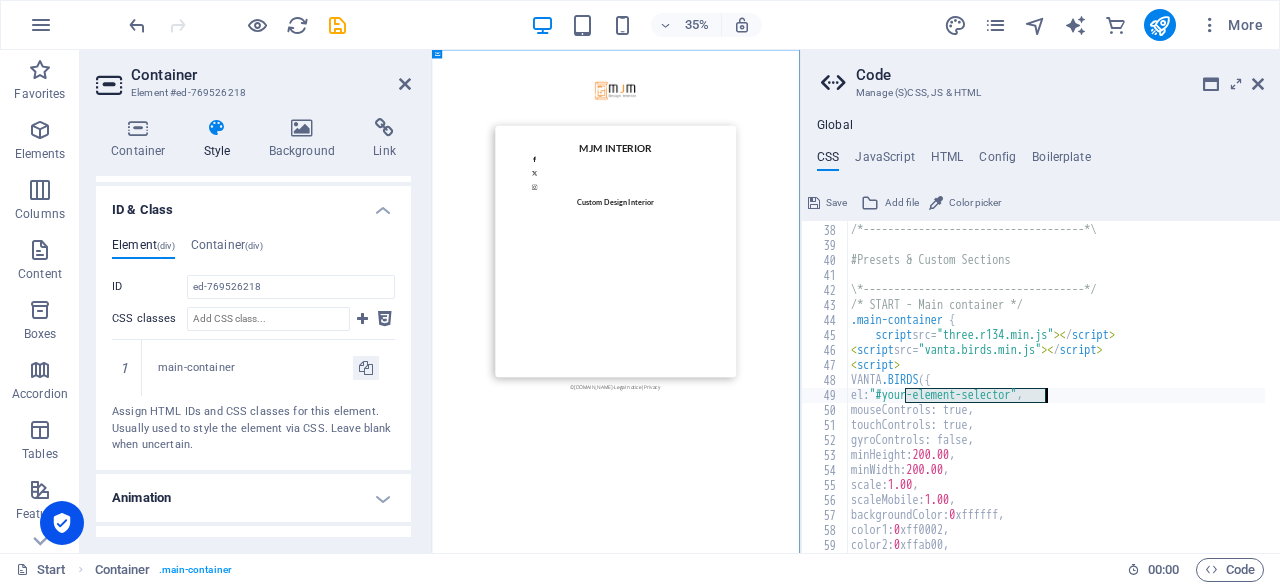 drag, startPoint x: 908, startPoint y: 395, endPoint x: 1045, endPoint y: 397, distance: 137.0146 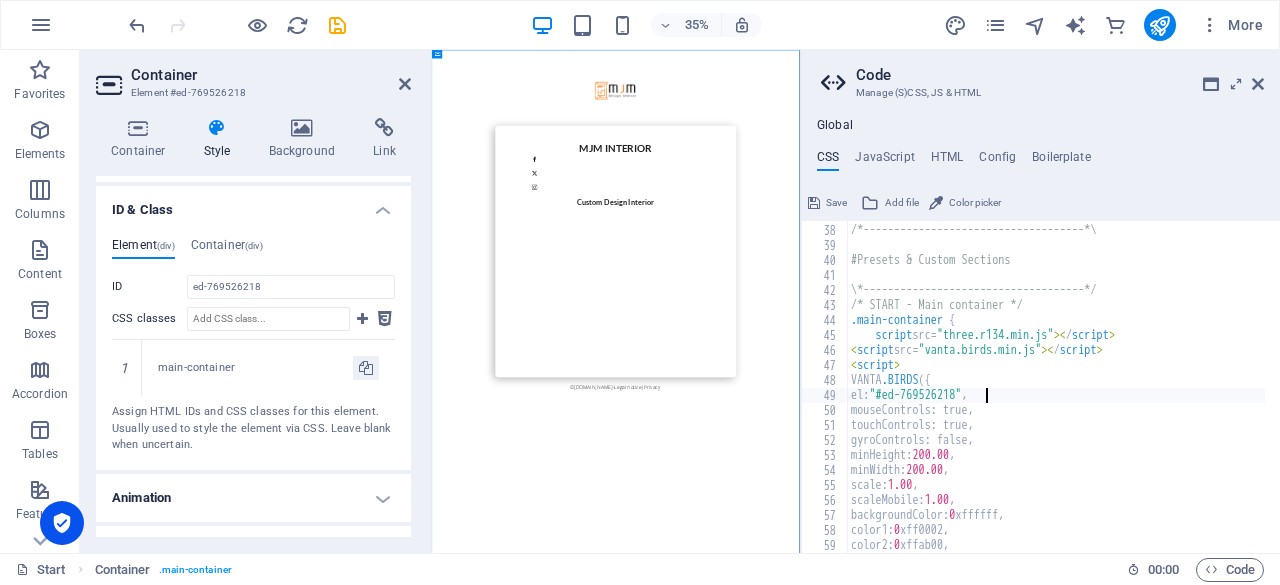 click on "/*------------------------------------*\     #Presets & Custom Sections \*------------------------------------*/ /* START - Main container */ .main-container   {      script  src= "three.r134.min.js" >< / script > < script  src= "vanta.birds.min.js" >< / script > < script > VANTA .BIRDS ({   el:  "#ed-769526218" ,   mouseControls: true,   touchControls: true,   gyroControls: false,   minHeight:  200.00 ,   minWidth:  200.00 ,   scale:  1.00 ,   scaleMobile:  1.00 ,   backgroundColor:  0 xffffff,   color1:  0 xff0002,   color2:  0 xffab00," at bounding box center [1147, 381] 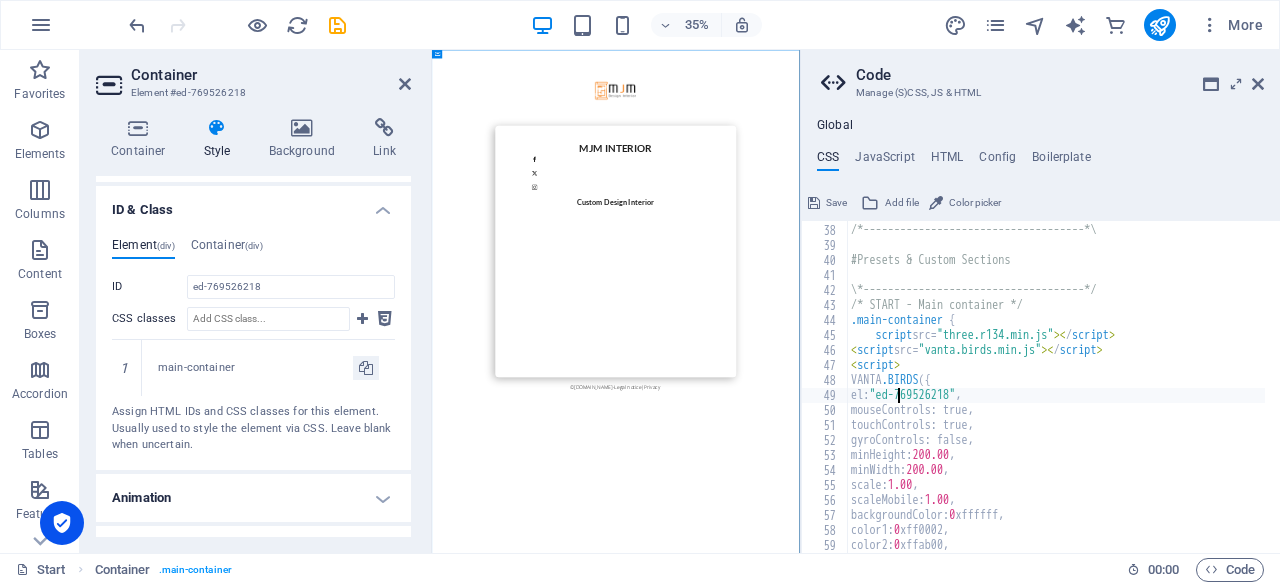 click on "/*------------------------------------*\     #Presets & Custom Sections \*------------------------------------*/ /* START - Main container */ .main-container   {      script  src= "three.r134.min.js" >< / script > < script  src= "vanta.birds.min.js" >< / script > < script > VANTA .BIRDS ({   el:  "ed-769526218" ,   mouseControls: true,   touchControls: true,   gyroControls: false,   minHeight:  200.00 ,   minWidth:  200.00 ,   scale:  1.00 ,   scaleMobile:  1.00 ,   backgroundColor:  0 xffffff,   color1:  0 xff0002,   color2:  0 xffab00," at bounding box center [1147, 381] 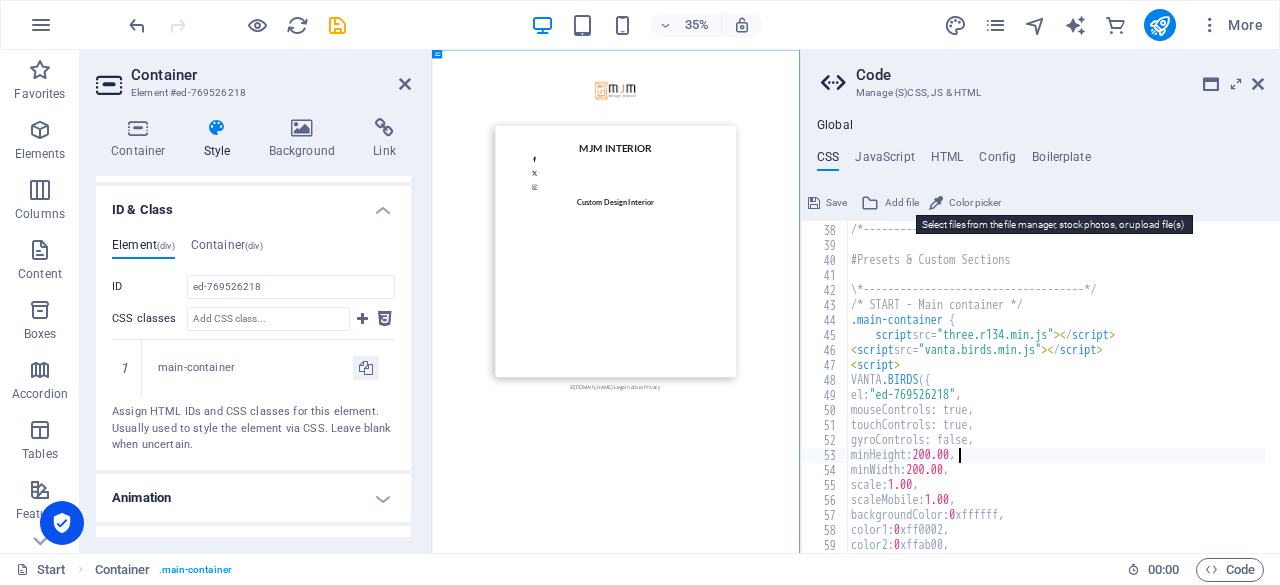 click on "Add file" at bounding box center (902, 203) 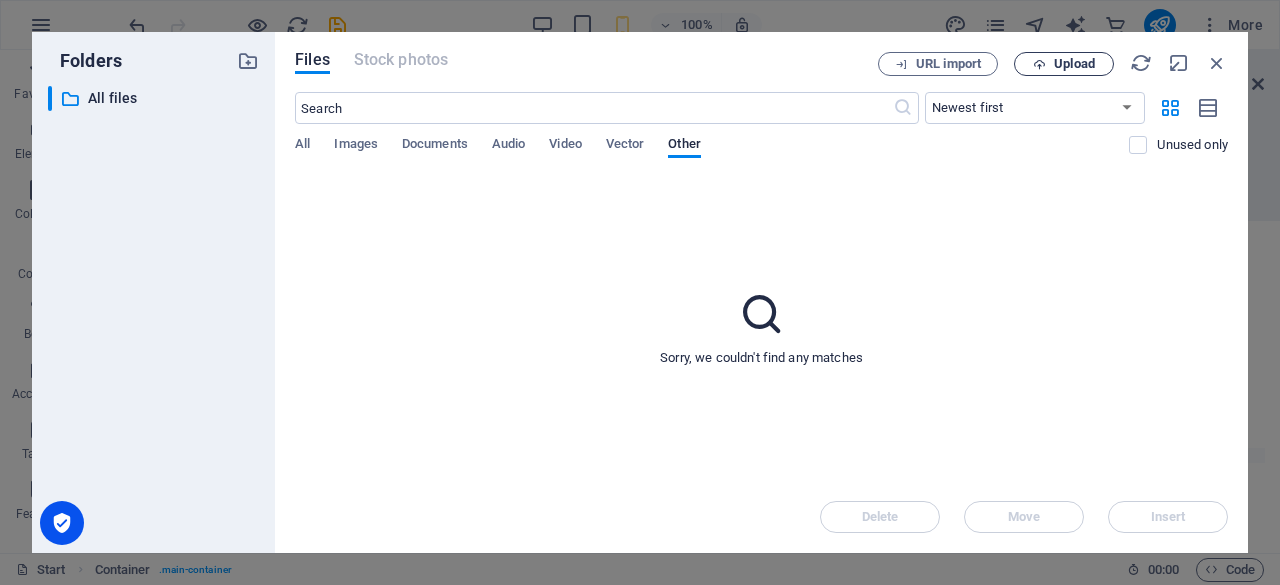 click on "Upload" at bounding box center [1074, 64] 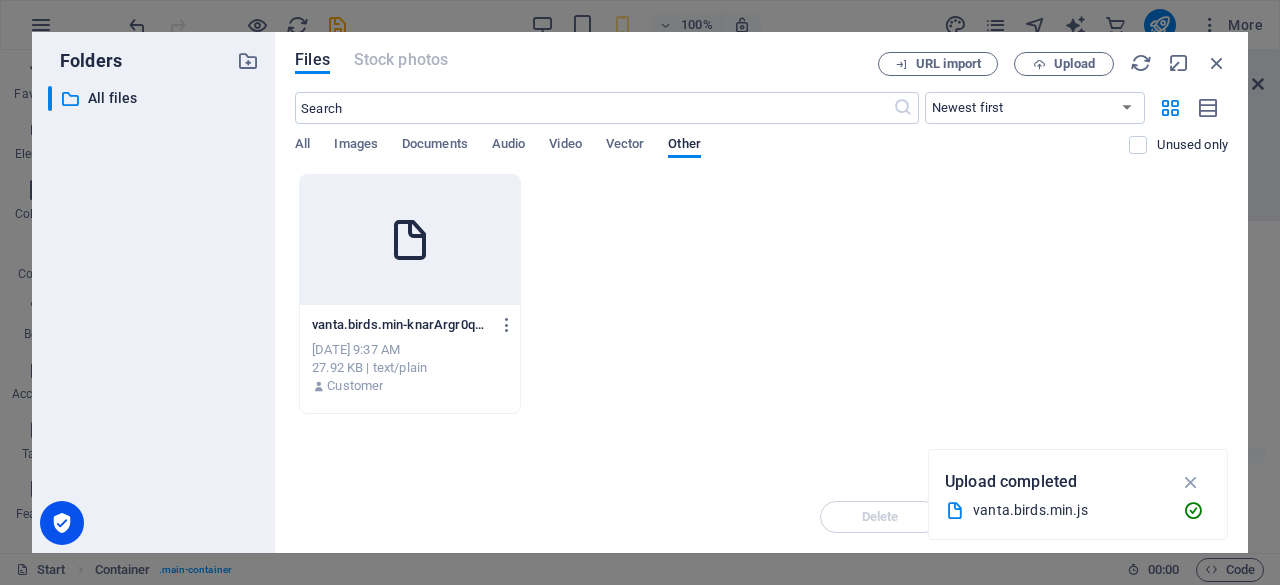 click at bounding box center (410, 240) 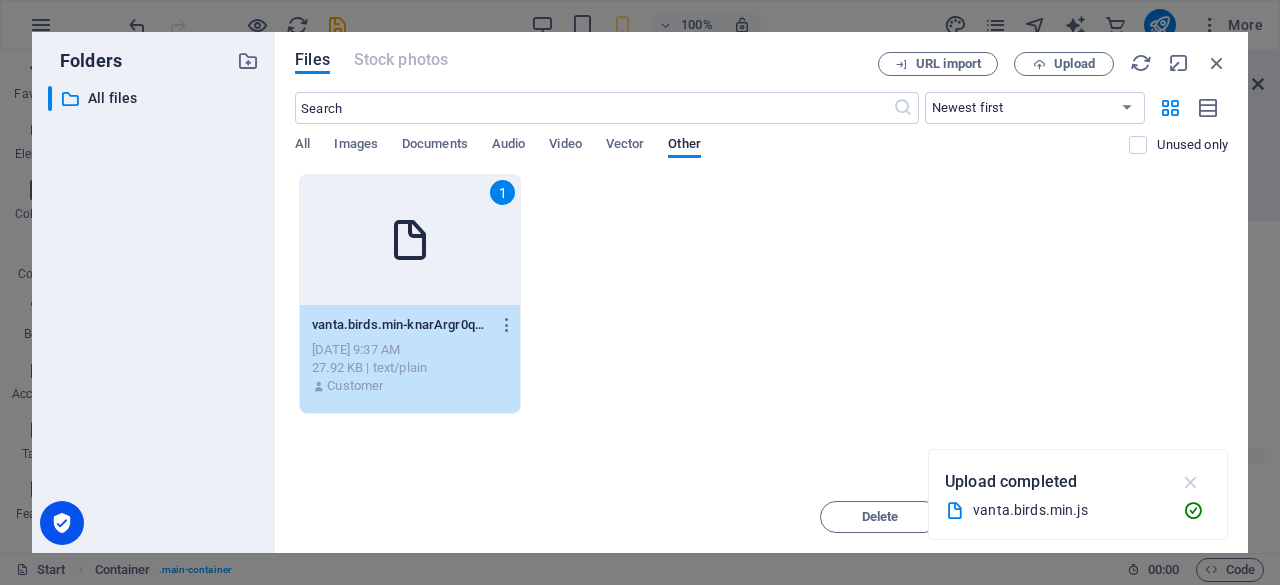 click at bounding box center [1191, 482] 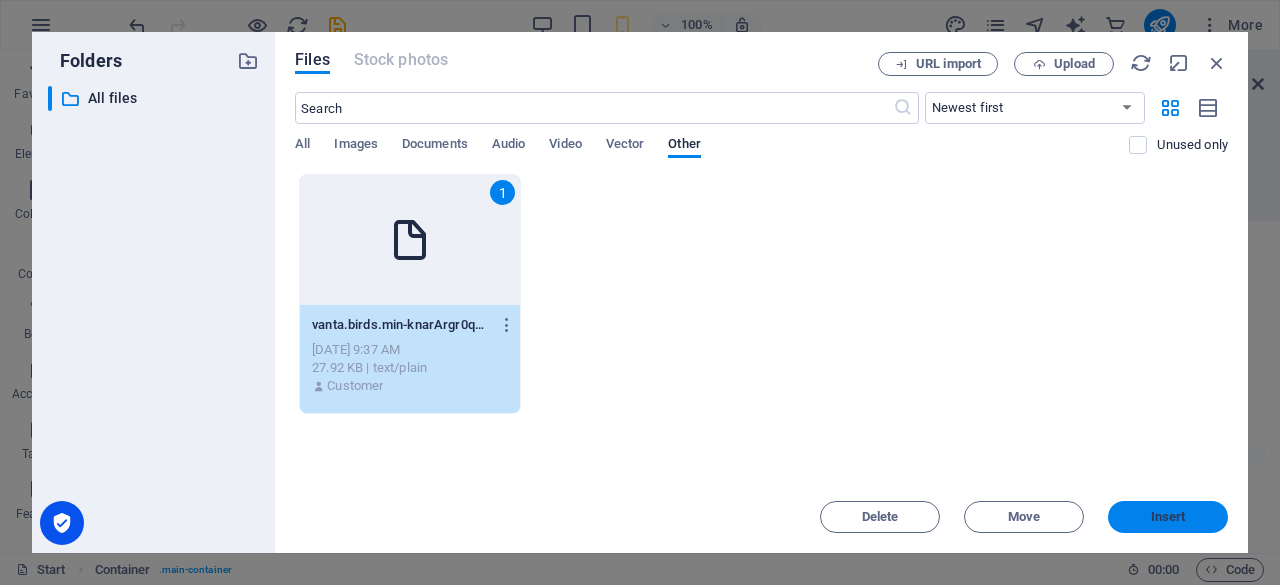 click on "Insert" at bounding box center [1168, 517] 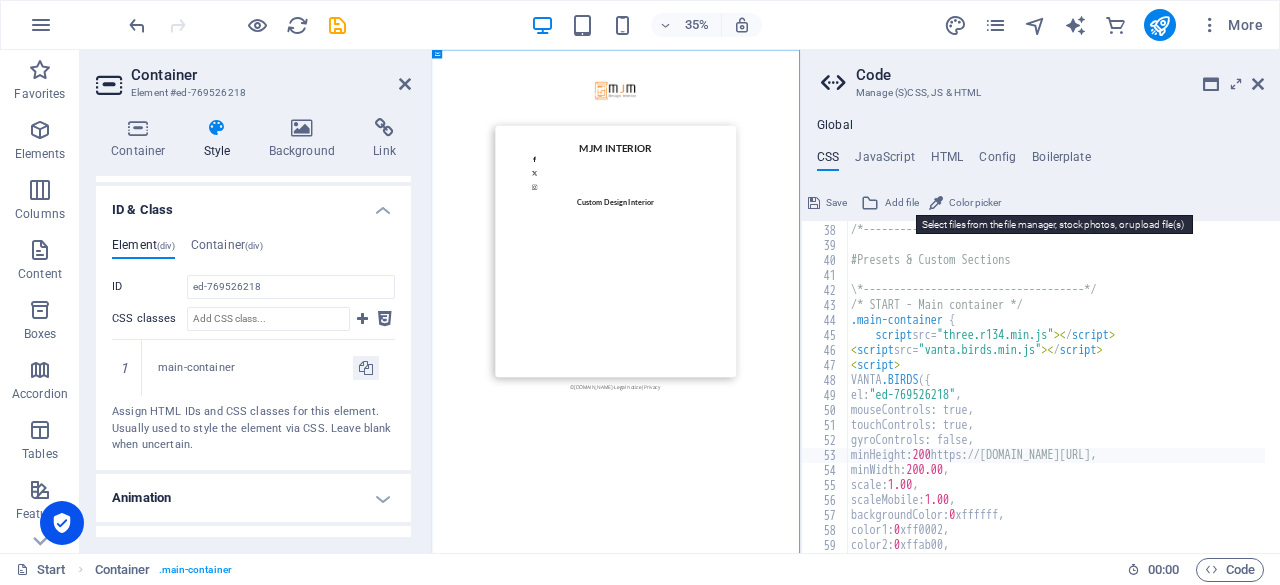 click on "Add file" at bounding box center [902, 203] 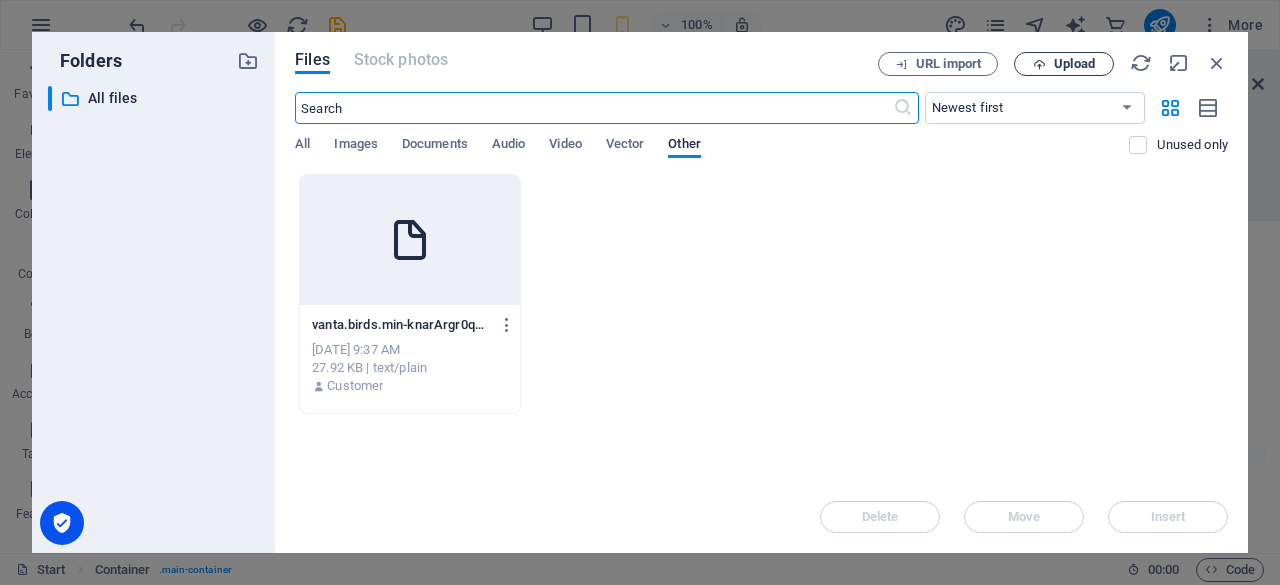 click on "Upload" at bounding box center [1074, 64] 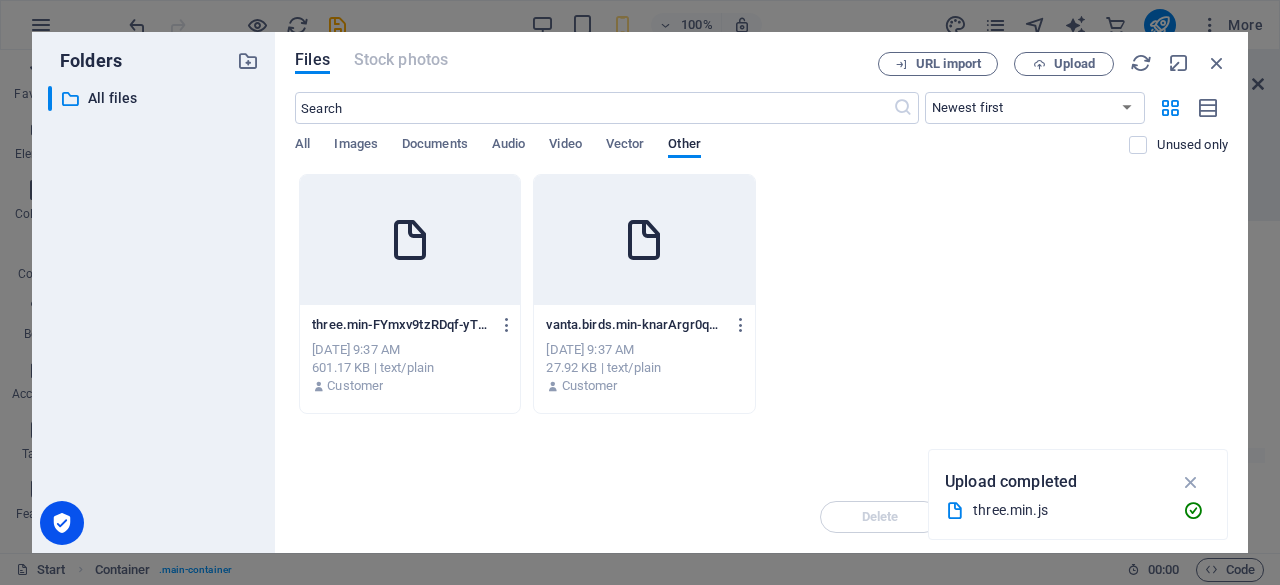 click at bounding box center [410, 240] 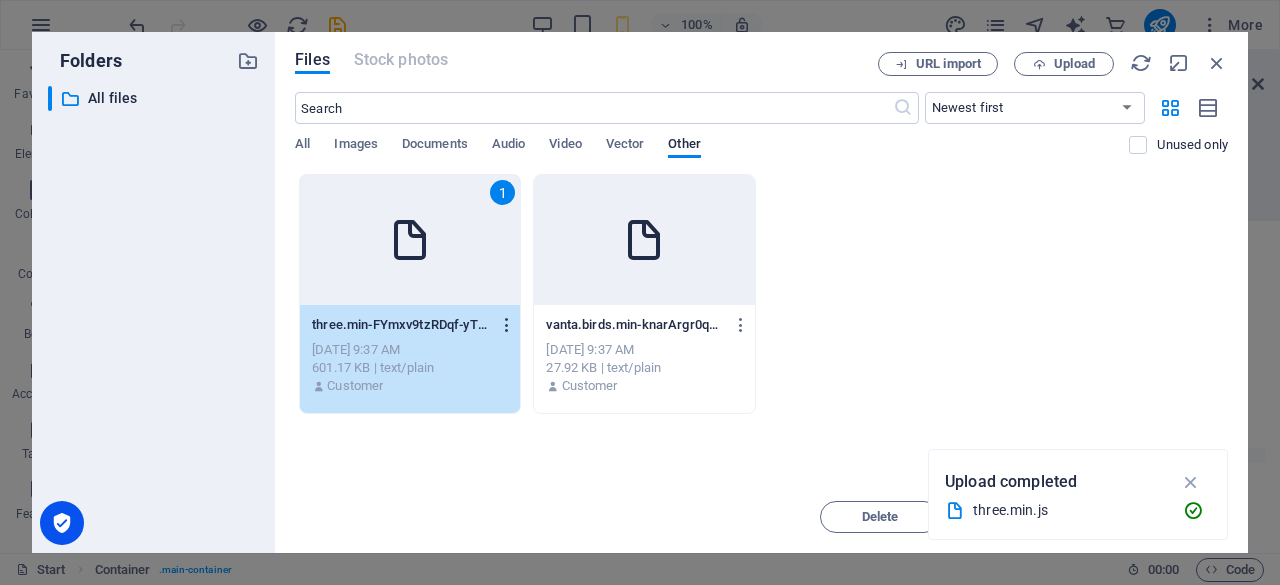 click at bounding box center [507, 325] 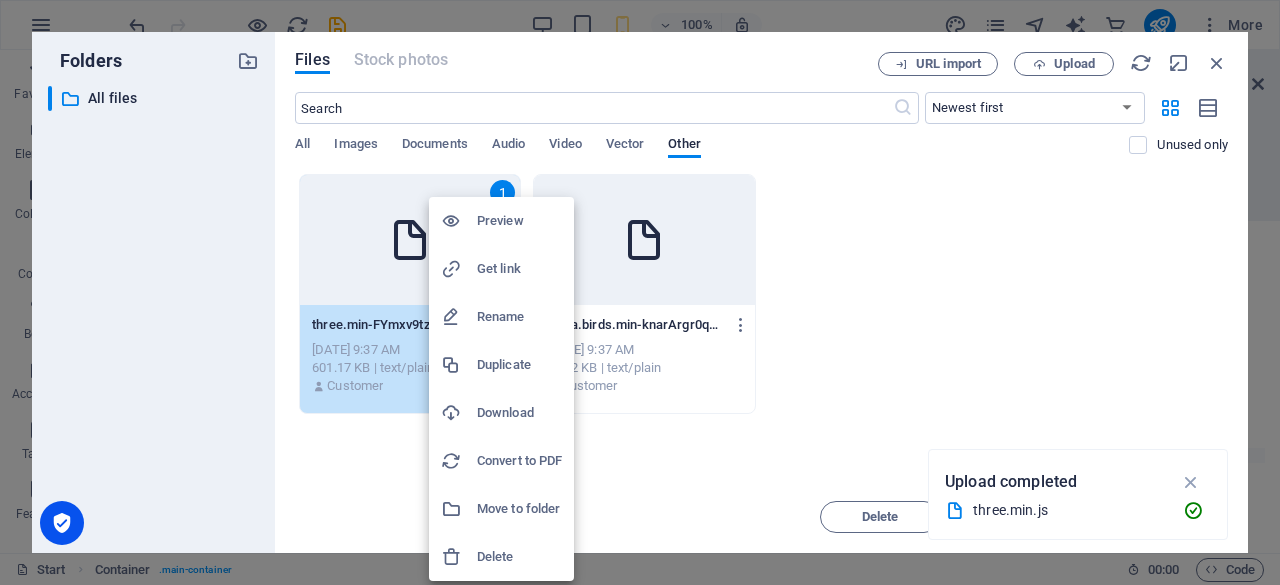 click on "Rename" at bounding box center [519, 317] 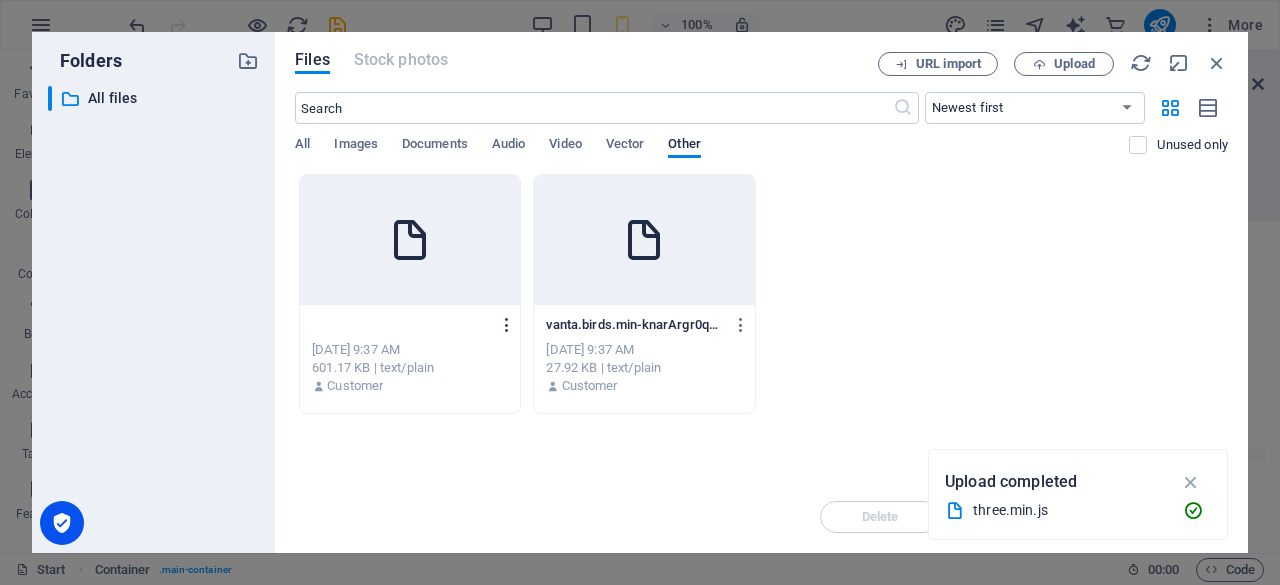 scroll, scrollTop: 0, scrollLeft: 62, axis: horizontal 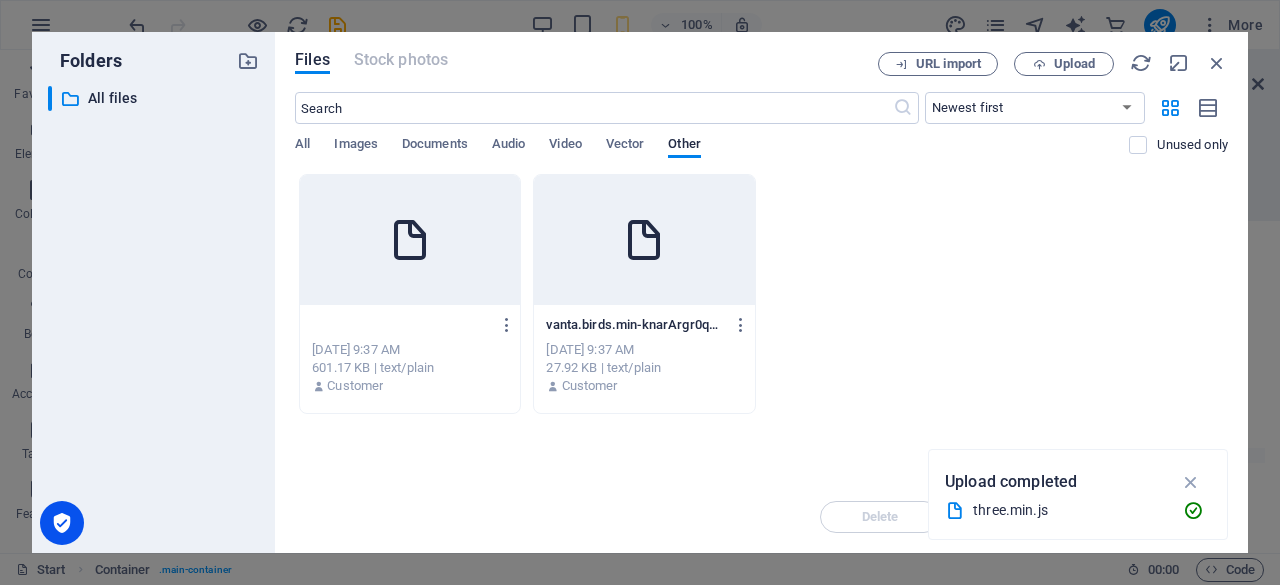 click on "Drop files here to upload them instantly three.min-FYmxv9tzRDqf-yTUaNY6RQ.js three.min-FYmxv9tzRDqf-yTUaNY6RQ.js [DATE] 9:37 AM 601.17 KB | text/plain Customer vanta.birds.min-knarArgr0queN5__rxy8lQ.[PERSON_NAME].birds.min-knarArgr0queN5__rxy8lQ.js [DATE] 9:37 AM 27.92 KB | text/plain Customer" at bounding box center (761, 327) 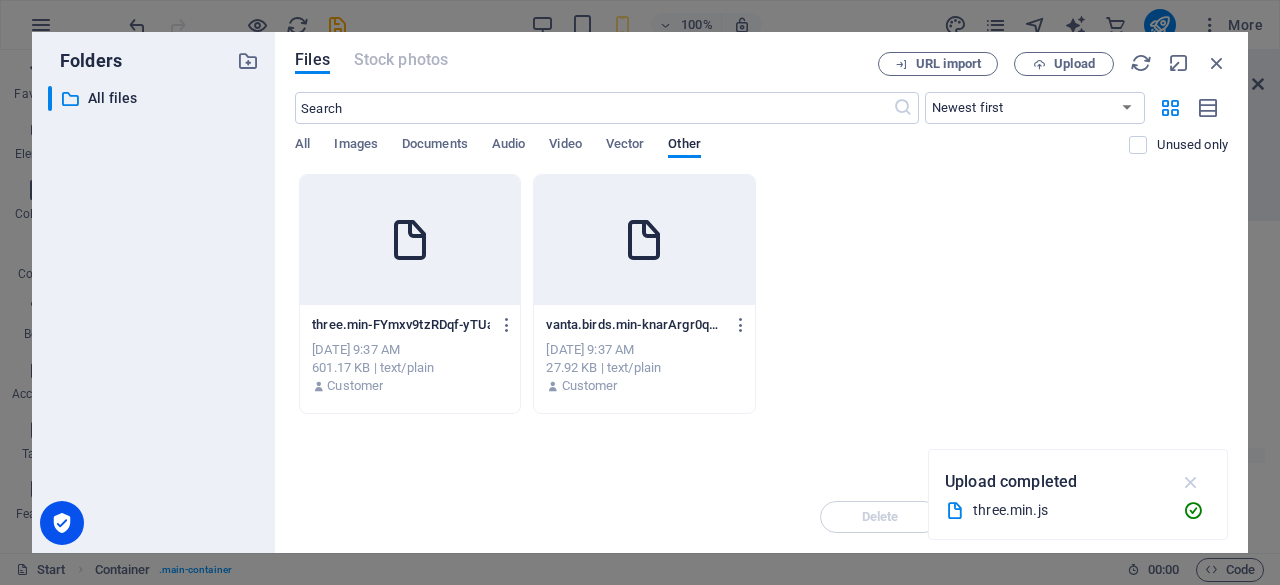 click at bounding box center (1191, 482) 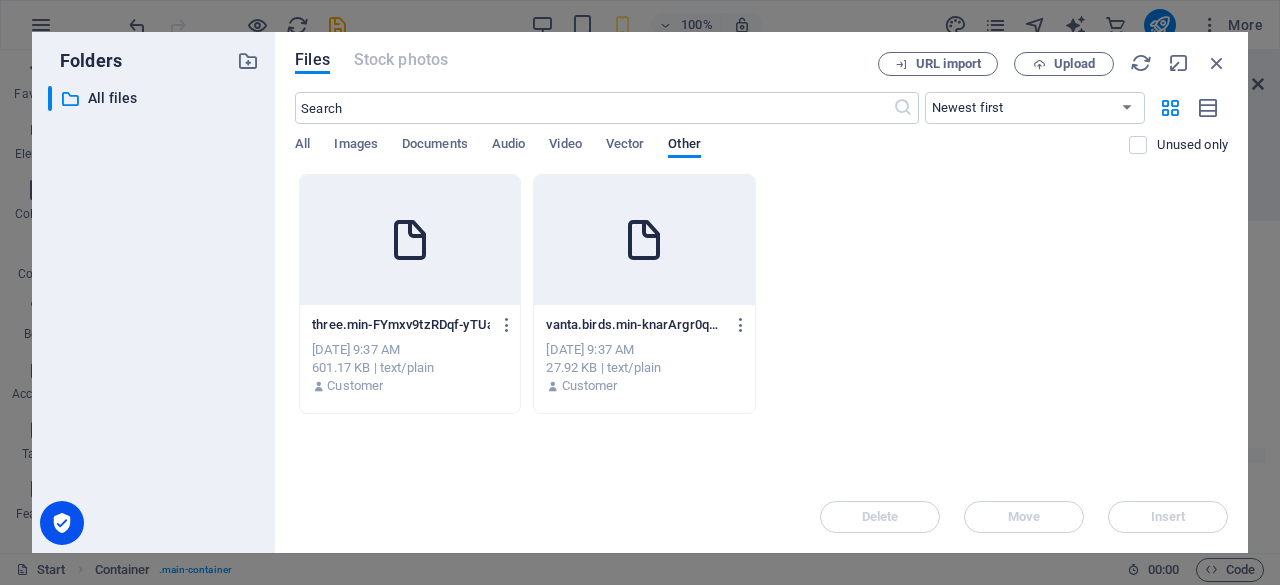 click at bounding box center [410, 240] 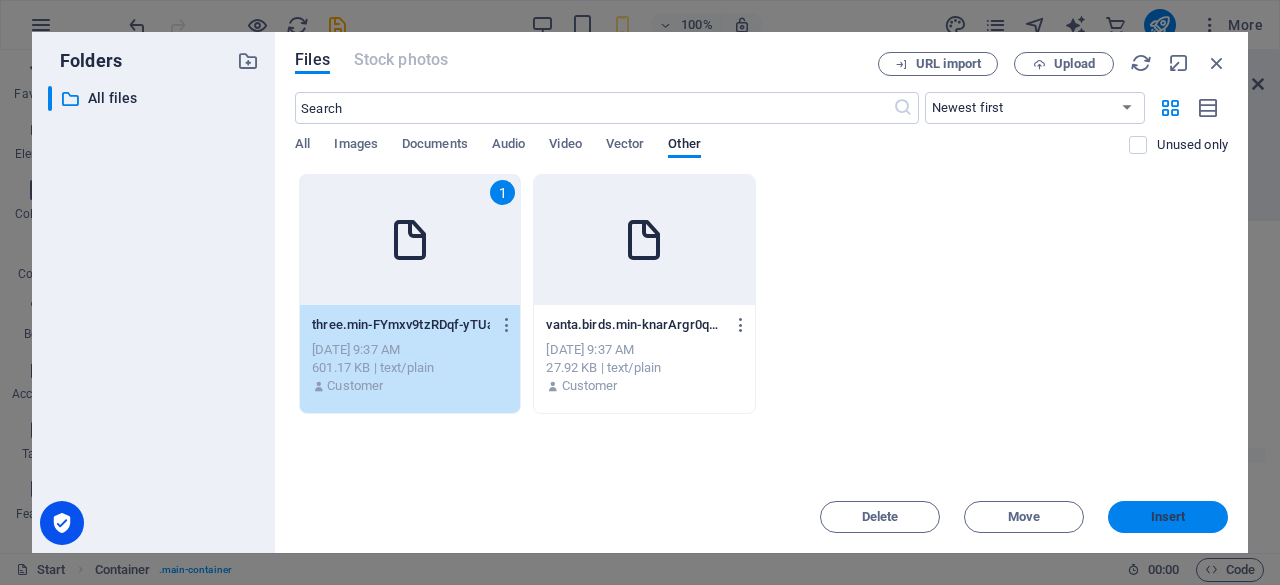 click on "Insert" at bounding box center (1168, 517) 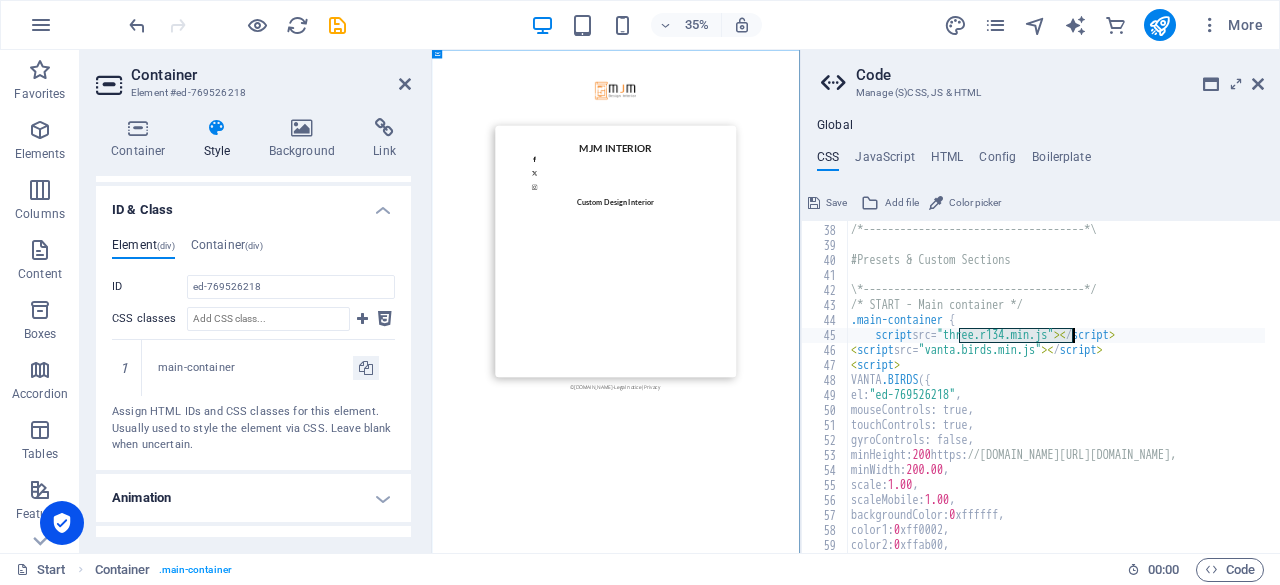 drag, startPoint x: 958, startPoint y: 336, endPoint x: 1072, endPoint y: 334, distance: 114.01754 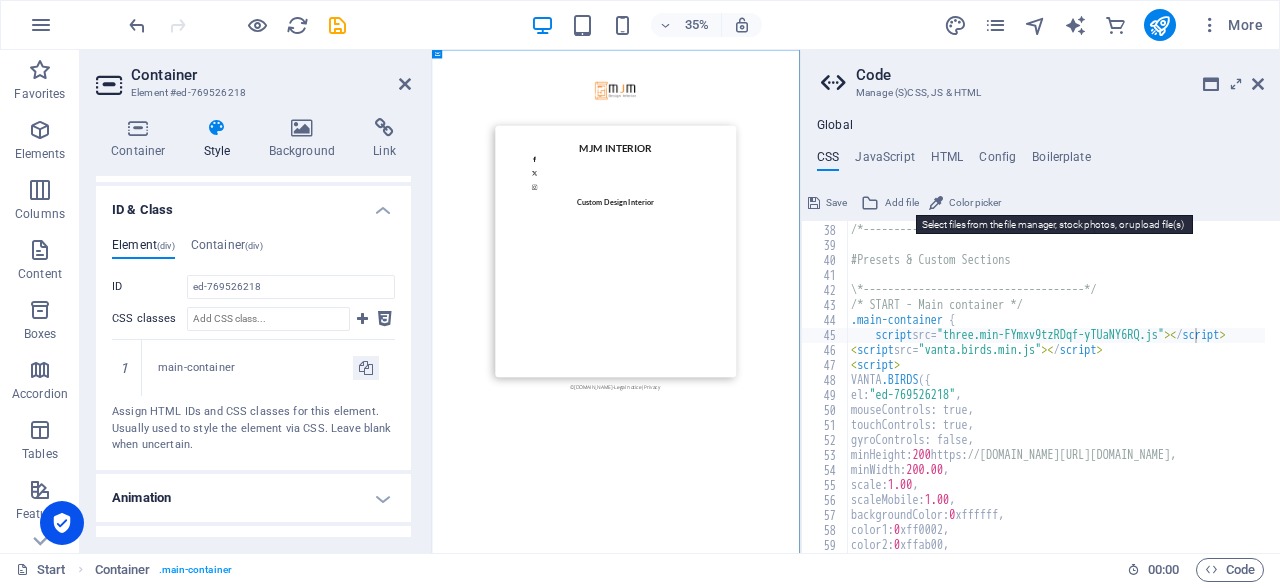 click on "Add file" at bounding box center [902, 203] 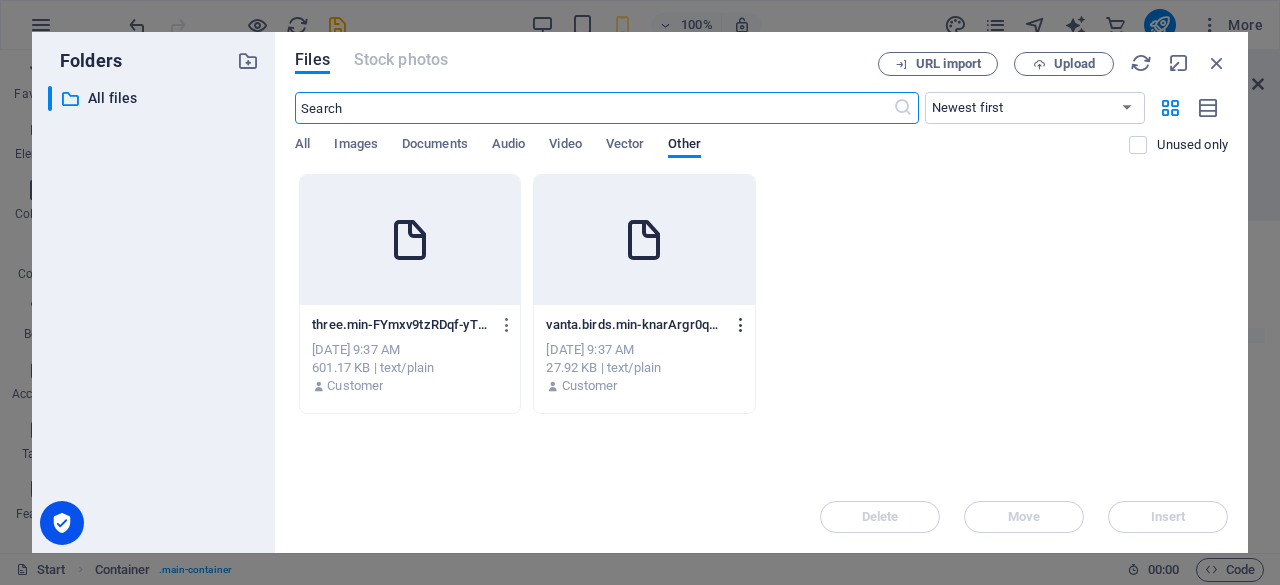 click at bounding box center (741, 325) 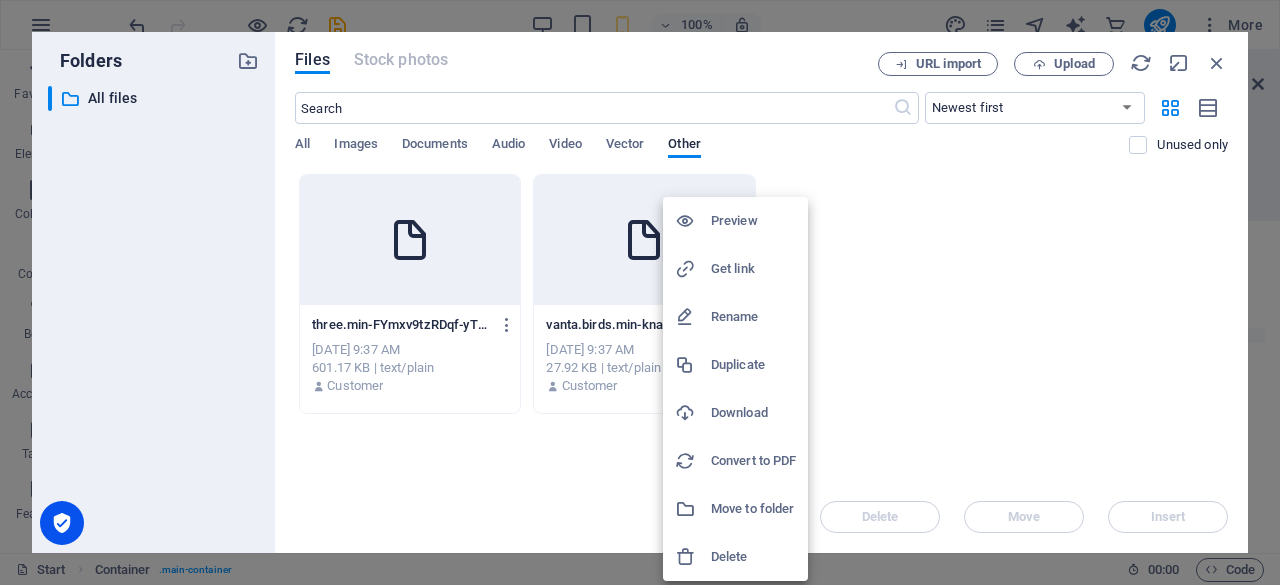 click on "Rename" at bounding box center (753, 317) 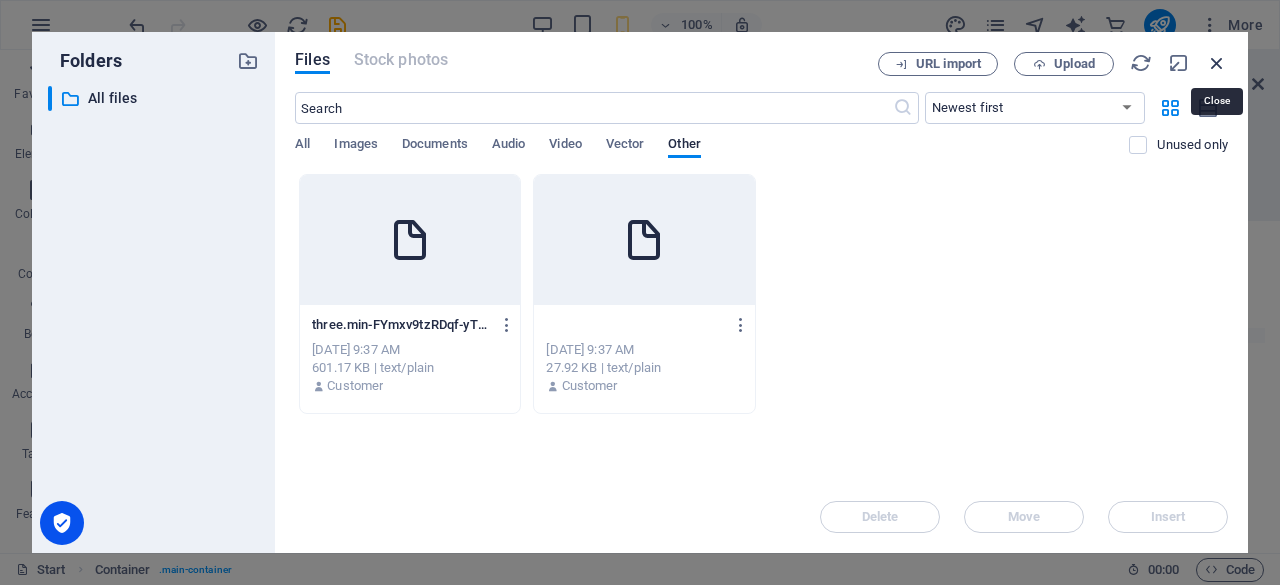 scroll, scrollTop: 0, scrollLeft: 0, axis: both 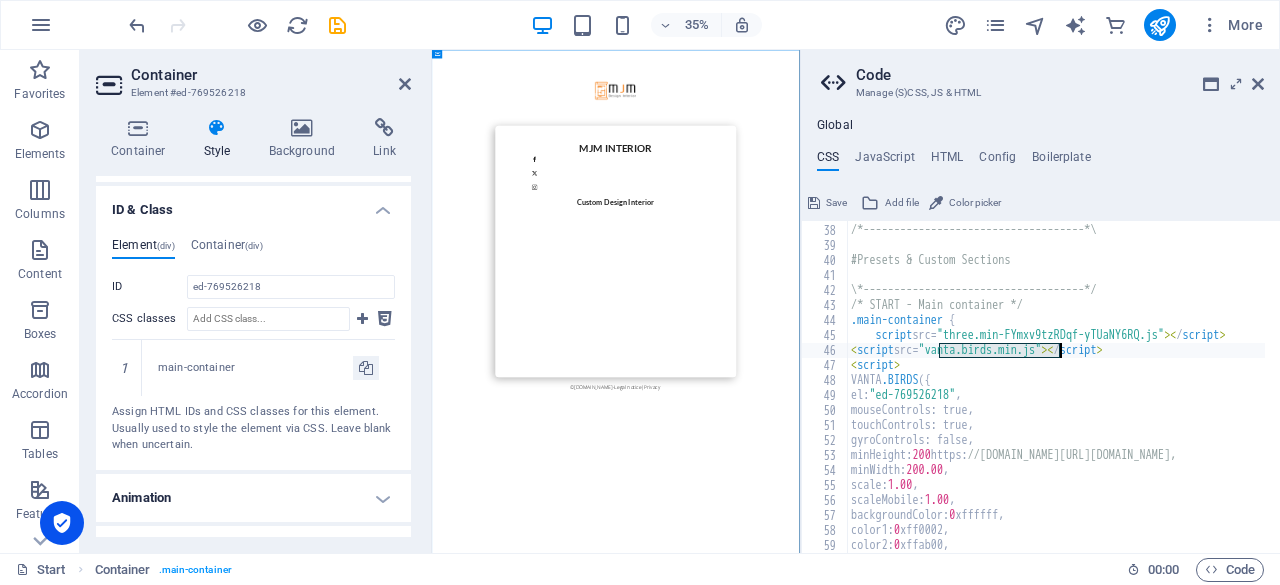 drag, startPoint x: 939, startPoint y: 351, endPoint x: 1059, endPoint y: 349, distance: 120.01666 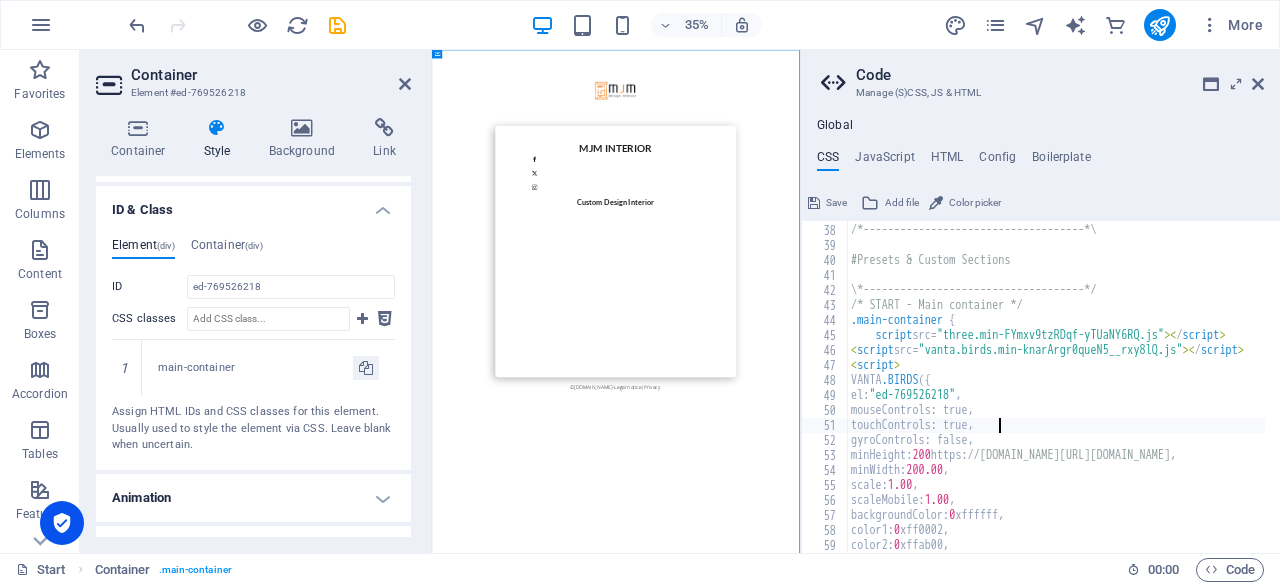 click on "/*------------------------------------*\     #Presets & Custom Sections \*------------------------------------*/ /* START - Main container */ .main-container   {      script  src= "three.min-FYmxv9tzRDqf-yTUaNY6RQ.js" >< / script > < script  src= "vanta.birds.min-knarArgr0queN5__rxy8lQ.js" >< / script > < script > VANTA .BIRDS ({   el:  "ed-769526218" ,   mouseControls: true,   touchControls: true,   gyroControls: false,   minHeight:  200 https: //[DOMAIN_NAME][URL][DOMAIN_NAME],   minWidth:  200.00 ,   scale:  1.00 ,   scaleMobile:  1.00 ,   backgroundColor:  0 xffffff,   color1:  0 xff0002,   color2:  0 xffab00," at bounding box center (1477, 381) 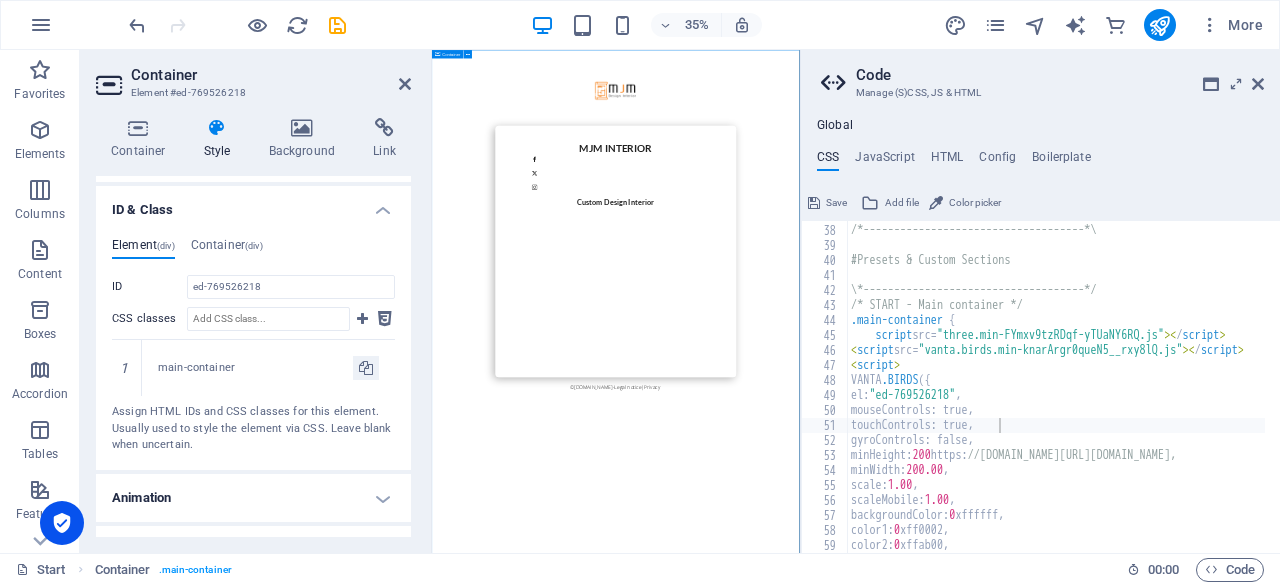 click on "MJM Interior Custom Design Interior ©  [DOMAIN_NAME] -  Legal notice  |  Privacy" at bounding box center [957, 768] 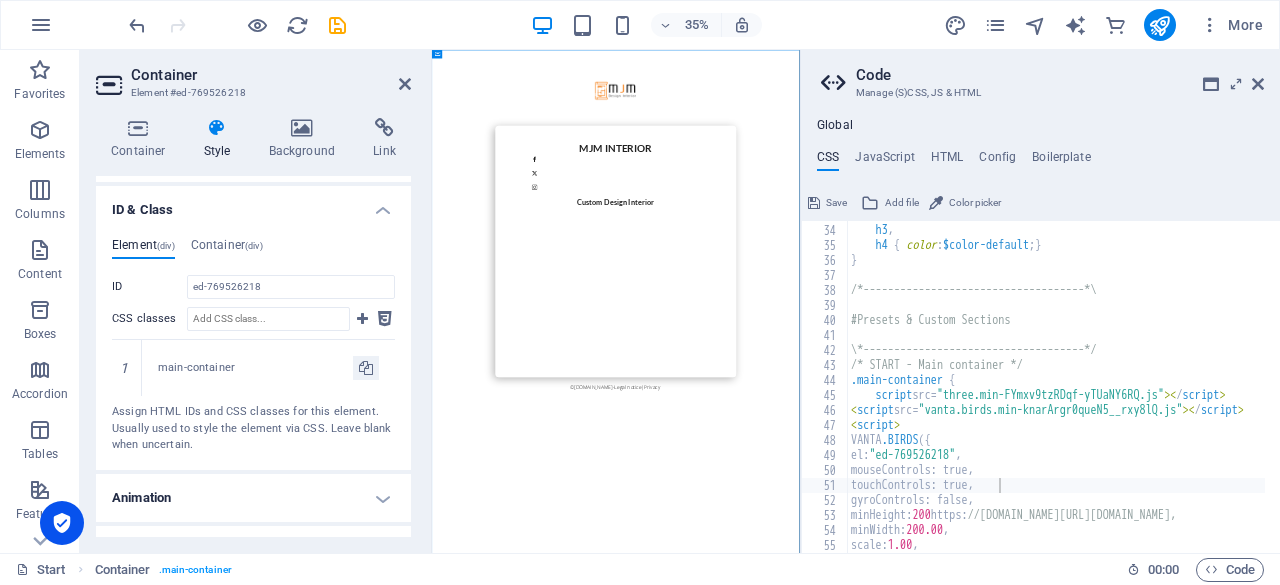 scroll, scrollTop: 553, scrollLeft: 0, axis: vertical 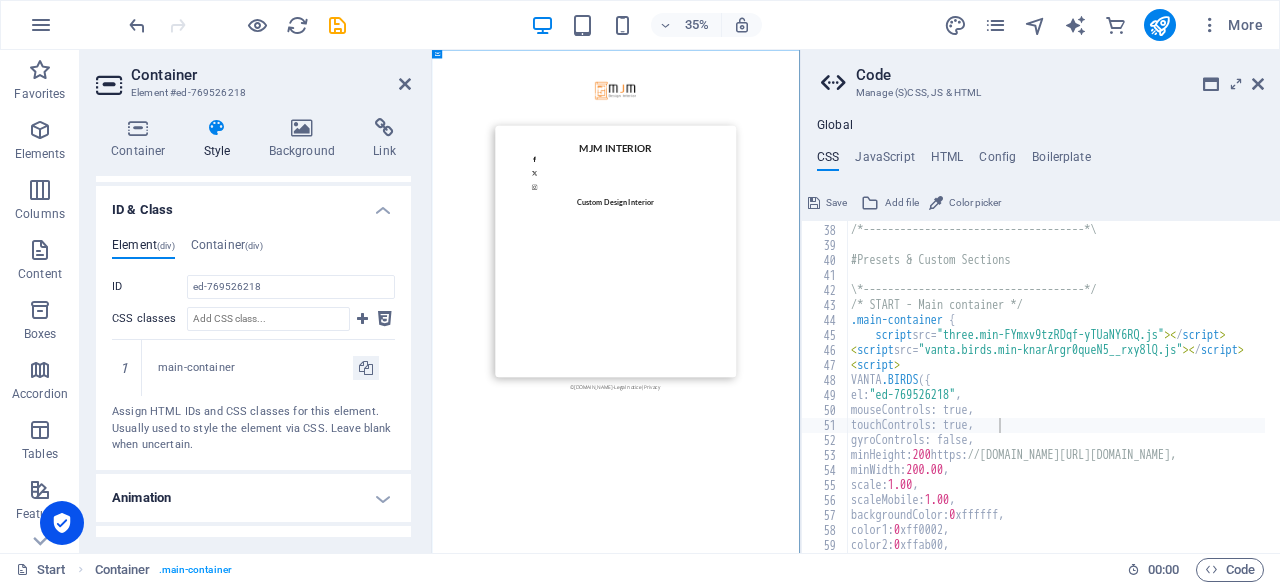 click on "Style" at bounding box center (221, 139) 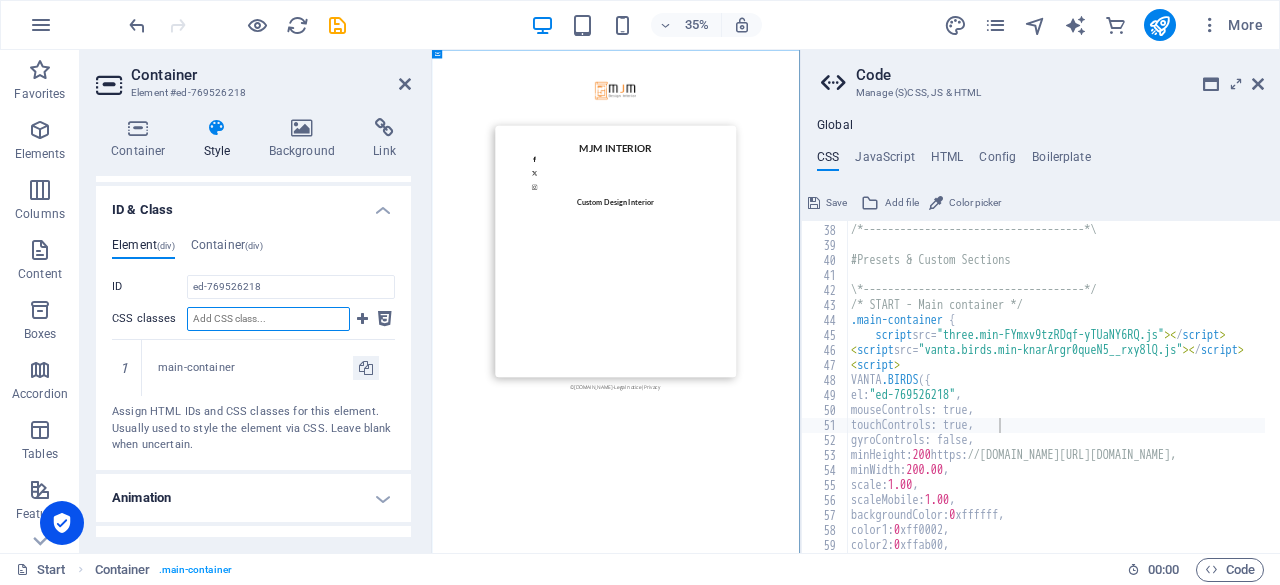 click on "CSS classes" at bounding box center [268, 319] 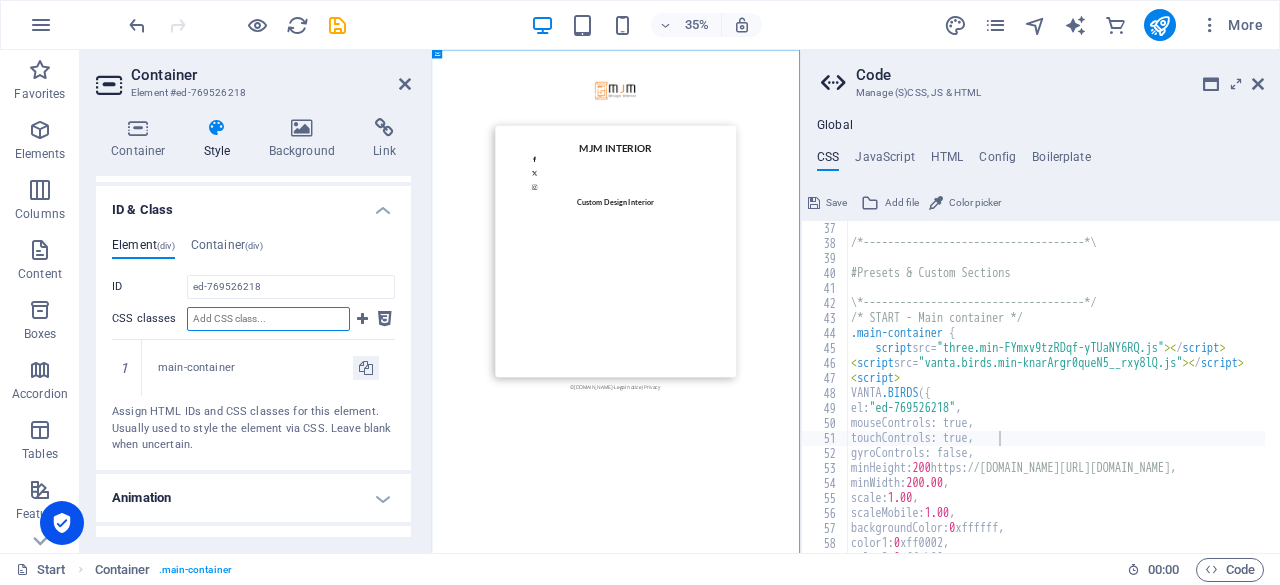 scroll, scrollTop: 540, scrollLeft: 0, axis: vertical 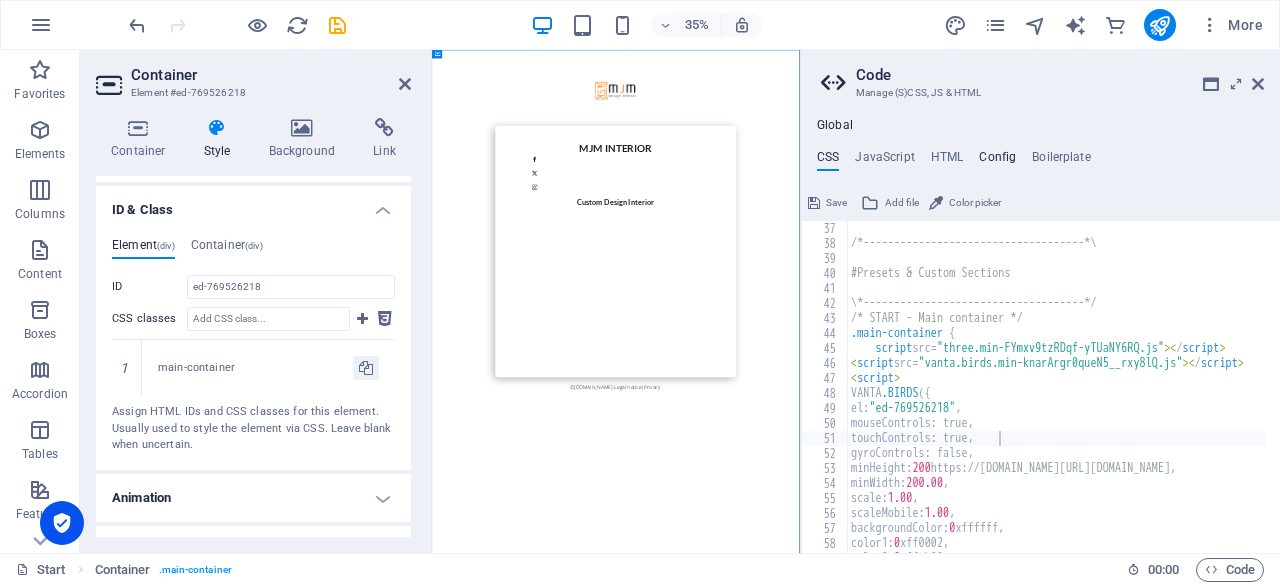click on "Config" at bounding box center (997, 161) 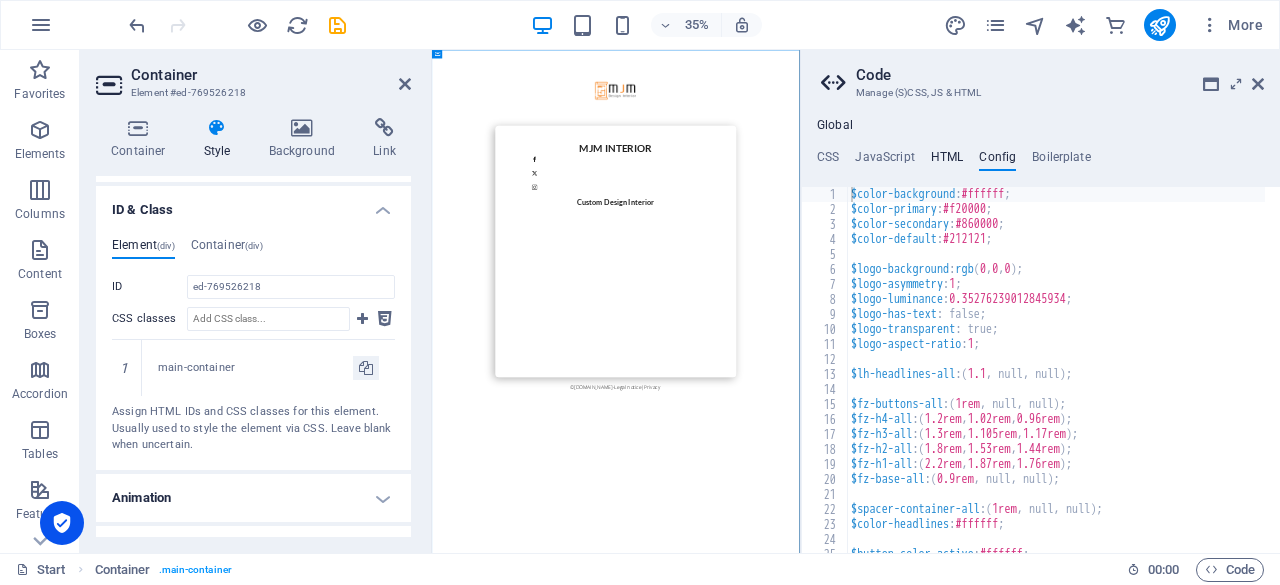 click on "HTML" at bounding box center (947, 161) 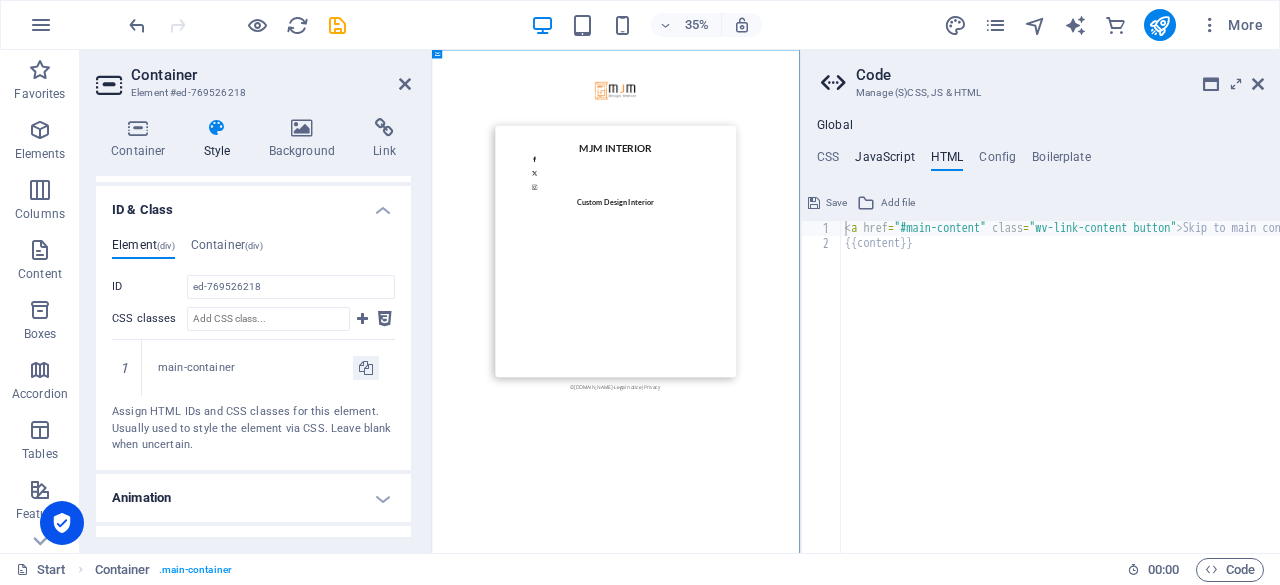 click on "JavaScript" at bounding box center [884, 161] 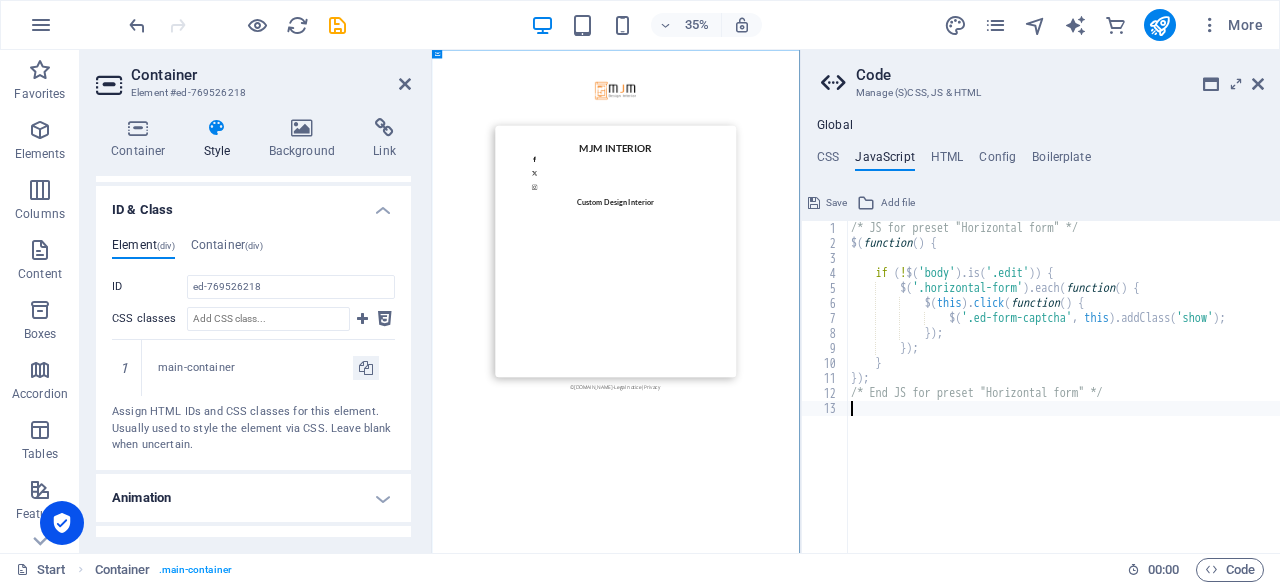 click on "CSS JavaScript HTML Config Boilerplate" at bounding box center (1040, 161) 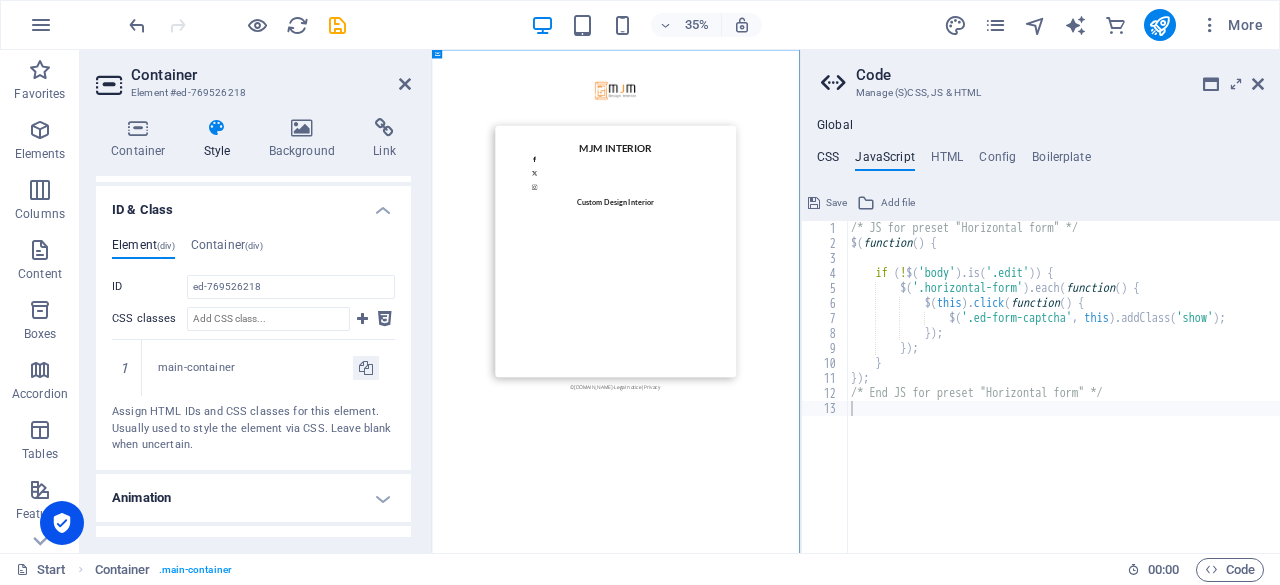 click on "CSS" at bounding box center [828, 161] 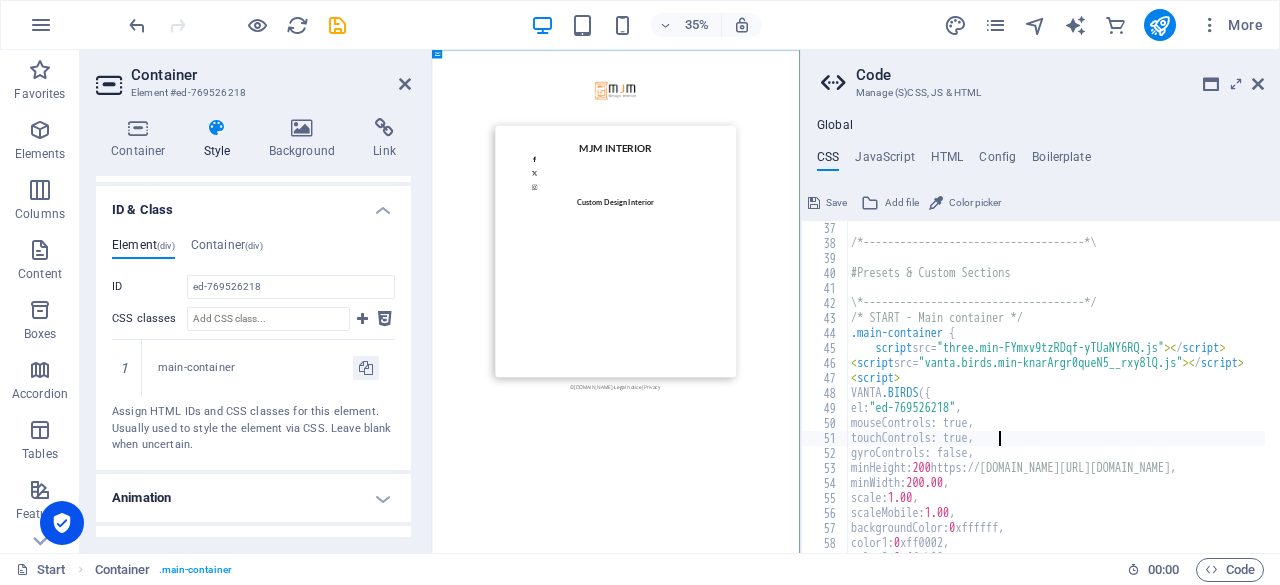 click on "Color picker" at bounding box center (975, 203) 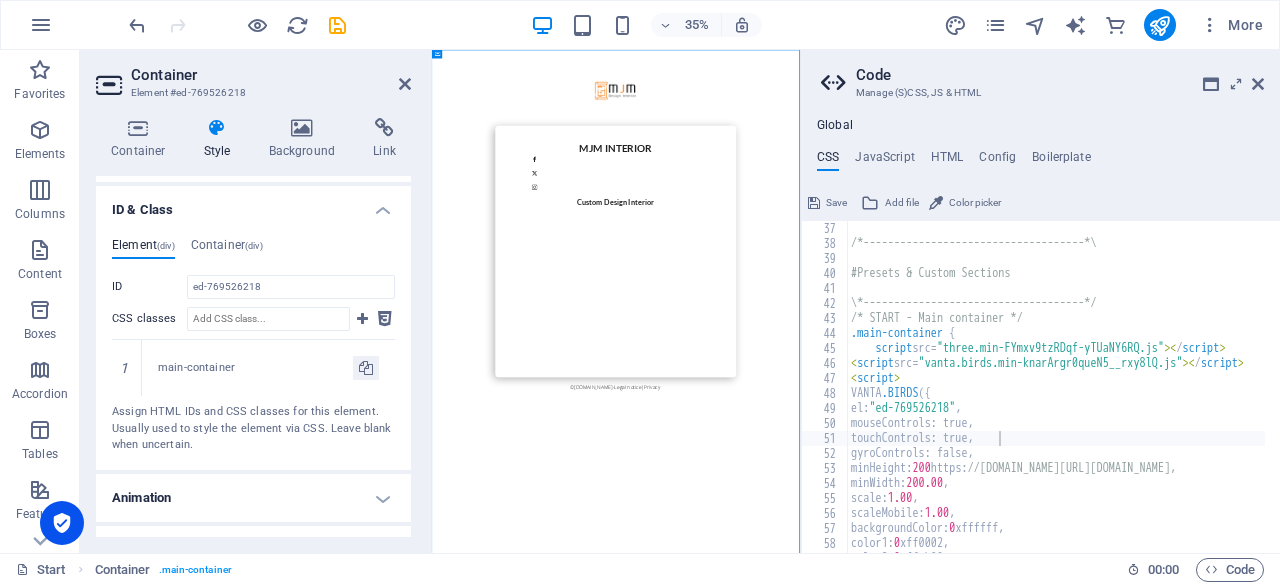 click on "Save Add file Color picker" at bounding box center [1040, 200] 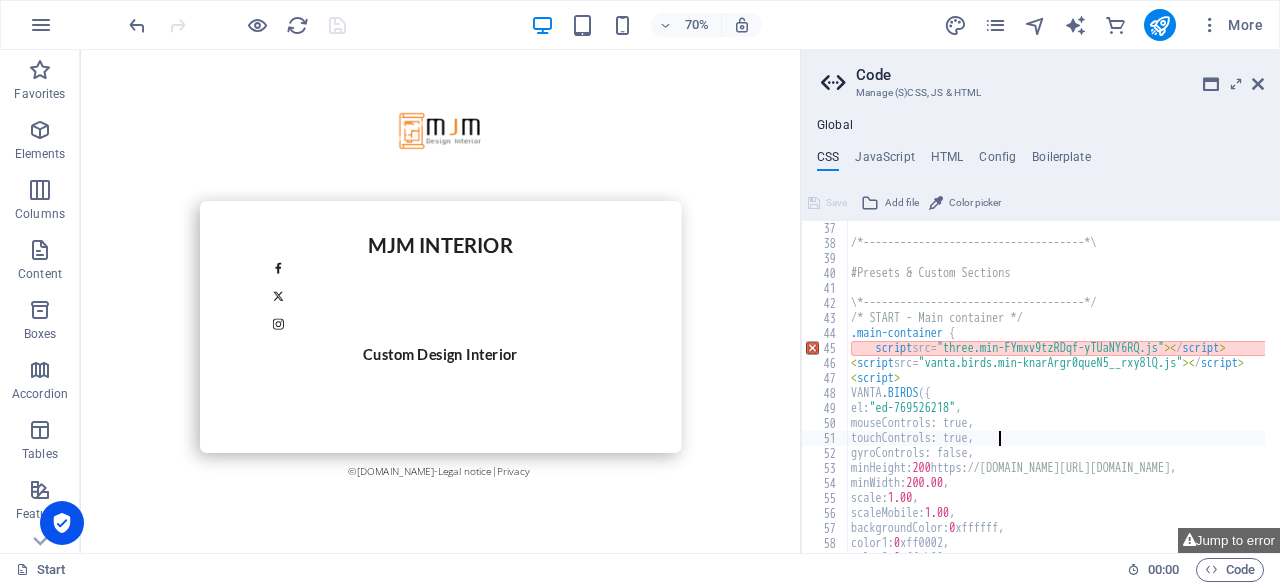 click on "/*------------------------------------*\     #Presets & Custom Sections \*------------------------------------*/ /* START - Main container */ .main-container   {      script  src= "three.min-FYmxv9tzRDqf-yTUaNY6RQ.js" >< / script > < script  src= "vanta.birds.min-knarArgr0queN5__rxy8lQ.js" >< / script > < script > VANTA .BIRDS ({   el:  "ed-769526218" ,   mouseControls: true,   touchControls: true,   gyroControls: false,   minHeight:  200 https: //[DOMAIN_NAME][URL][DOMAIN_NAME],   minWidth:  200.00 ,   scale:  1.00 ,   scaleMobile:  1.00 ,   backgroundColor:  0 xffffff,   color1:  0 xff0002,   color2:  0 xffab00," at bounding box center [1477, 394] 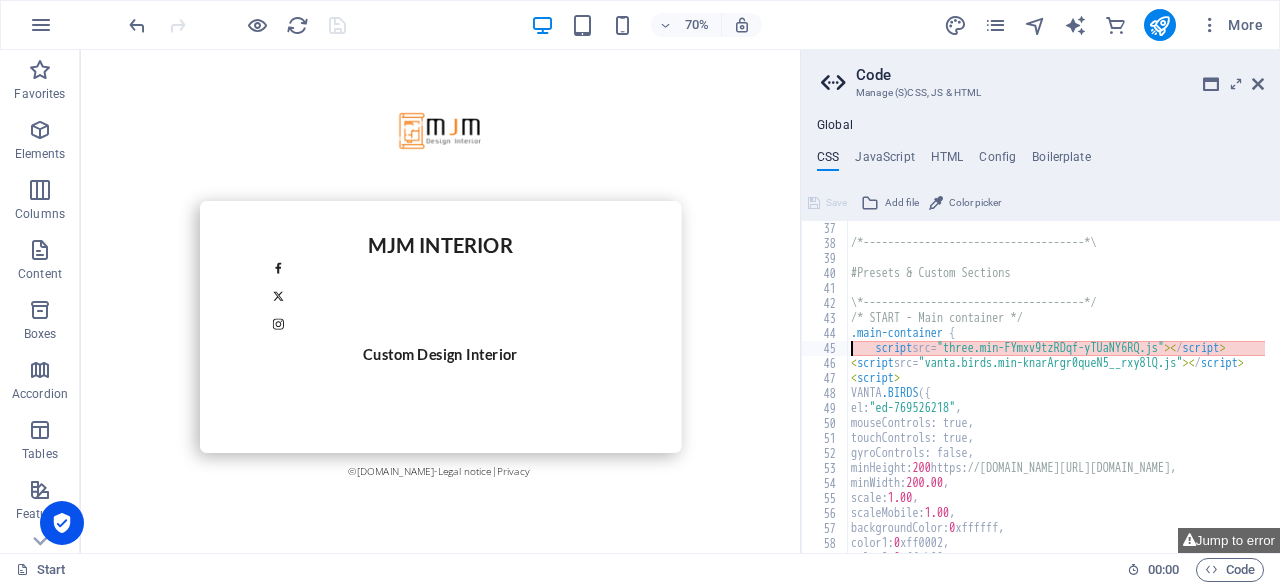 click on "/*------------------------------------*\     #Presets & Custom Sections \*------------------------------------*/ /* START - Main container */ .main-container   {      script  src= "three.min-FYmxv9tzRDqf-yTUaNY6RQ.js" >< / script > < script  src= "vanta.birds.min-knarArgr0queN5__rxy8lQ.js" >< / script > < script > VANTA .BIRDS ({   el:  "ed-769526218" ,   mouseControls: true,   touchControls: true,   gyroControls: false,   minHeight:  200 https: //[DOMAIN_NAME][URL][DOMAIN_NAME],   minWidth:  200.00 ,   scale:  1.00 ,   scaleMobile:  1.00 ,   backgroundColor:  0 xffffff,   color1:  0 xff0002,   color2:  0 xffab00," at bounding box center [1477, 394] 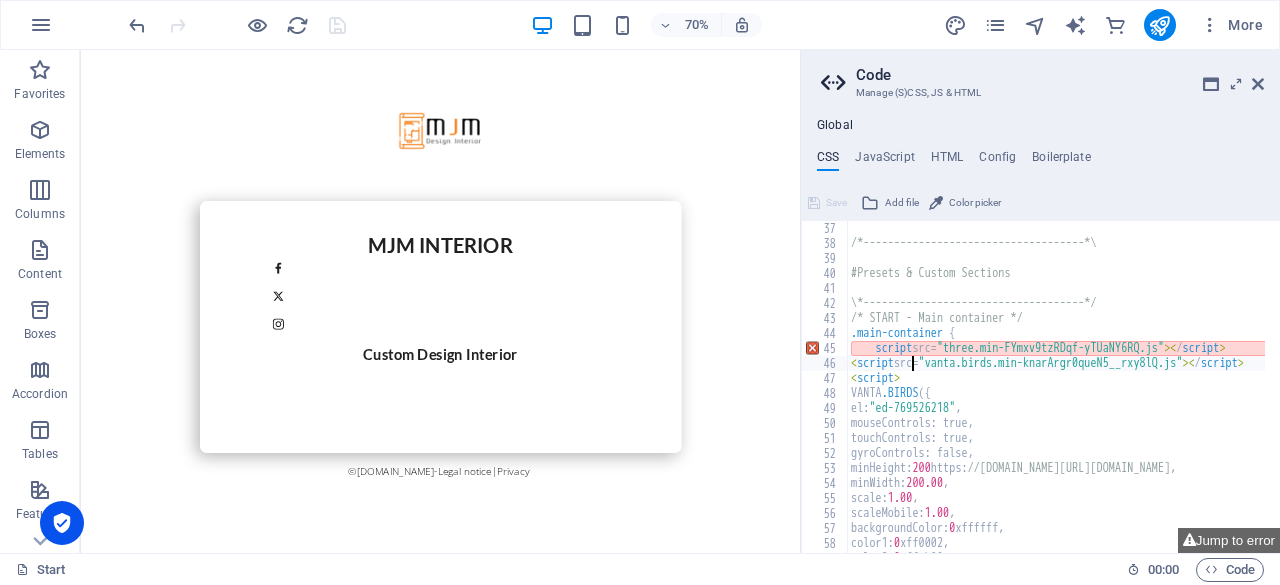 click on "/*------------------------------------*\     #Presets & Custom Sections \*------------------------------------*/ /* START - Main container */ .main-container   {      script  src= "three.min-FYmxv9tzRDqf-yTUaNY6RQ.js" >< / script > < script  src= "vanta.birds.min-knarArgr0queN5__rxy8lQ.js" >< / script > < script > VANTA .BIRDS ({   el:  "ed-769526218" ,   mouseControls: true,   touchControls: true,   gyroControls: false,   minHeight:  200 https: //[DOMAIN_NAME][URL][DOMAIN_NAME],   minWidth:  200.00 ,   scale:  1.00 ,   scaleMobile:  1.00 ,   backgroundColor:  0 xffffff,   color1:  0 xff0002,   color2:  0 xffab00," at bounding box center [1477, 394] 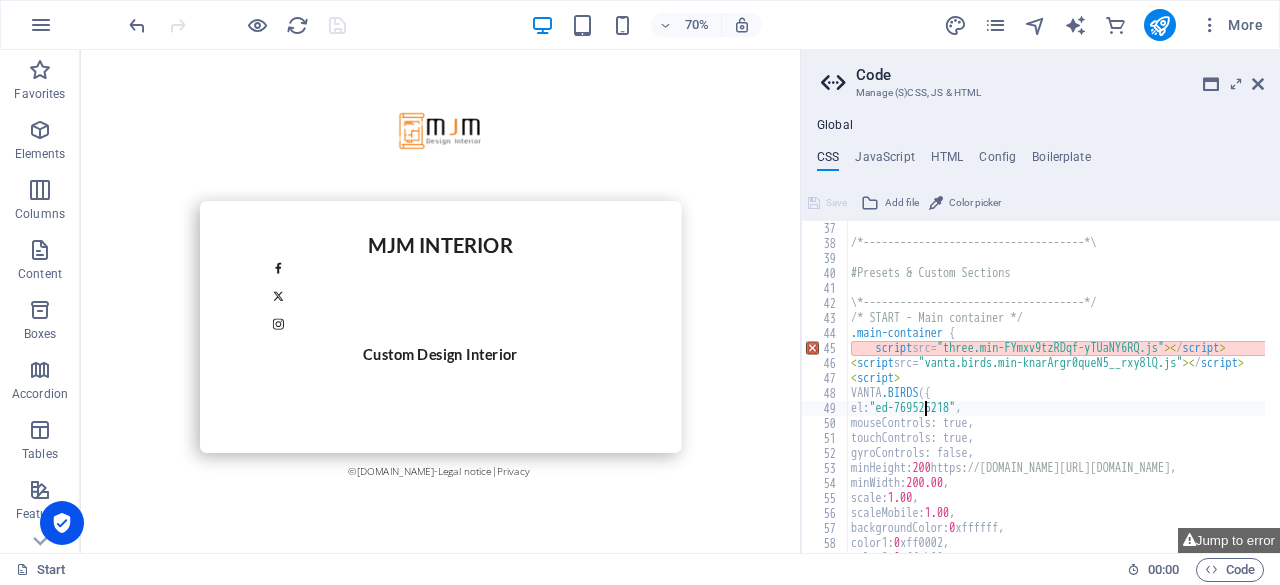 click on "/*------------------------------------*\     #Presets & Custom Sections \*------------------------------------*/ /* START - Main container */ .main-container   {      script  src= "three.min-FYmxv9tzRDqf-yTUaNY6RQ.js" >< / script > < script  src= "vanta.birds.min-knarArgr0queN5__rxy8lQ.js" >< / script > < script > VANTA .BIRDS ({   el:  "ed-769526218" ,   mouseControls: true,   touchControls: true,   gyroControls: false,   minHeight:  200 https: //[DOMAIN_NAME][URL][DOMAIN_NAME],   minWidth:  200.00 ,   scale:  1.00 ,   scaleMobile:  1.00 ,   backgroundColor:  0 xffffff,   color1:  0 xff0002,   color2:  0 xffab00," at bounding box center (1477, 394) 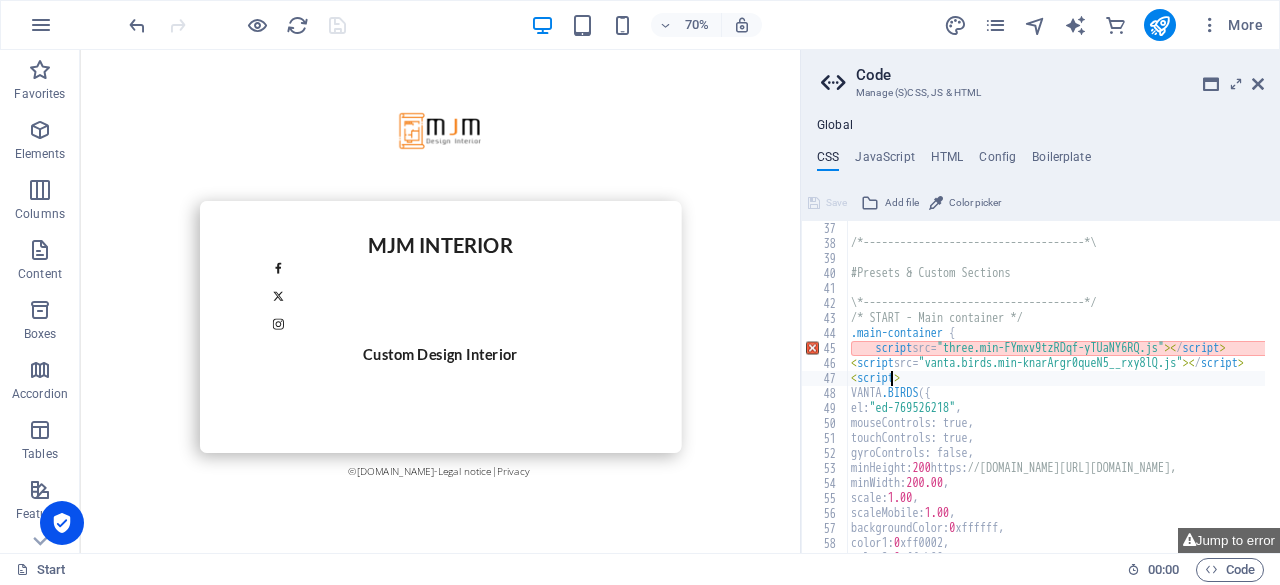 click on "/*------------------------------------*\     #Presets & Custom Sections \*------------------------------------*/ /* START - Main container */ .main-container   {      script  src= "three.min-FYmxv9tzRDqf-yTUaNY6RQ.js" >< / script > < script  src= "vanta.birds.min-knarArgr0queN5__rxy8lQ.js" >< / script > < script > VANTA .BIRDS ({   el:  "ed-769526218" ,   mouseControls: true,   touchControls: true,   gyroControls: false,   minHeight:  200 https: //[DOMAIN_NAME][URL][DOMAIN_NAME],   minWidth:  200.00 ,   scale:  1.00 ,   scaleMobile:  1.00 ,   backgroundColor:  0 xffffff,   color1:  0 xff0002,   color2:  0 xffab00," at bounding box center [1477, 394] 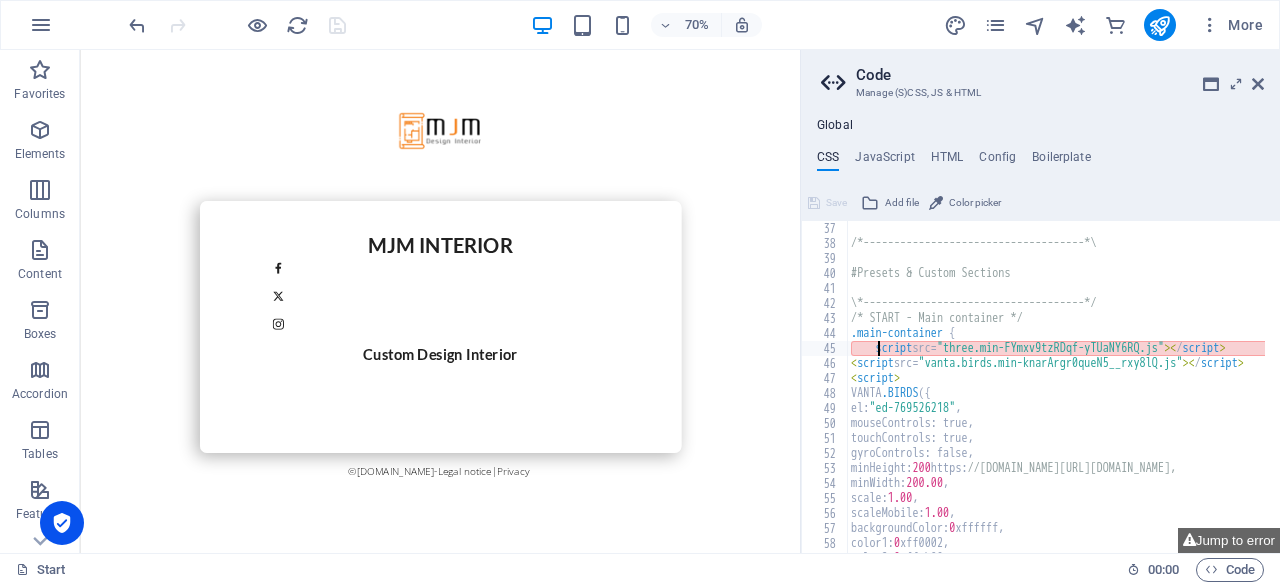 click on "/*------------------------------------*\     #Presets & Custom Sections \*------------------------------------*/ /* START - Main container */ .main-container   {      script  src= "three.min-FYmxv9tzRDqf-yTUaNY6RQ.js" >< / script > < script  src= "vanta.birds.min-knarArgr0queN5__rxy8lQ.js" >< / script > < script > VANTA .BIRDS ({   el:  "ed-769526218" ,   mouseControls: true,   touchControls: true,   gyroControls: false,   minHeight:  200 https: //[DOMAIN_NAME][URL][DOMAIN_NAME],   minWidth:  200.00 ,   scale:  1.00 ,   scaleMobile:  1.00 ,   backgroundColor:  0 xffffff,   color1:  0 xff0002,   color2:  0 xffab00," at bounding box center (1477, 394) 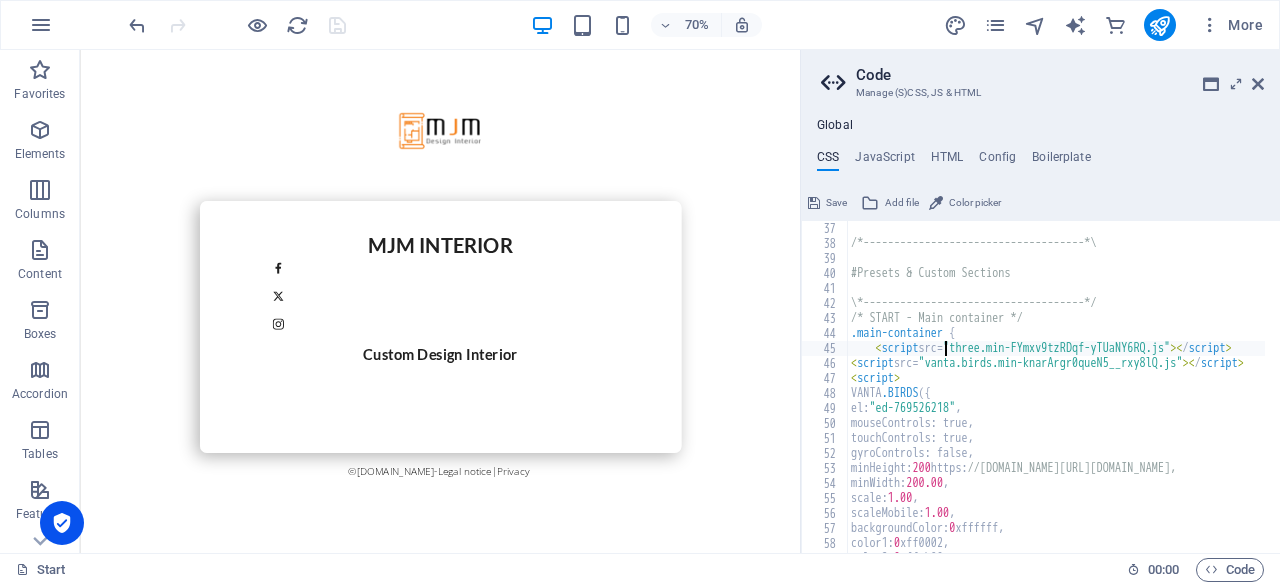 click on "/*------------------------------------*\     #Presets & Custom Sections \*------------------------------------*/ /* START - Main container */ .main-container   {      < script  src= "three.min-FYmxv9tzRDqf-yTUaNY6RQ.js" >< / script > < script  src= "vanta.birds.min-knarArgr0queN5__rxy8lQ.js" >< / script > < script > VANTA .BIRDS ({   el:  "ed-769526218" ,   mouseControls: true,   touchControls: true,   gyroControls: false,   minHeight:  200 https: //[DOMAIN_NAME][URL][DOMAIN_NAME],   minWidth:  200.00 ,   scale:  1.00 ,   scaleMobile:  1.00 ,   backgroundColor:  0 xffffff,   color1:  0 xff0002,   color2:  0 xffab00," at bounding box center (1477, 394) 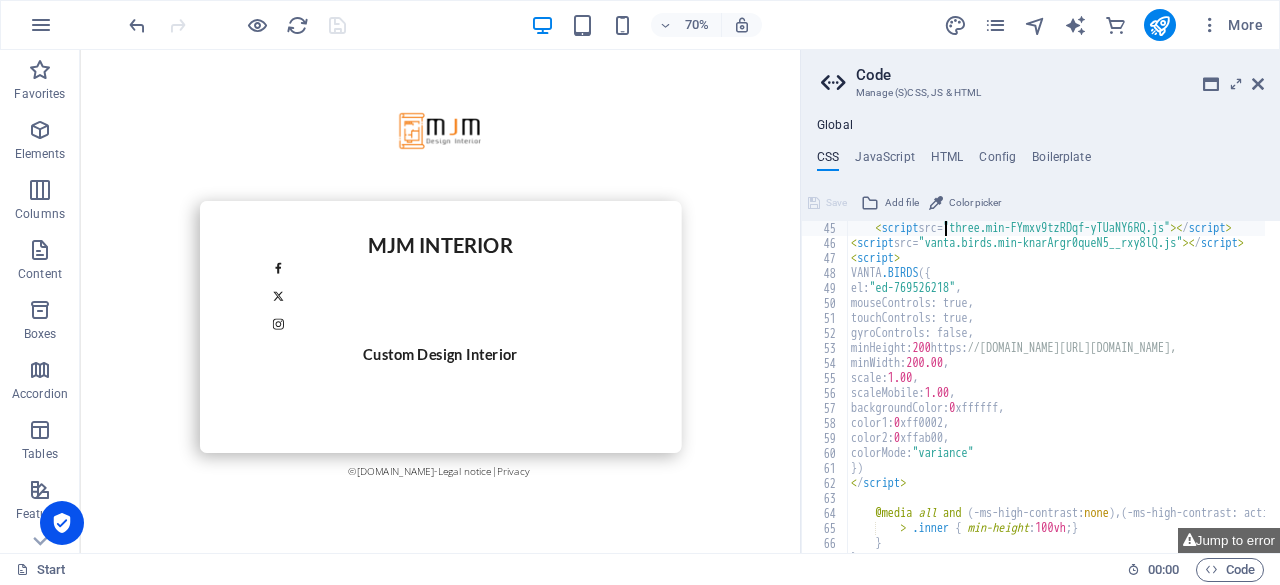 scroll, scrollTop: 720, scrollLeft: 0, axis: vertical 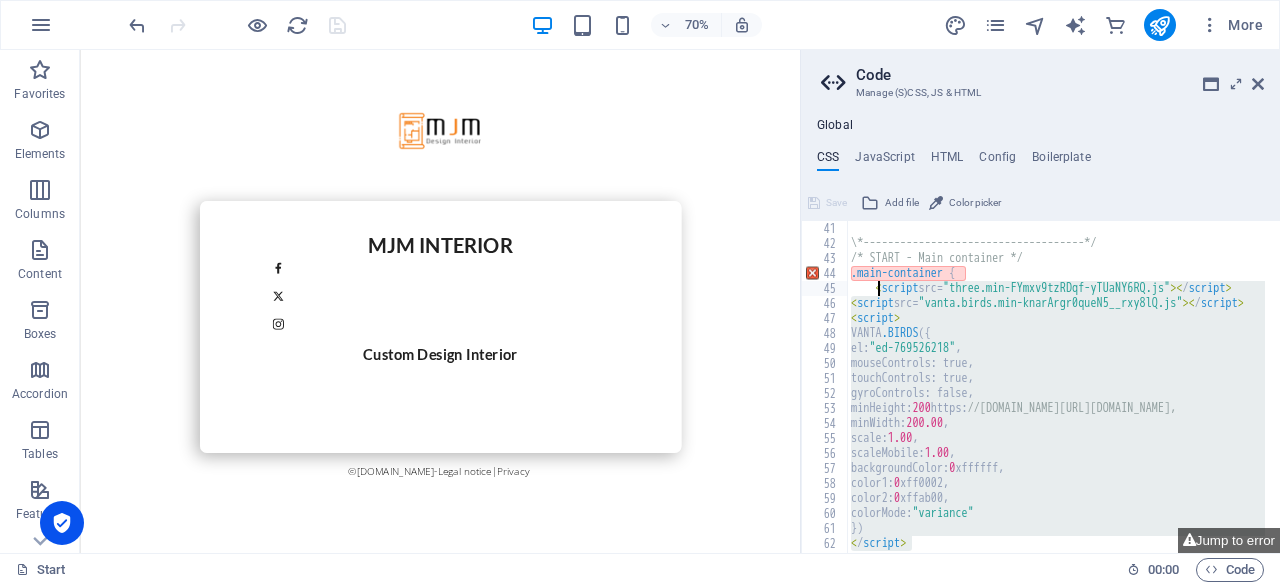 drag, startPoint x: 914, startPoint y: 429, endPoint x: 880, endPoint y: 290, distance: 143.09787 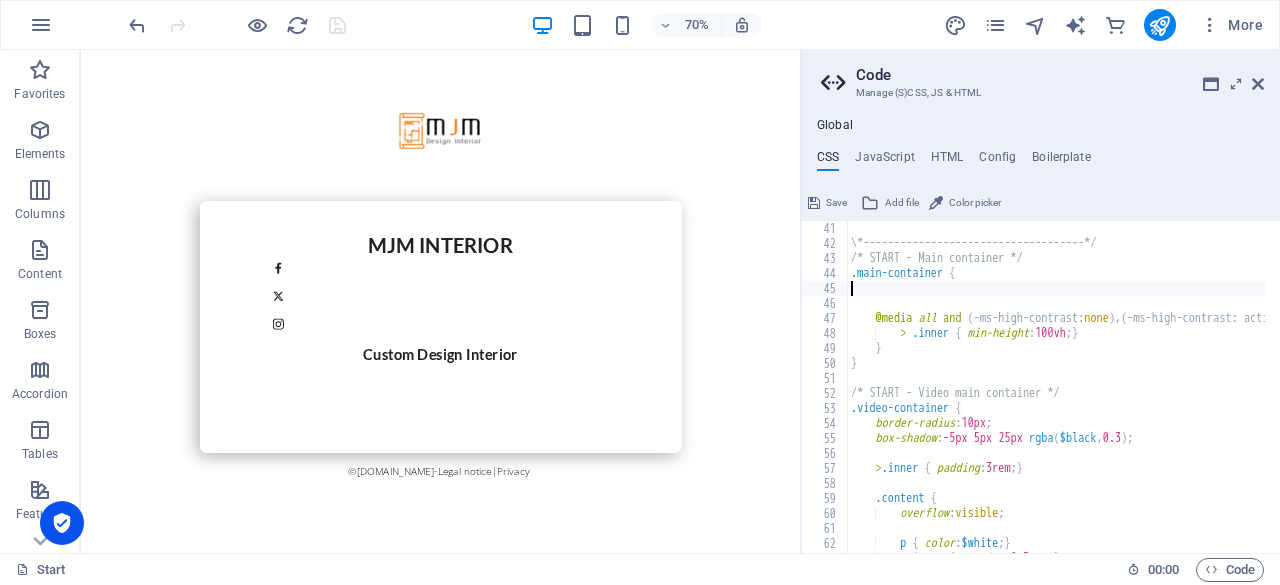 type on ".main-container {" 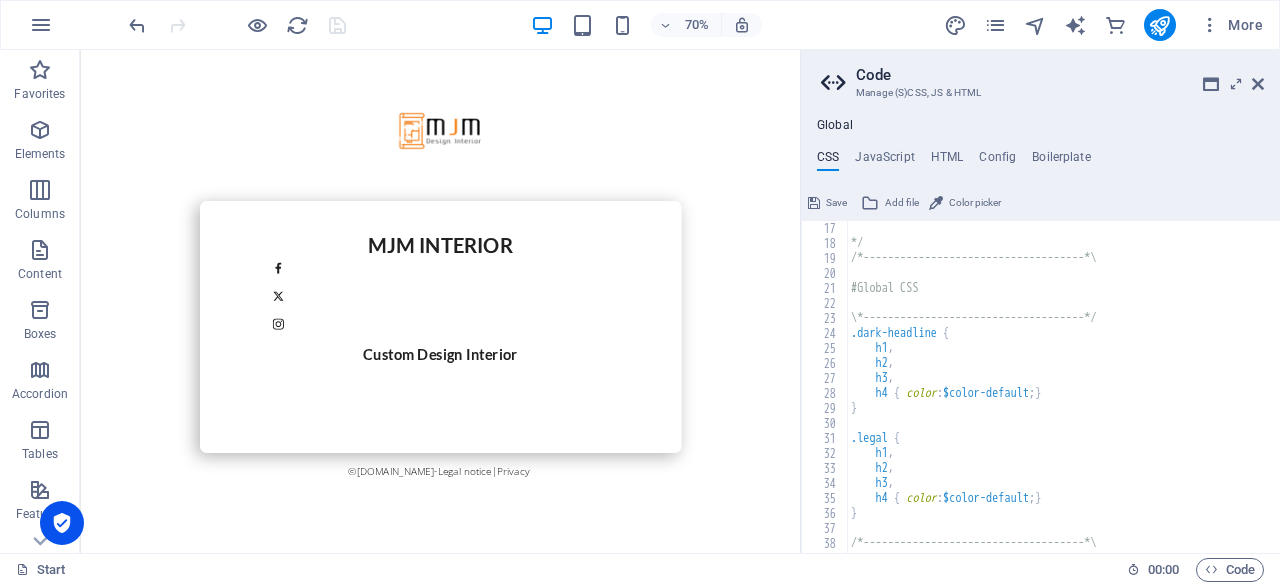 scroll, scrollTop: 0, scrollLeft: 0, axis: both 